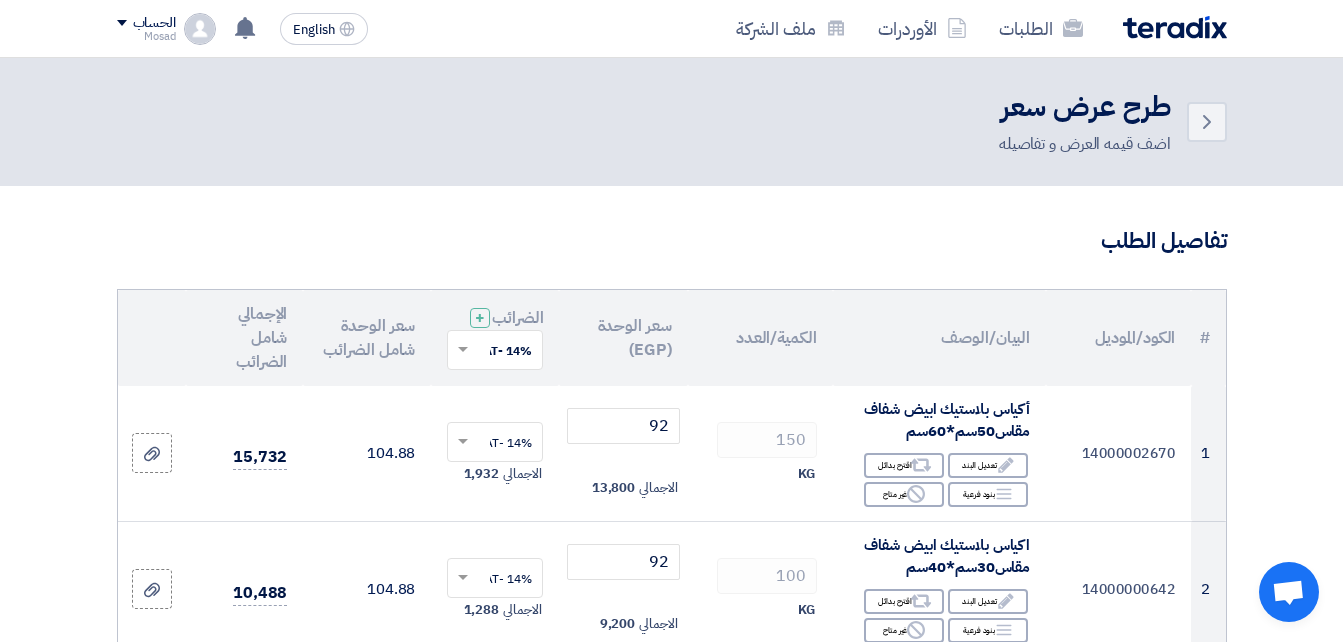 scroll, scrollTop: 100, scrollLeft: 0, axis: vertical 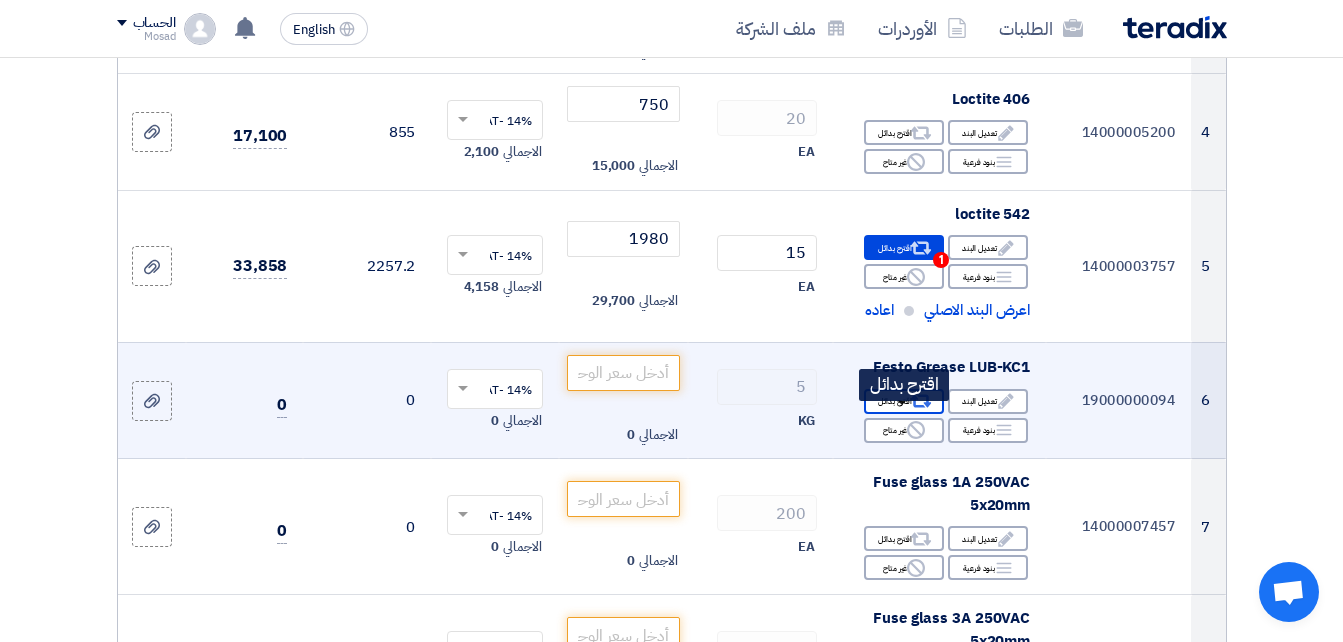 click on "Alternative
اقترح بدائل" 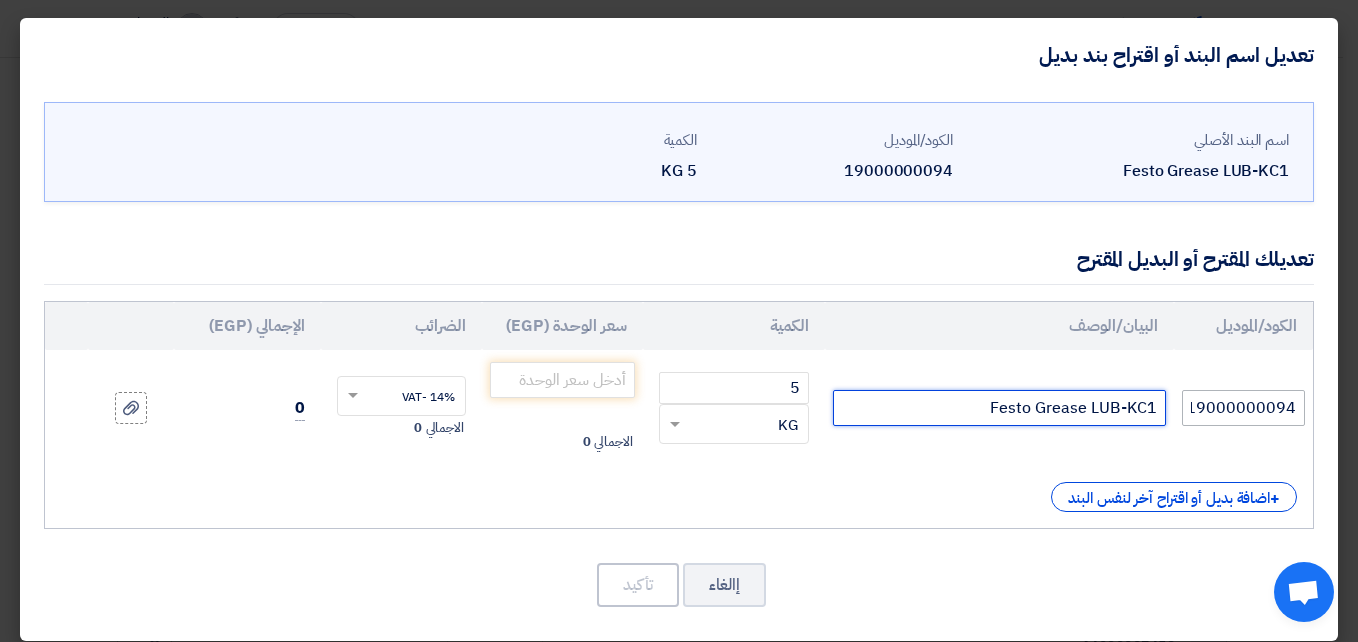 drag, startPoint x: 957, startPoint y: 410, endPoint x: 1155, endPoint y: 406, distance: 198.0404 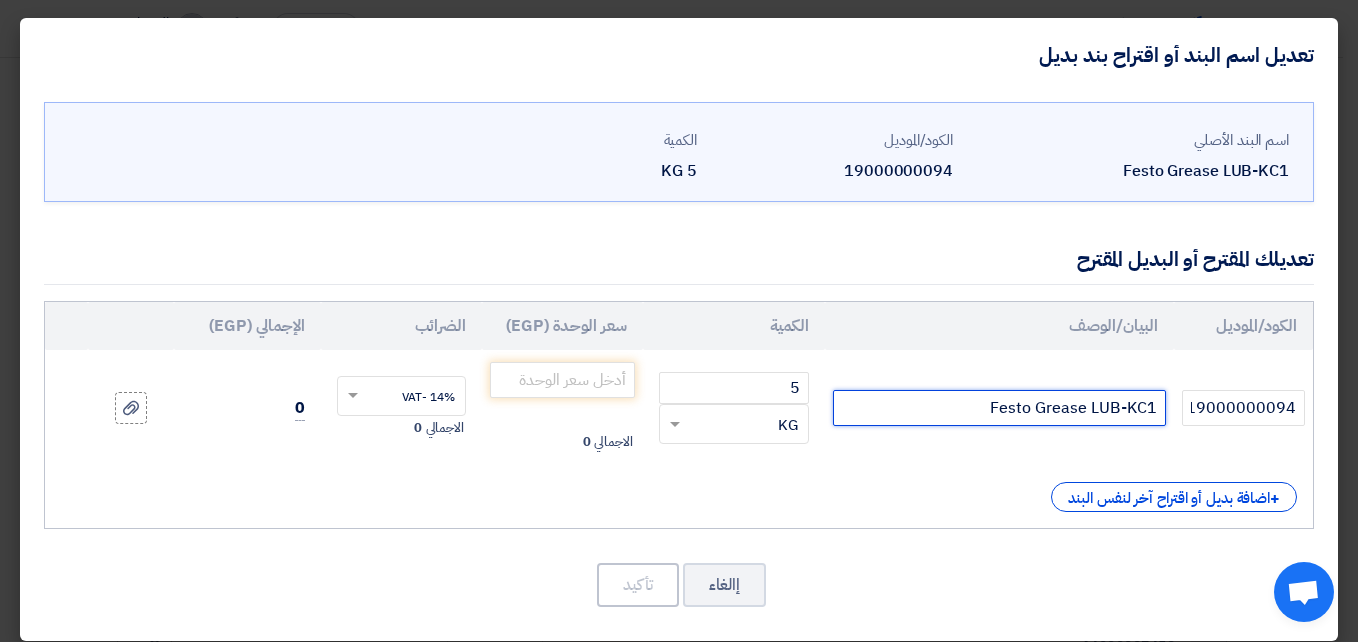 click on "19000000094
Festo Grease LUB-KC1
5
RFQ_STEP1.ITEMS.2.TYPE_PLACEHOLDER
× KG" 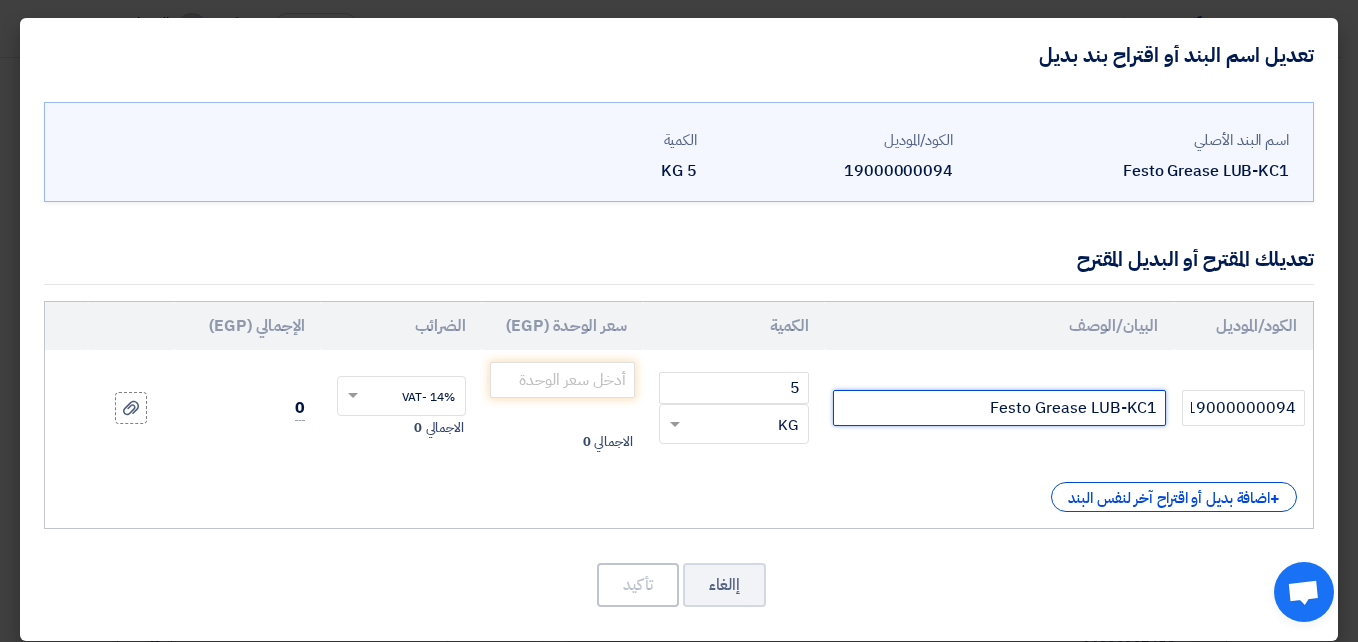 paste on "شحم مولى سولف سيليكون عازل للكهرباء 204 درجة 500 جم هندي MOLYSULF 604 Grease" 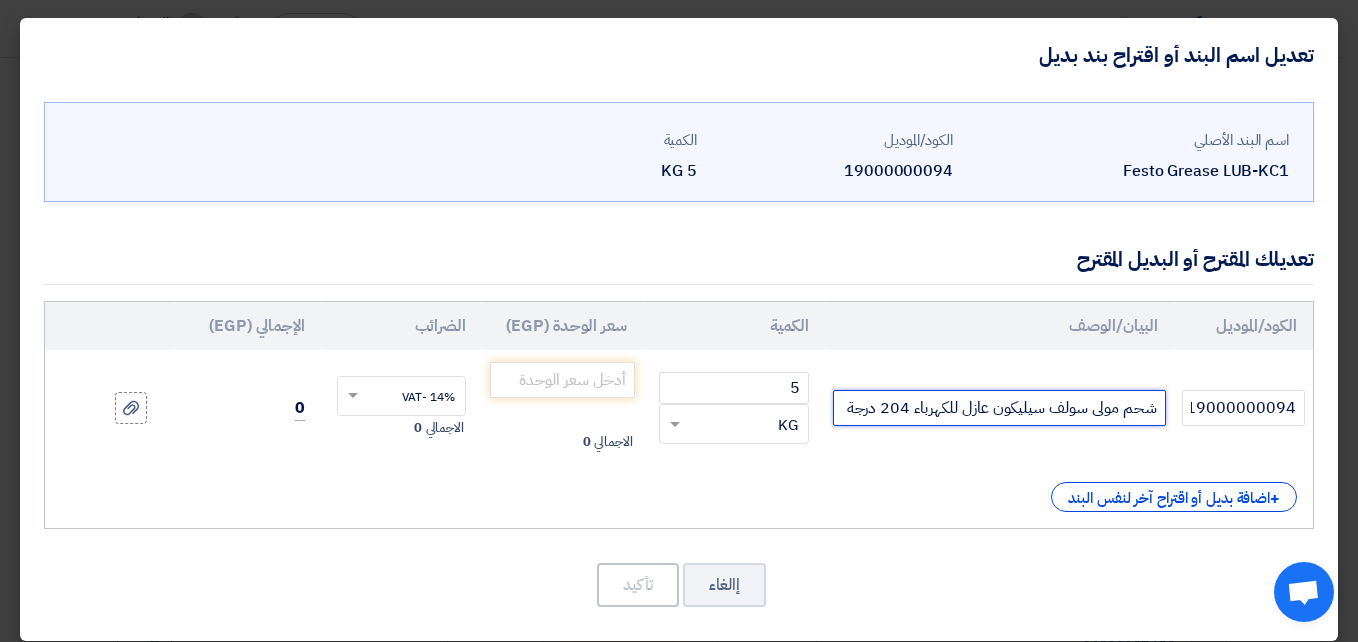 scroll, scrollTop: 0, scrollLeft: -264, axis: horizontal 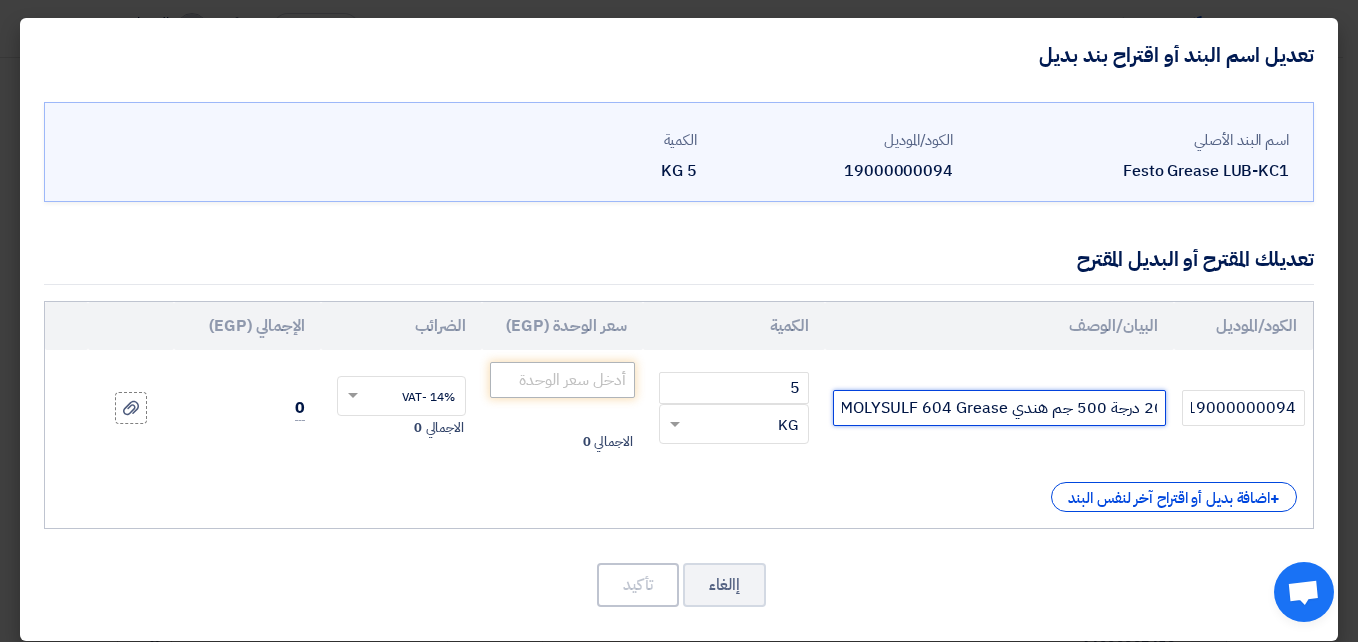 type on "شحم مولى سولف سيليكون عازل للكهرباء 204 درجة 500 جم هندي MOLYSULF 604 Grease" 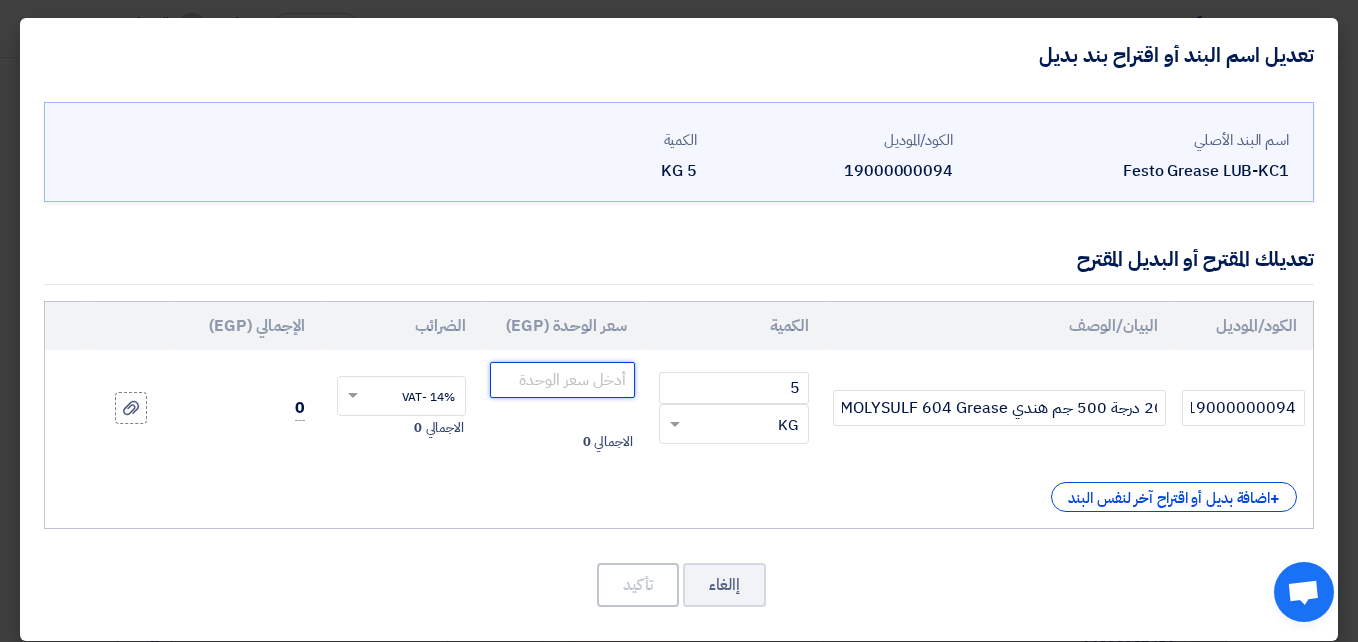 scroll, scrollTop: 0, scrollLeft: 0, axis: both 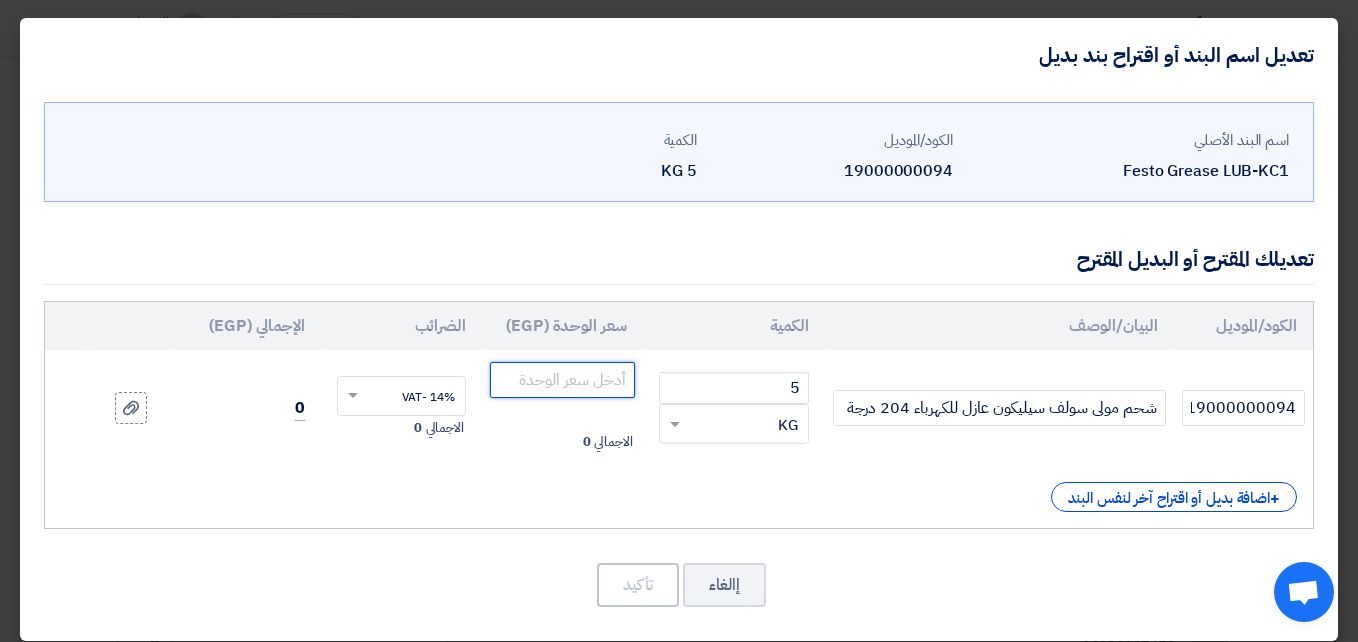 click 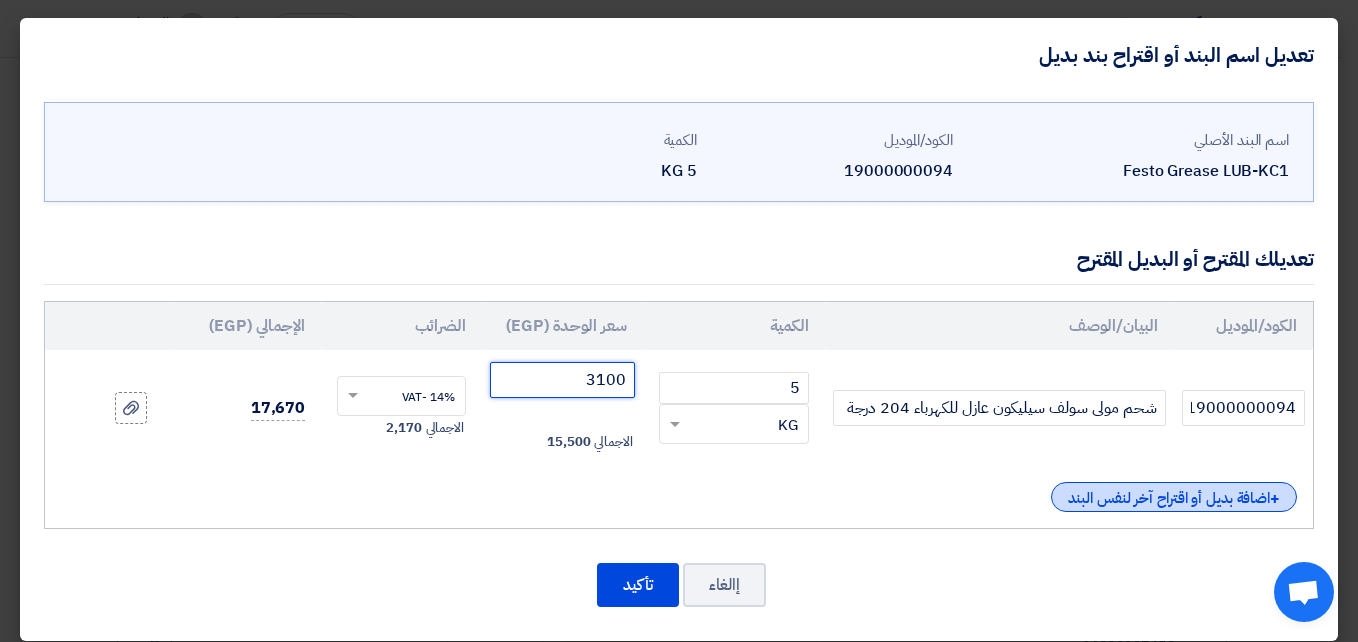 type on "3100" 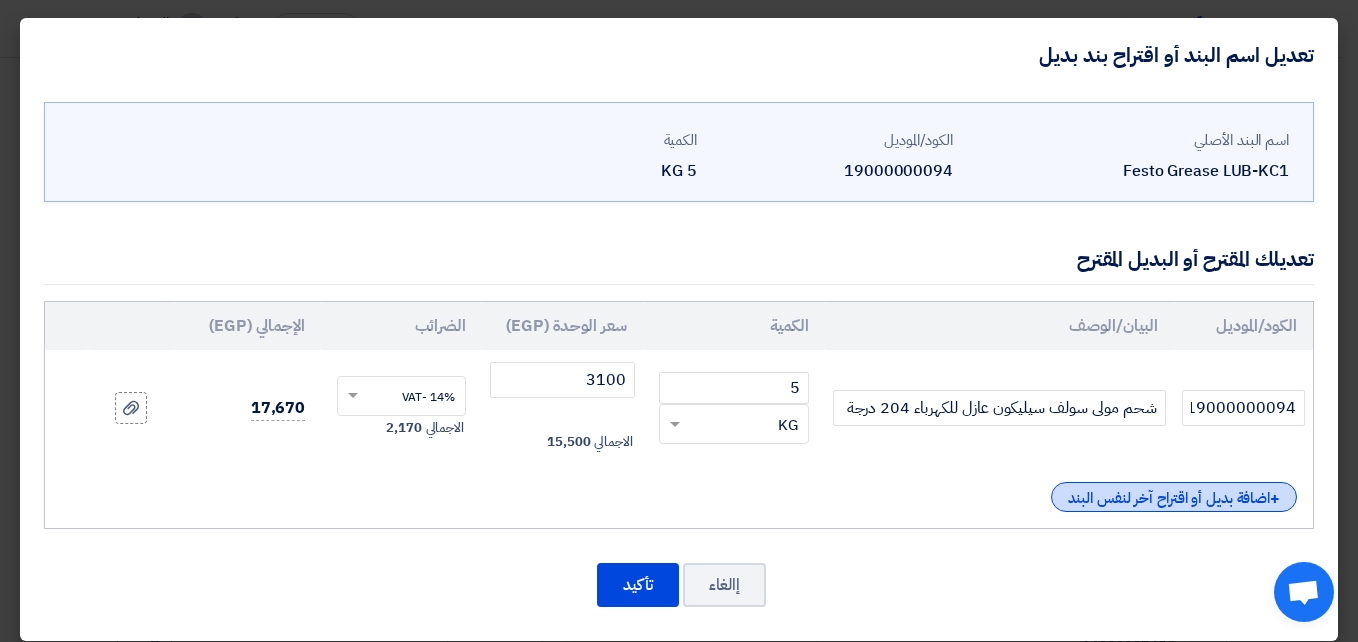 click on "+
اضافة بديل أو اقتراح آخر لنفس البند" 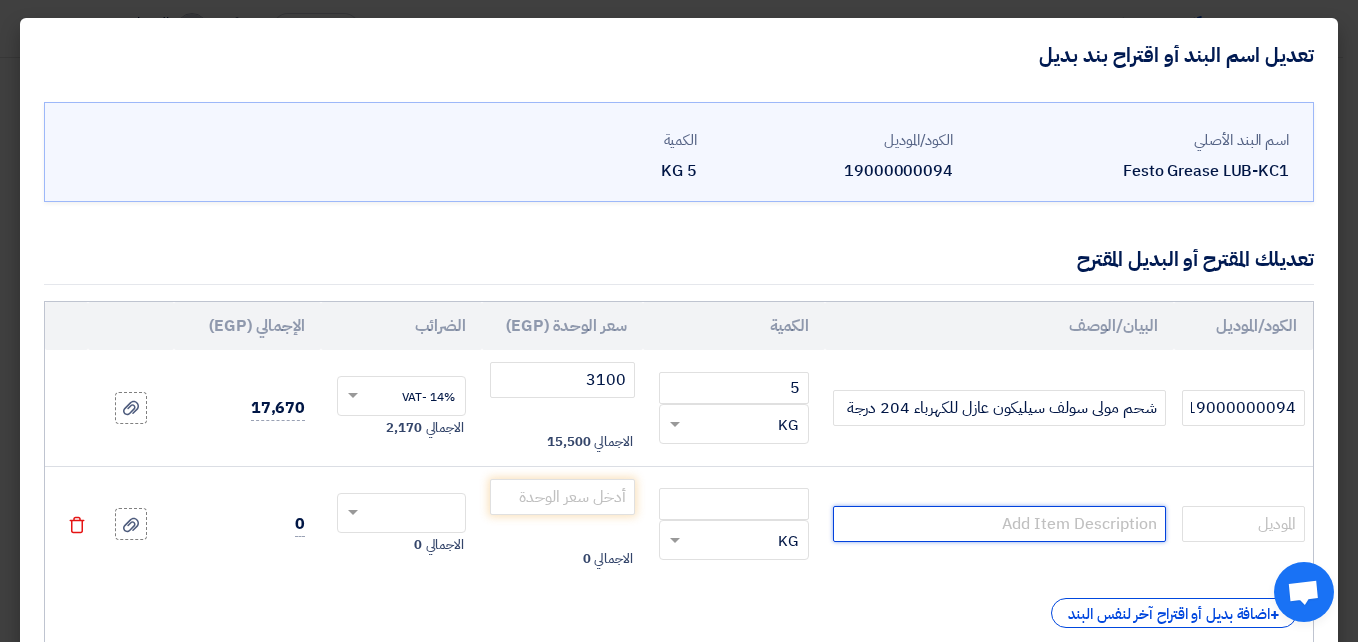 click 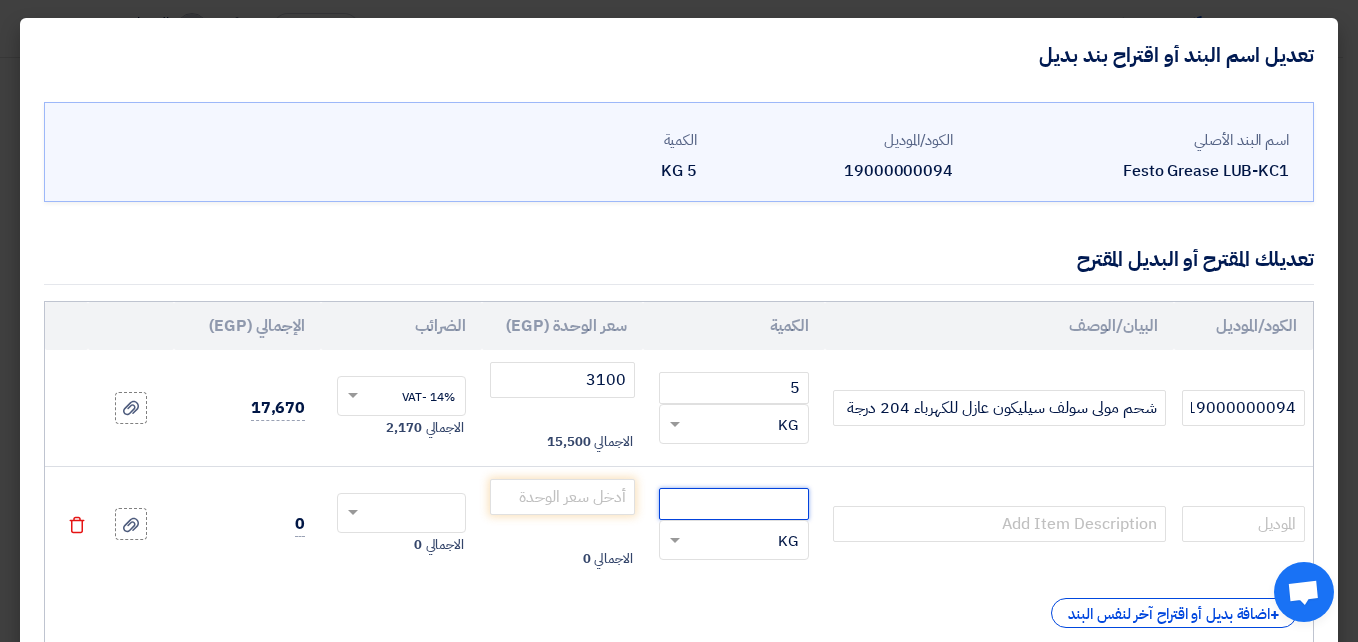click 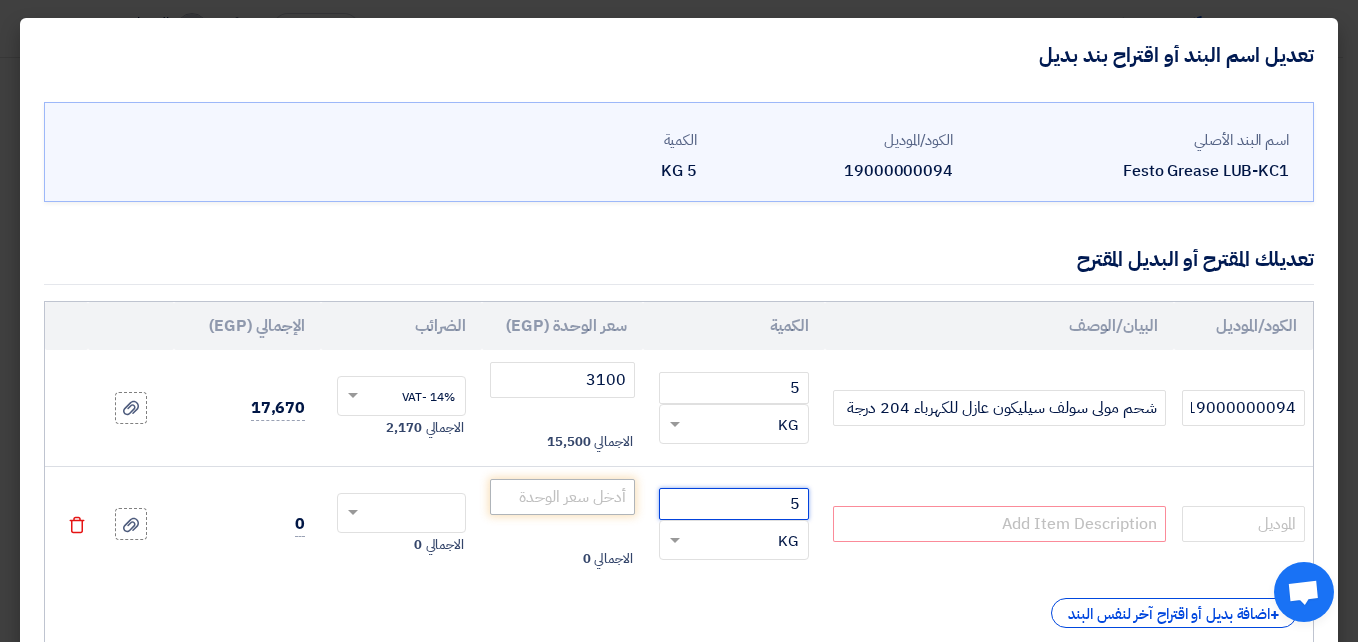 type on "5" 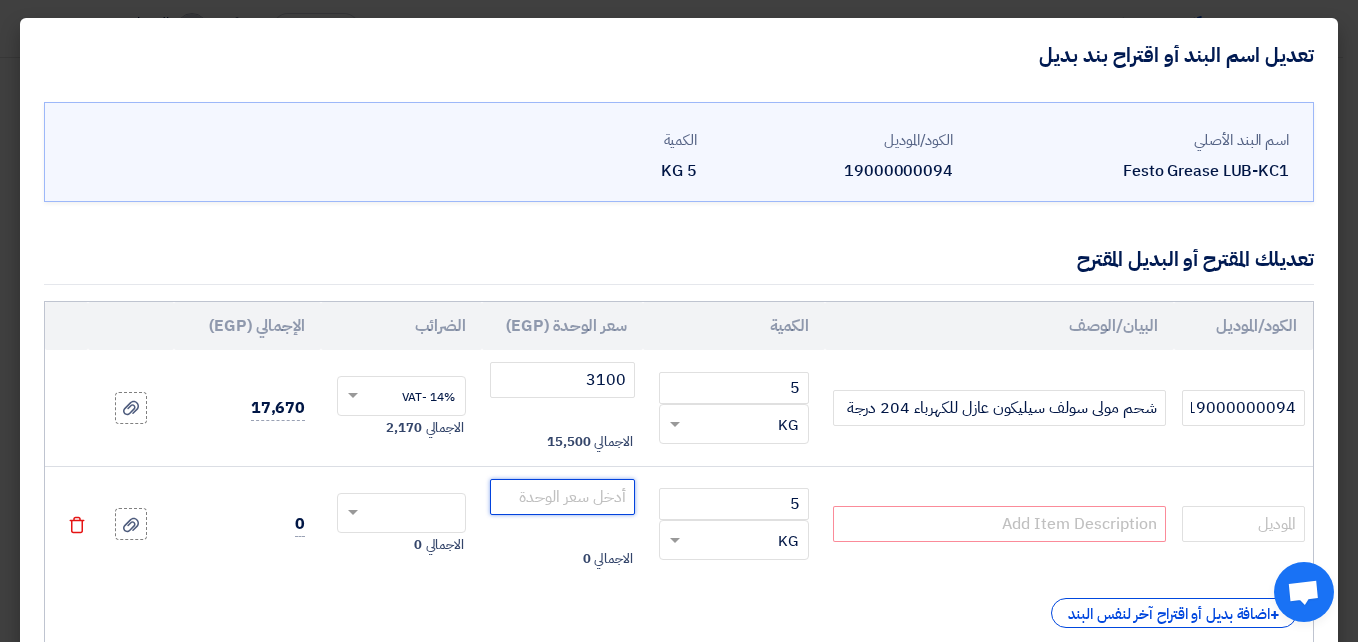 click 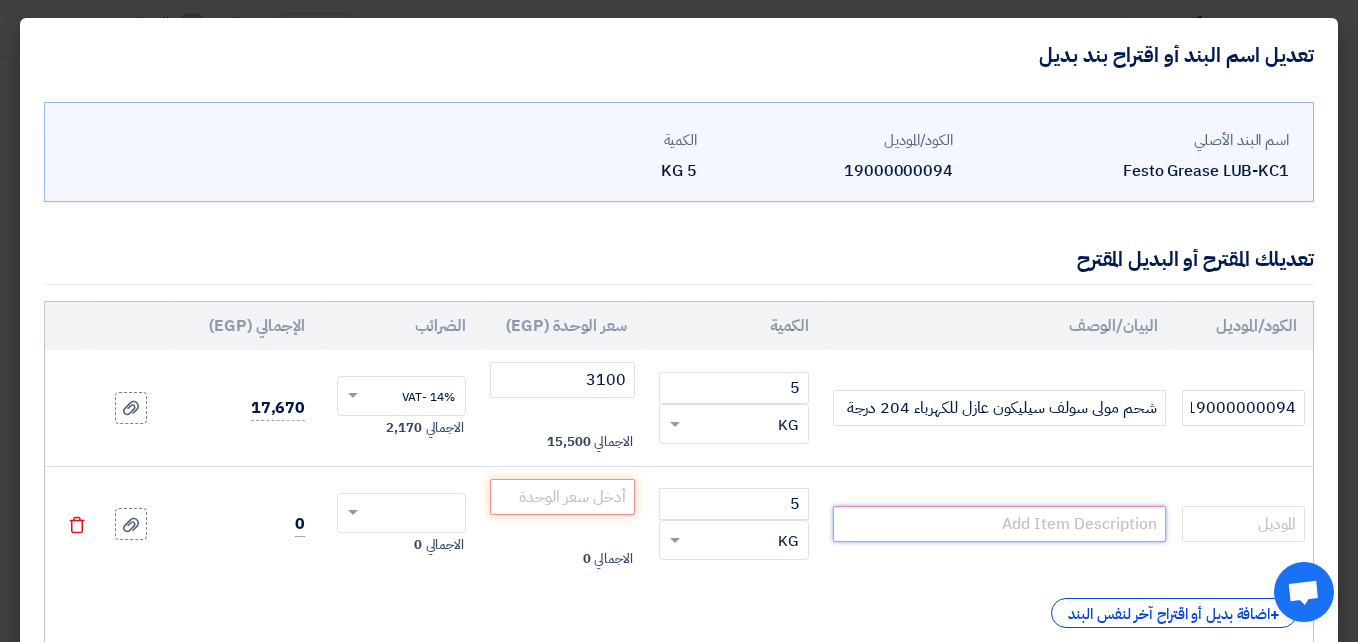 click 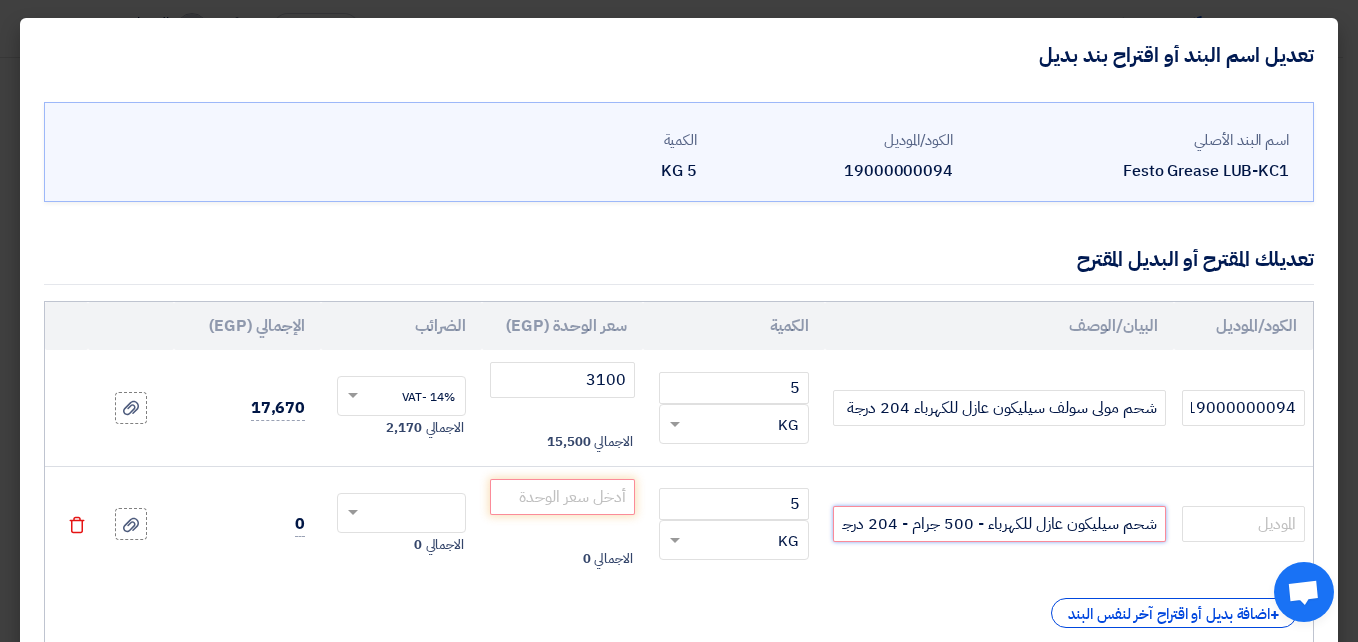 scroll, scrollTop: 0, scrollLeft: -52, axis: horizontal 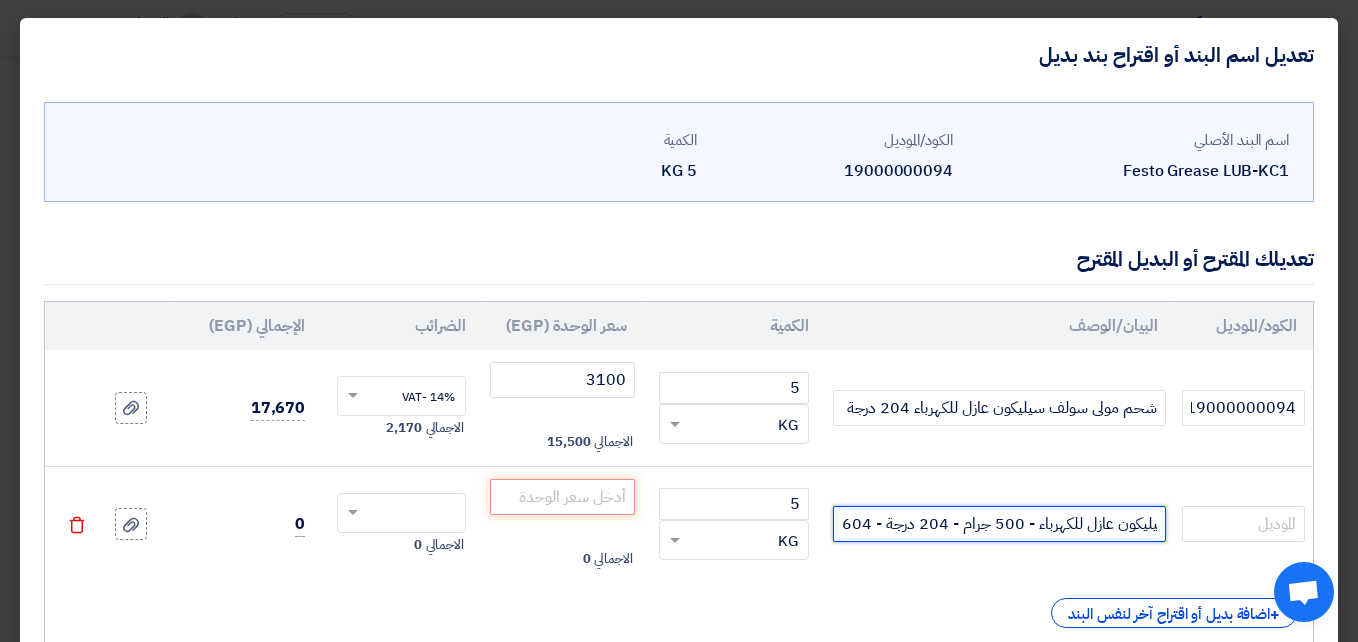 type on "شحم سيليكون عازل للكهرباء - 500 جرام - 204 درجة - 604" 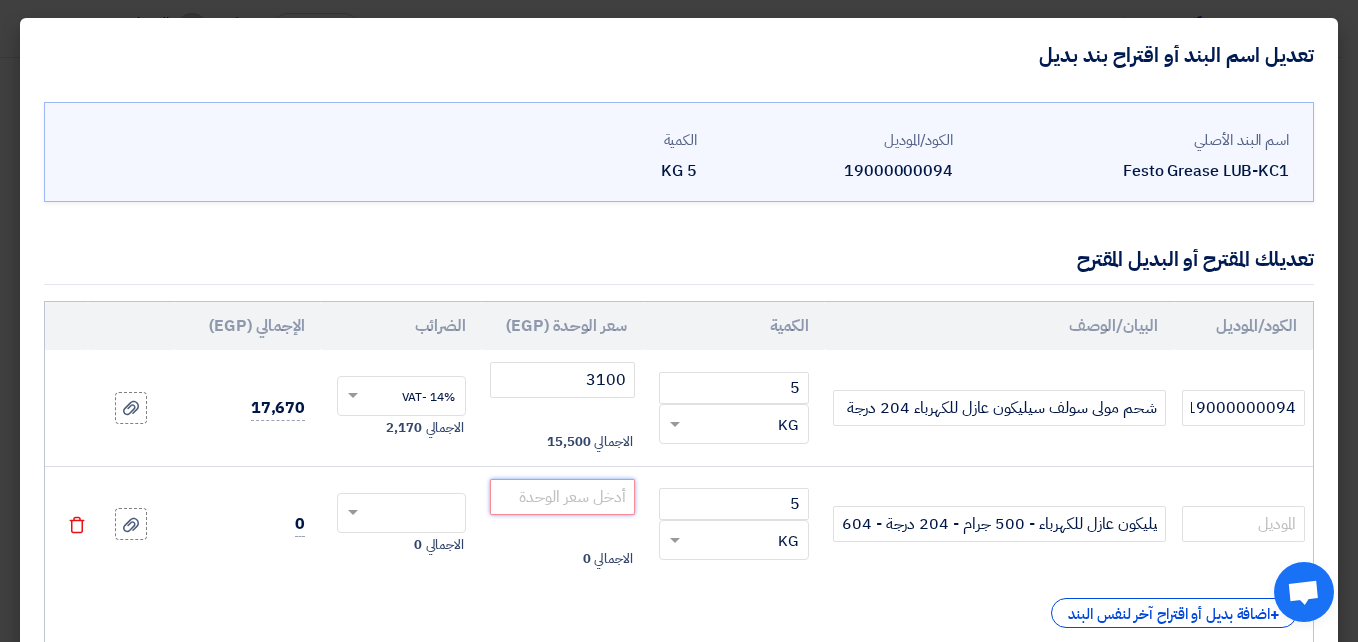scroll, scrollTop: 0, scrollLeft: 0, axis: both 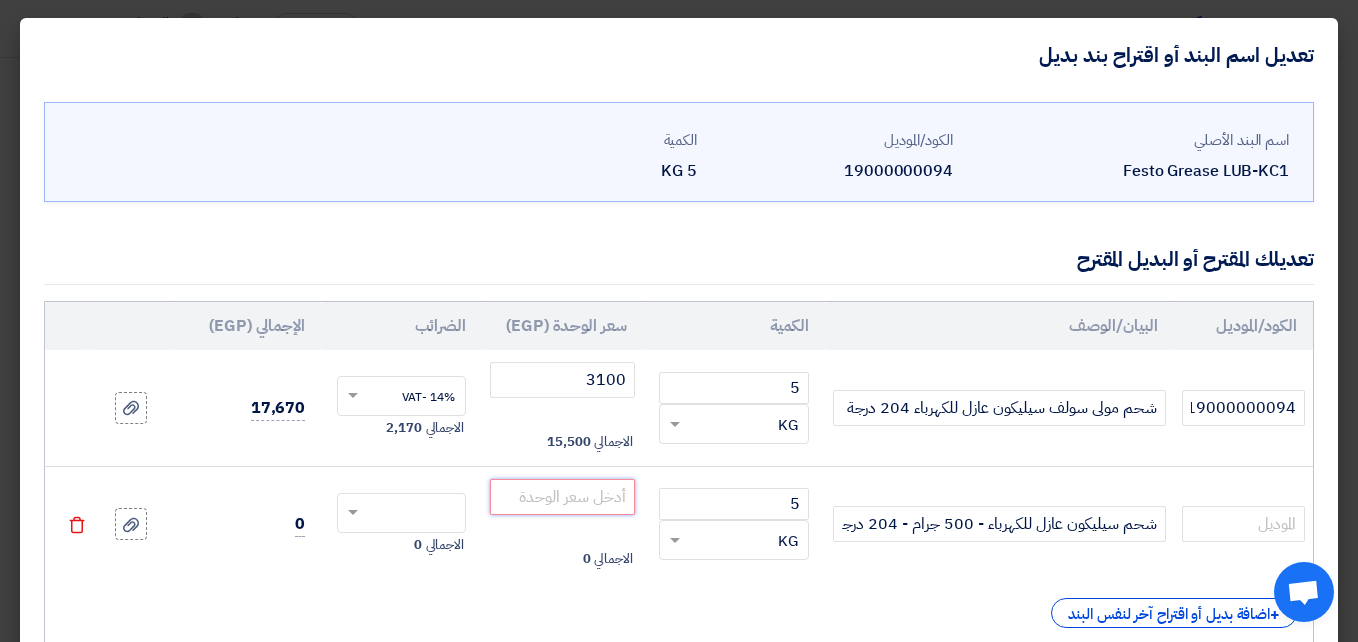 click 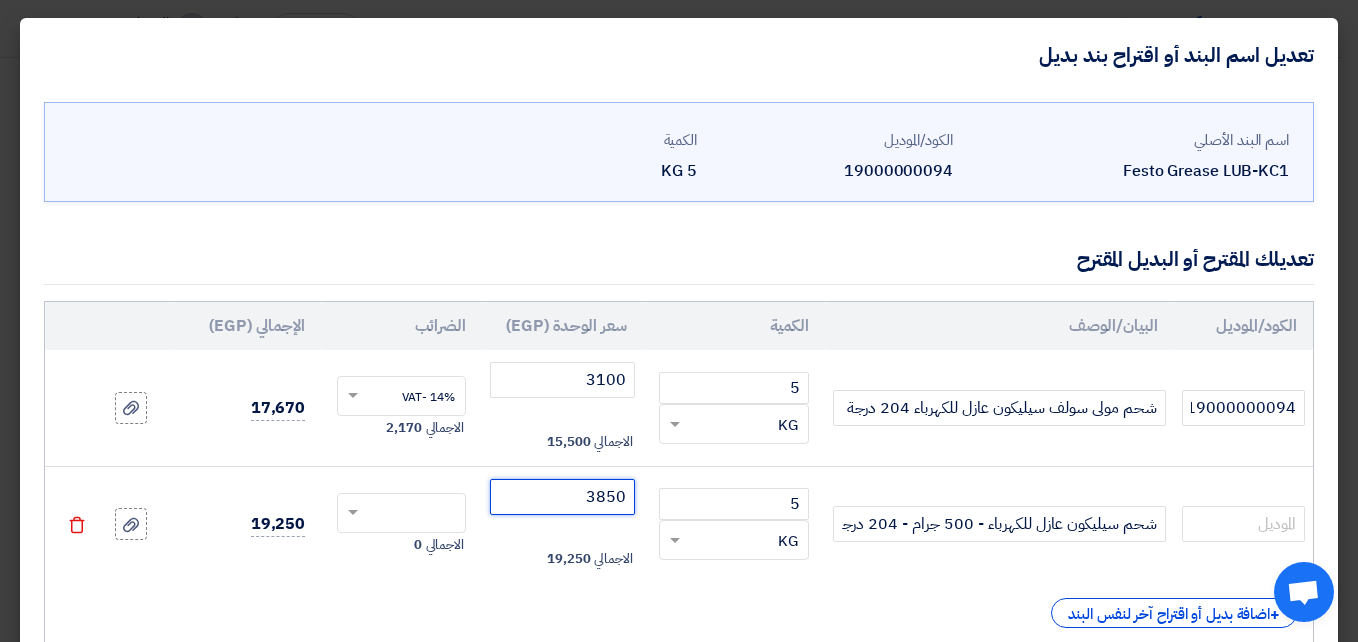 type on "3850" 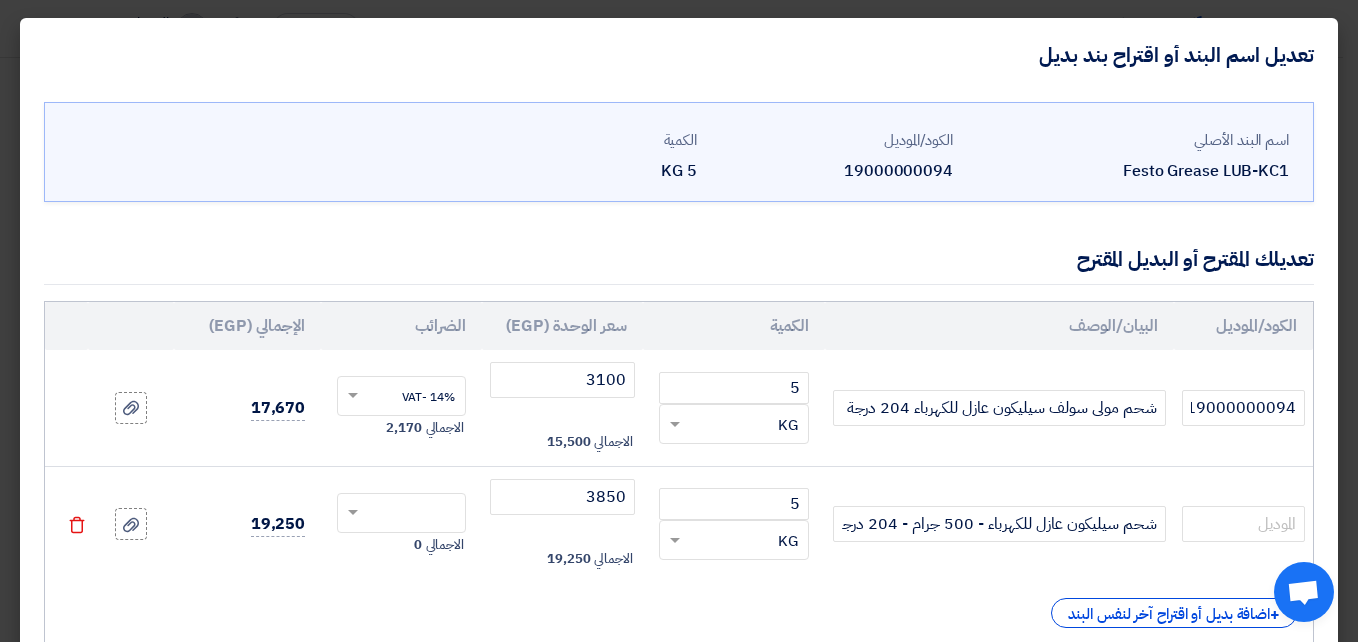 click 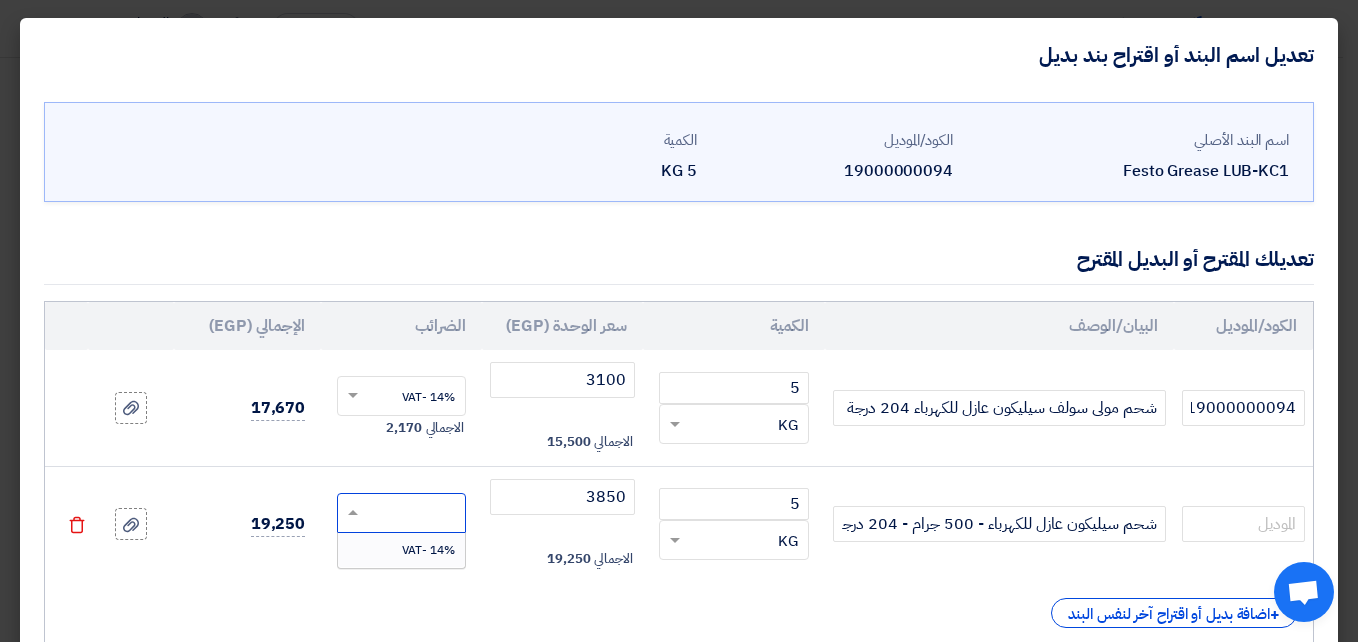 click on "14% -VAT" at bounding box center (401, 550) 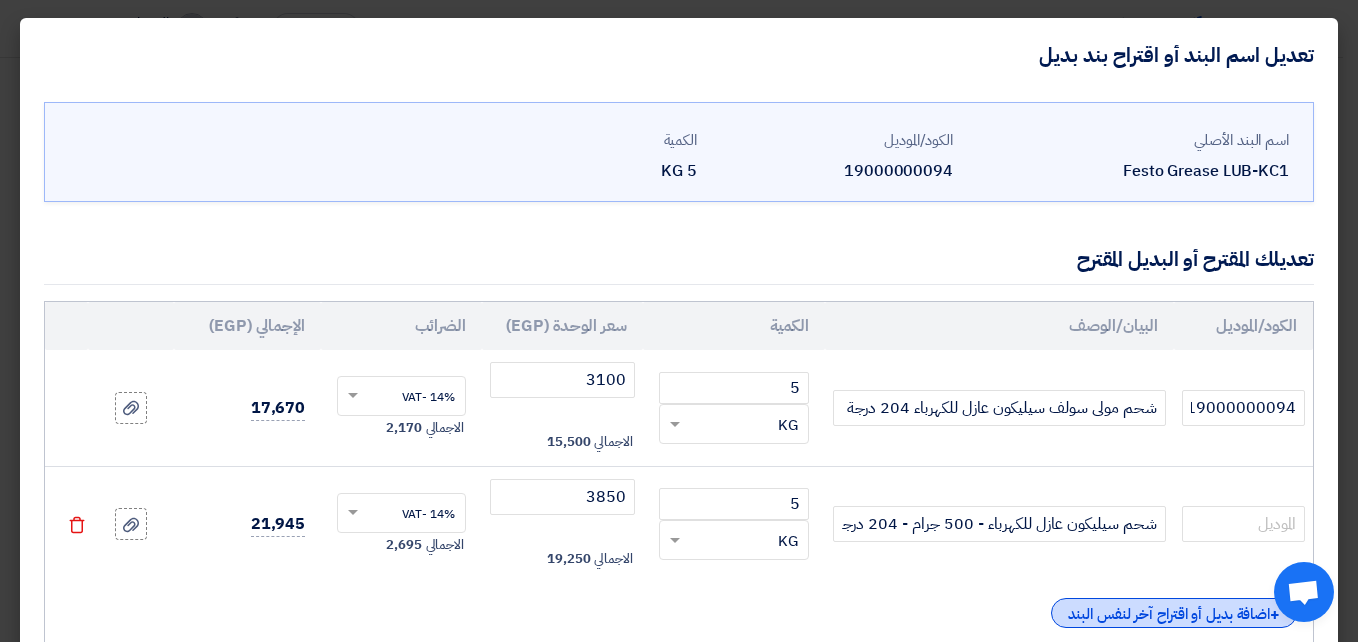 click on "+
اضافة بديل أو اقتراح آخر لنفس البند" 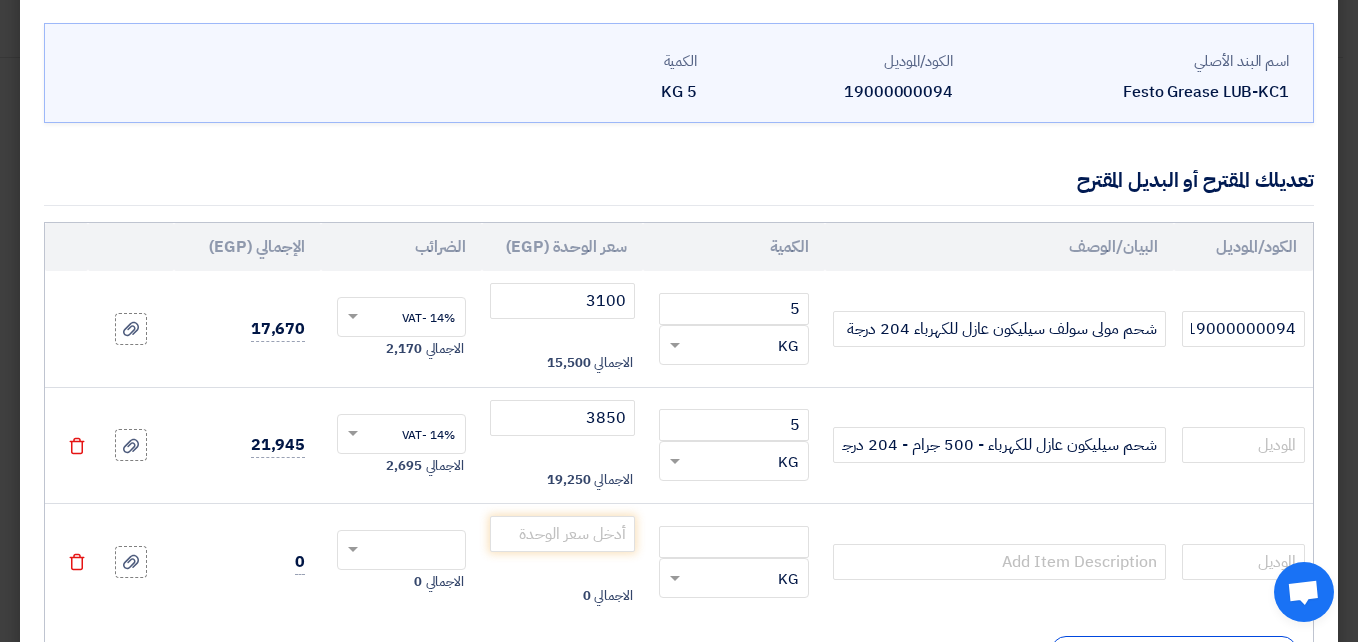 scroll, scrollTop: 200, scrollLeft: 0, axis: vertical 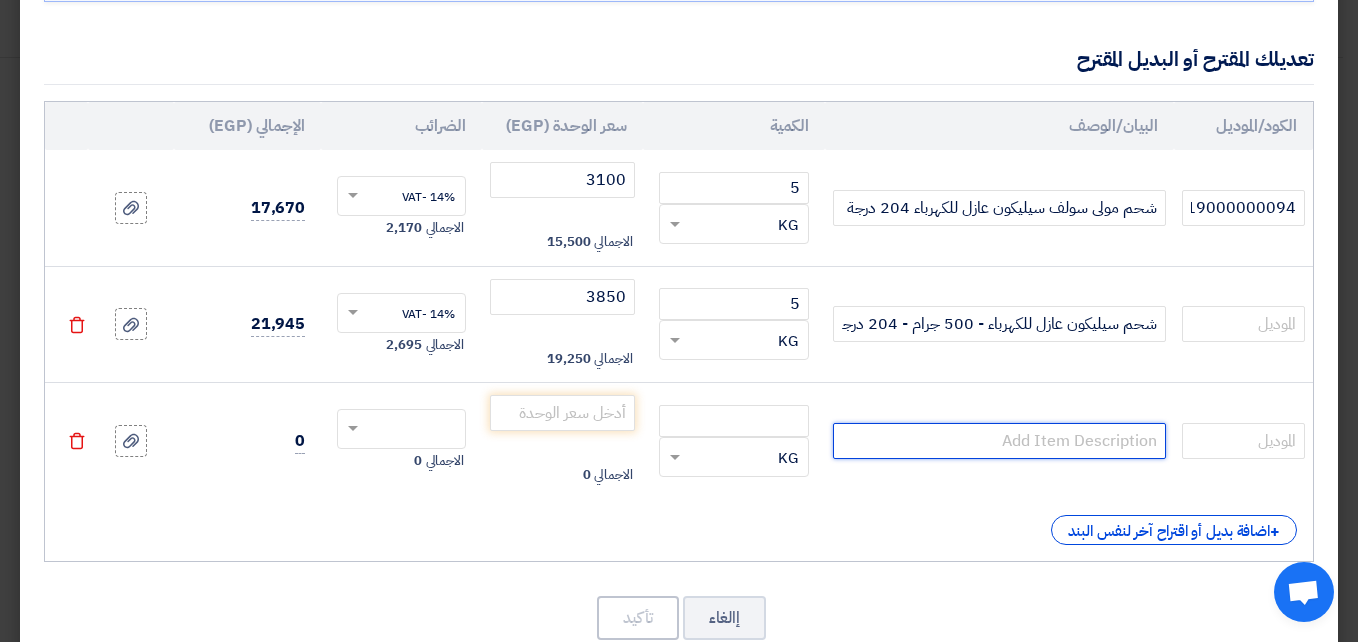 click 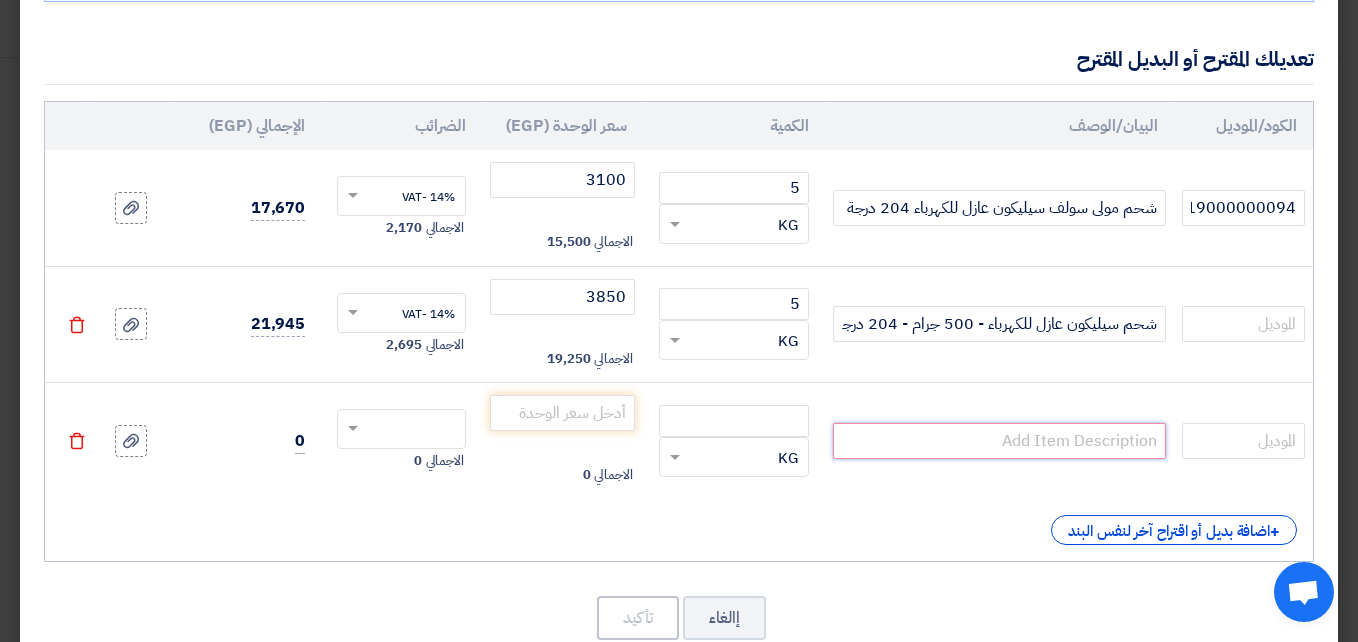 click 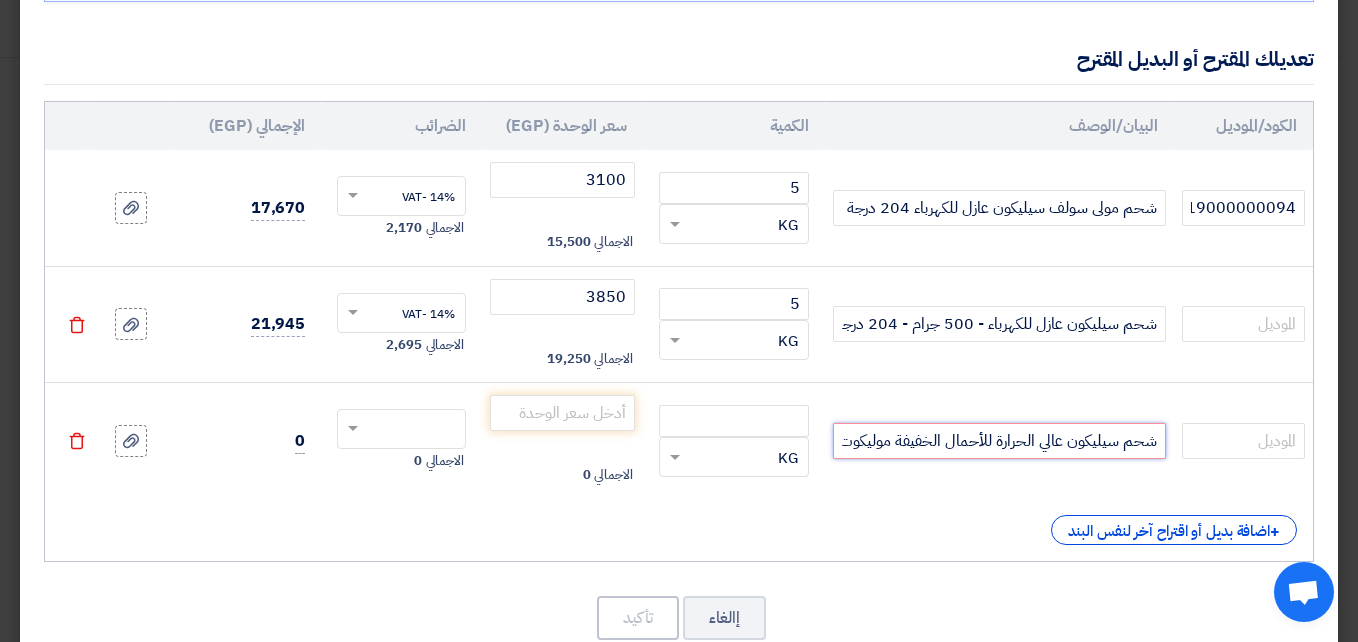 scroll, scrollTop: 0, scrollLeft: -247, axis: horizontal 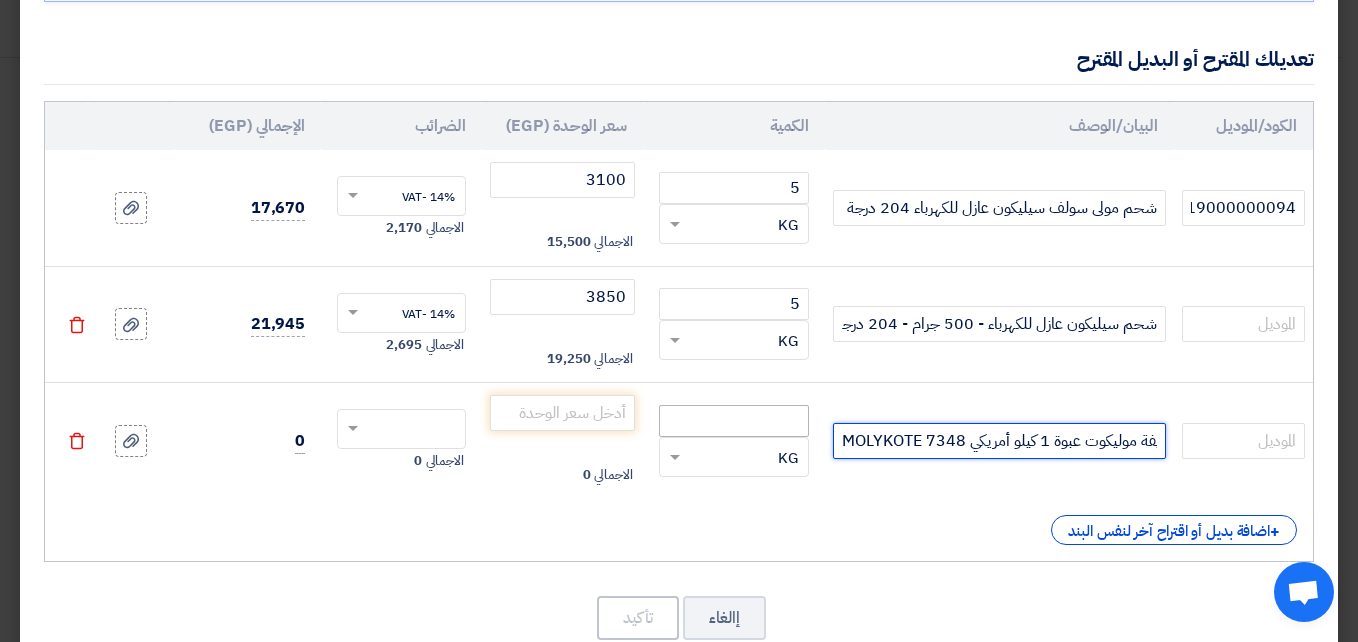 type on "شحم سيليكون عالي الحرارة للأحمال الخفيفة موليكوت عبوة 1 كيلو أمريكي MOLYKOTE 7348" 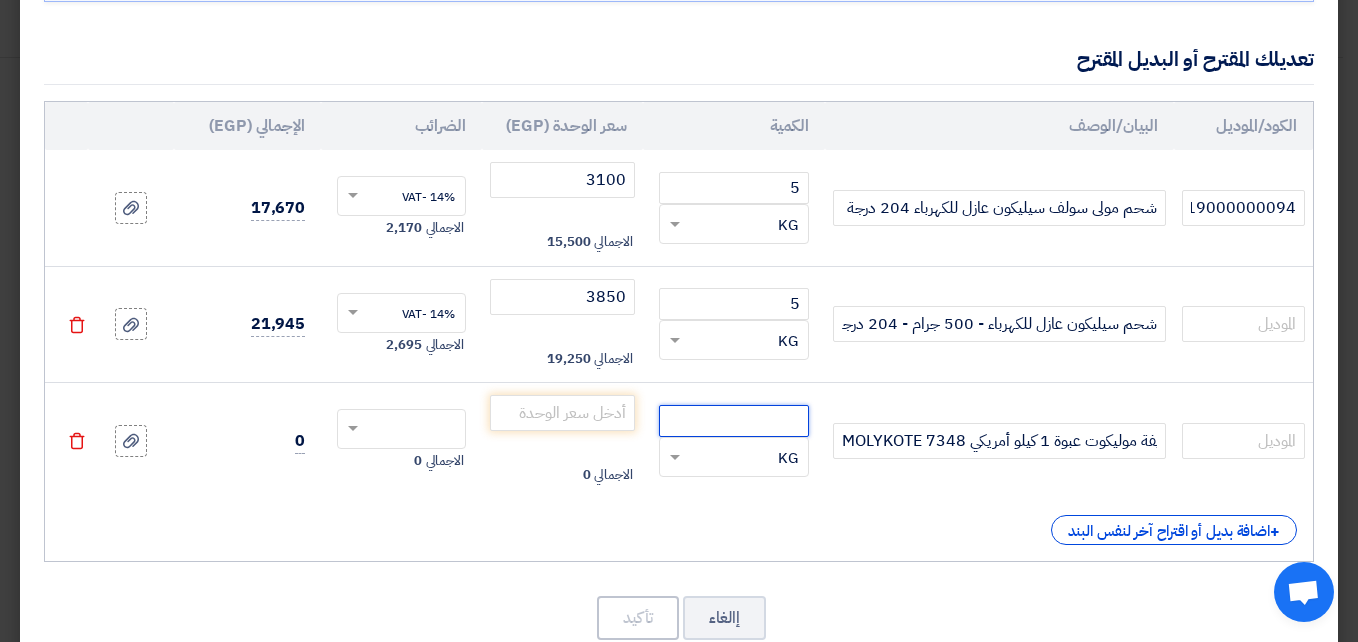 click 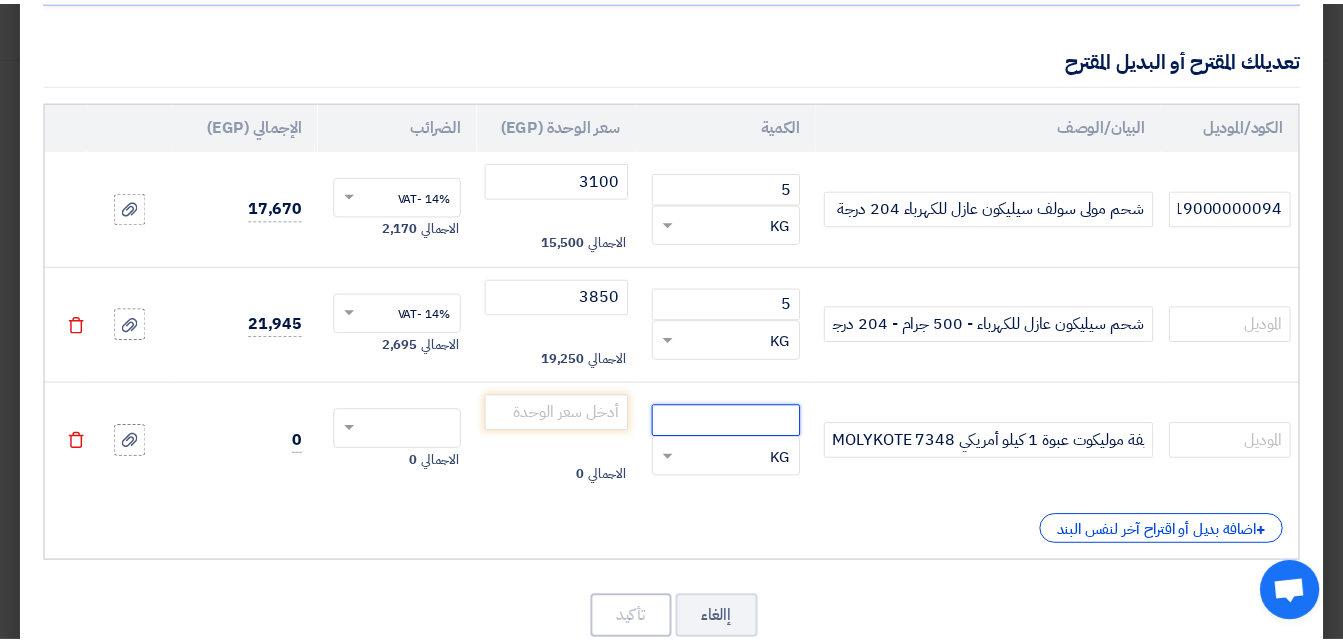 scroll, scrollTop: 0, scrollLeft: 0, axis: both 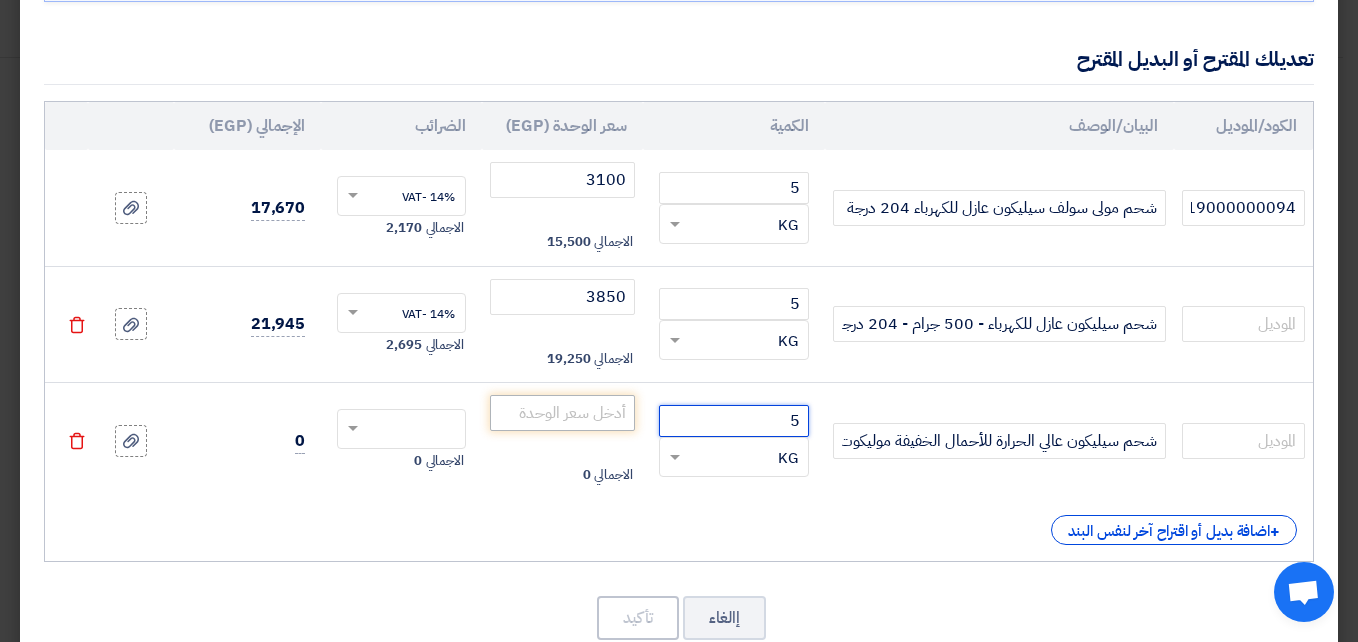 type on "5" 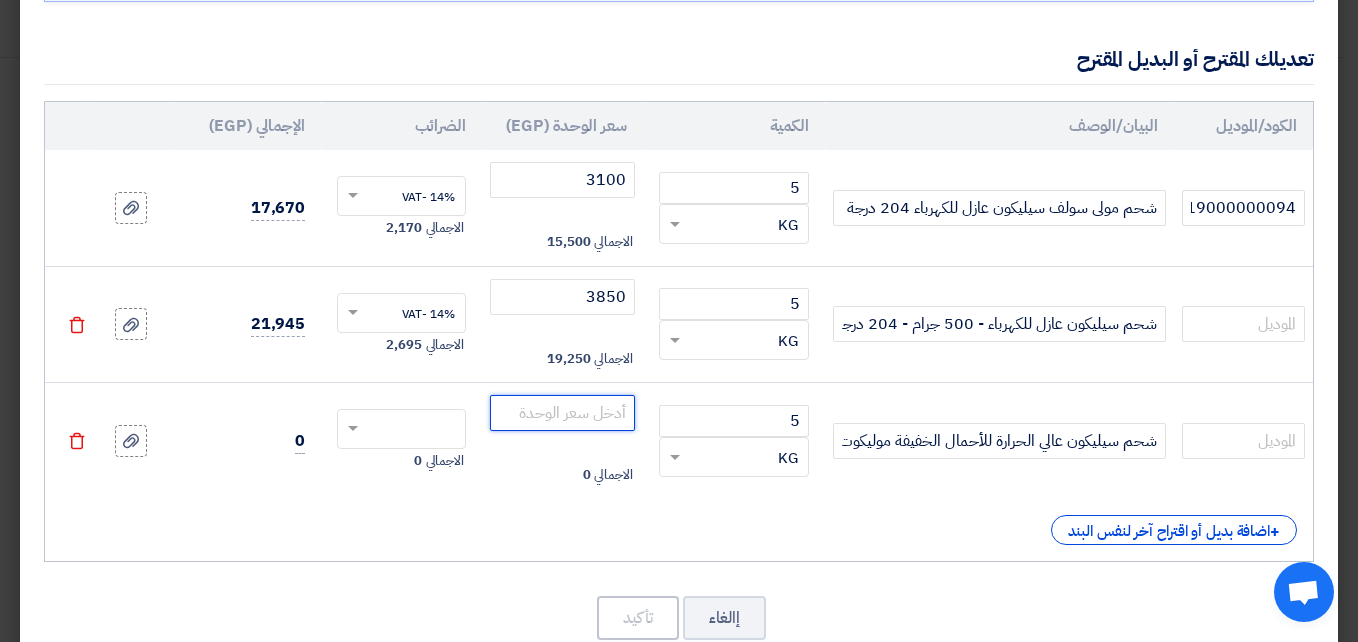 click 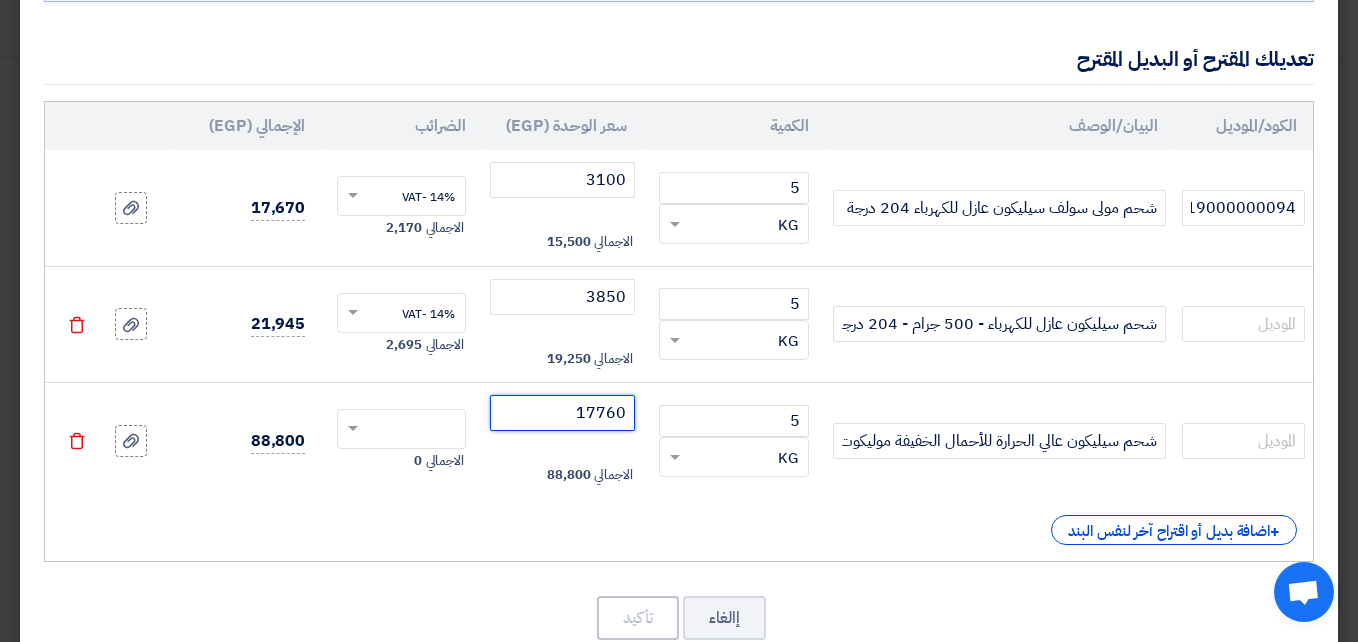 type on "17760" 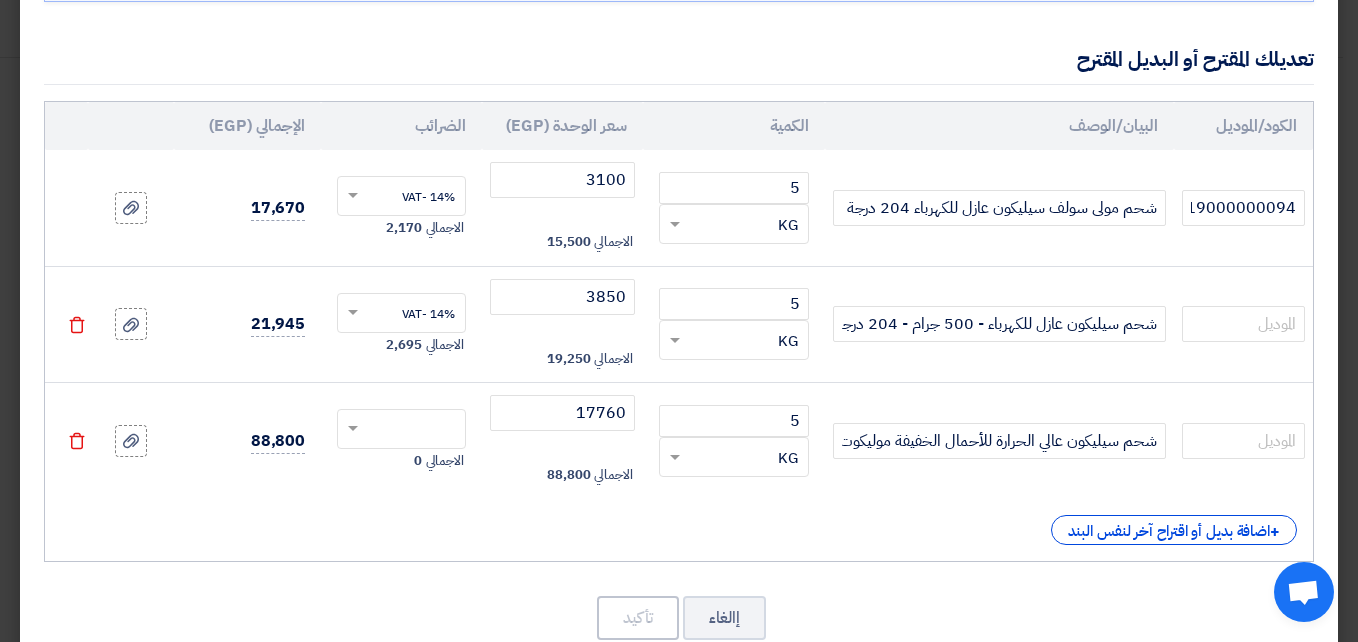 click 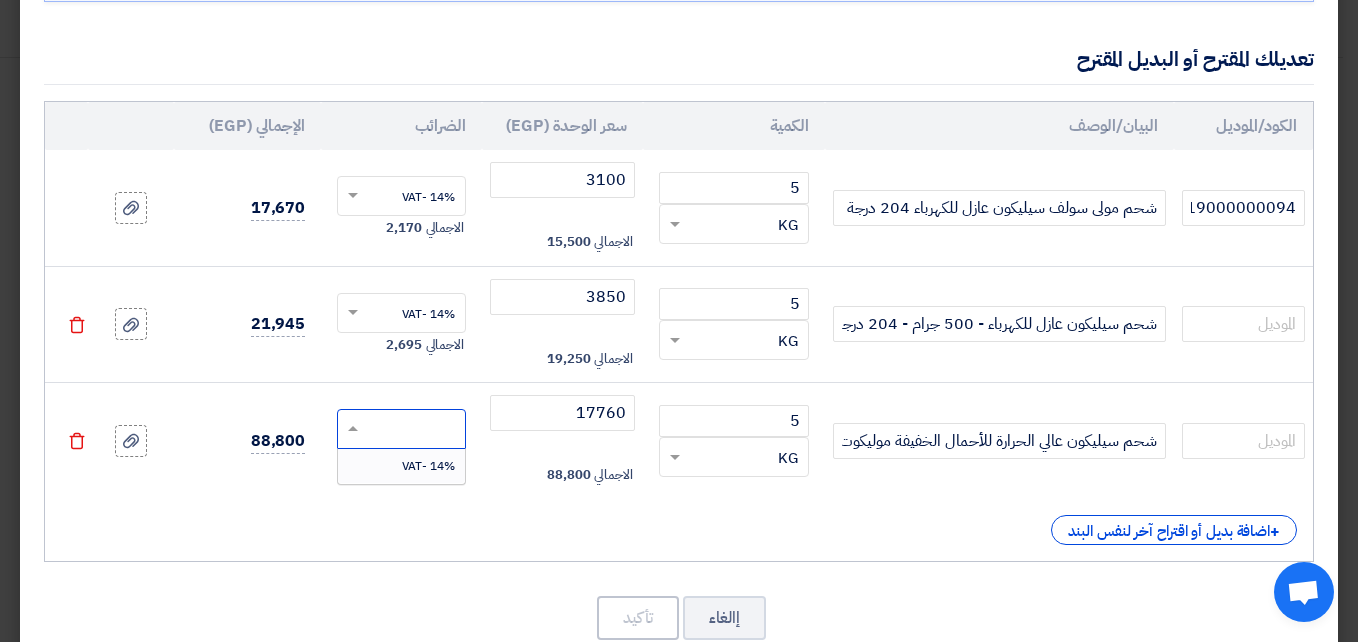 click on "14% -VAT" at bounding box center [428, 466] 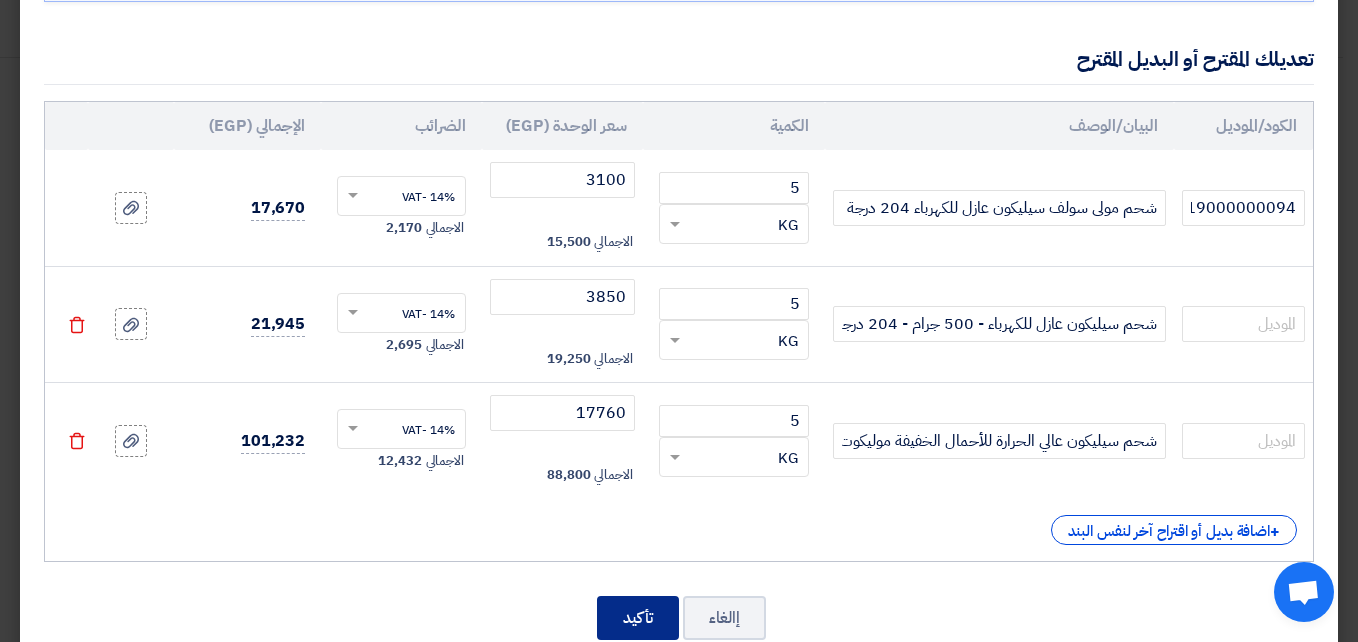 click on "تأكيد" 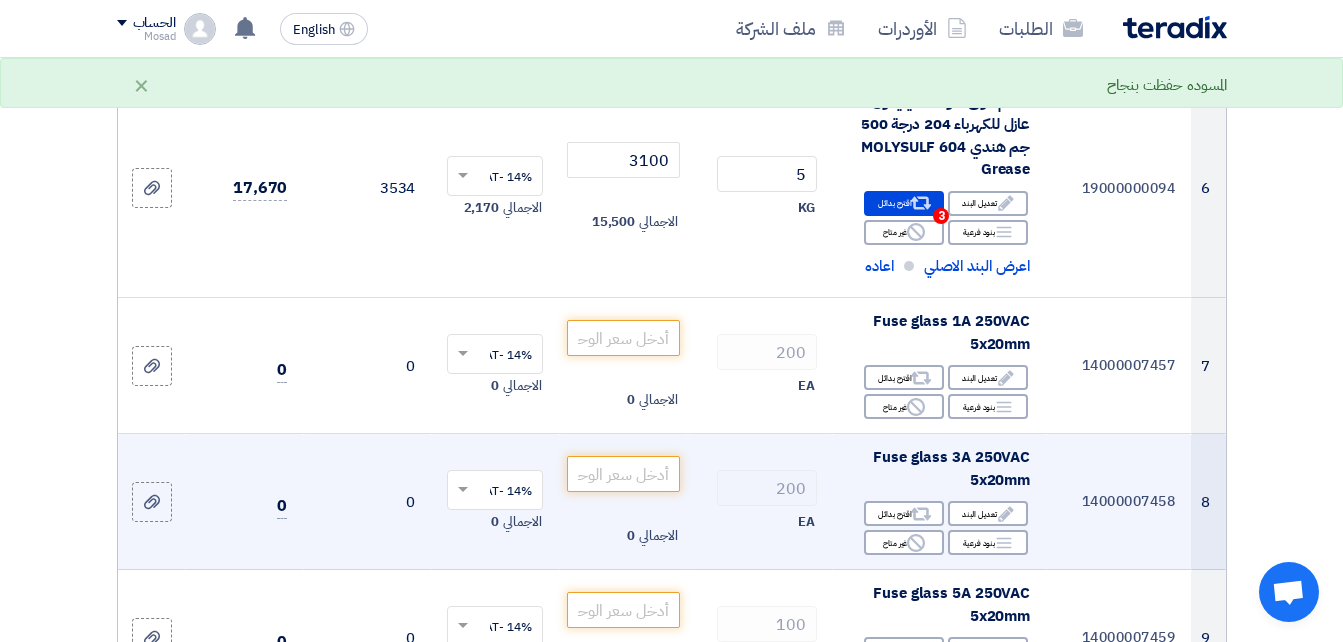 scroll, scrollTop: 1000, scrollLeft: 0, axis: vertical 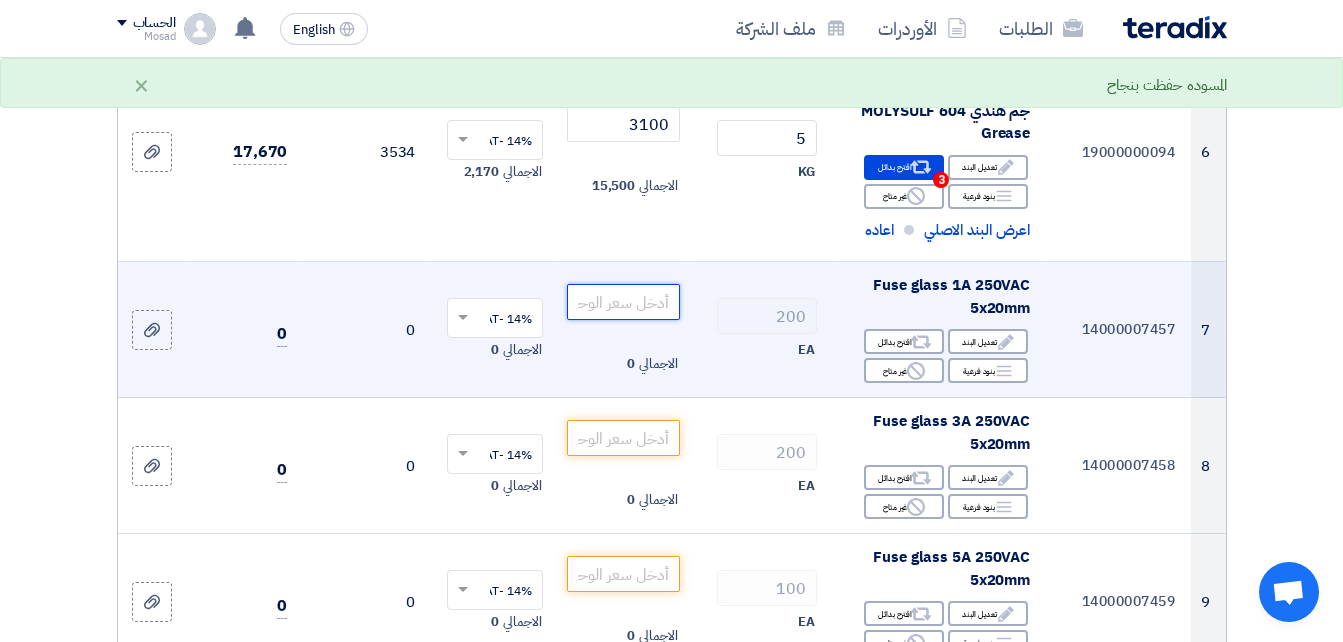 click 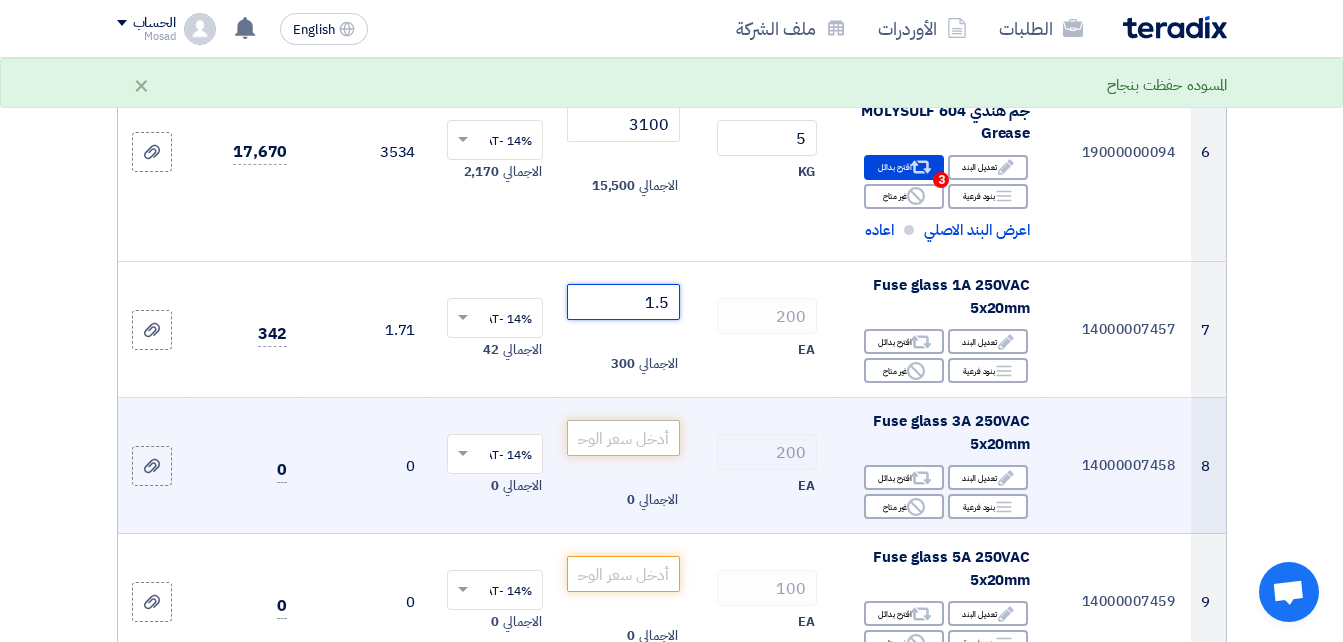 type on "1.5" 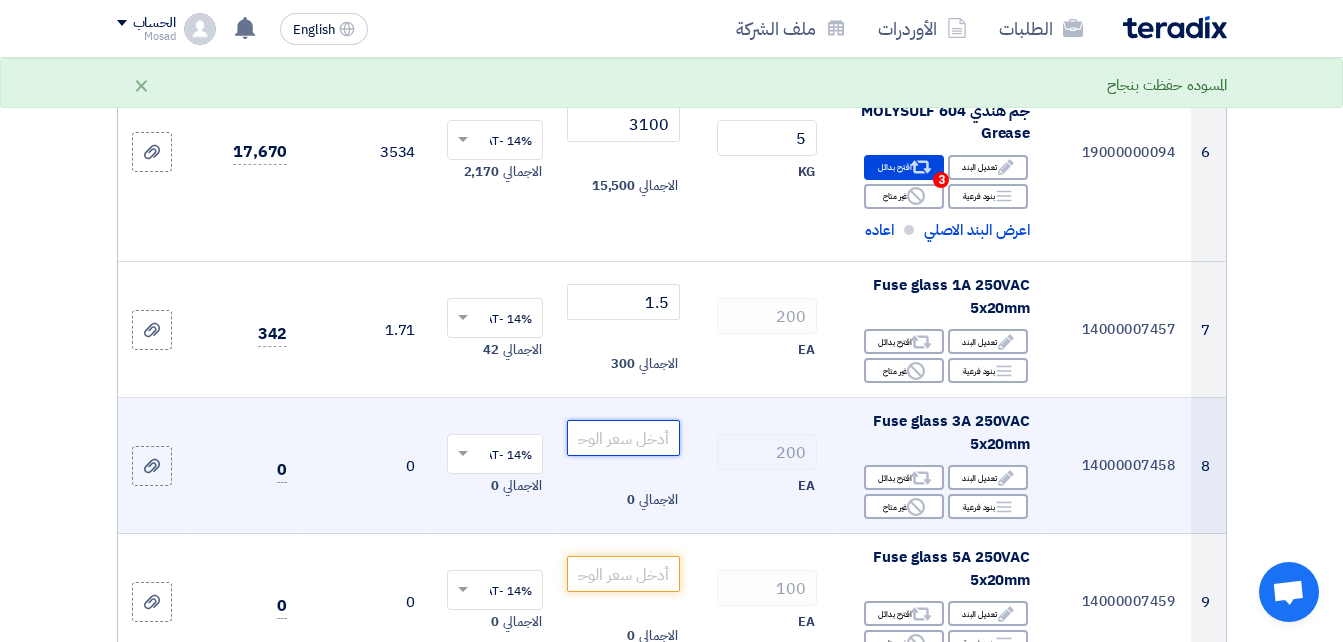 click 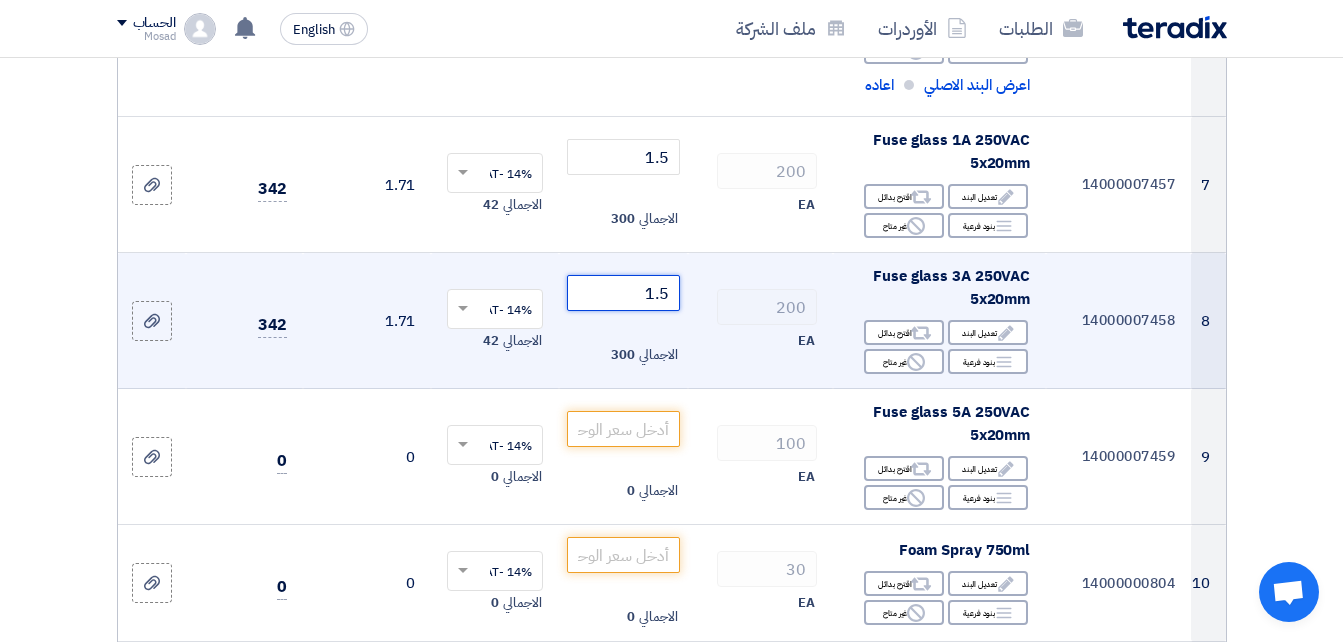 scroll, scrollTop: 1200, scrollLeft: 0, axis: vertical 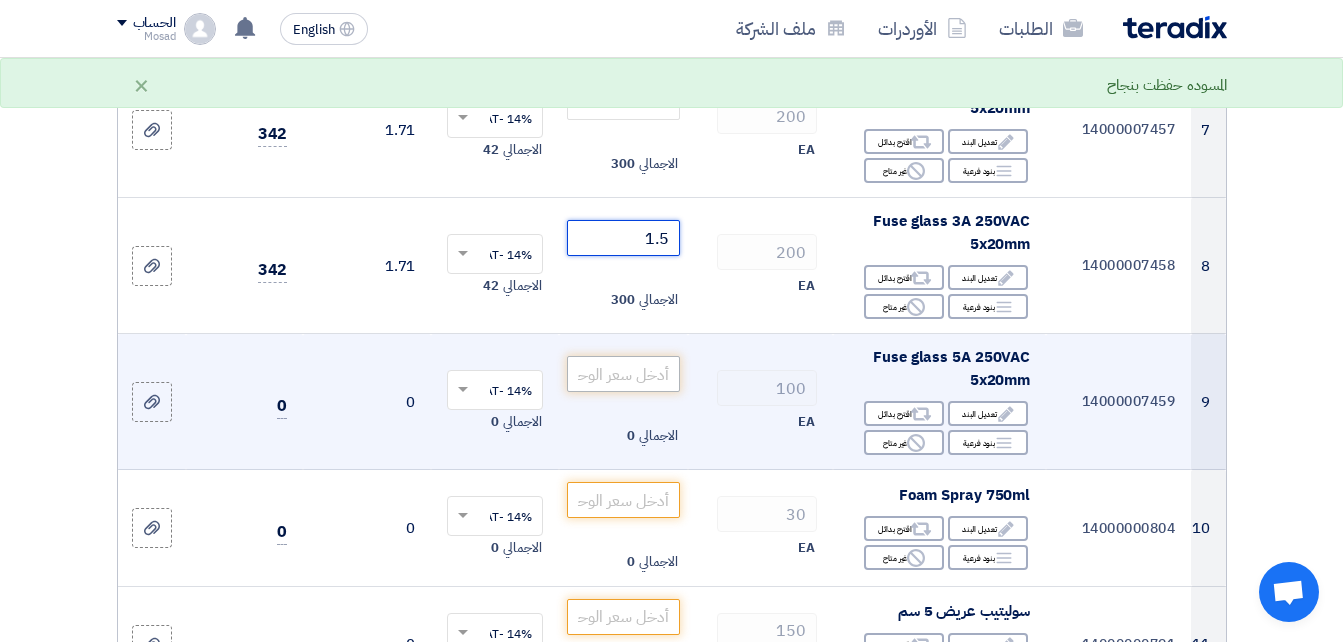 type on "1.5" 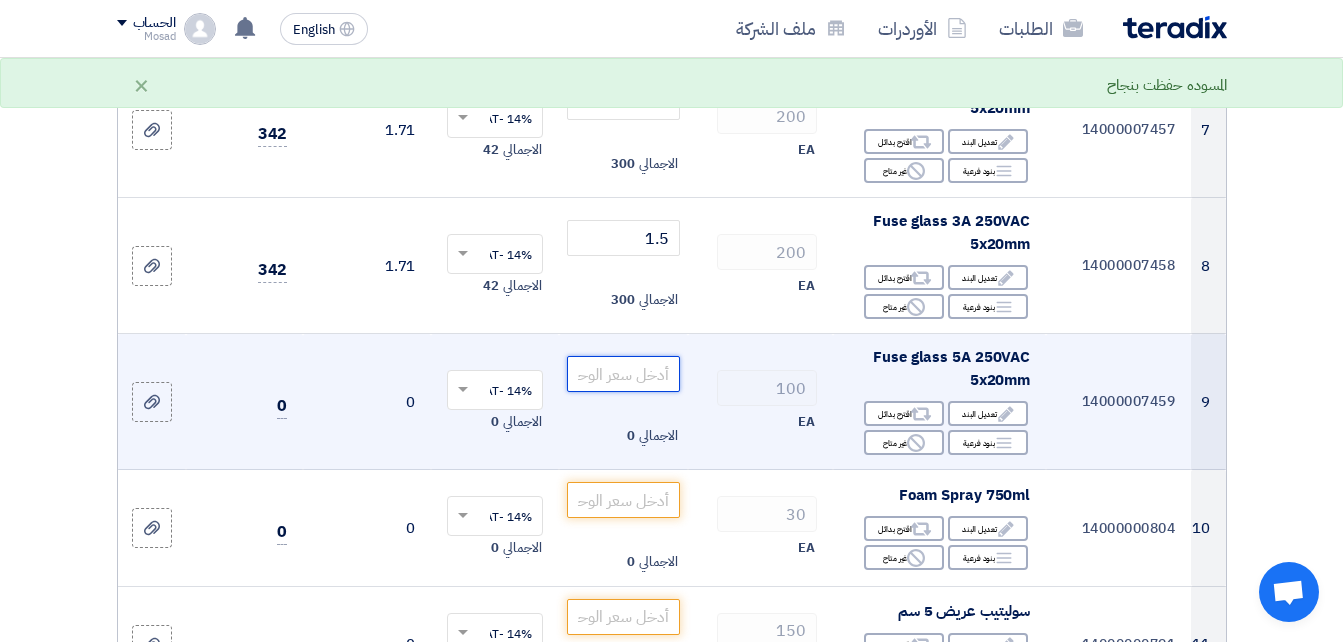 click 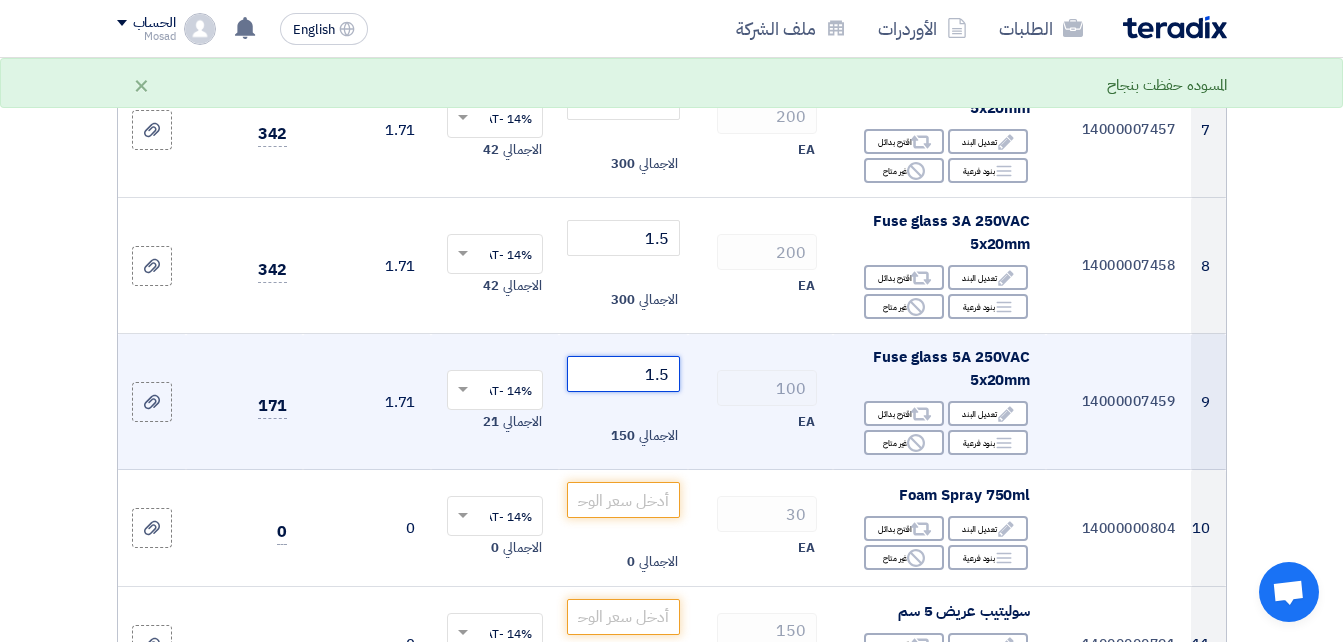 scroll, scrollTop: 1300, scrollLeft: 0, axis: vertical 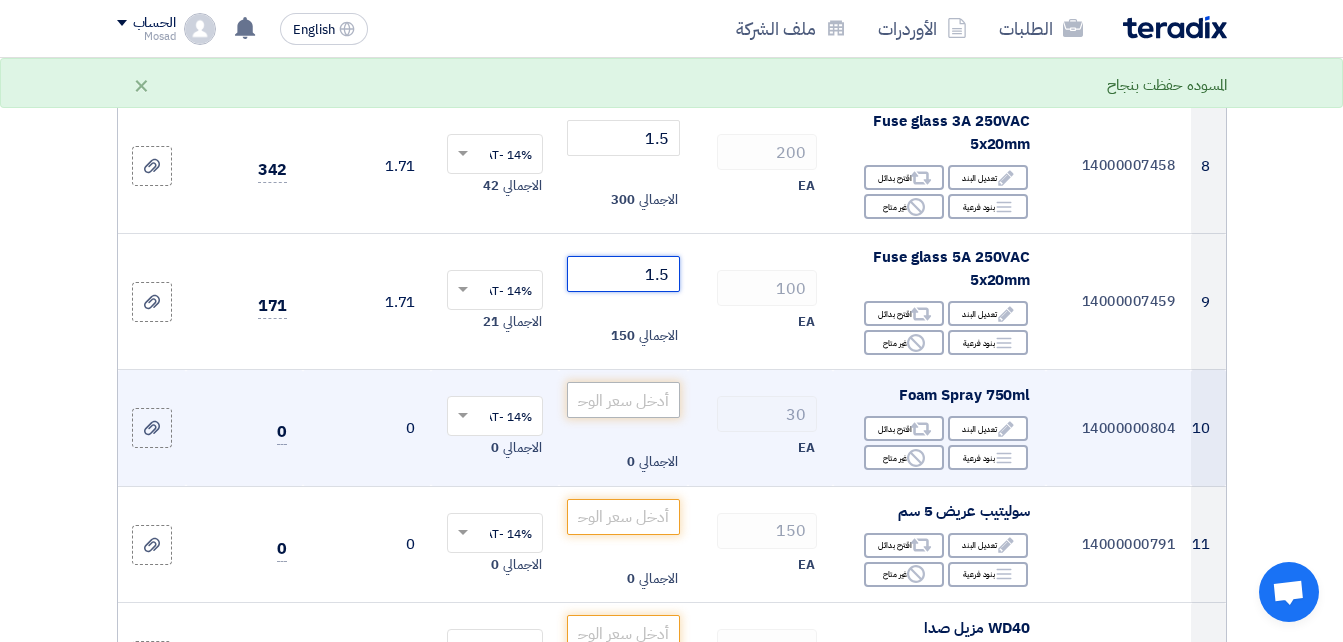 type on "1.5" 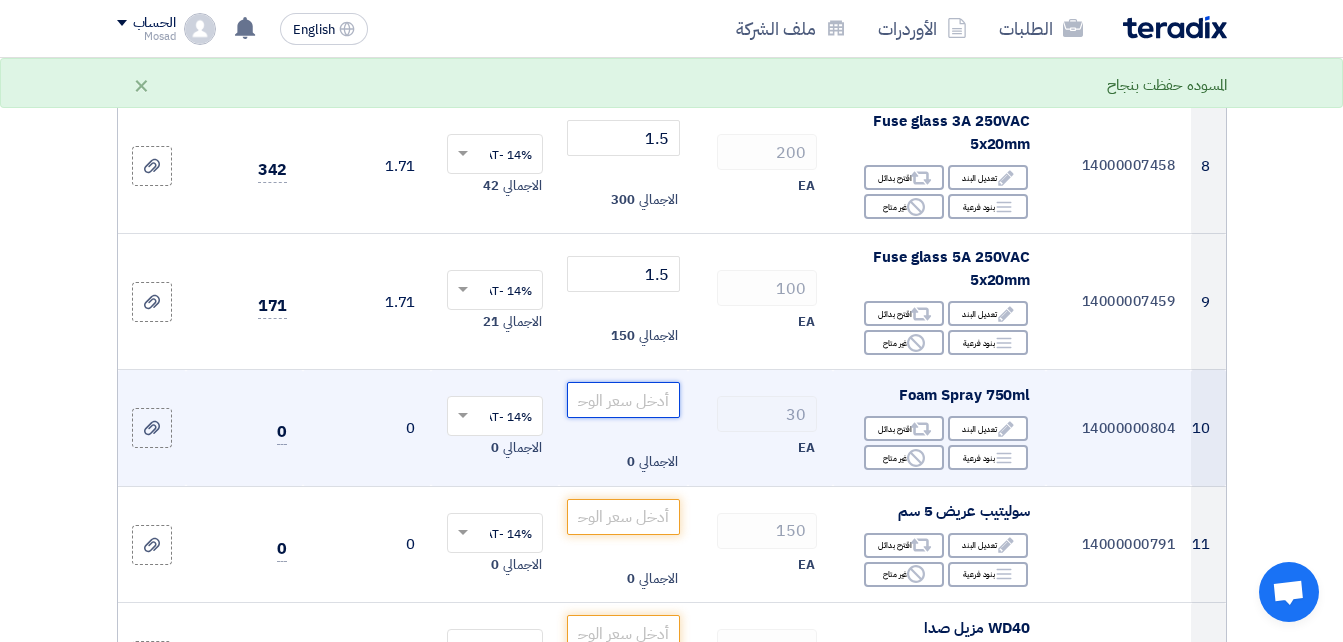 click 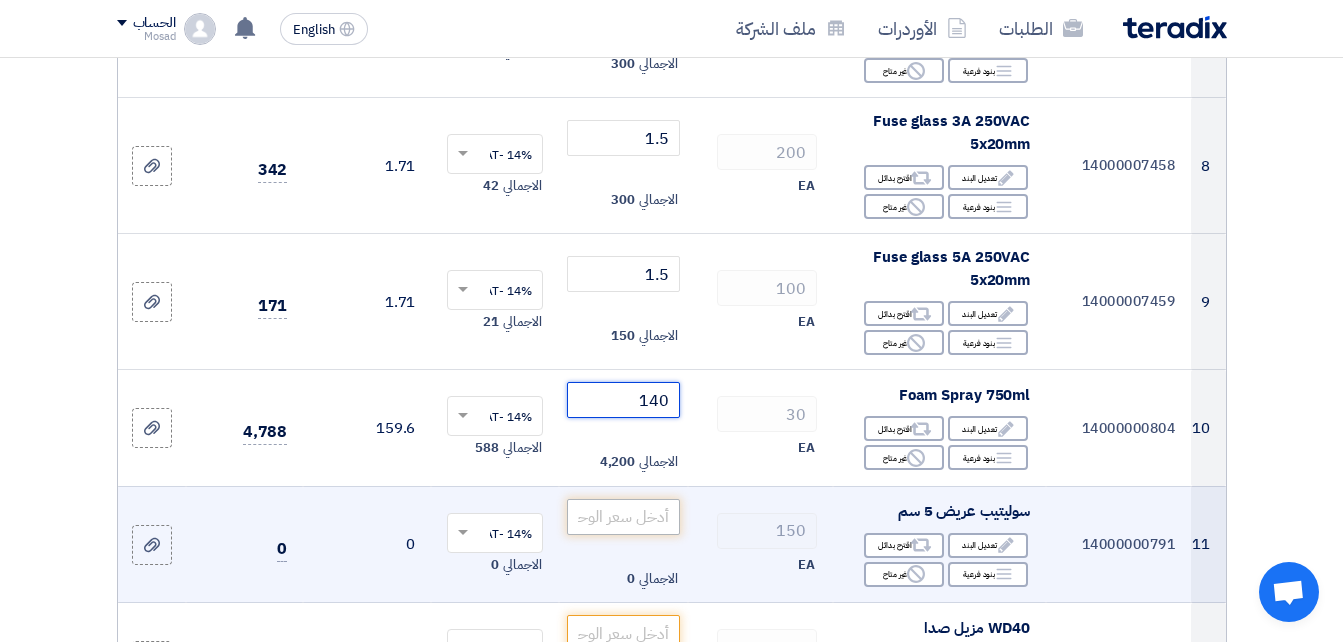 type on "140" 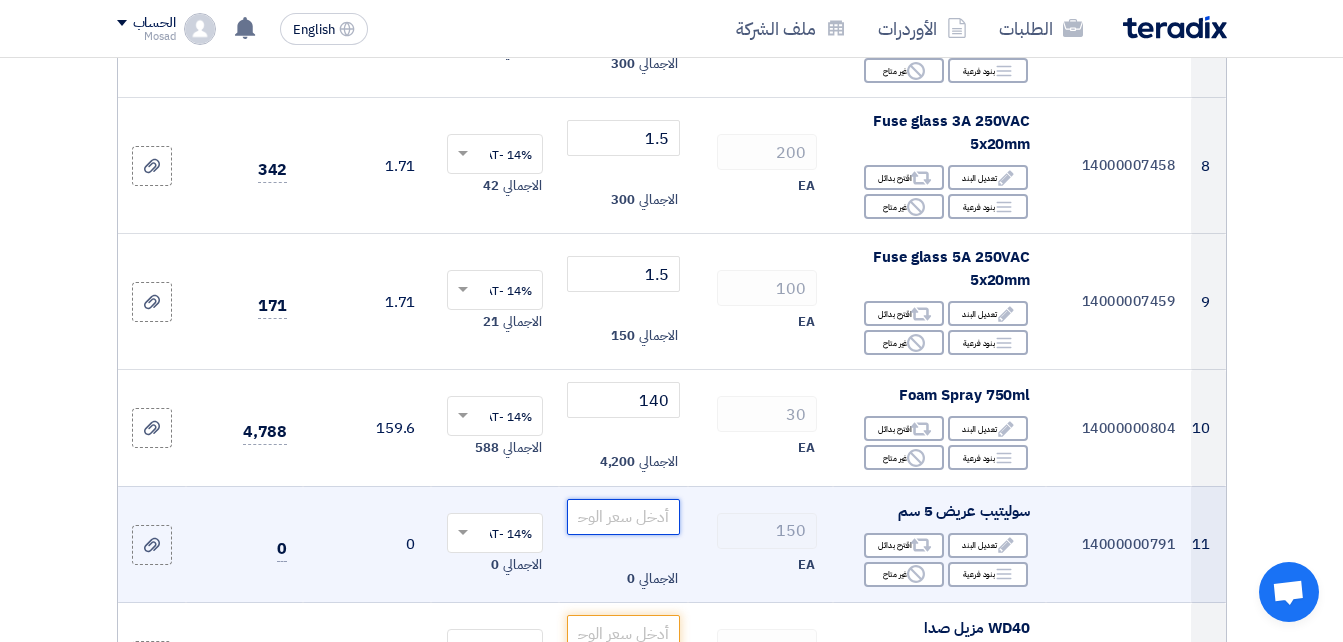 click 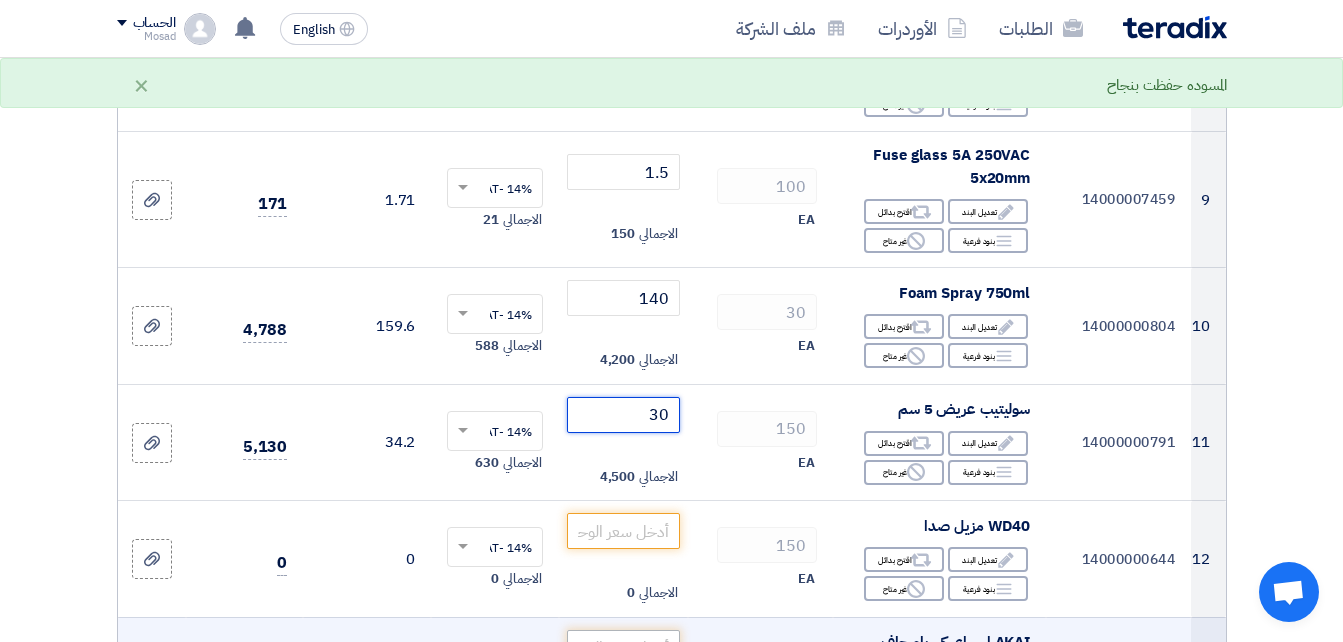 scroll, scrollTop: 1500, scrollLeft: 0, axis: vertical 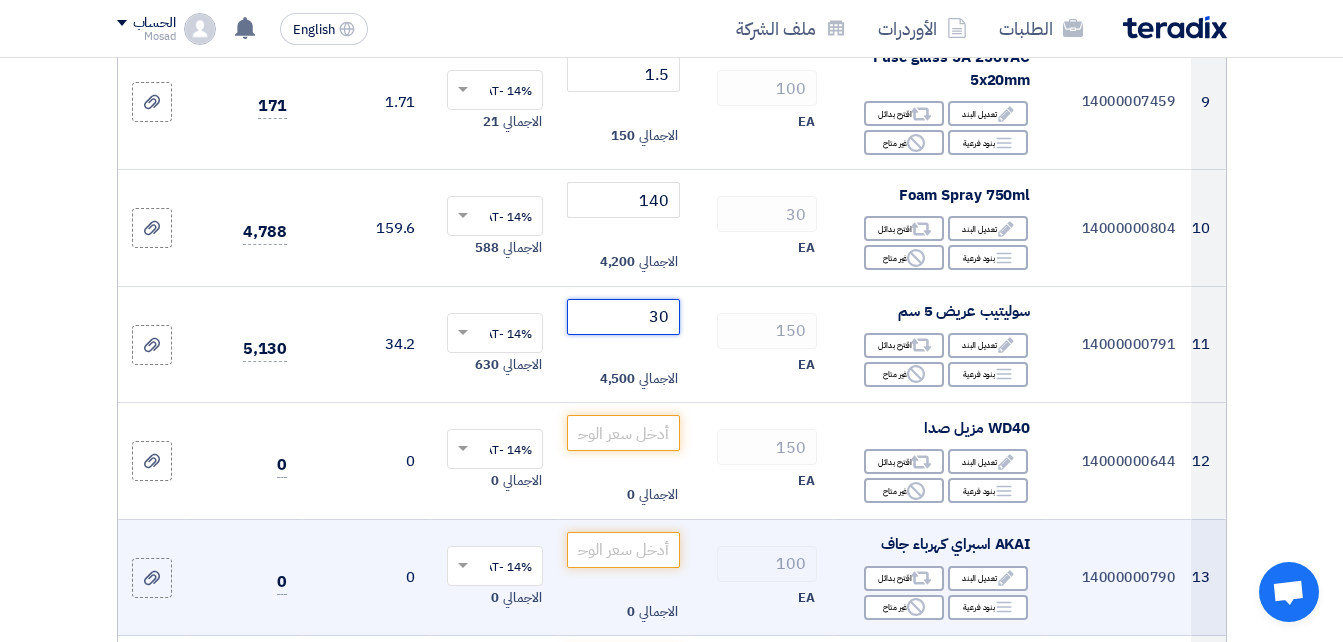 type on "30" 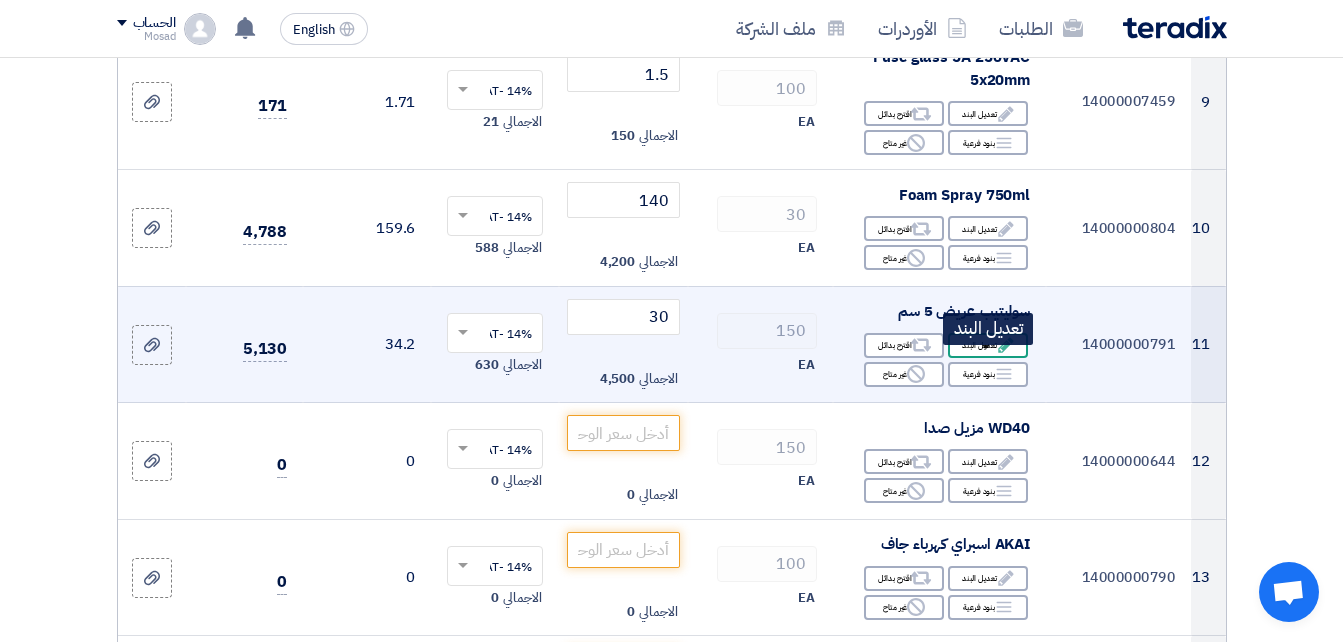click on "Edit
تعديل البند" 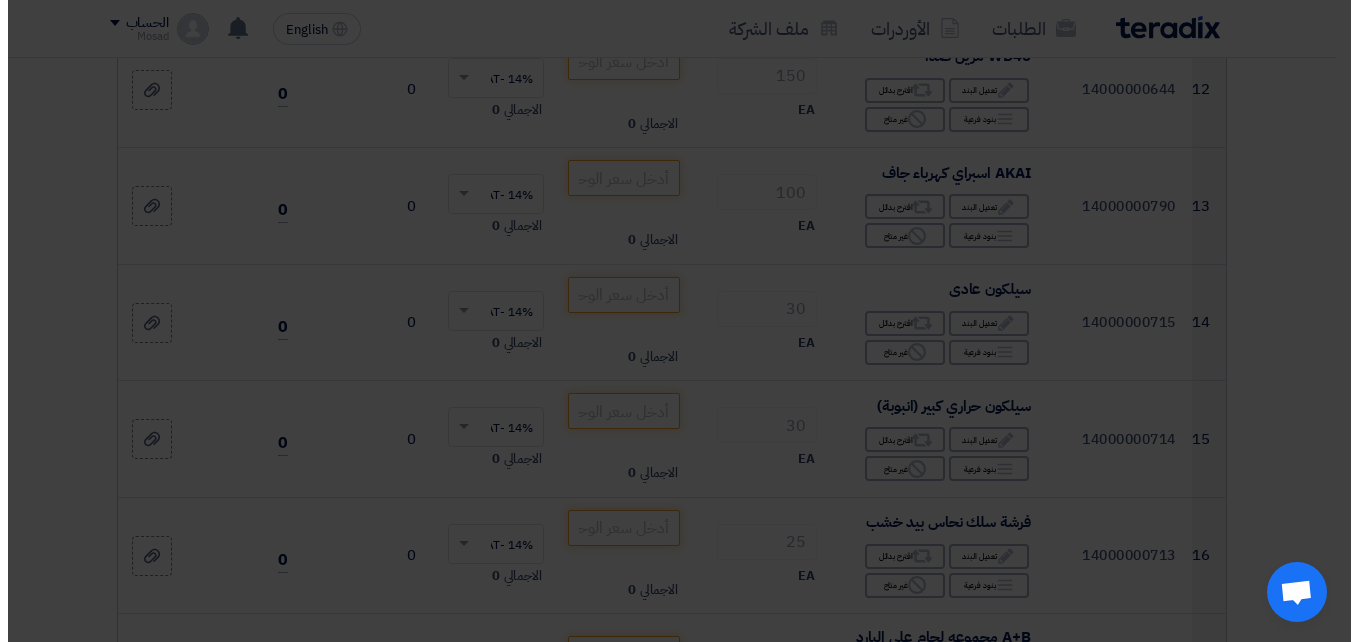 scroll, scrollTop: 1128, scrollLeft: 0, axis: vertical 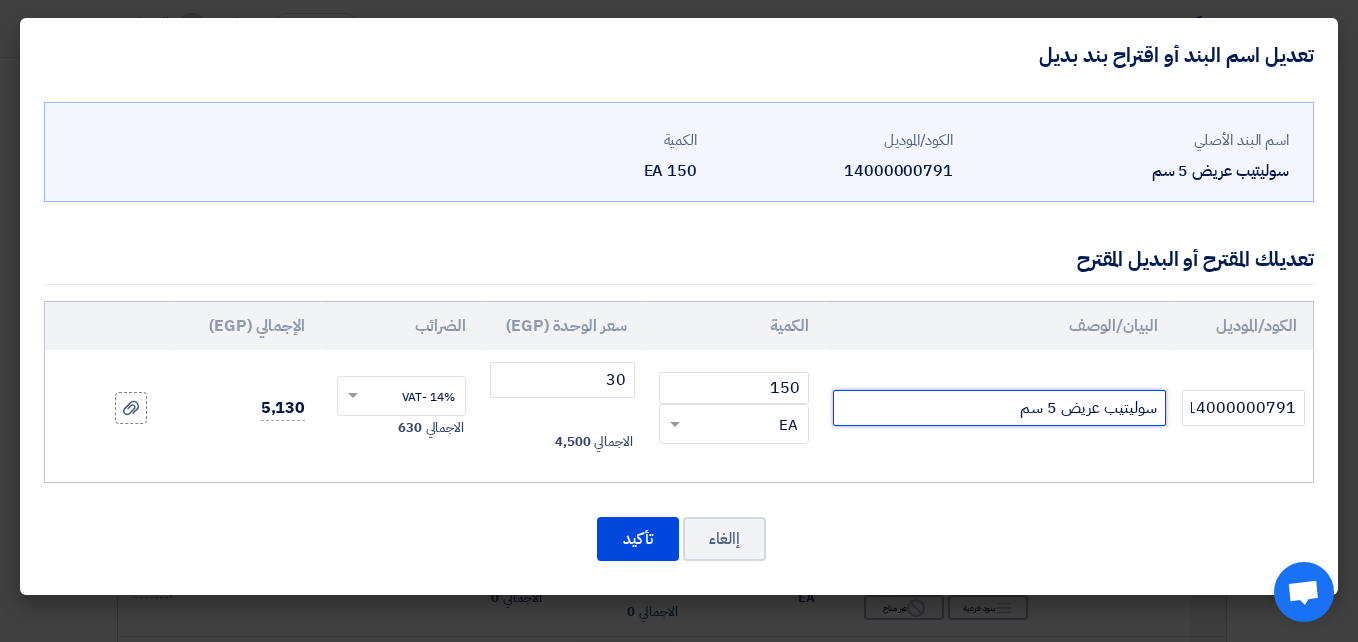 click on "سوليتيب عريض 5 سم" 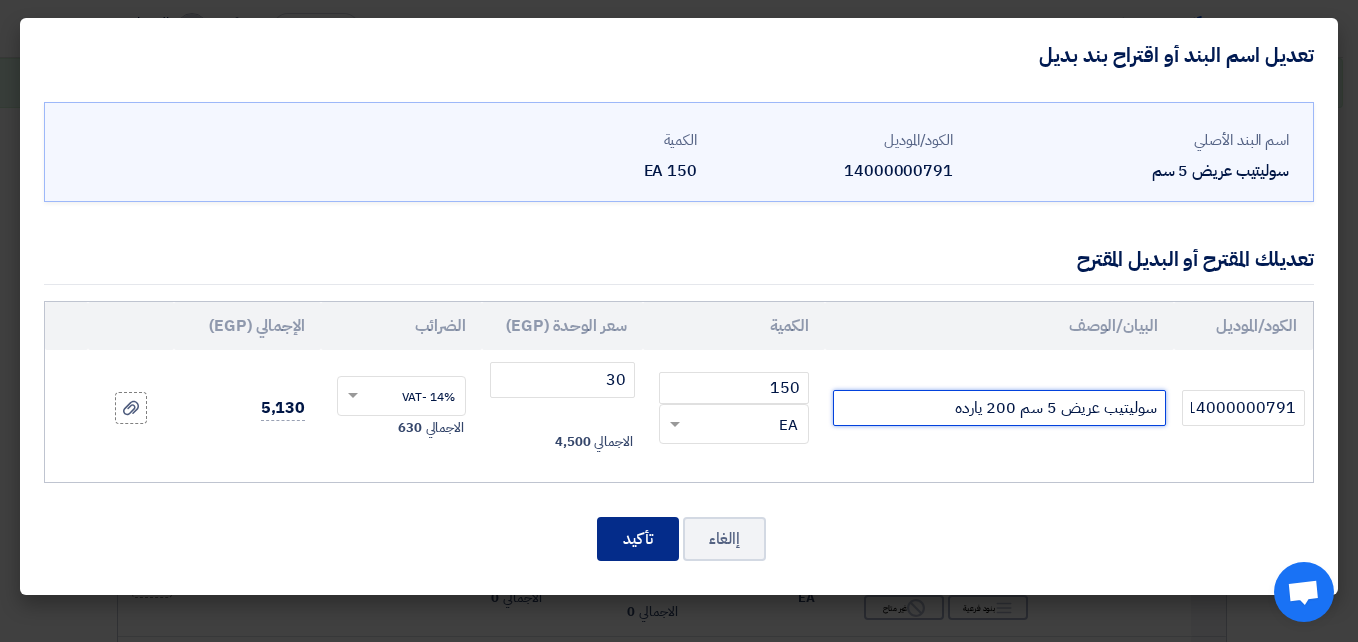 type on "سوليتيب عريض 5 سم 200 يارده" 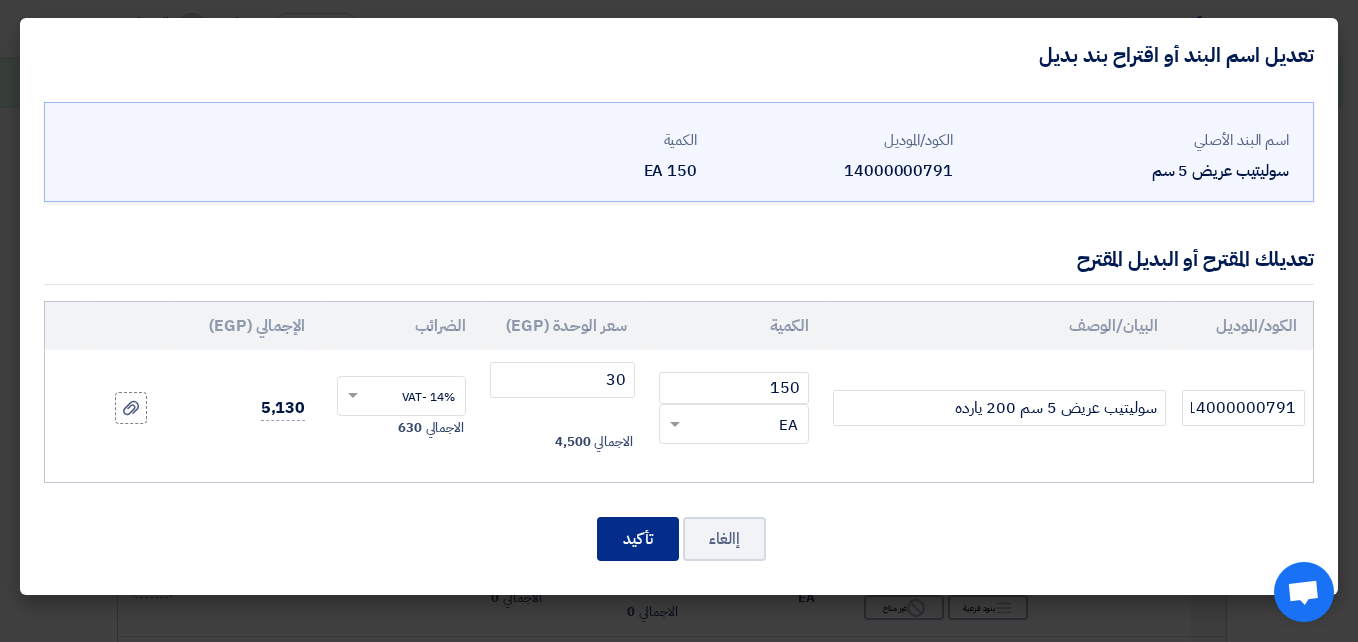 click on "تأكيد" 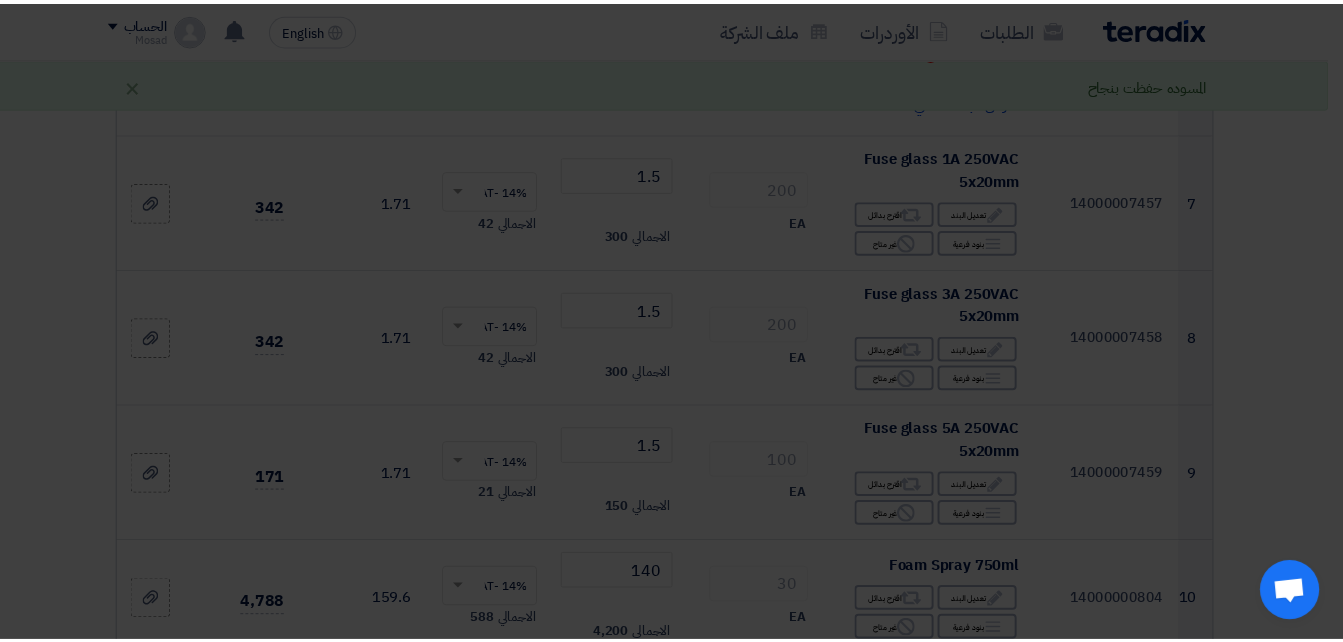 scroll, scrollTop: 1500, scrollLeft: 0, axis: vertical 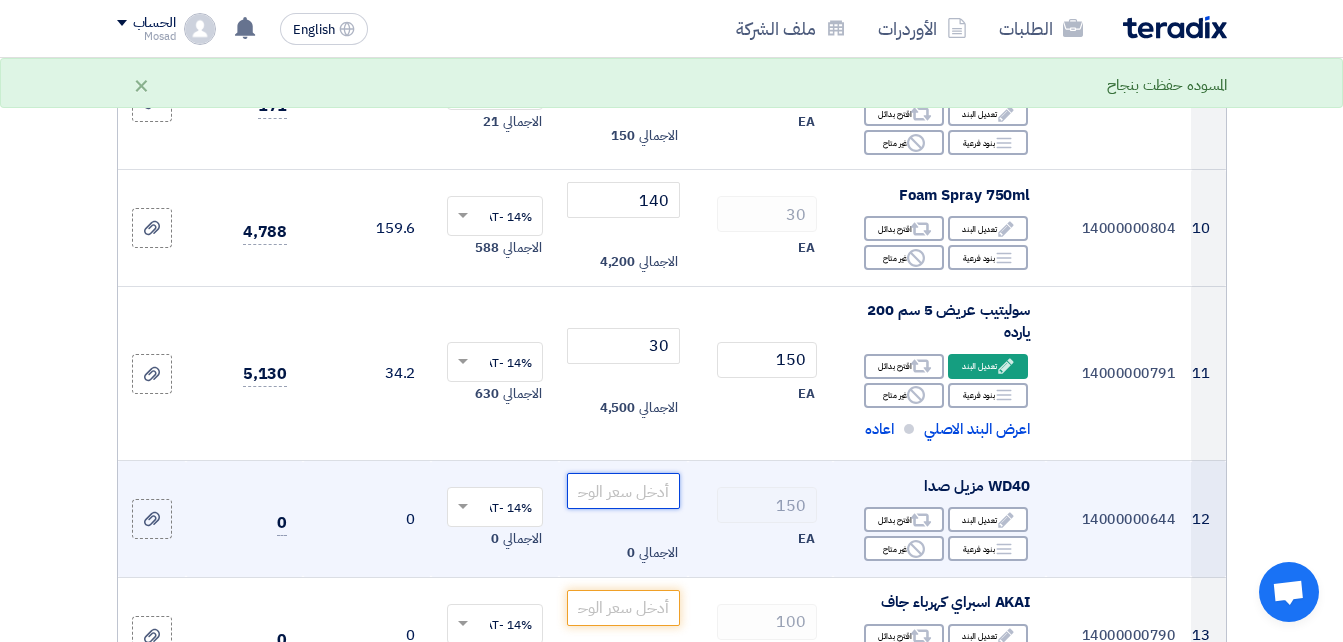 click 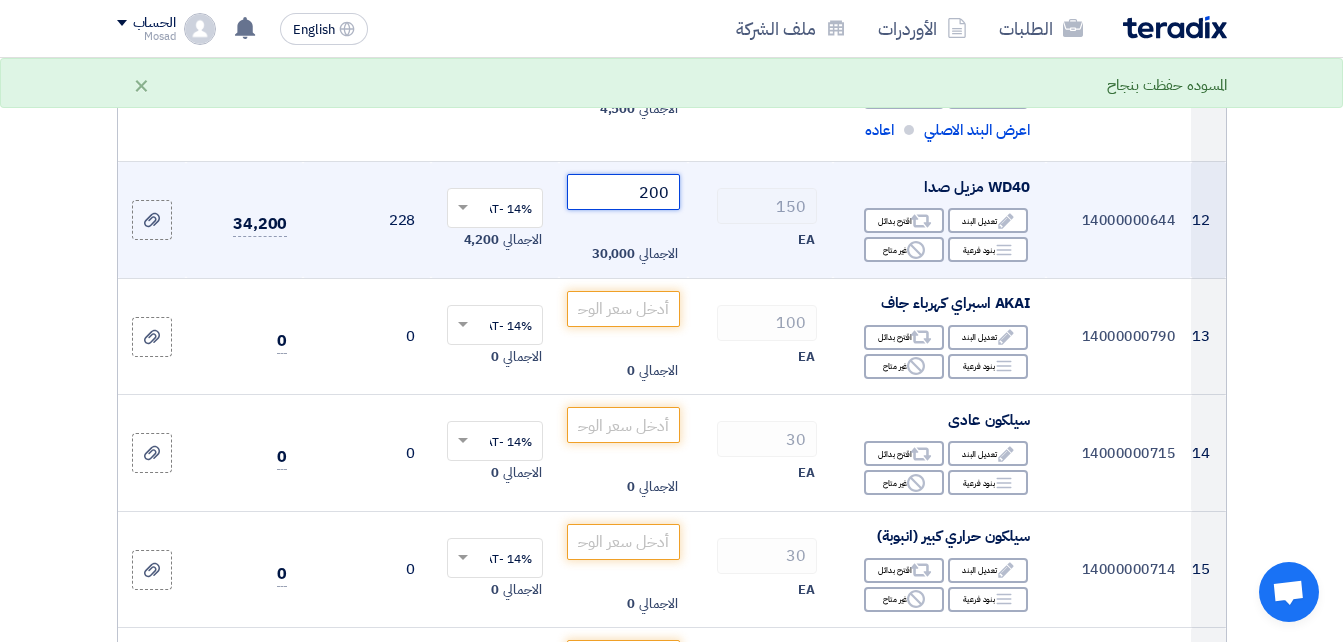 scroll, scrollTop: 1800, scrollLeft: 0, axis: vertical 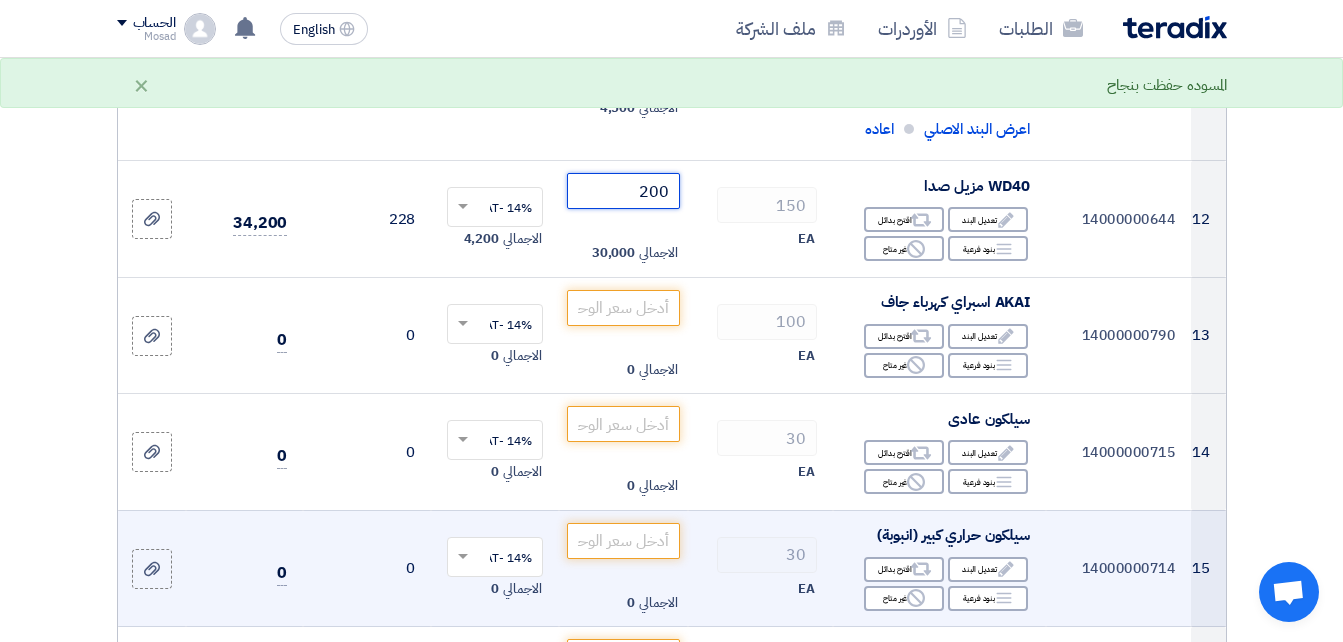 type on "200" 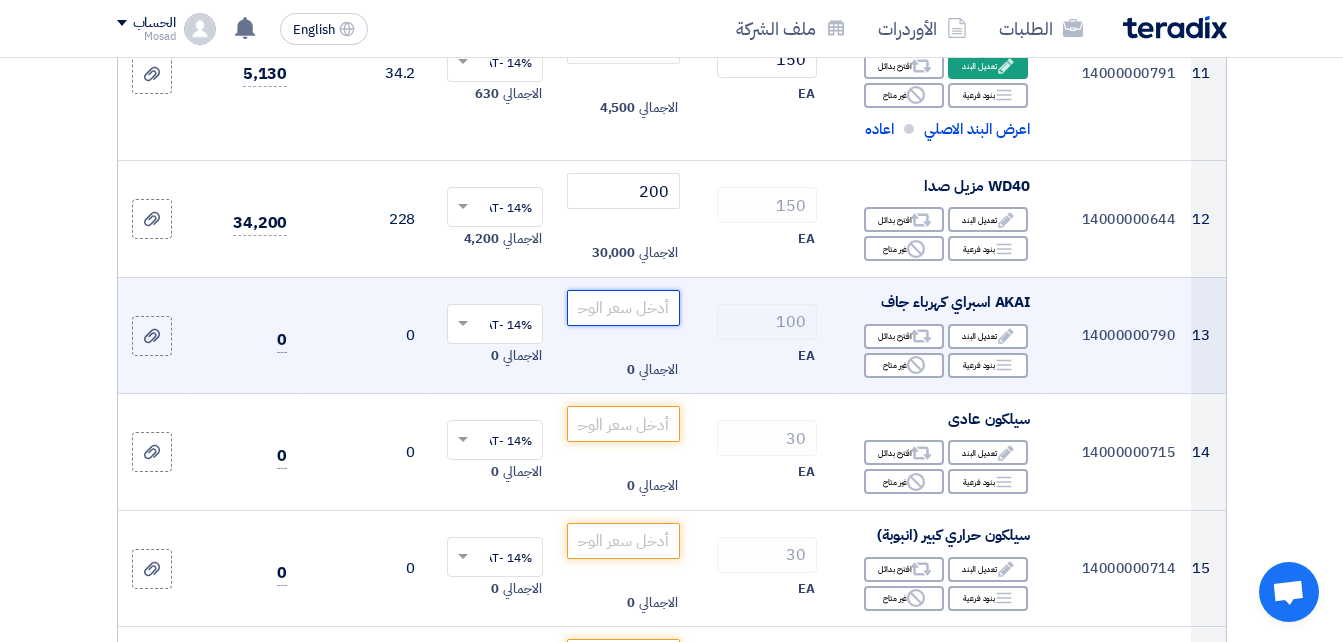 click 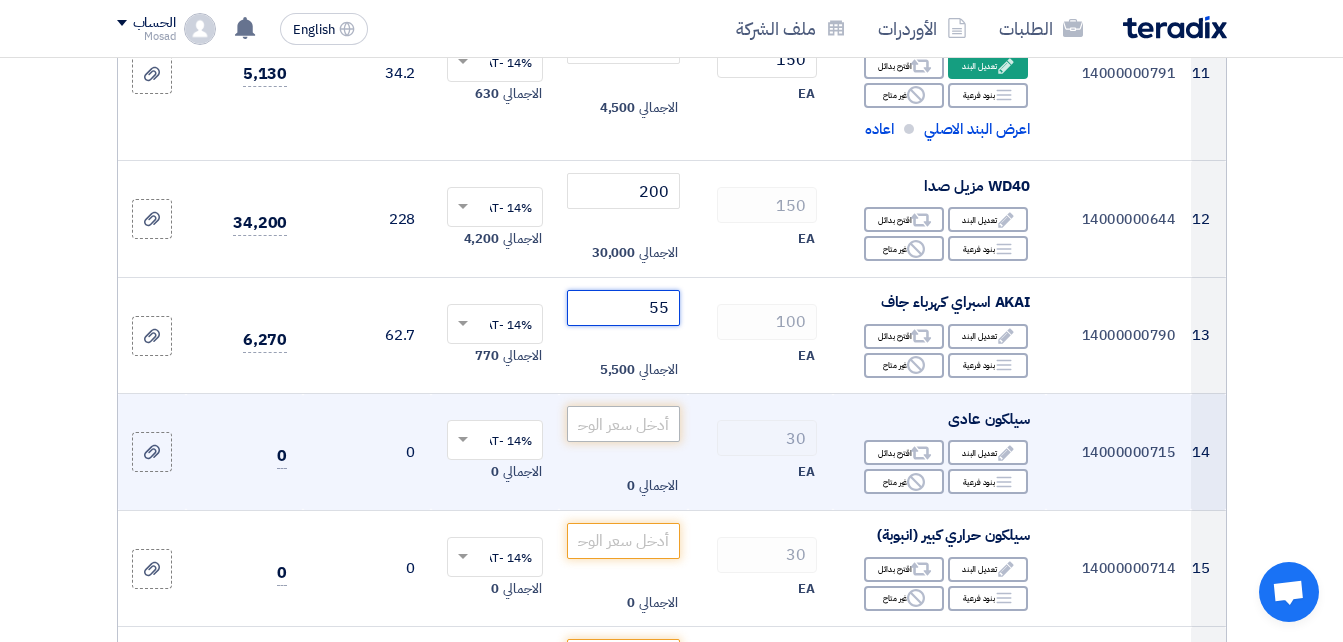 type on "55" 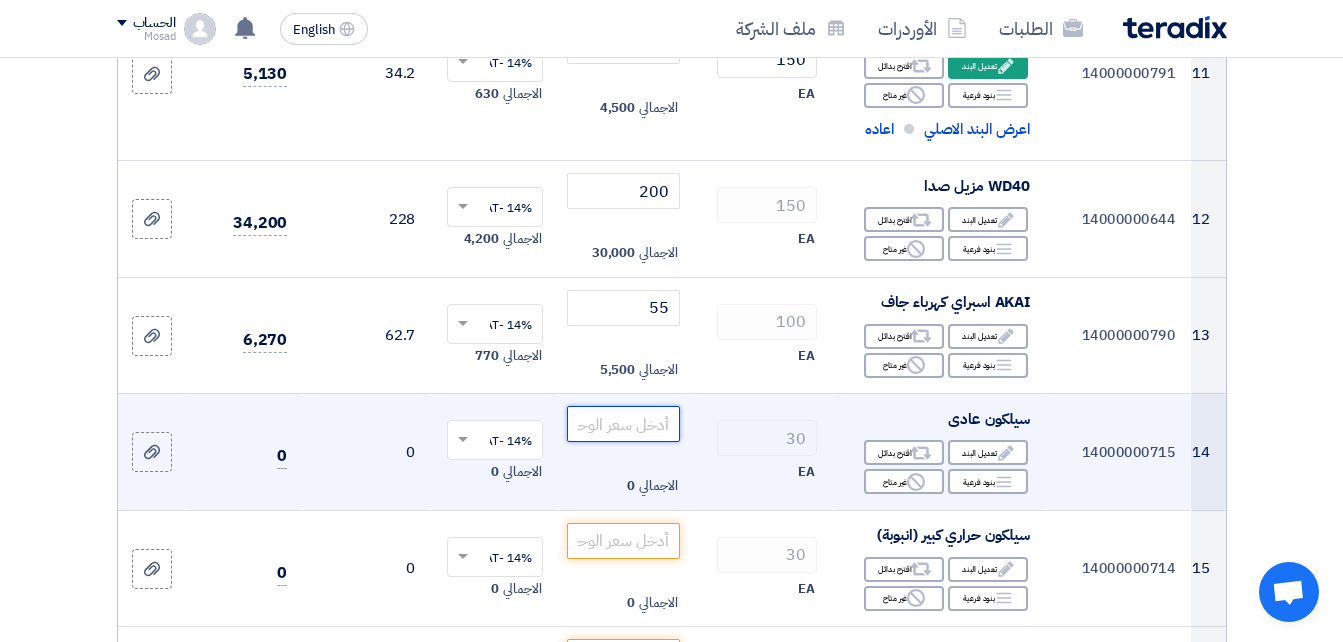 click 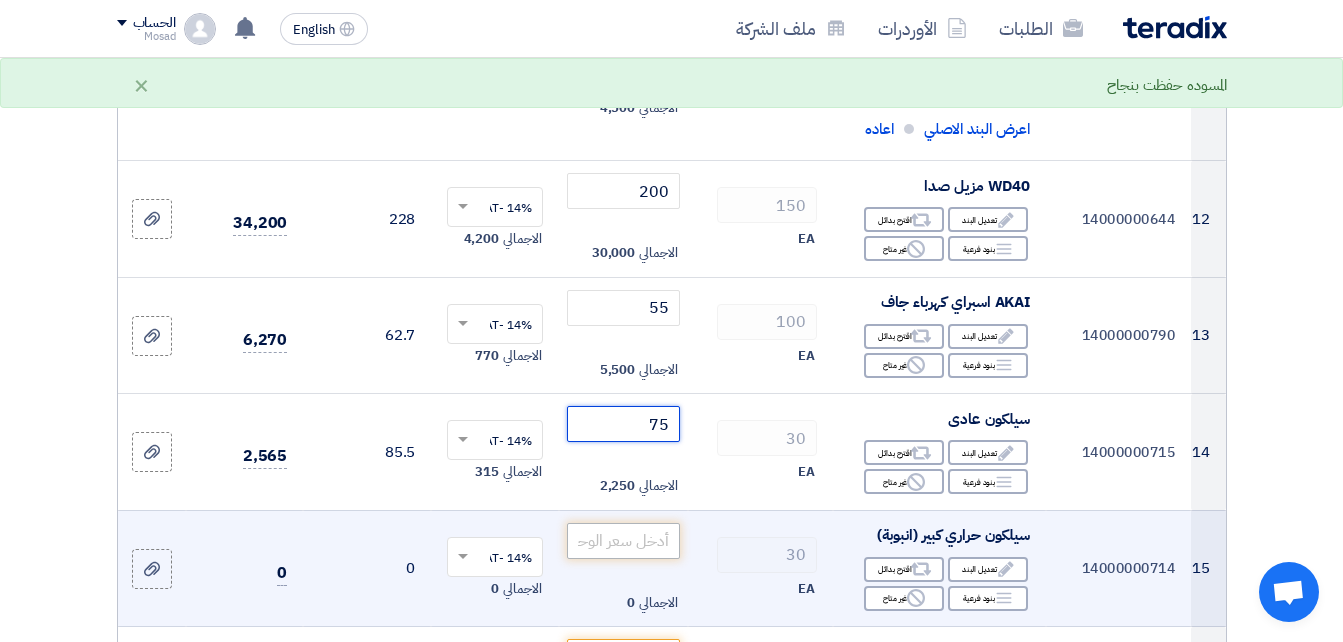 type on "75" 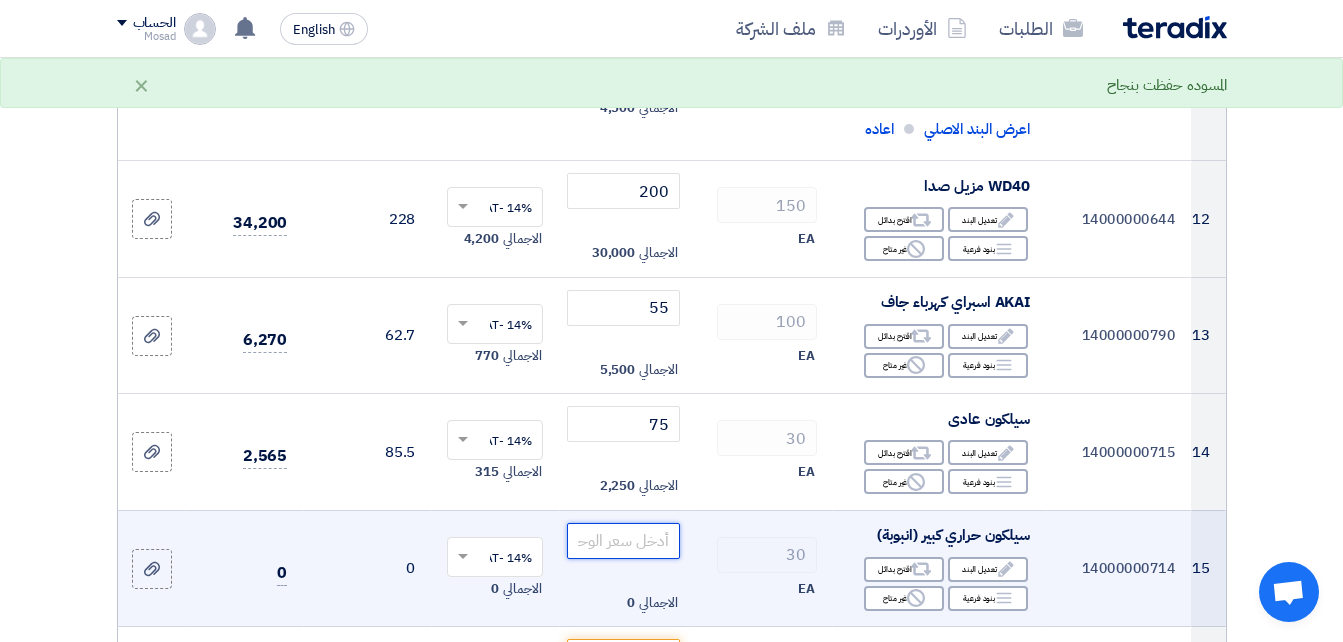 click 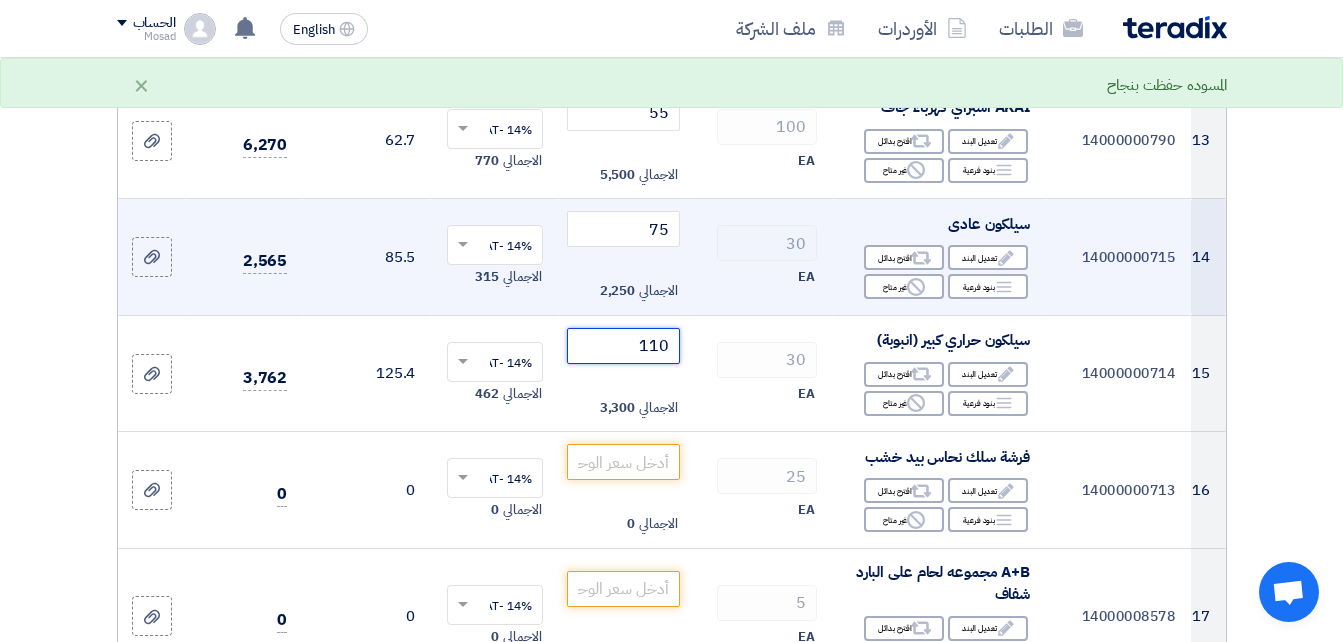 scroll, scrollTop: 2000, scrollLeft: 0, axis: vertical 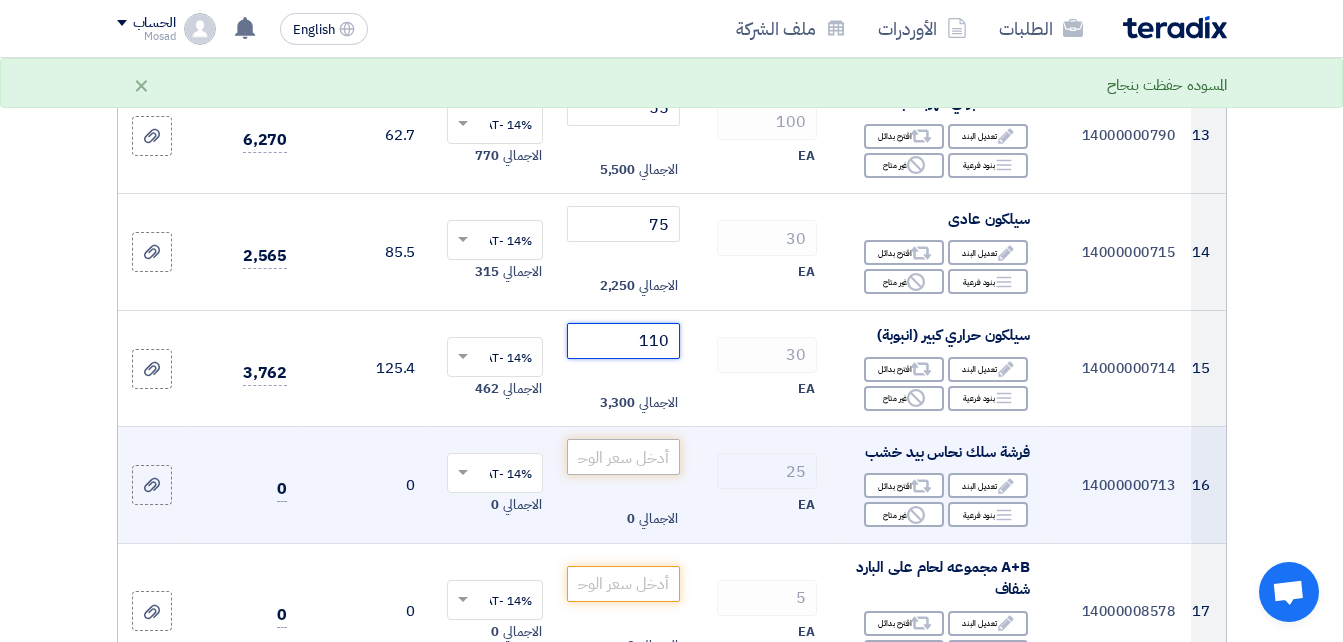 type on "110" 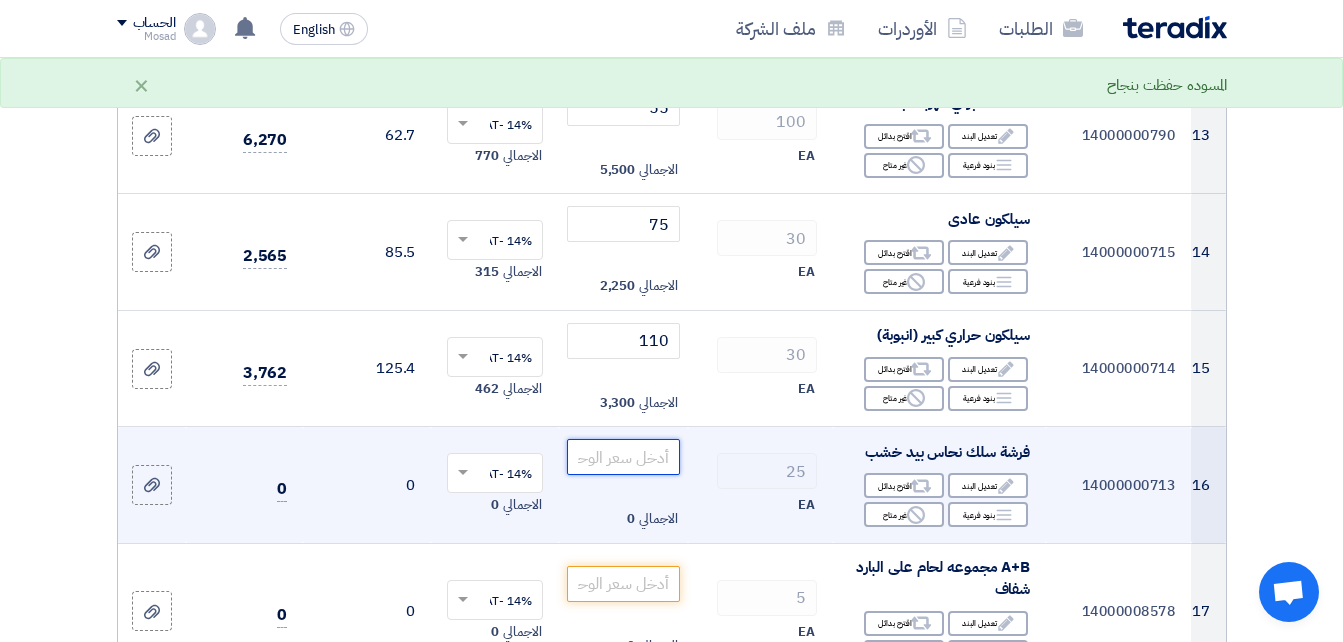 click 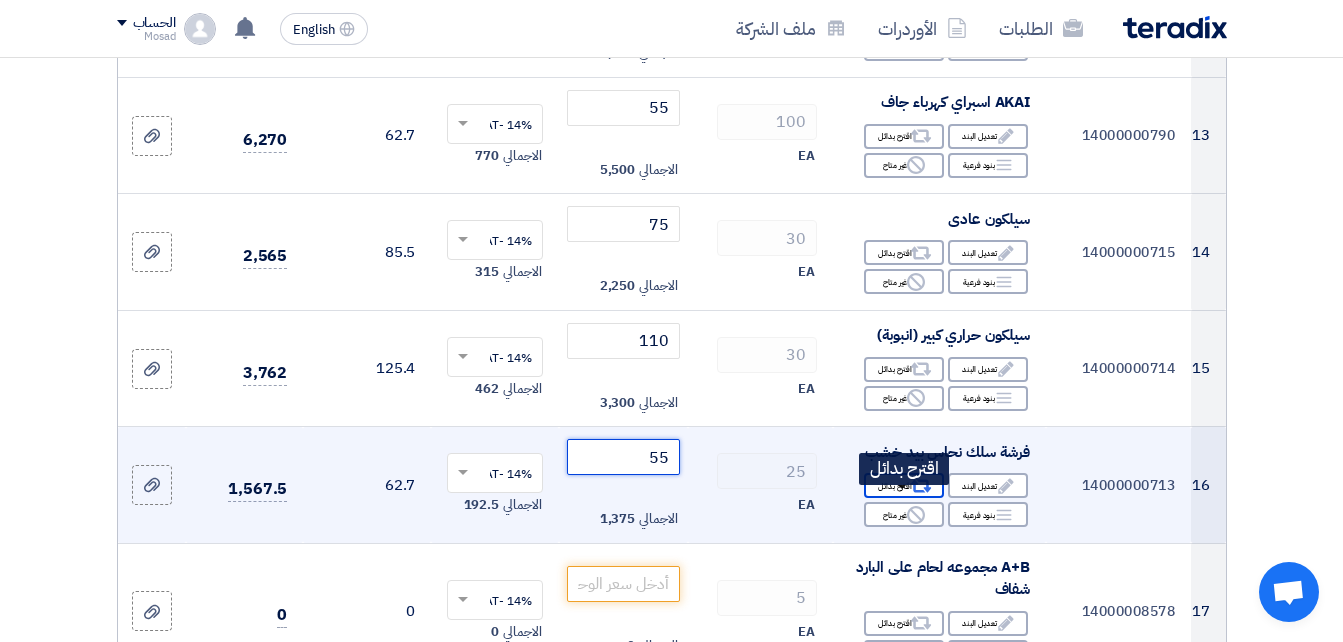 type on "55" 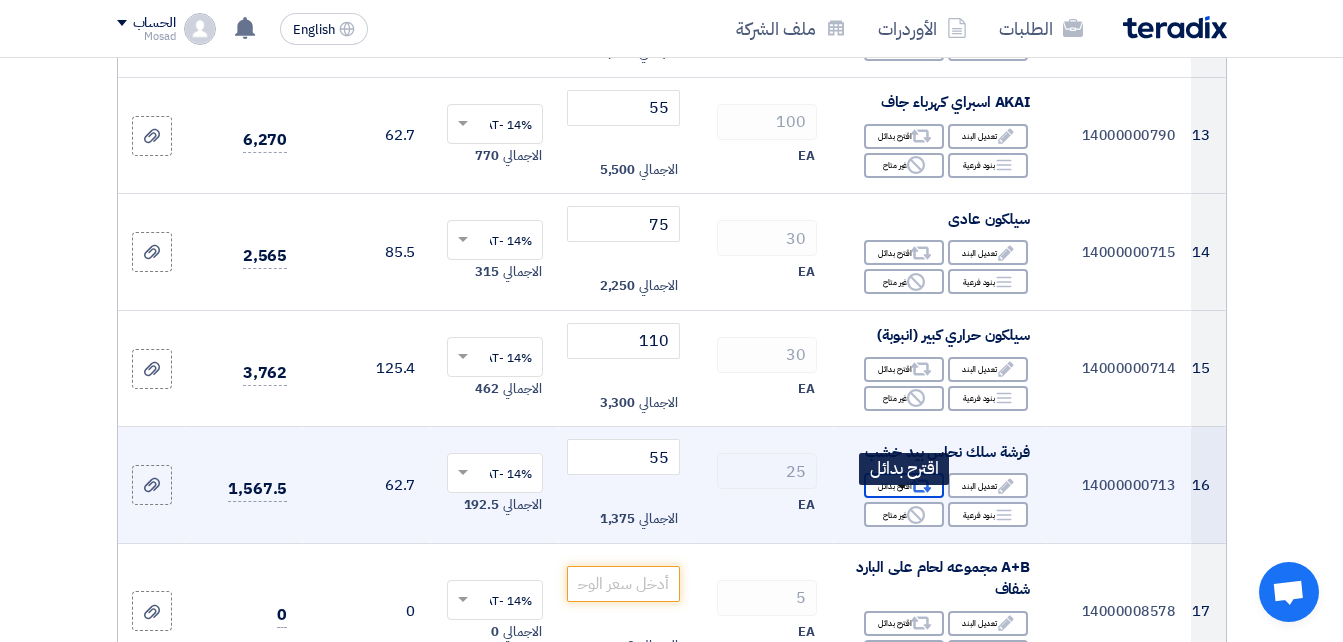 click on "Alternative
اقترح بدائل" 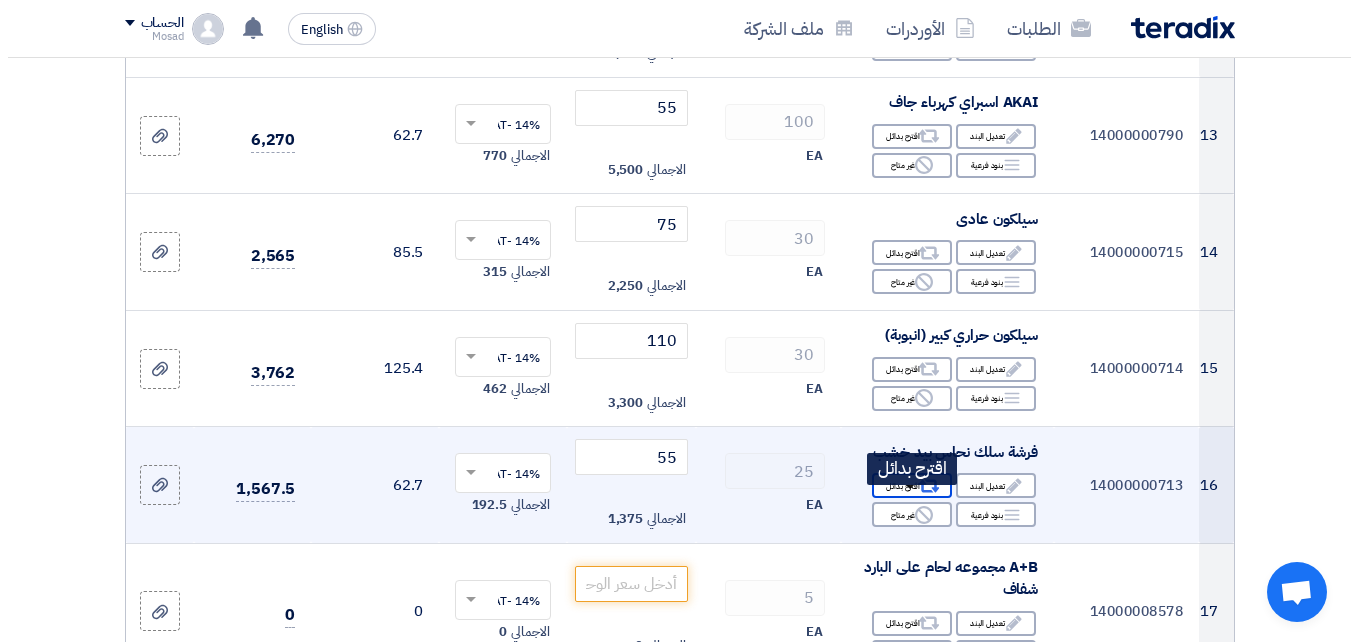 scroll, scrollTop: 1454, scrollLeft: 0, axis: vertical 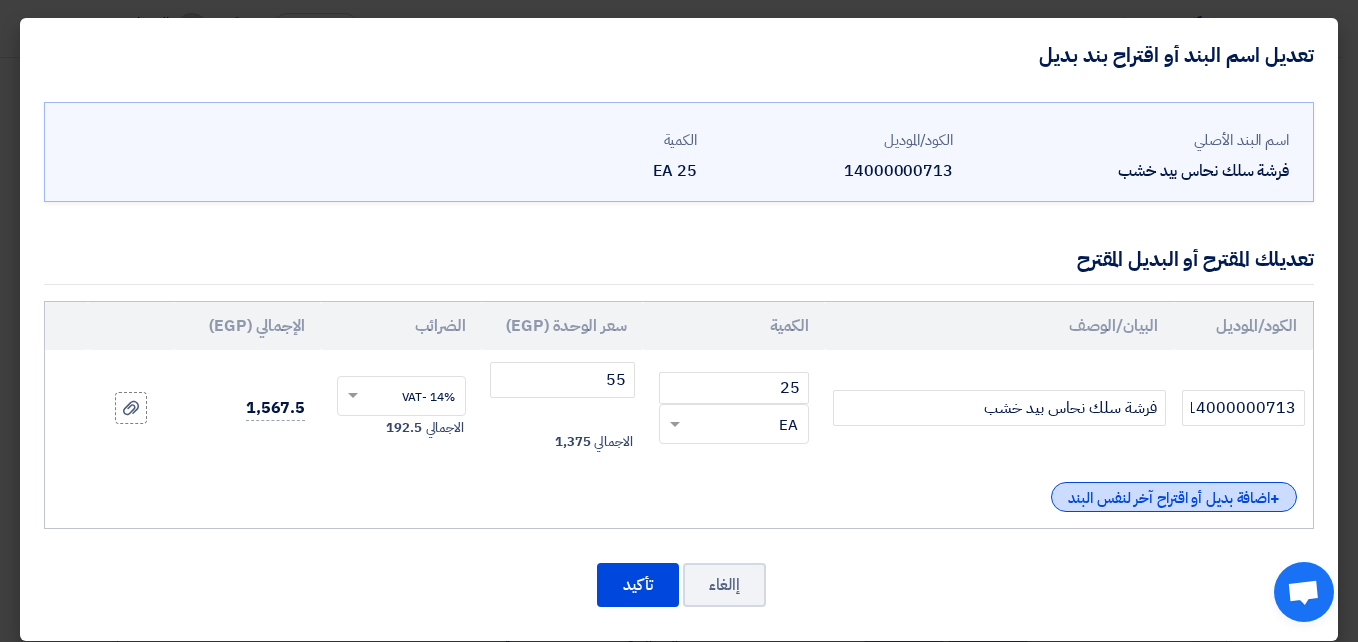 click on "+
اضافة بديل أو اقتراح آخر لنفس البند" 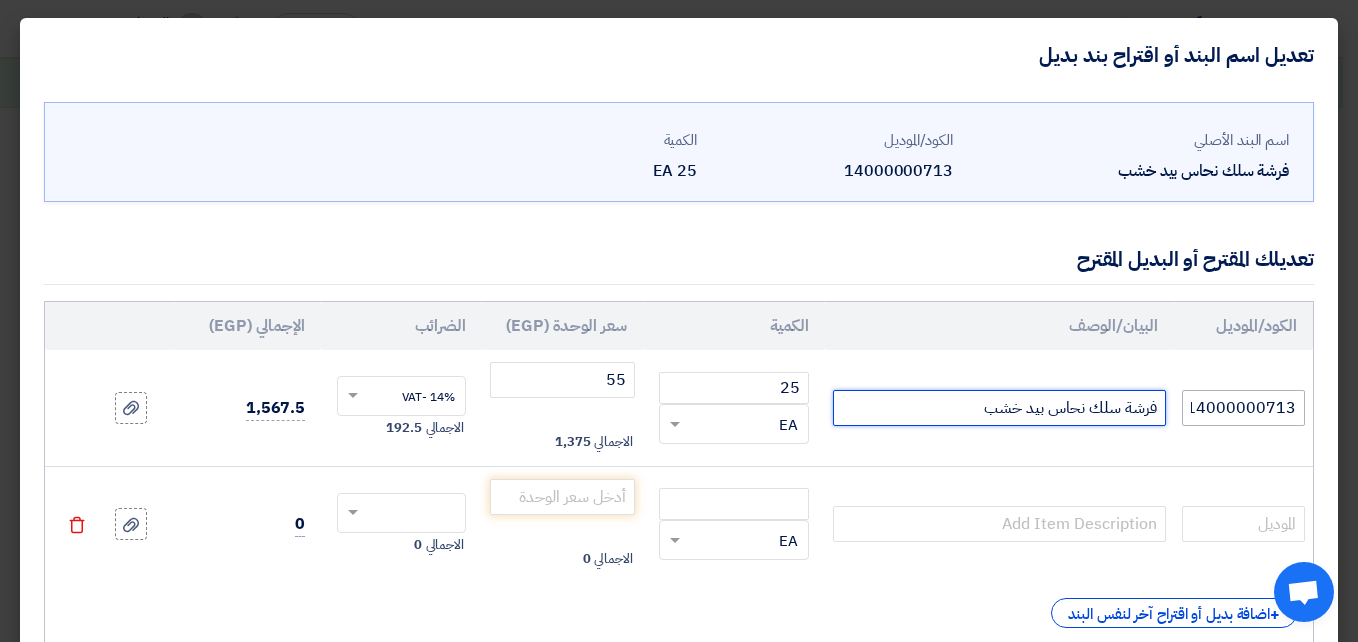 drag, startPoint x: 951, startPoint y: 407, endPoint x: 1186, endPoint y: 409, distance: 235.00851 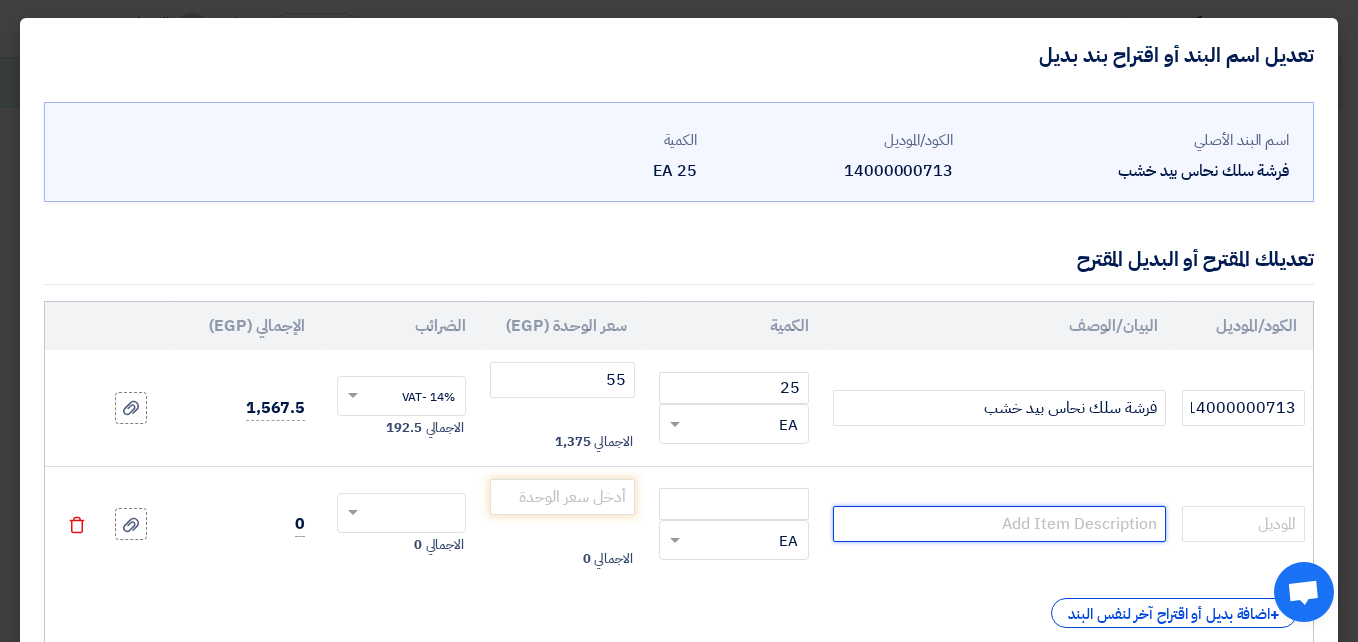 click 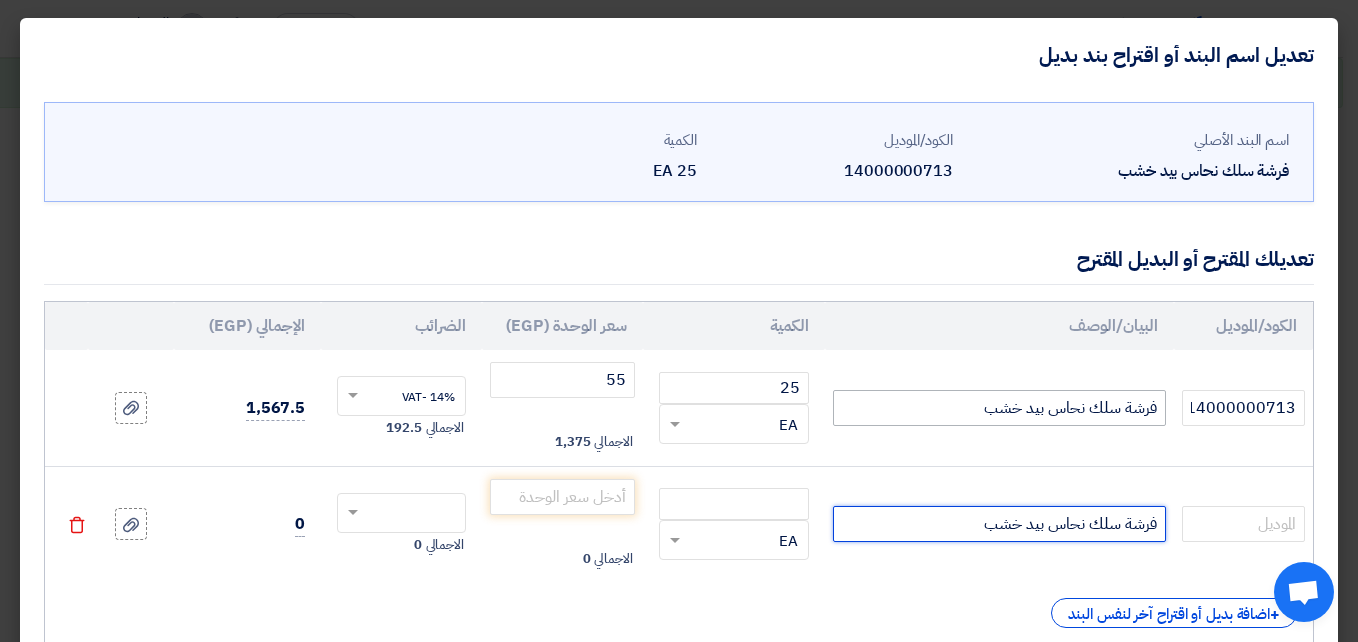 type on "فرشة سلك نحاس بيد خشب" 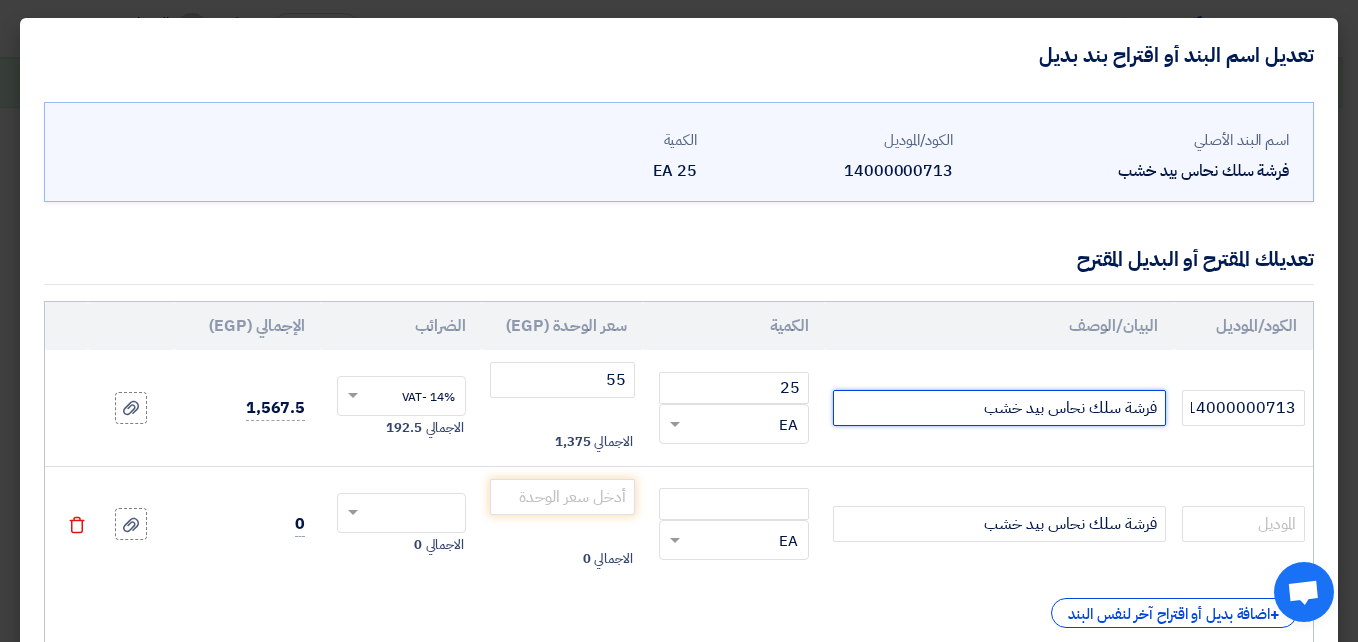 click on "فرشة سلك نحاس بيد خشب" 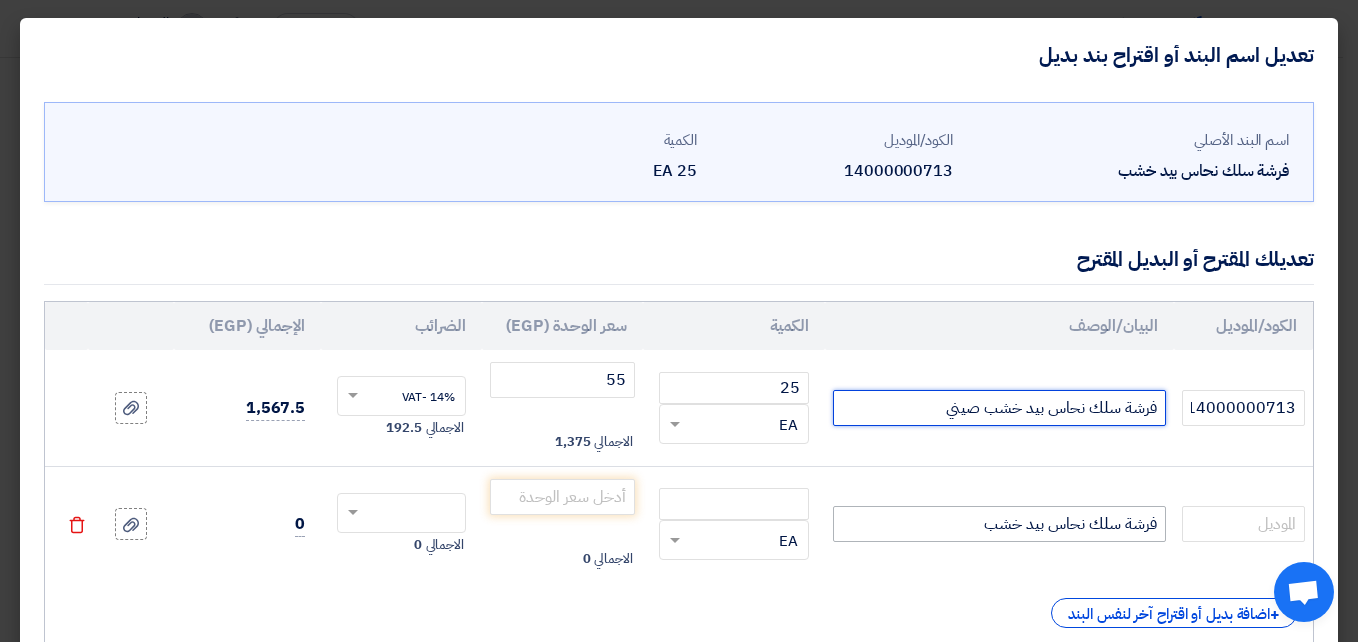 type on "فرشة سلك نحاس بيد خشب صيني" 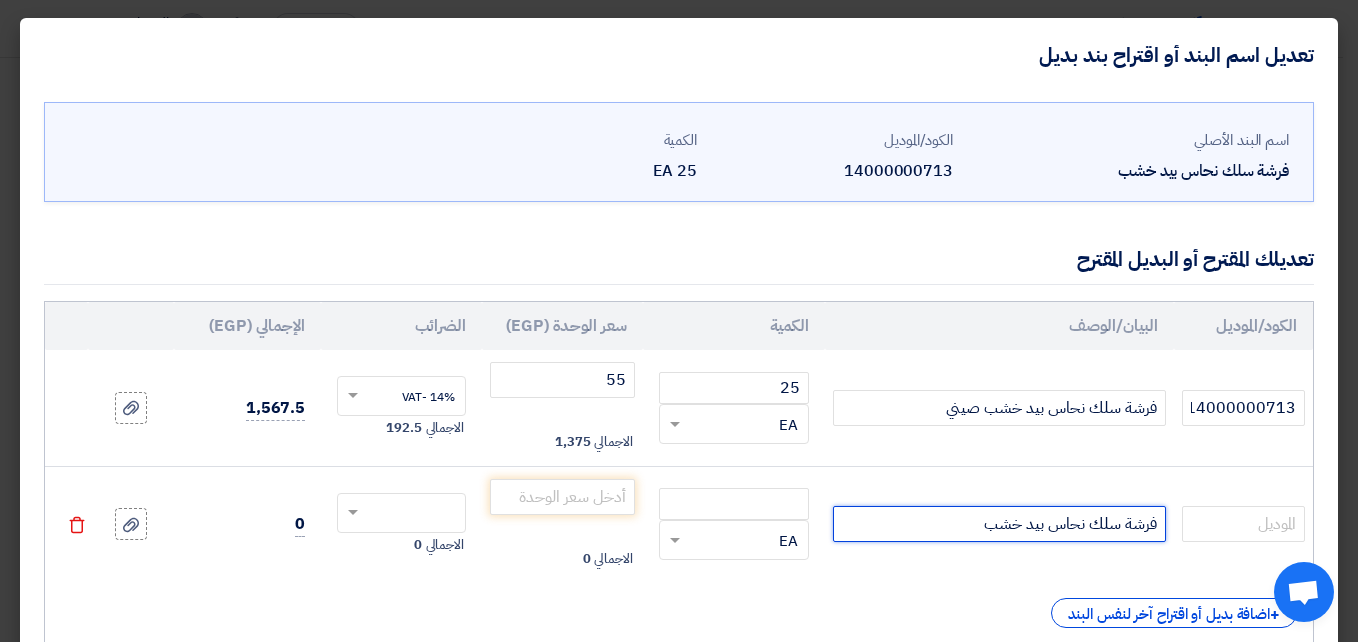 click on "فرشة سلك نحاس بيد خشب" 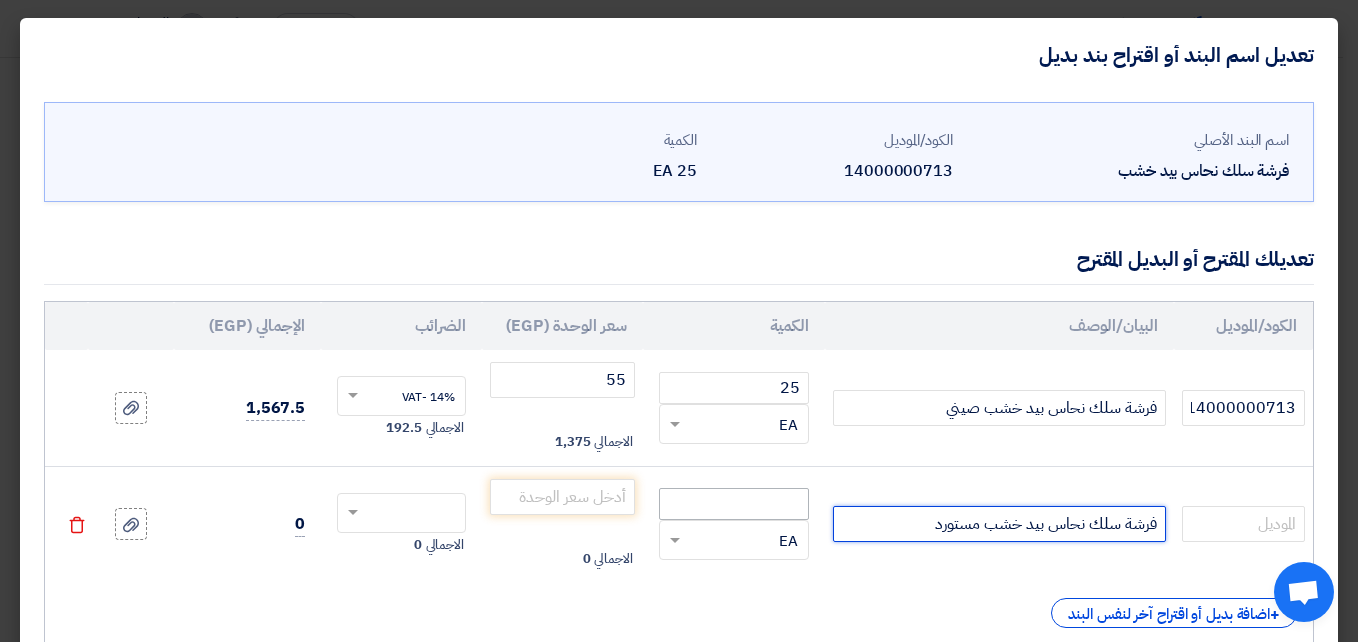 type on "فرشة سلك نحاس بيد خشب مستورد" 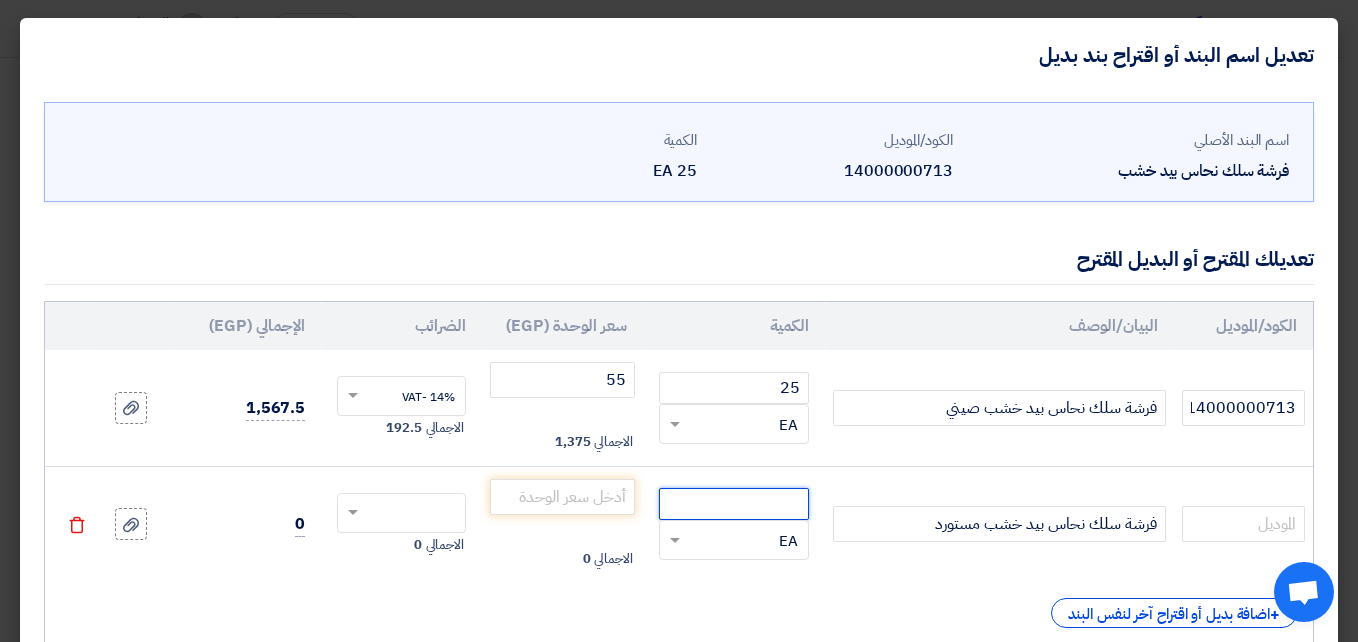click 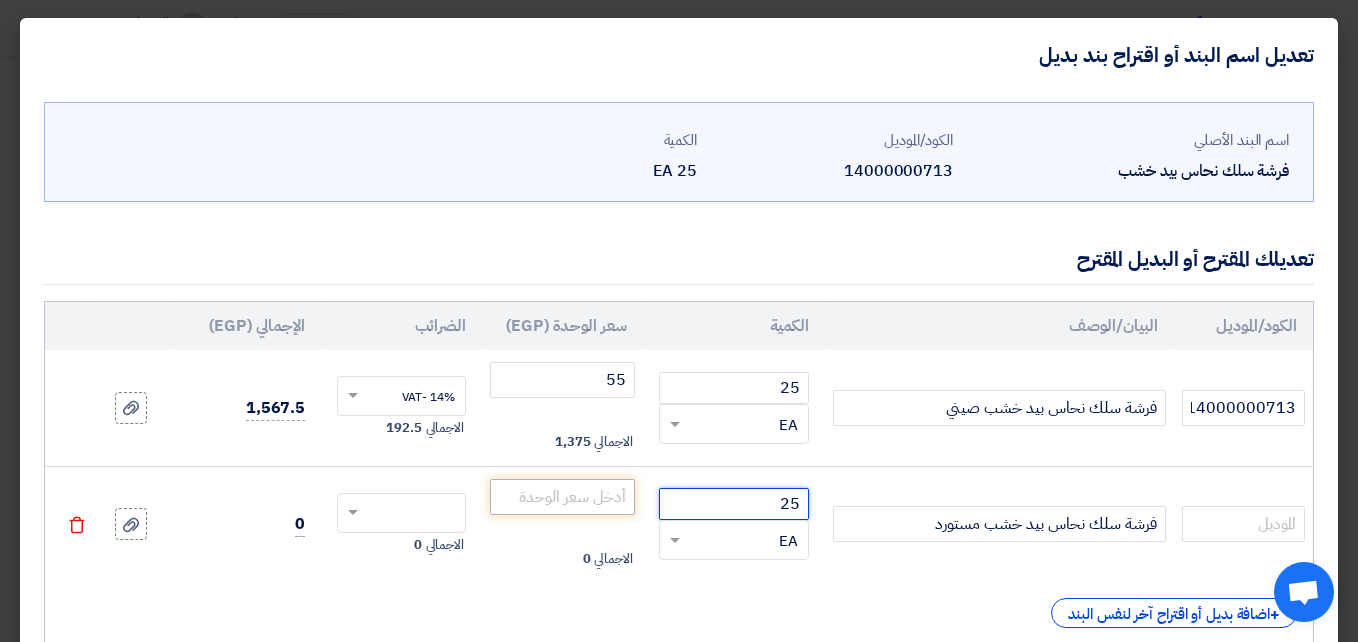 type on "25" 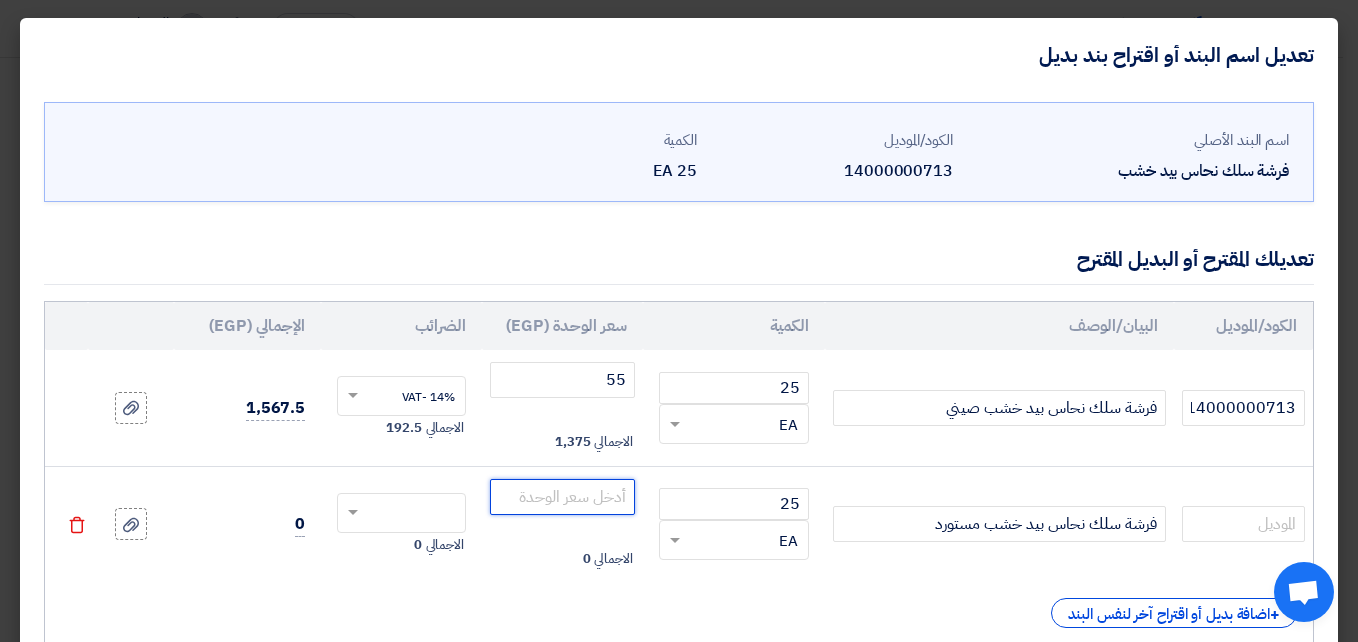 click 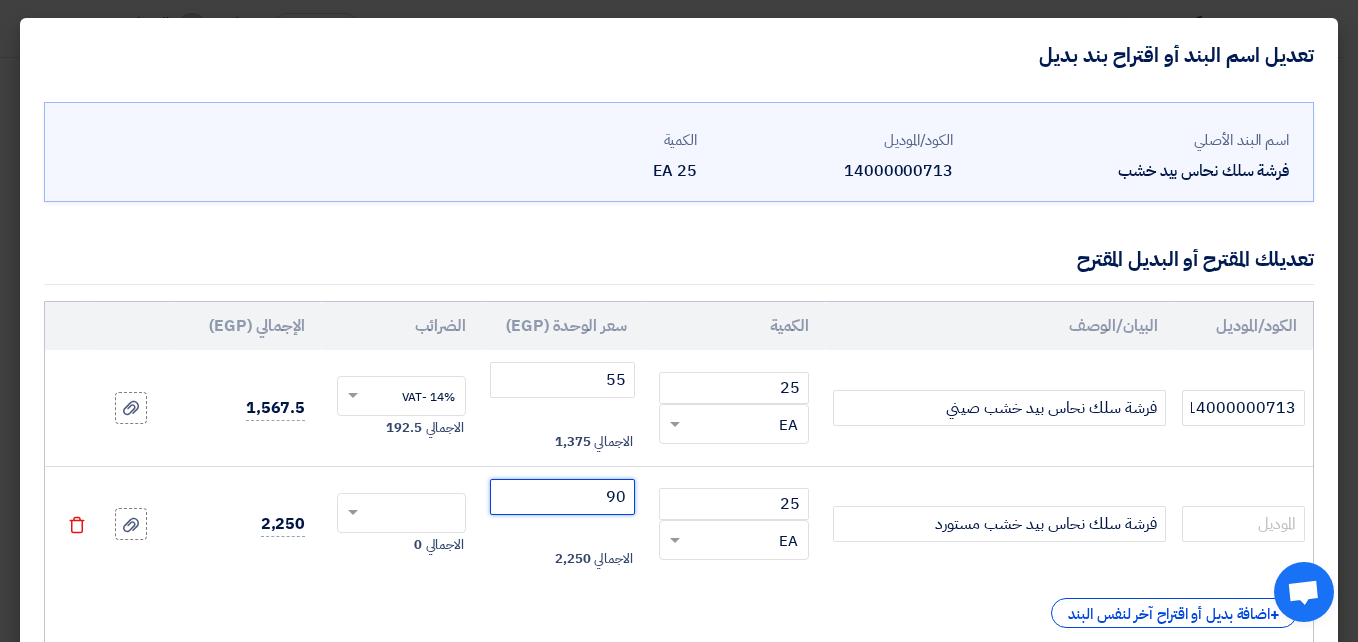 type on "90" 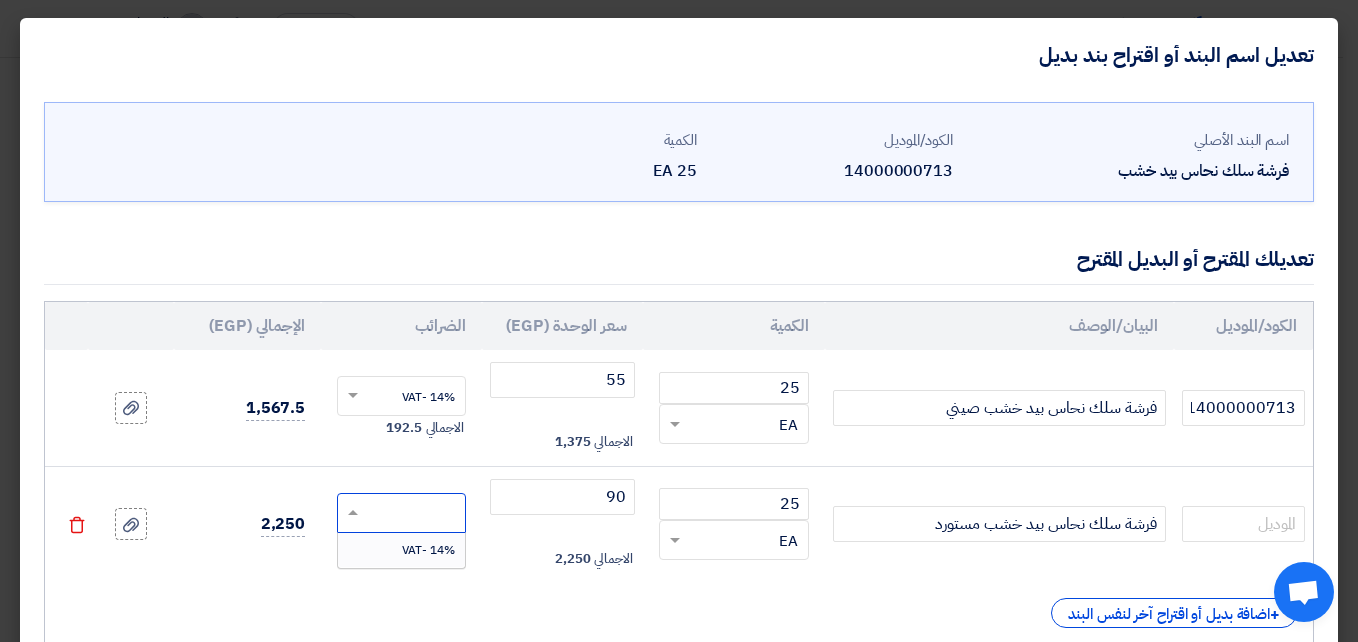 click 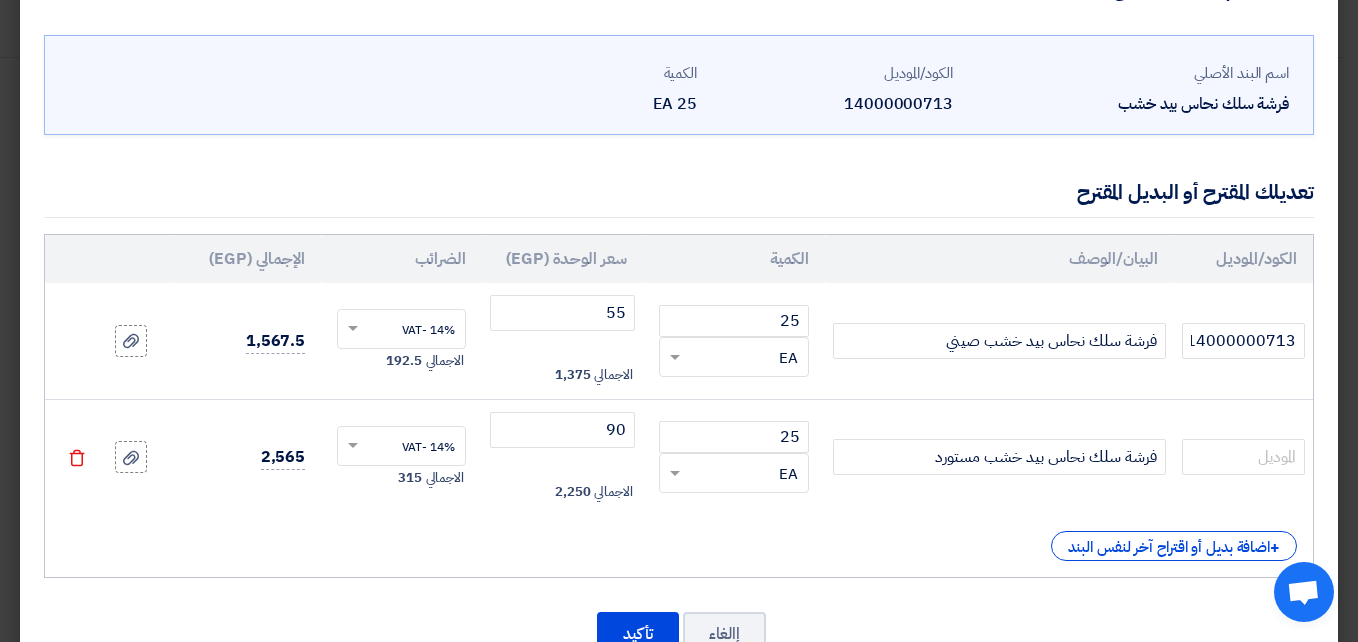 scroll, scrollTop: 100, scrollLeft: 0, axis: vertical 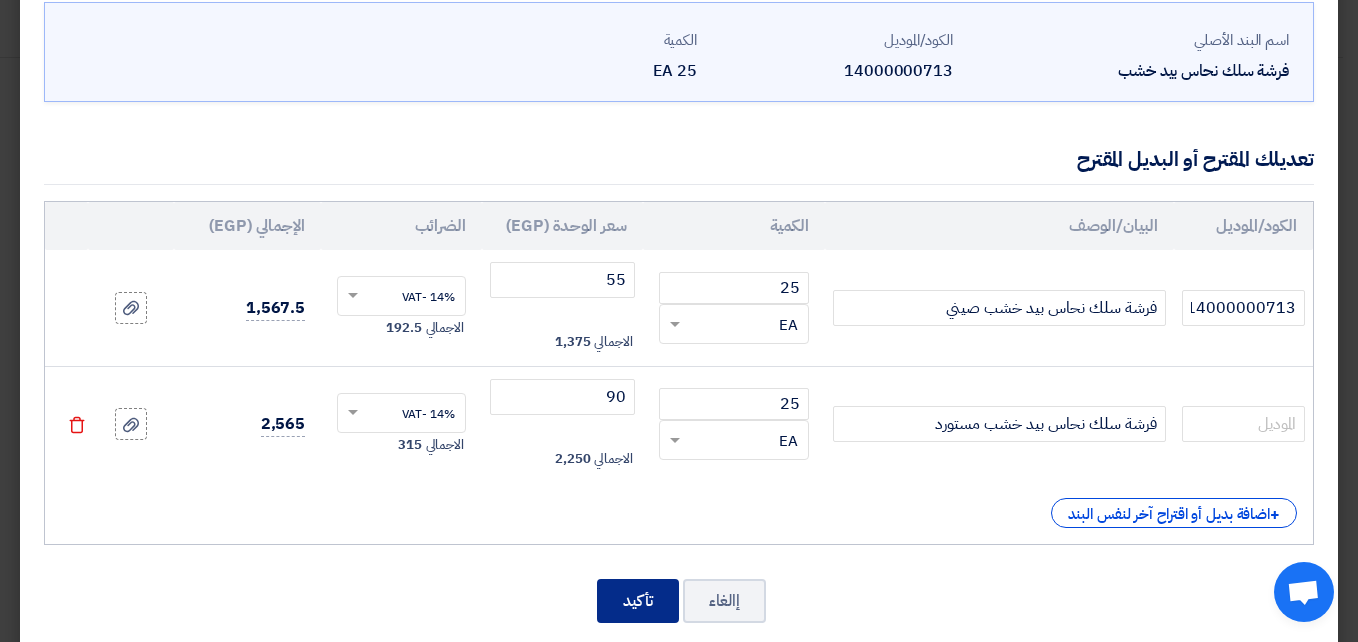 click on "تأكيد" 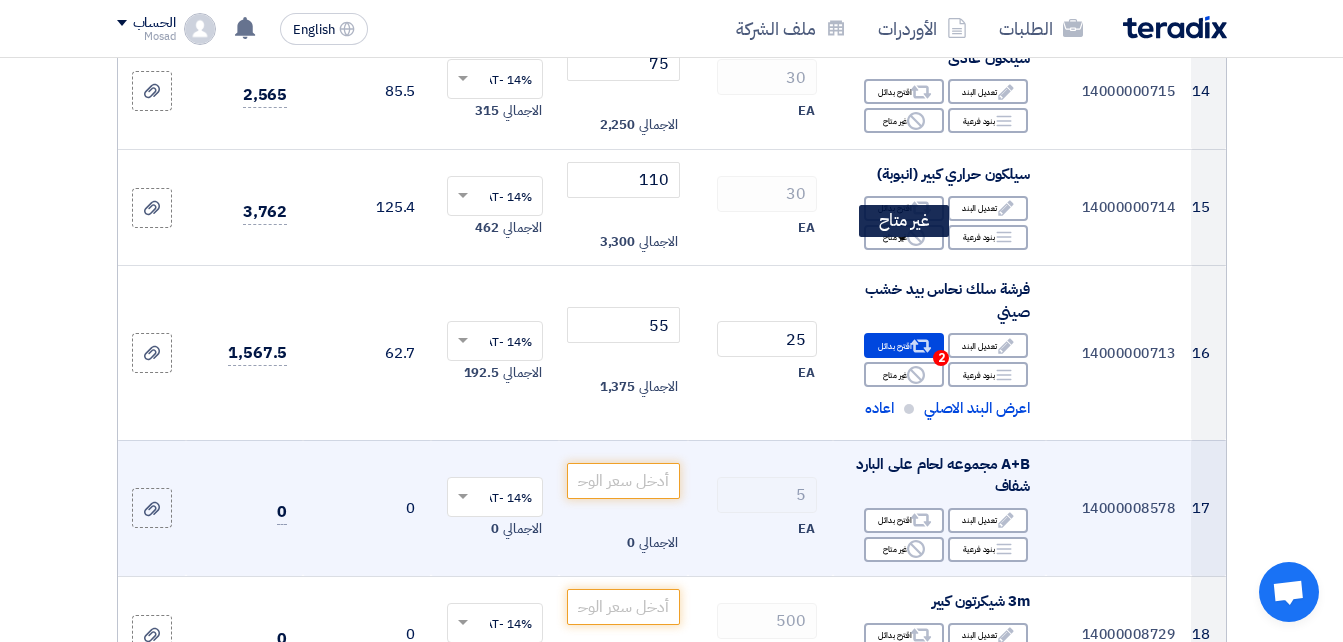 scroll, scrollTop: 2200, scrollLeft: 0, axis: vertical 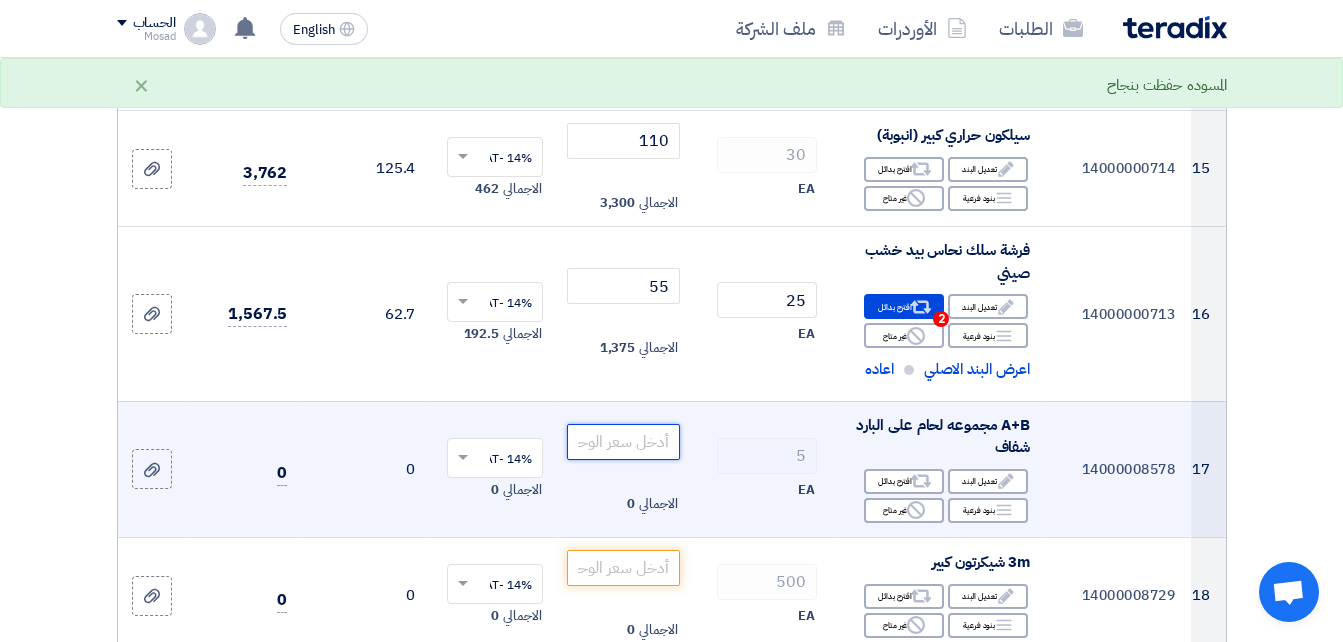 click 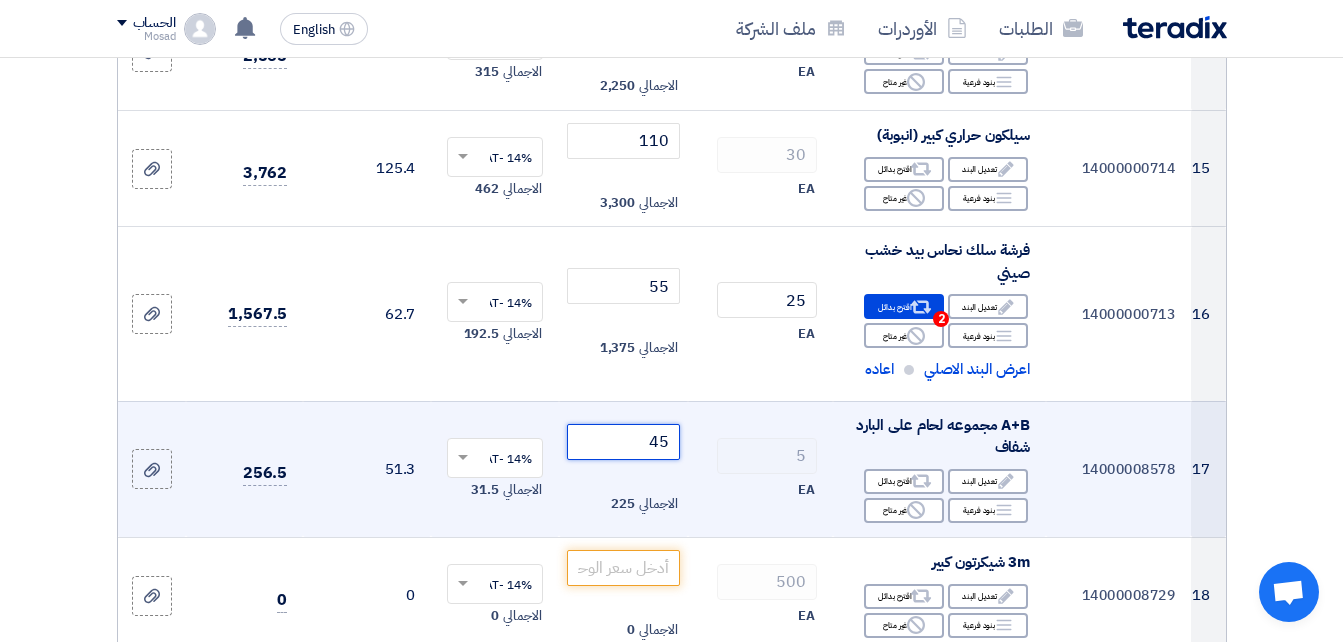 scroll, scrollTop: 2300, scrollLeft: 0, axis: vertical 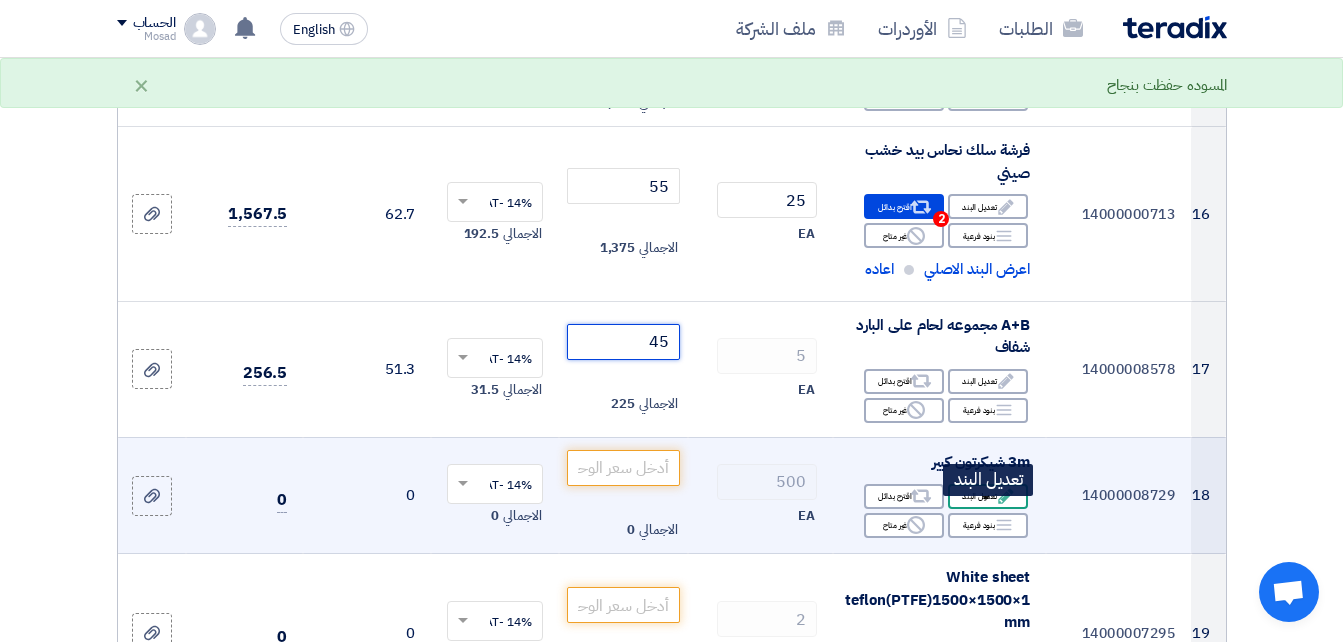 type on "45" 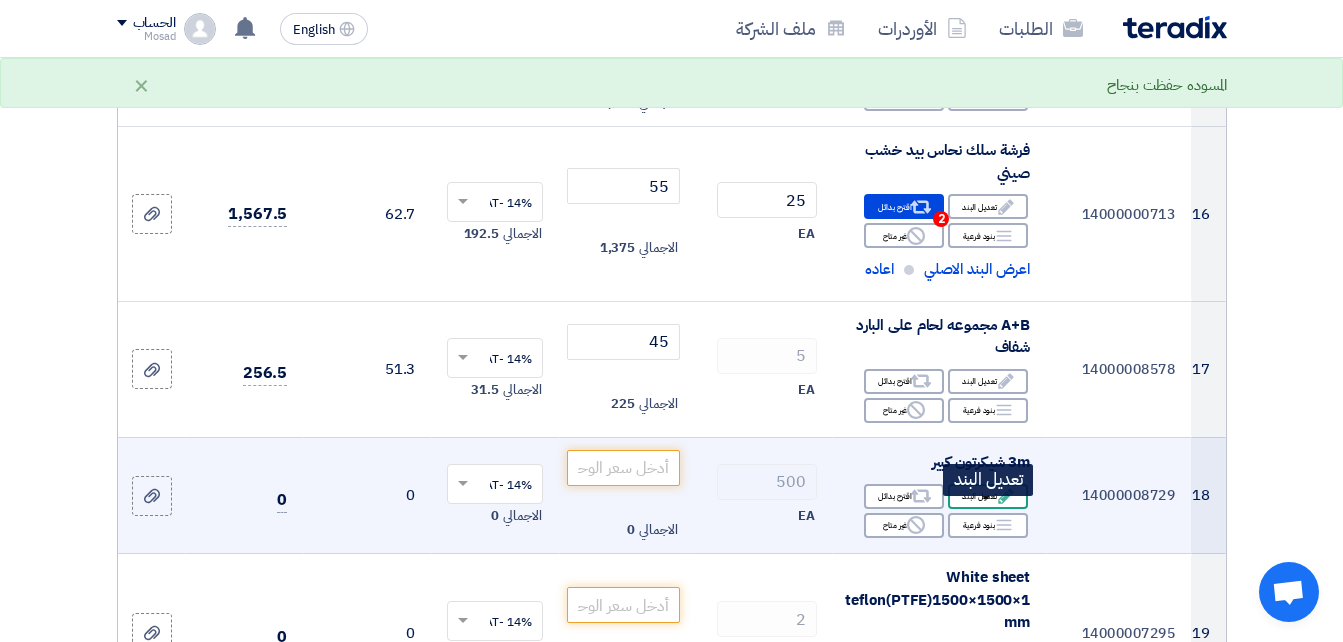 click on "Edit
تعديل البند" 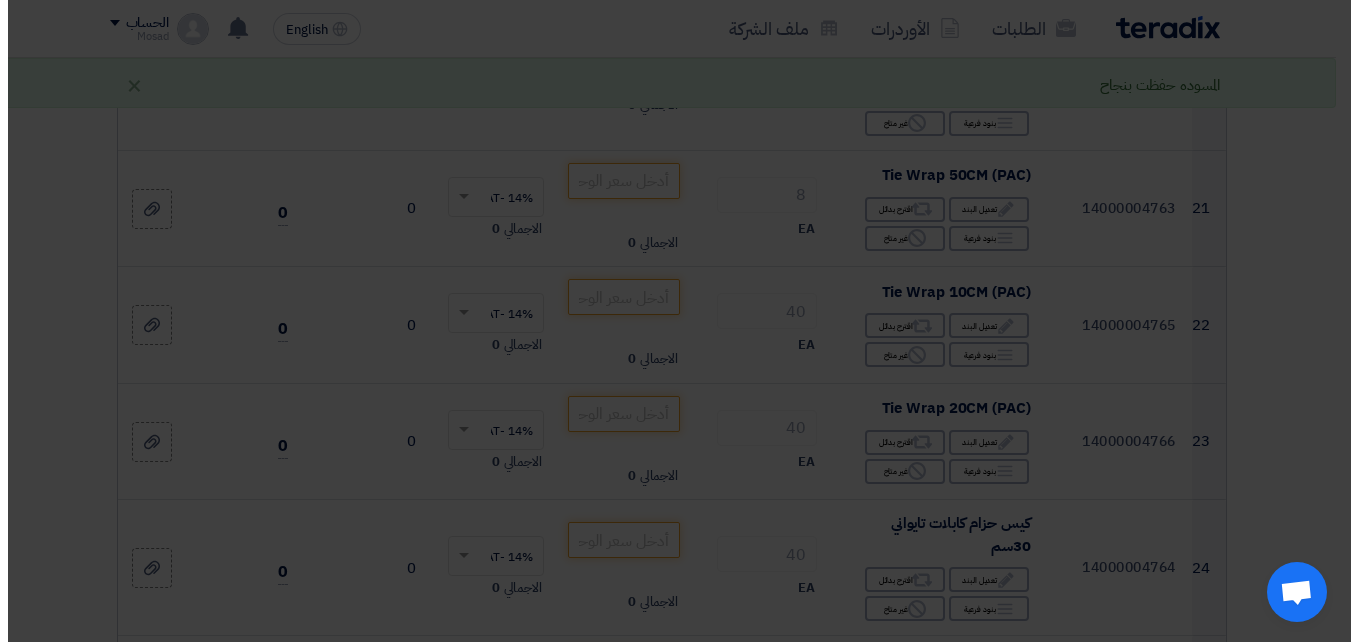 scroll, scrollTop: 1754, scrollLeft: 0, axis: vertical 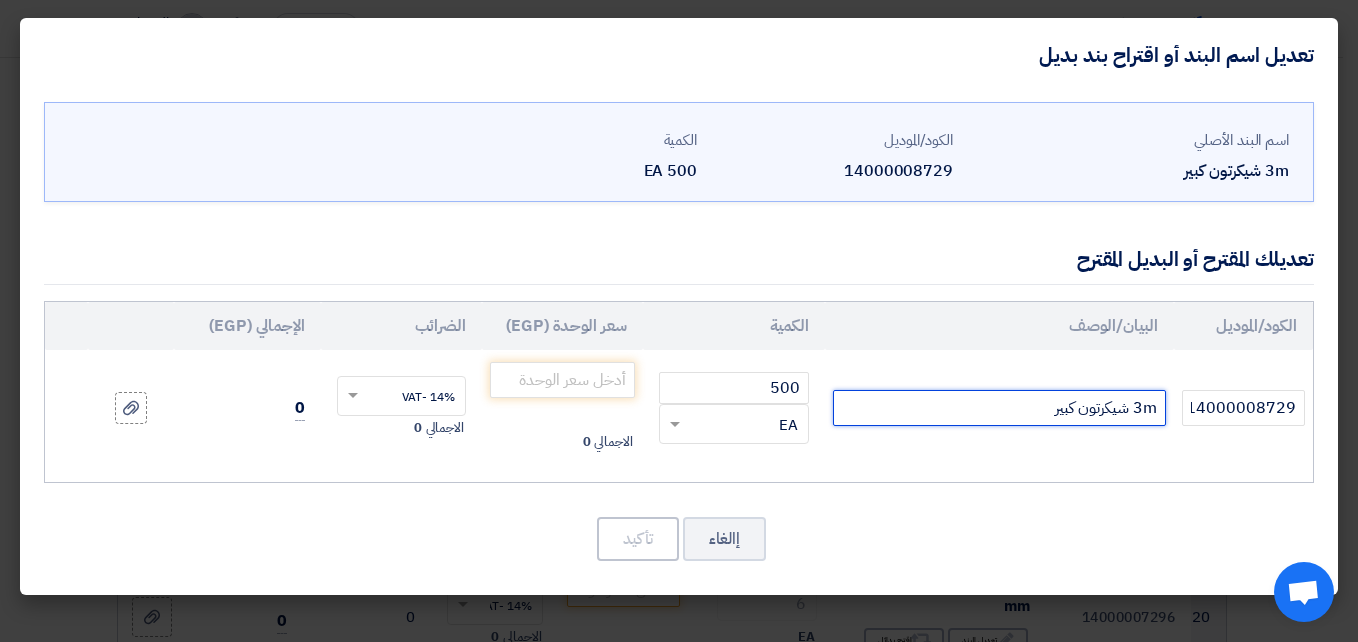 click on "3m شيكرتون كبير" 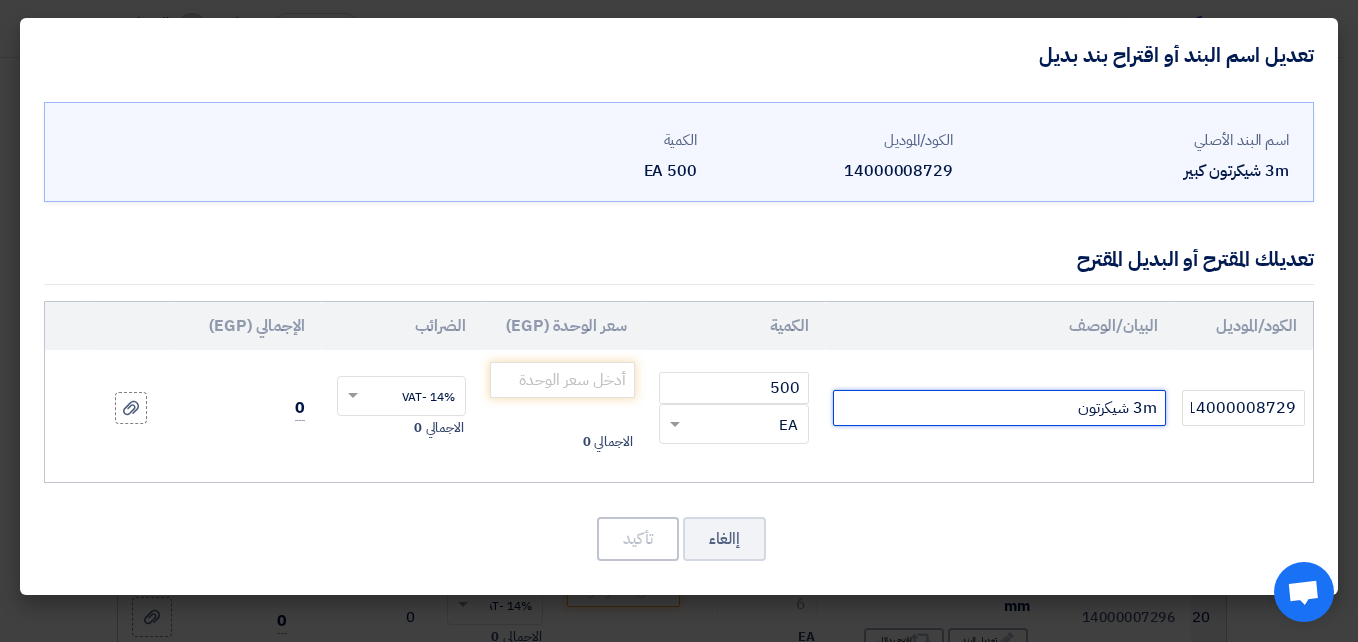 type on "3m شيكرتون" 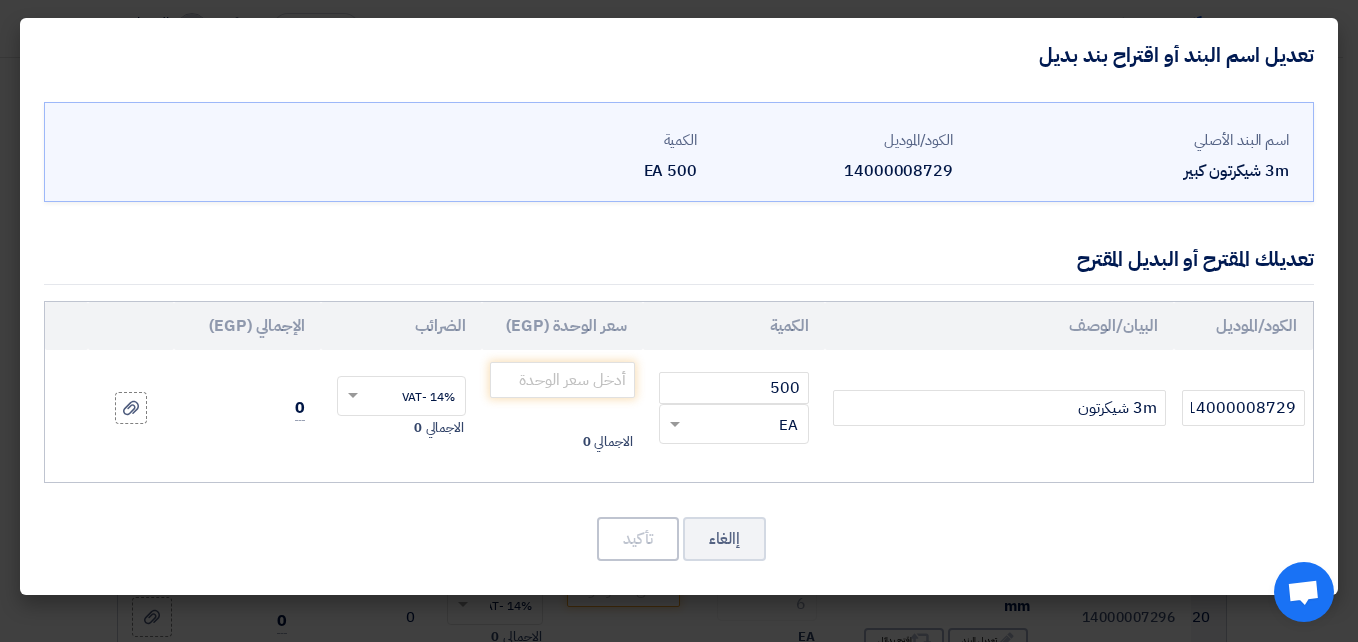 click on "3m شيكرتون" 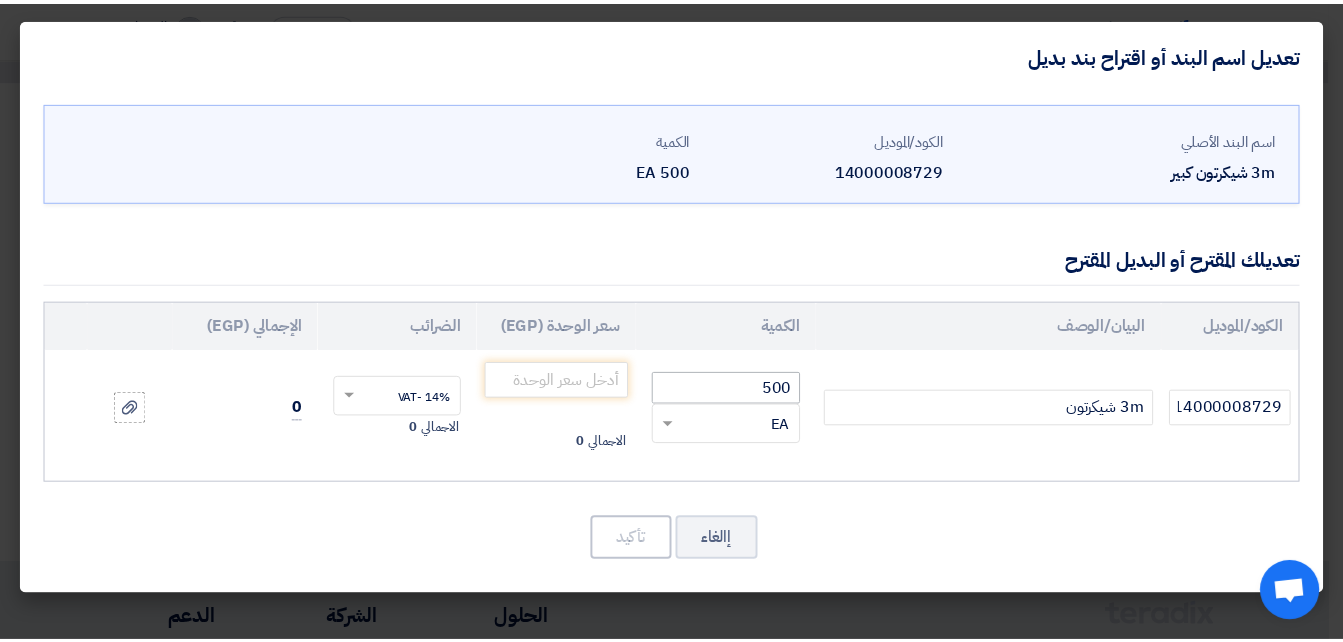 scroll, scrollTop: 0, scrollLeft: 0, axis: both 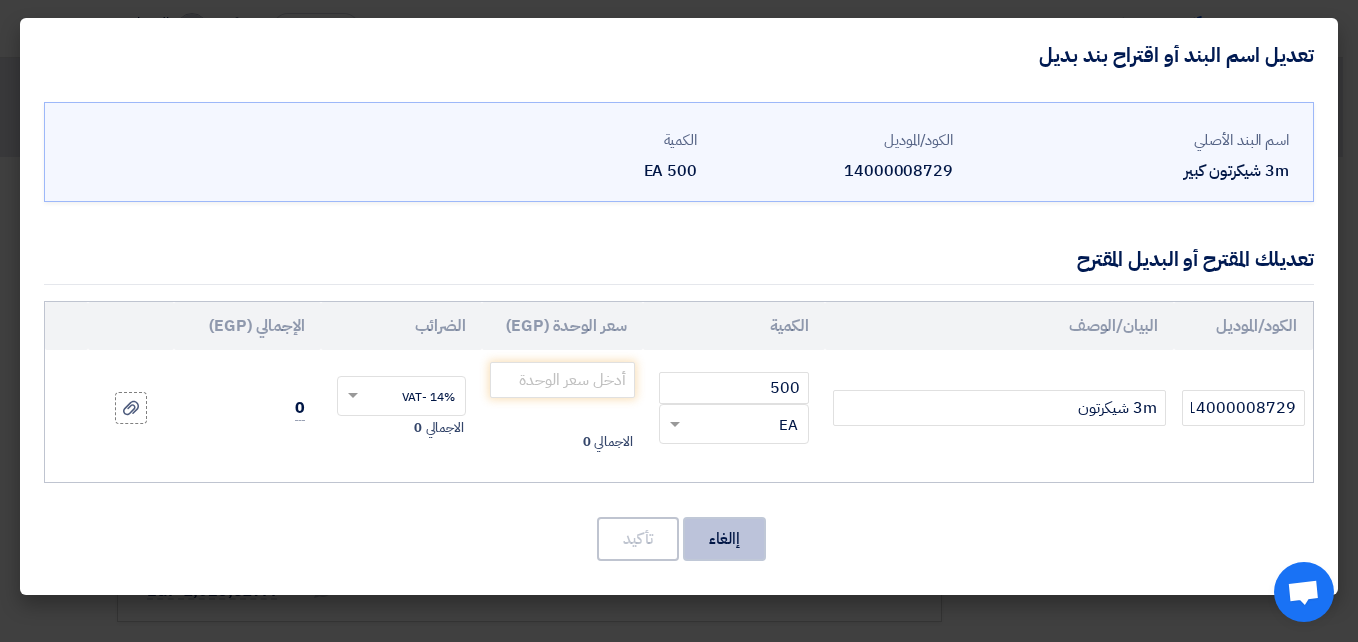 click on "إالغاء" 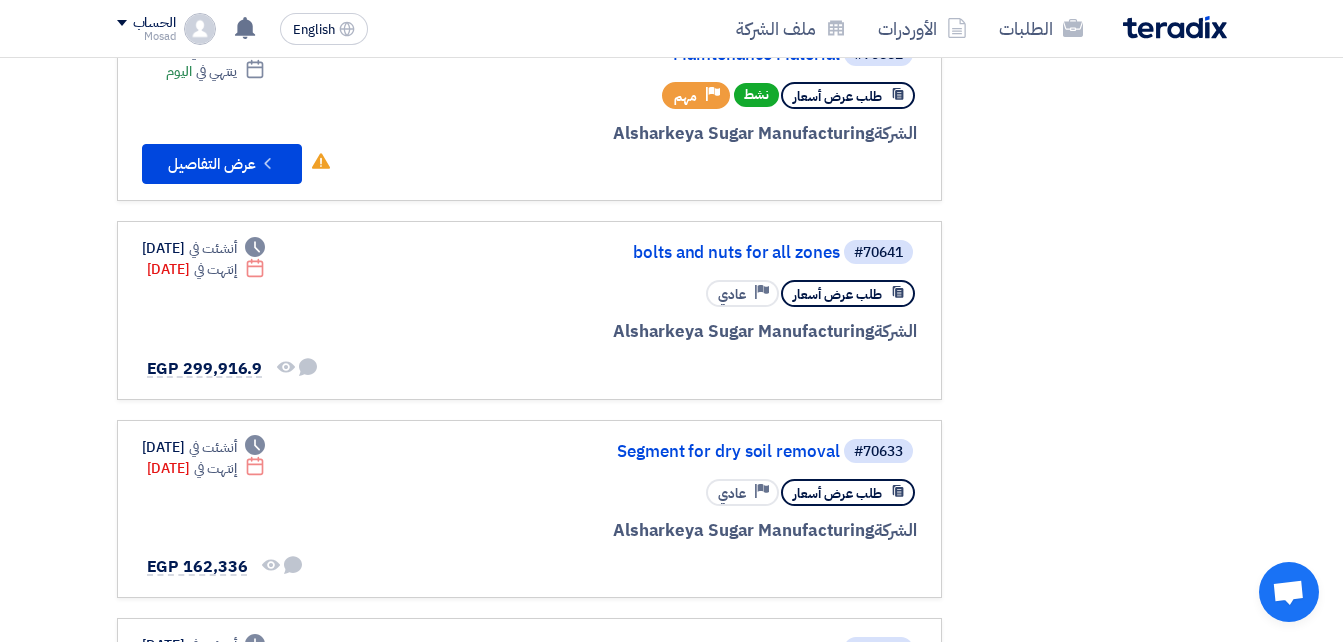 scroll, scrollTop: 1100, scrollLeft: 0, axis: vertical 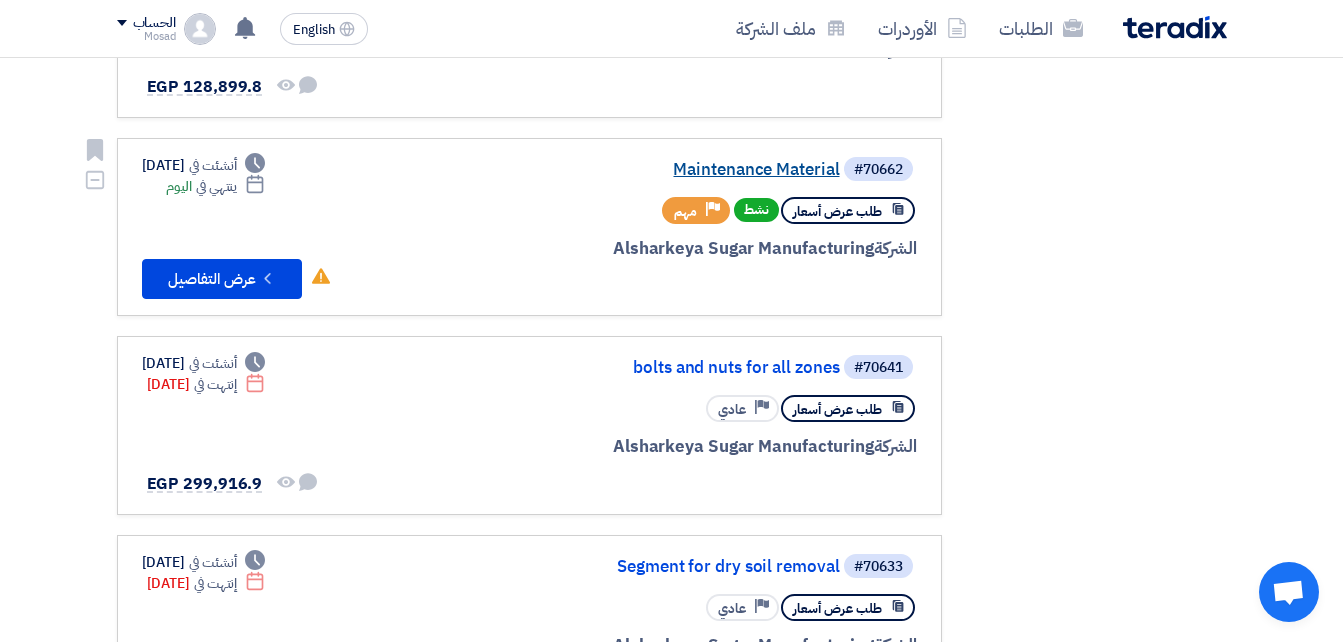 click on "Maintenance Material" 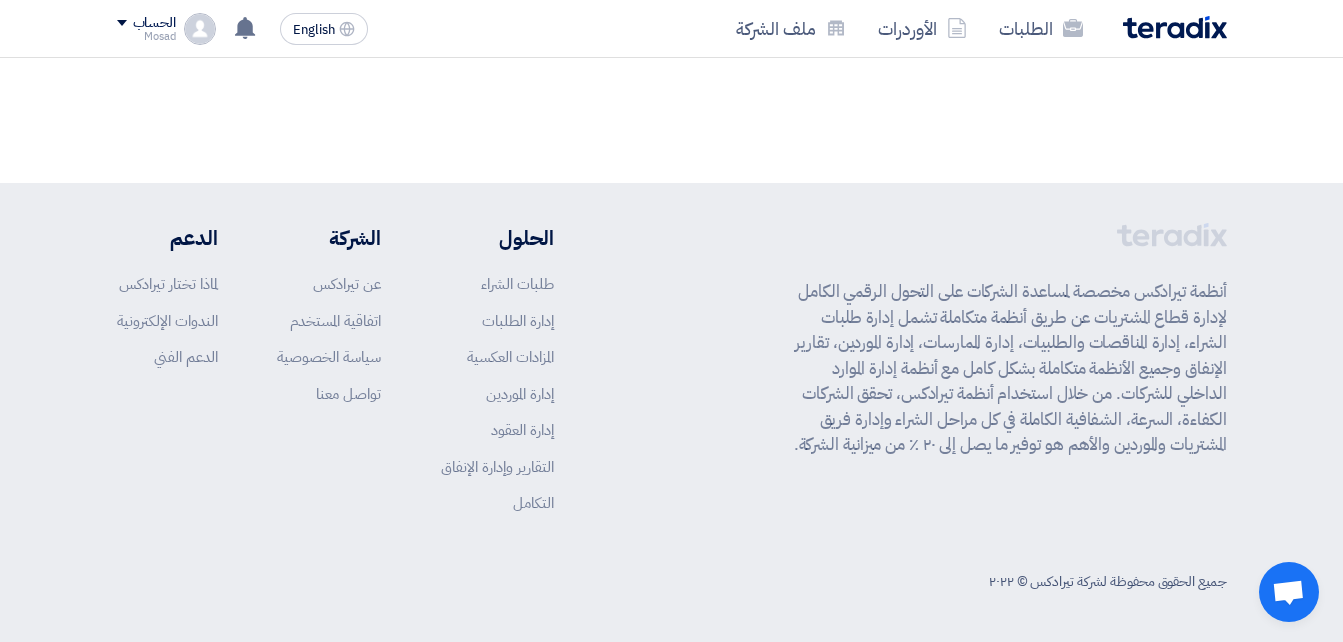 scroll, scrollTop: 0, scrollLeft: 0, axis: both 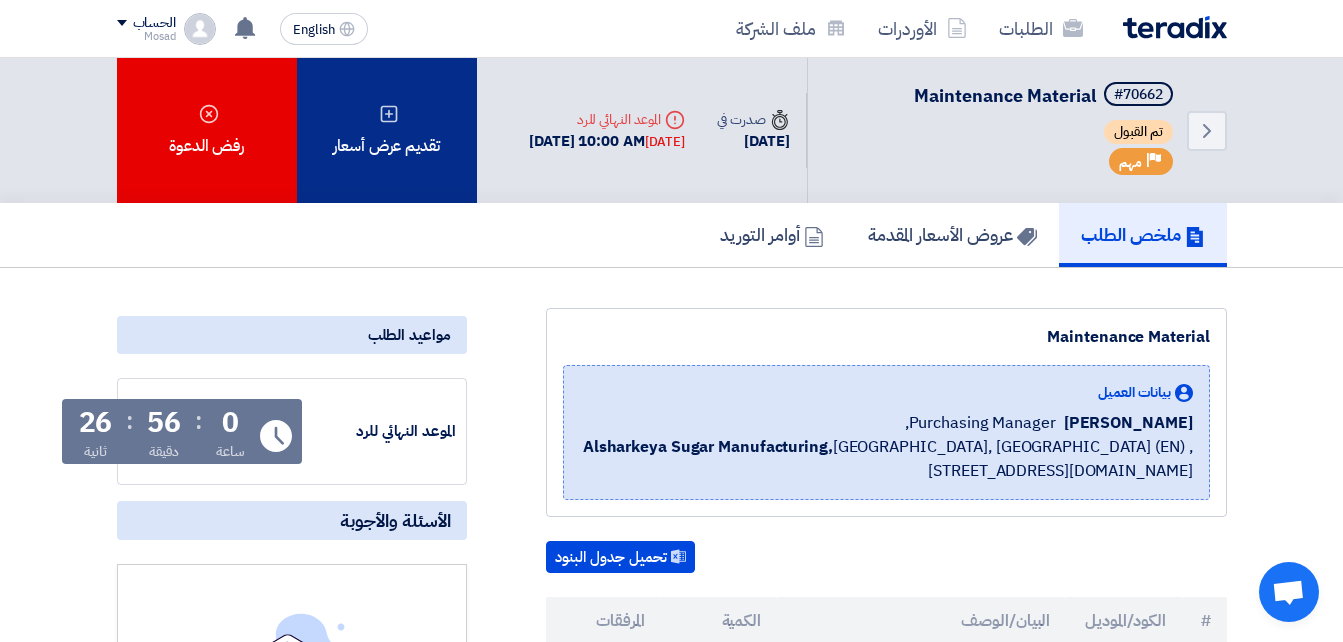 click on "تقديم عرض أسعار" 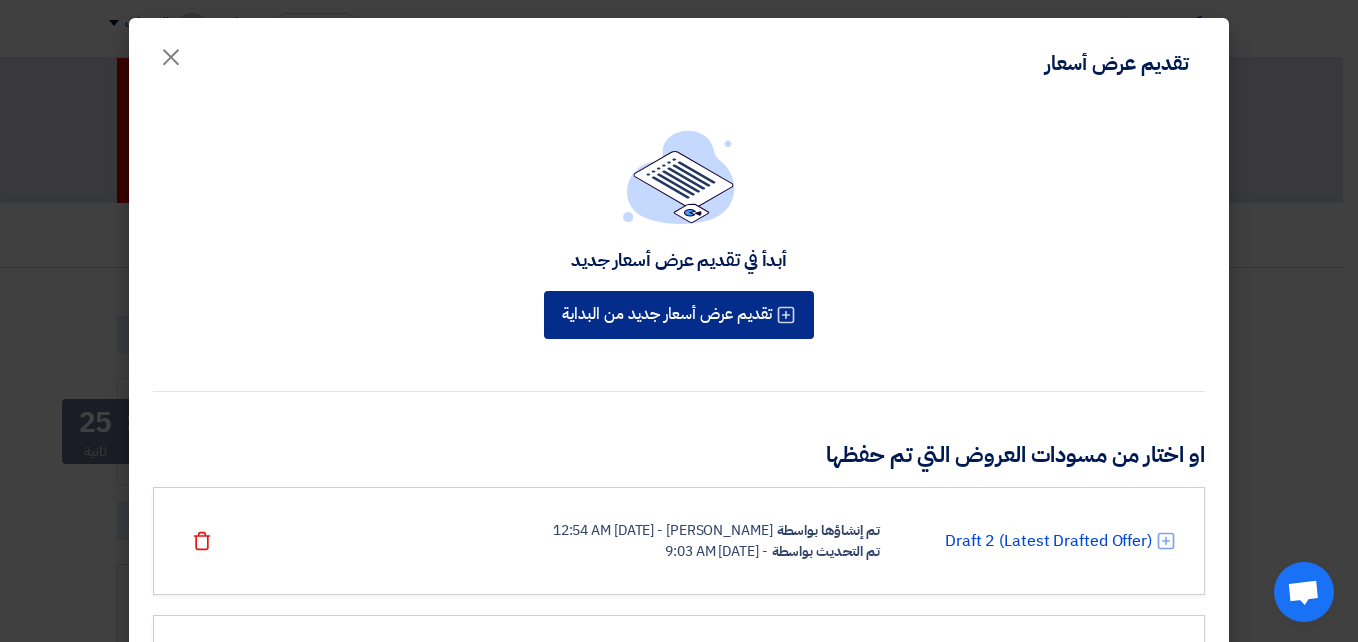 click on "تقديم عرض أسعار جديد من البداية" 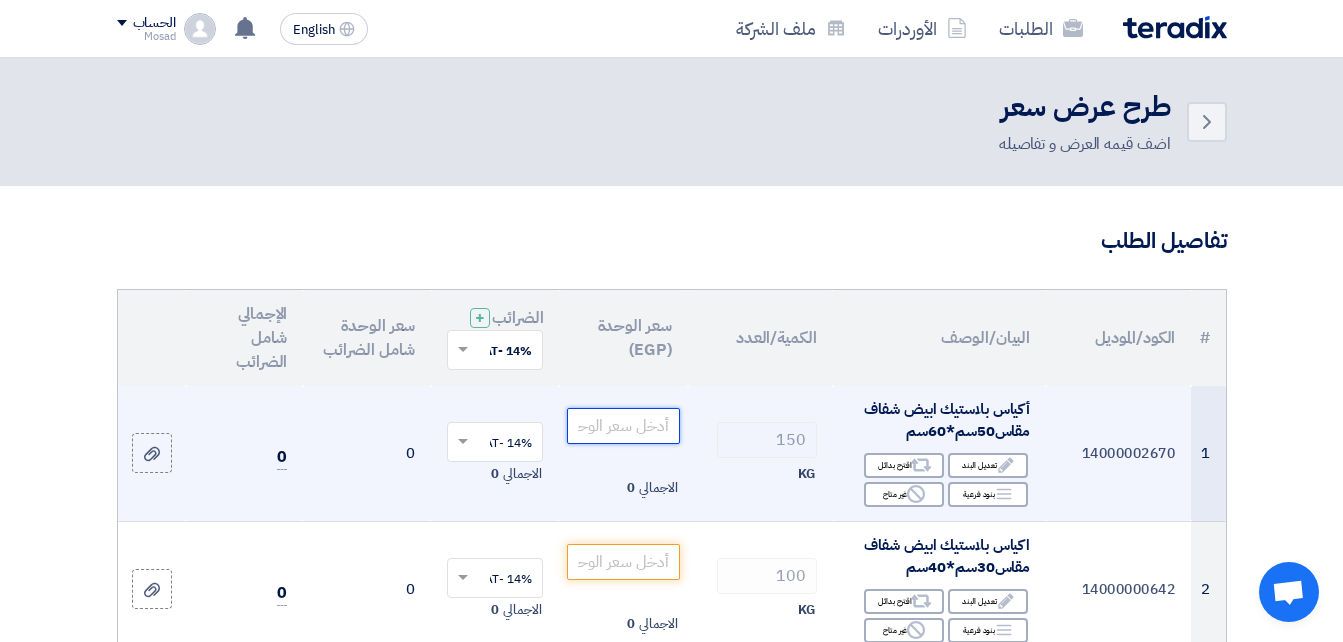 click 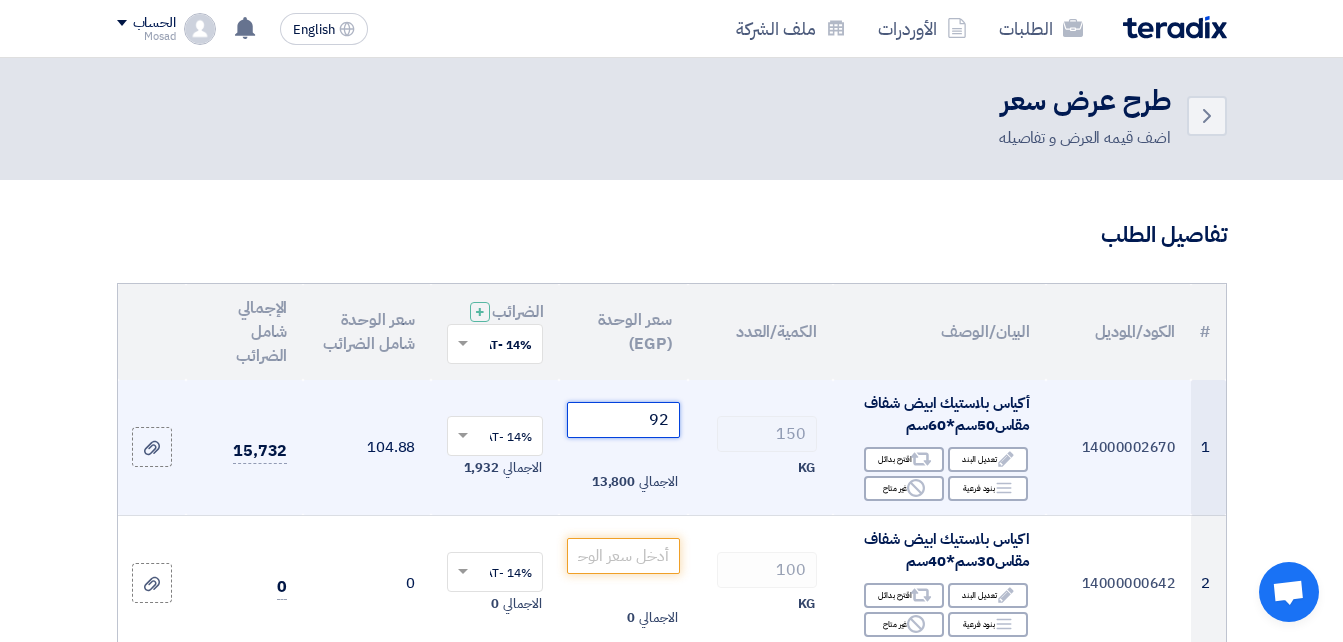 scroll, scrollTop: 100, scrollLeft: 0, axis: vertical 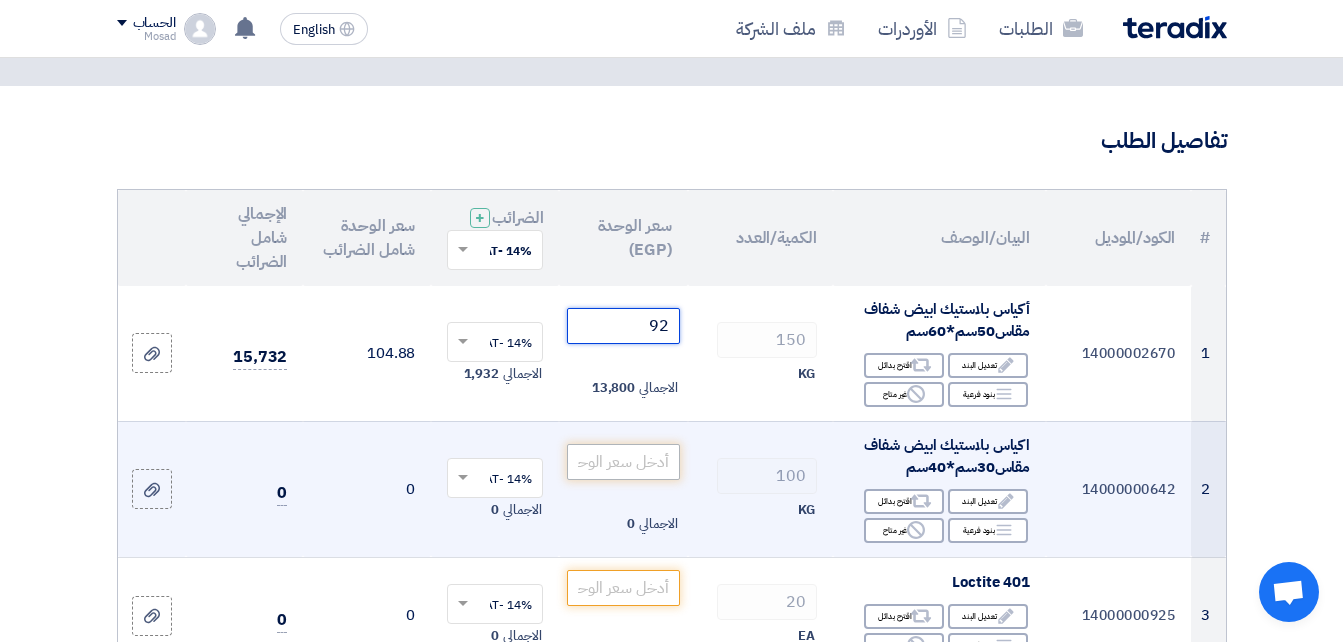 type on "92" 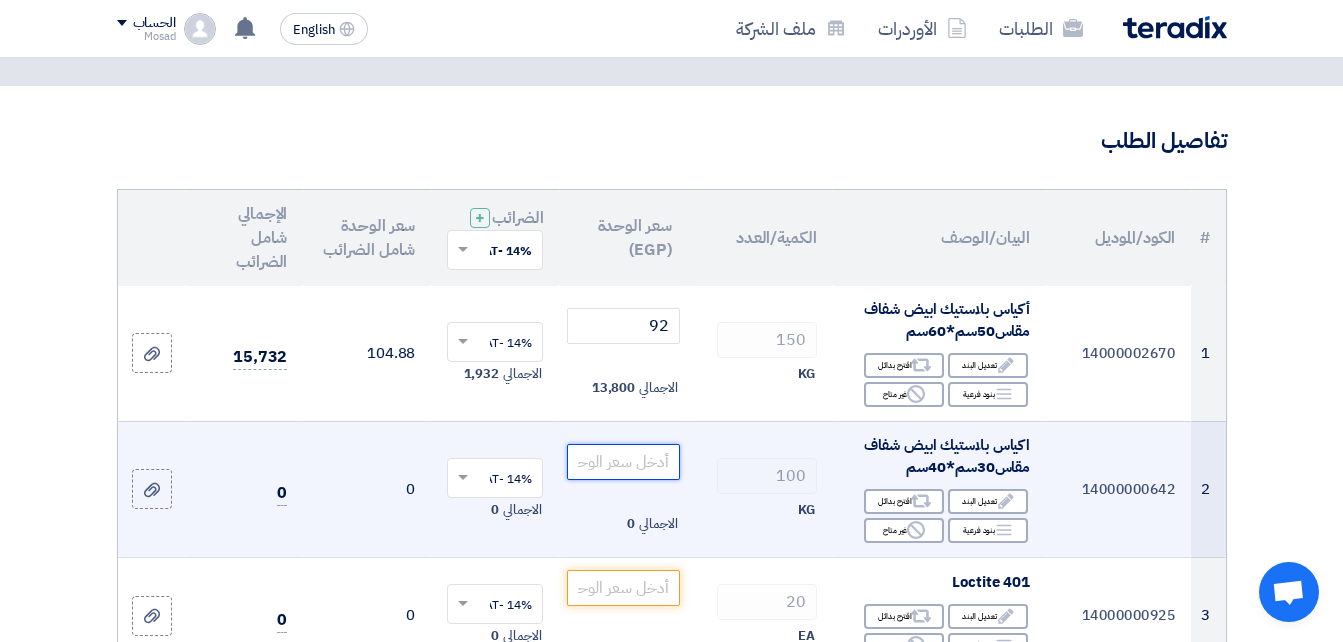 click 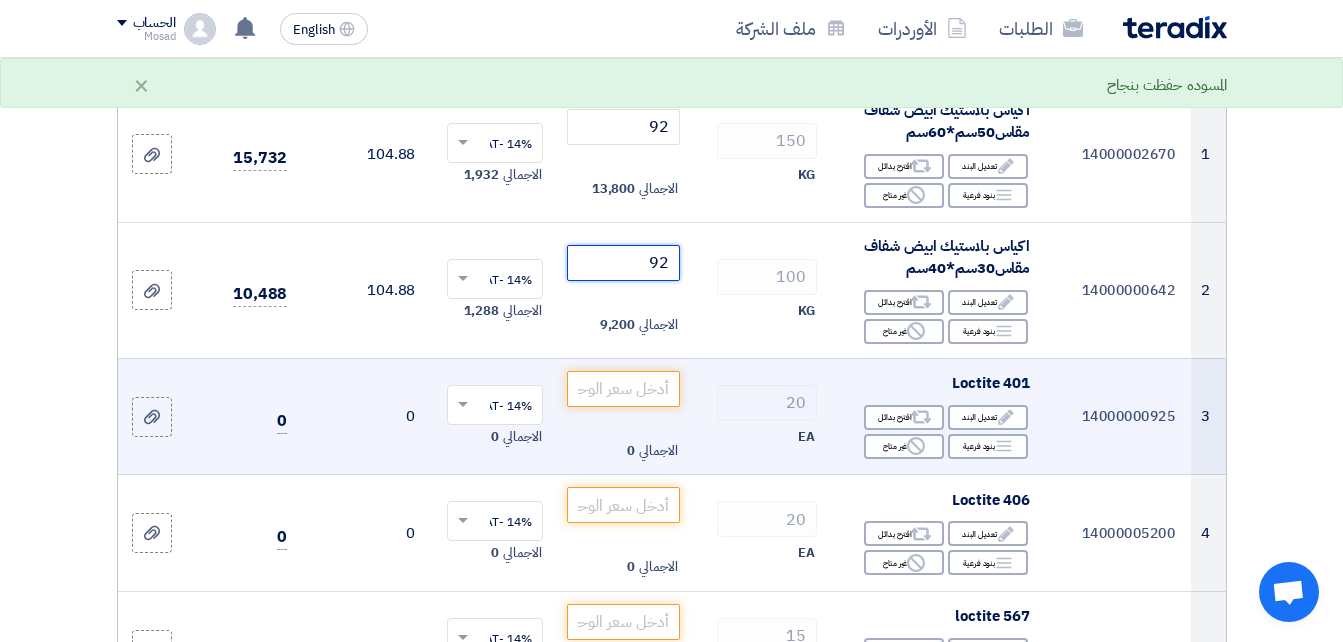 scroll, scrollTop: 300, scrollLeft: 0, axis: vertical 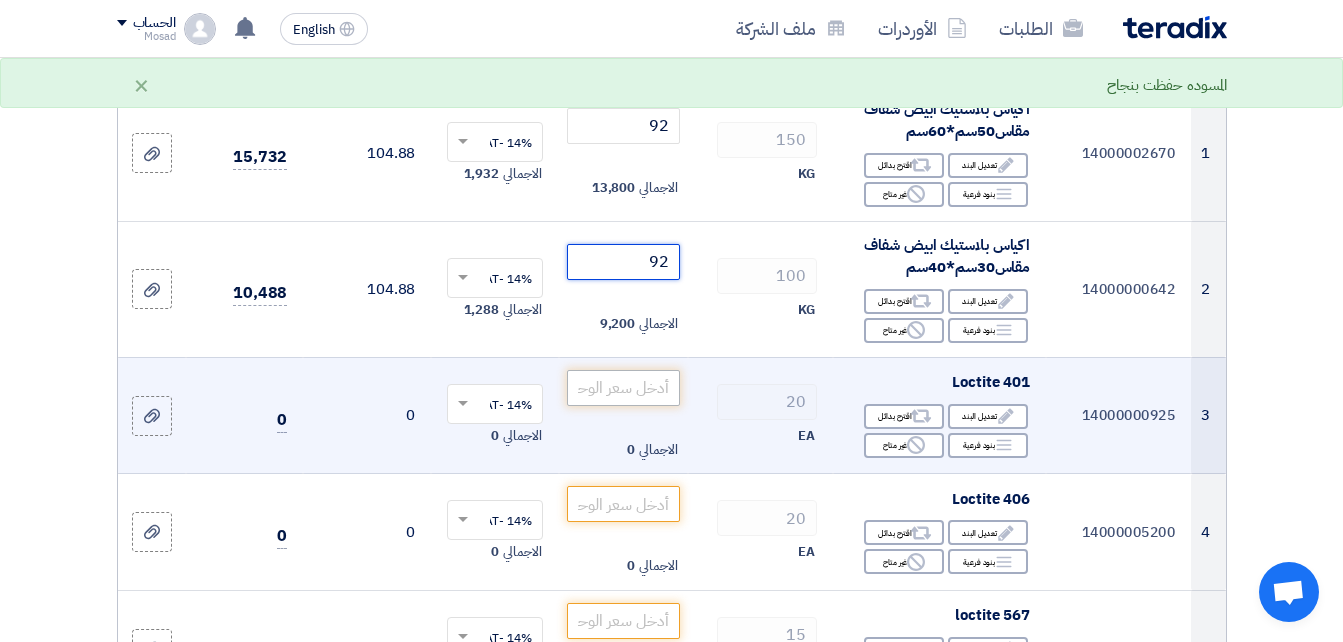 type on "92" 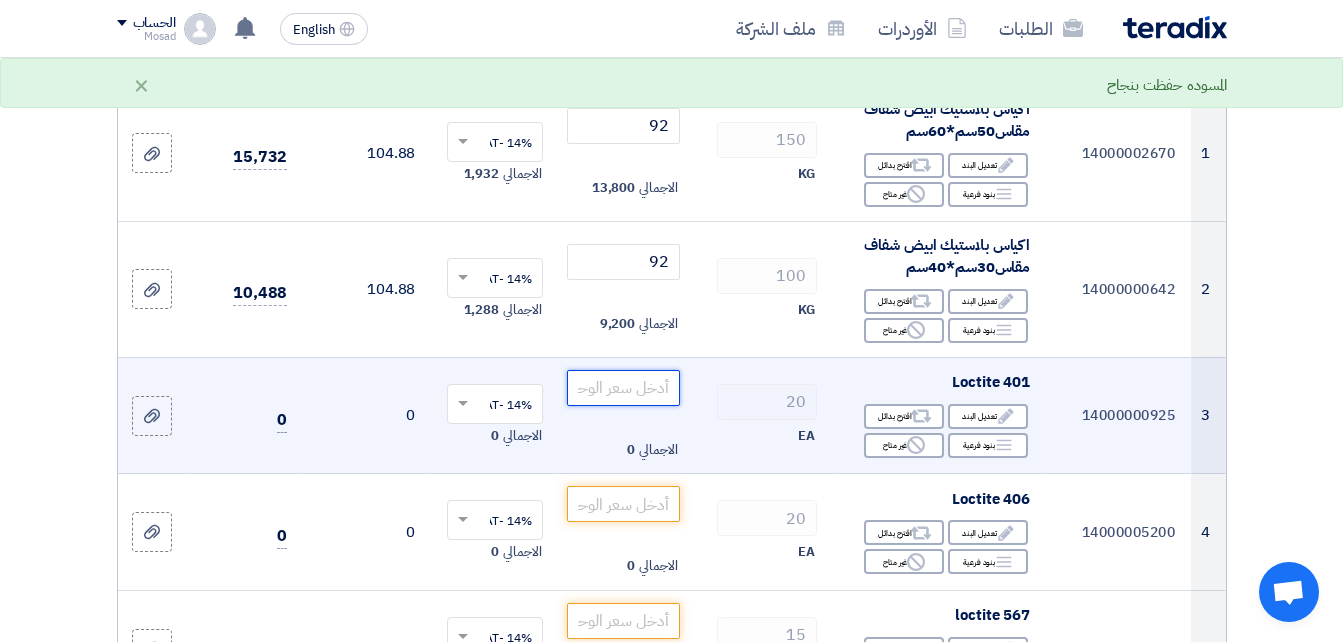 click 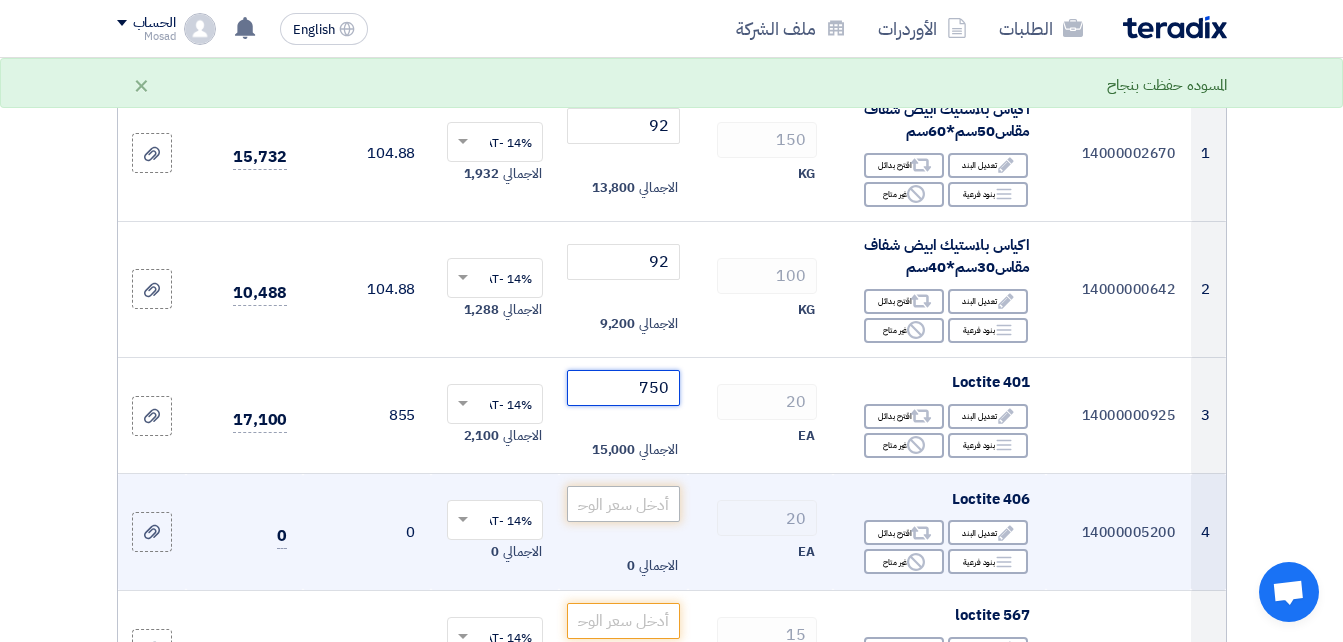 type on "750" 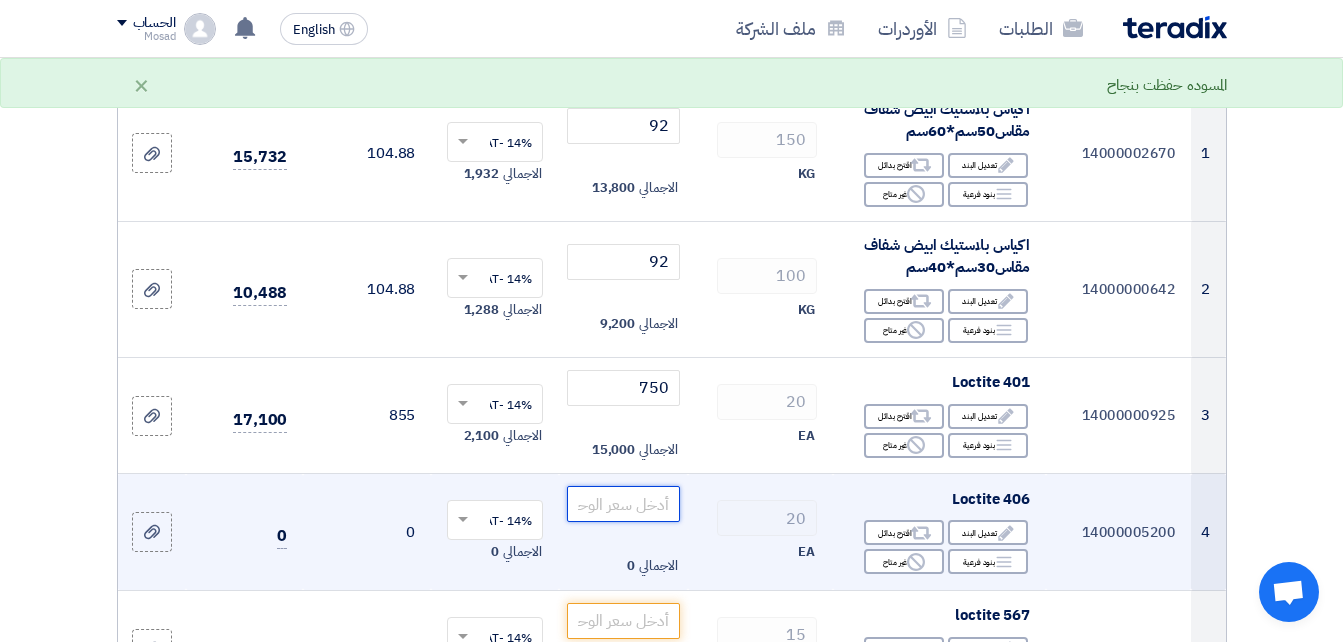 click 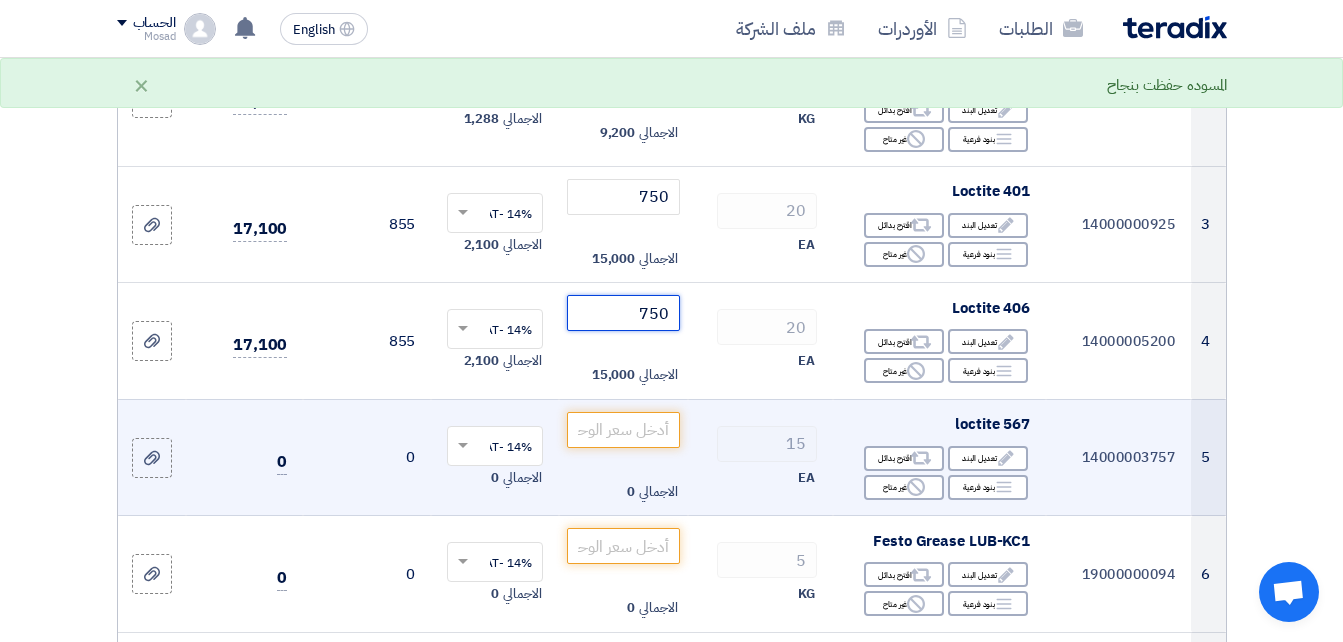 scroll, scrollTop: 500, scrollLeft: 0, axis: vertical 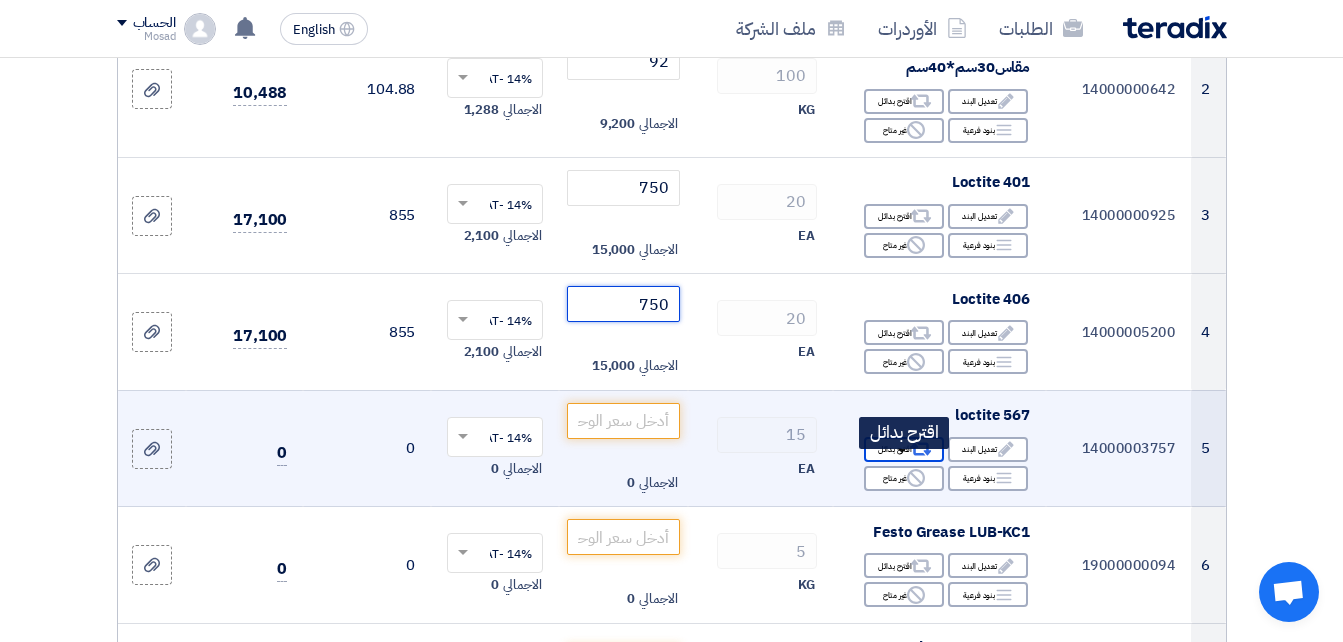 type on "750" 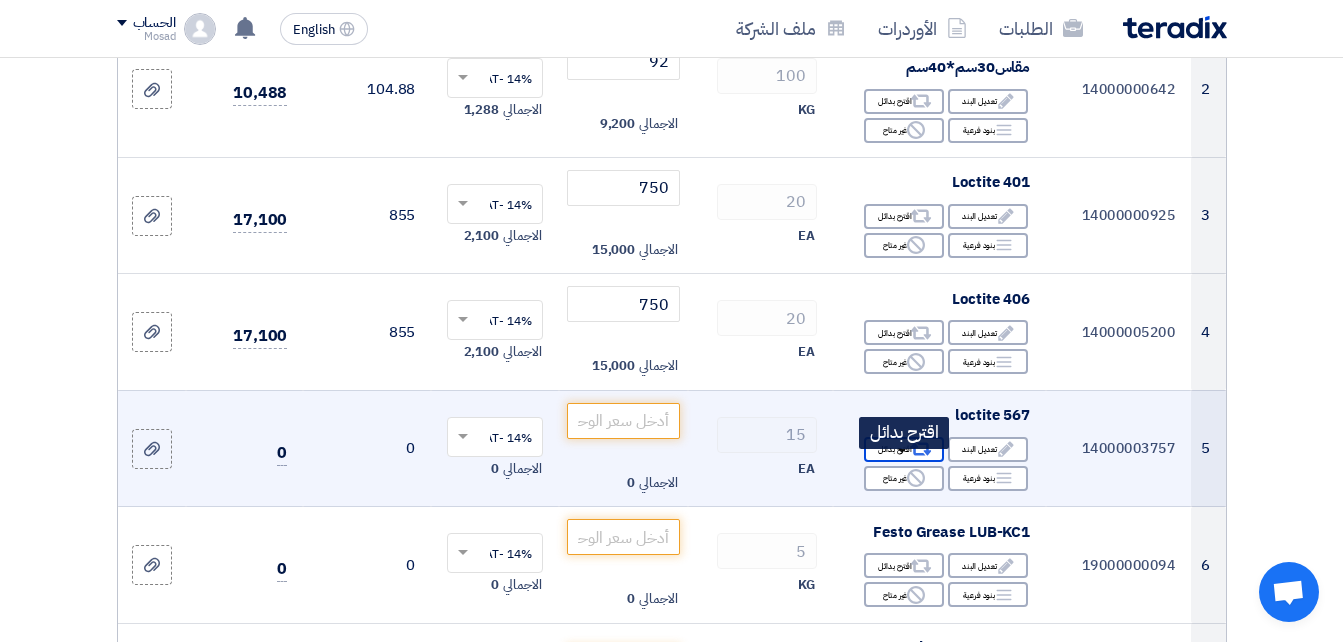 click on "Alternative
اقترح بدائل" 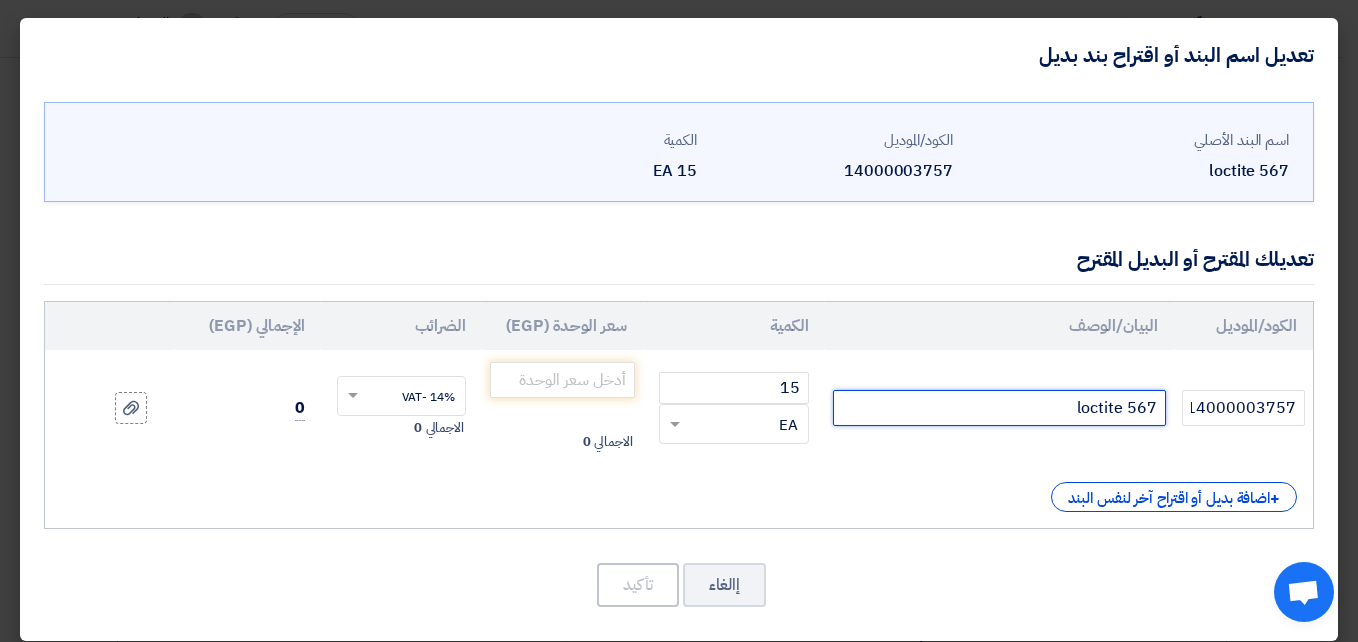 drag, startPoint x: 1143, startPoint y: 409, endPoint x: 1156, endPoint y: 409, distance: 13 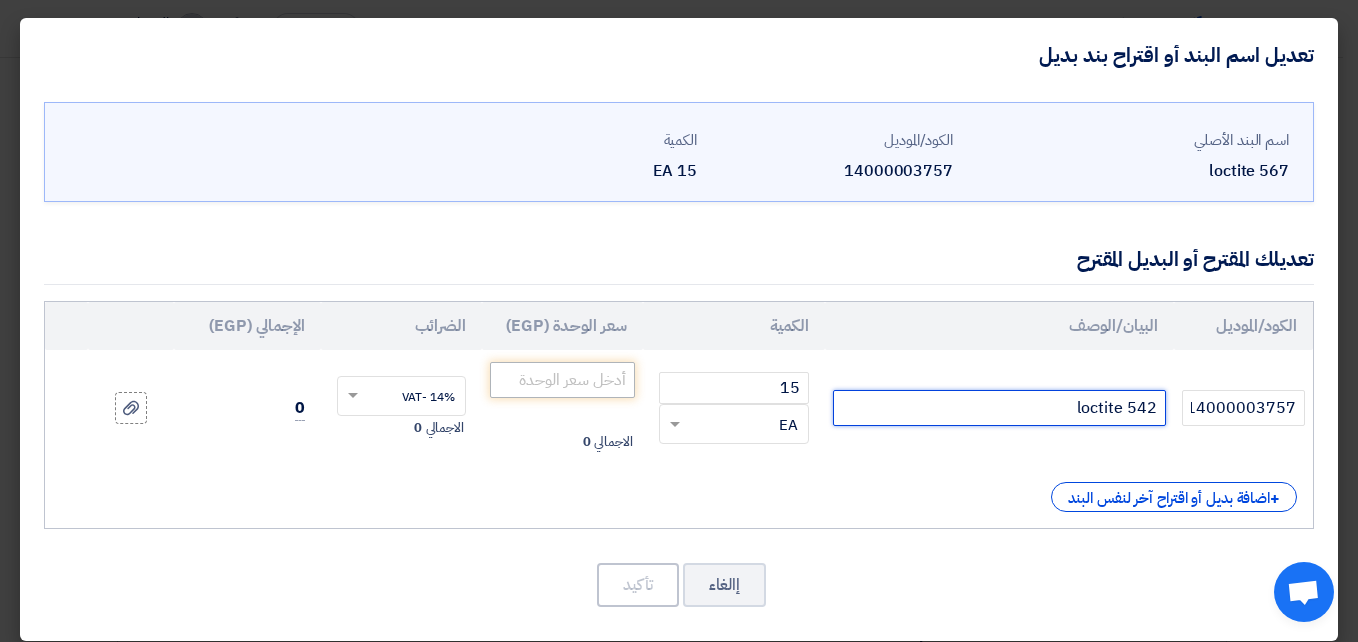 type on "loctite 542" 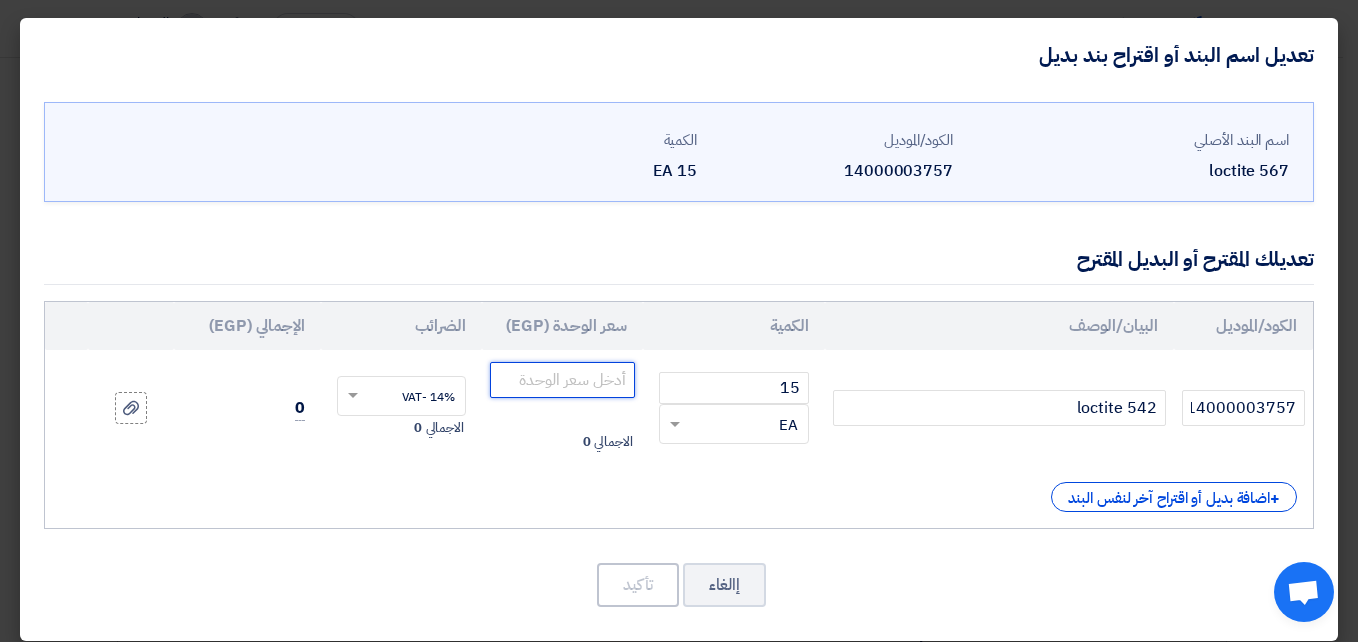 click 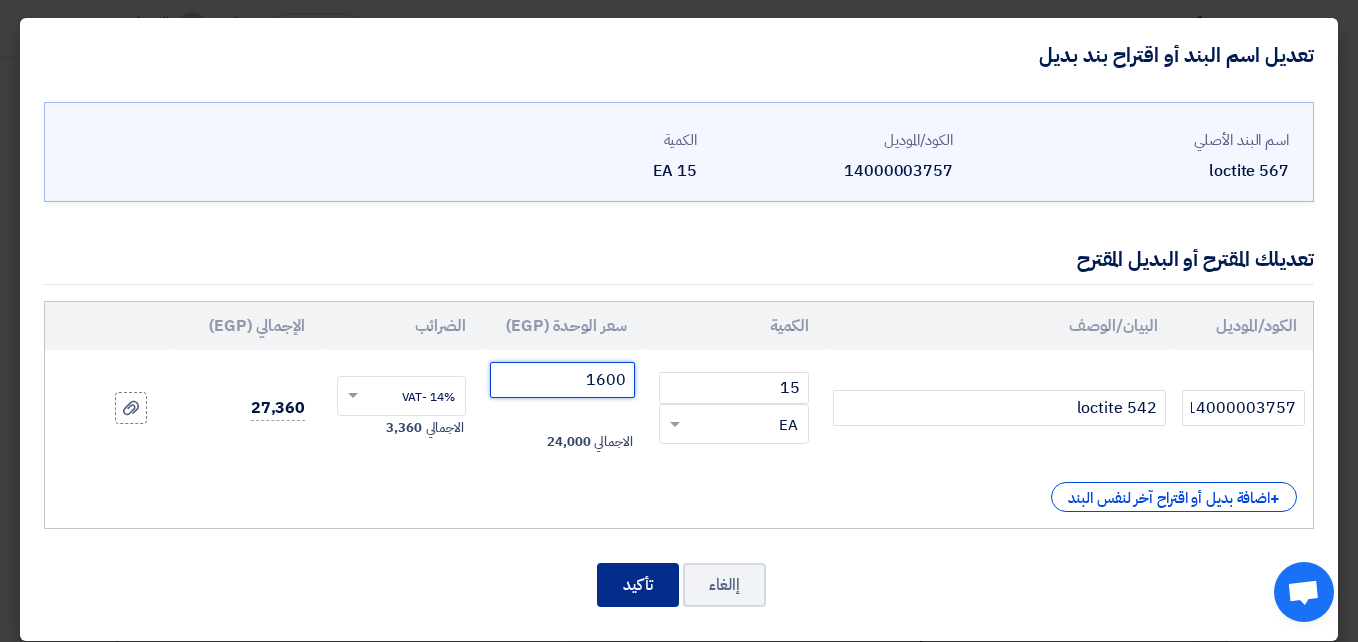 type on "1600" 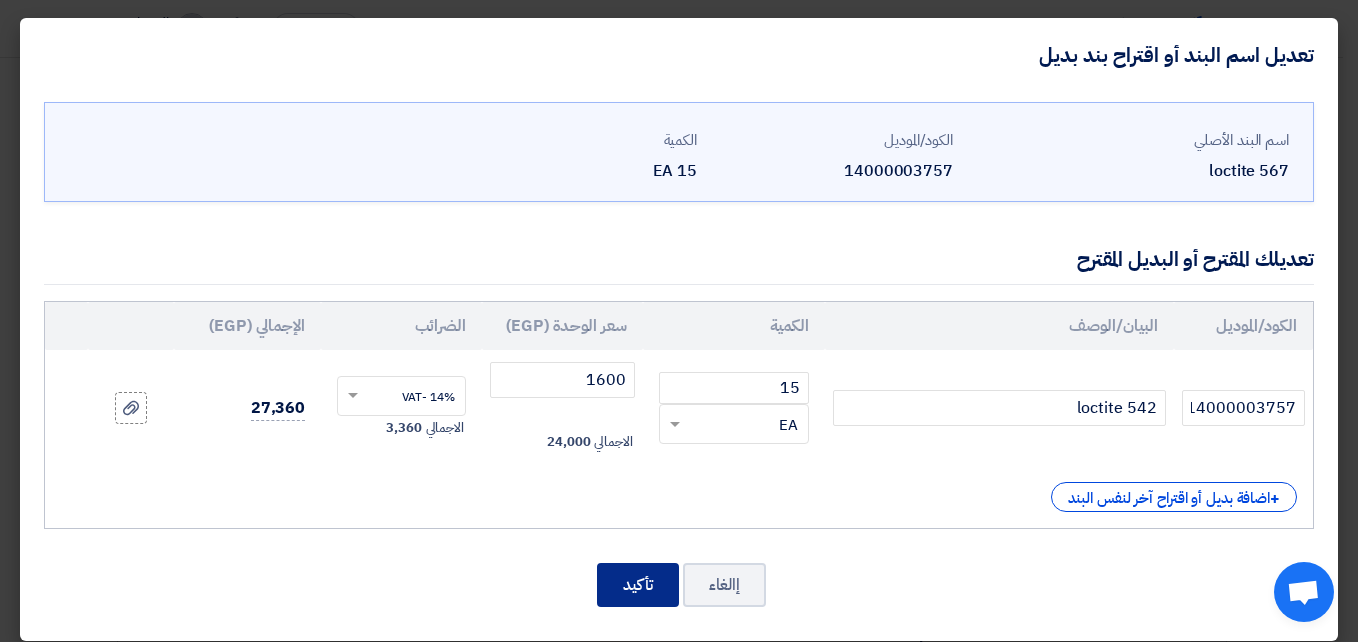 click on "تأكيد" 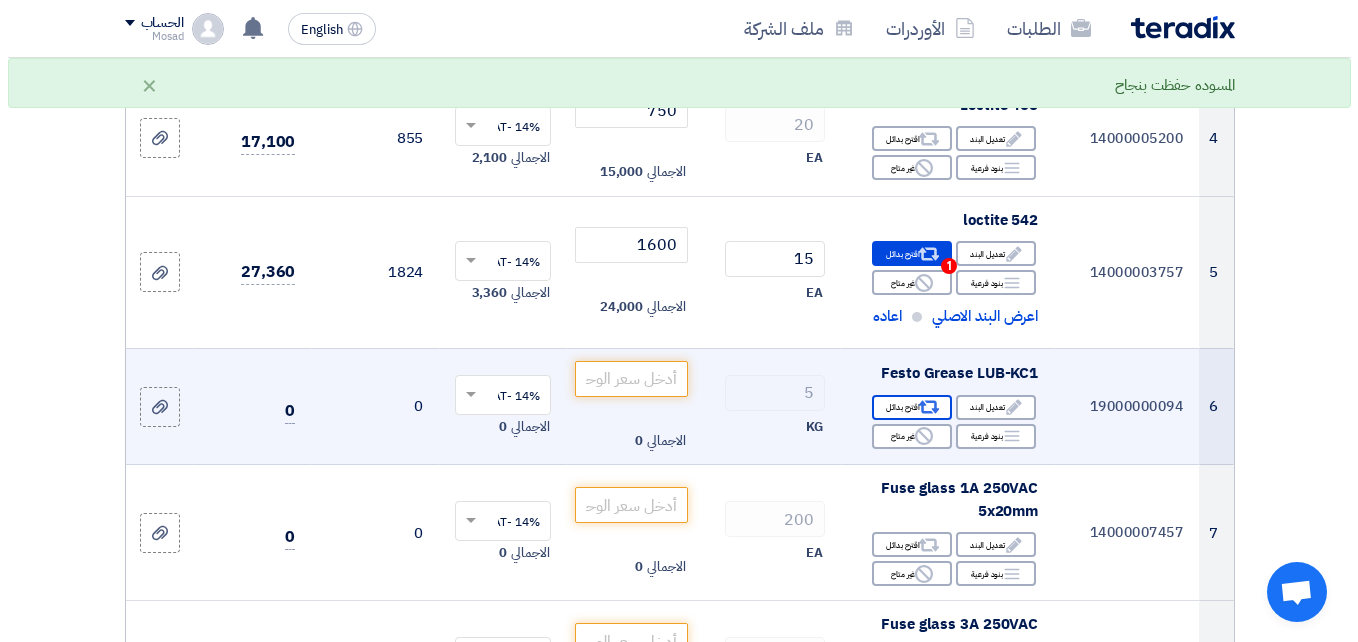 scroll, scrollTop: 700, scrollLeft: 0, axis: vertical 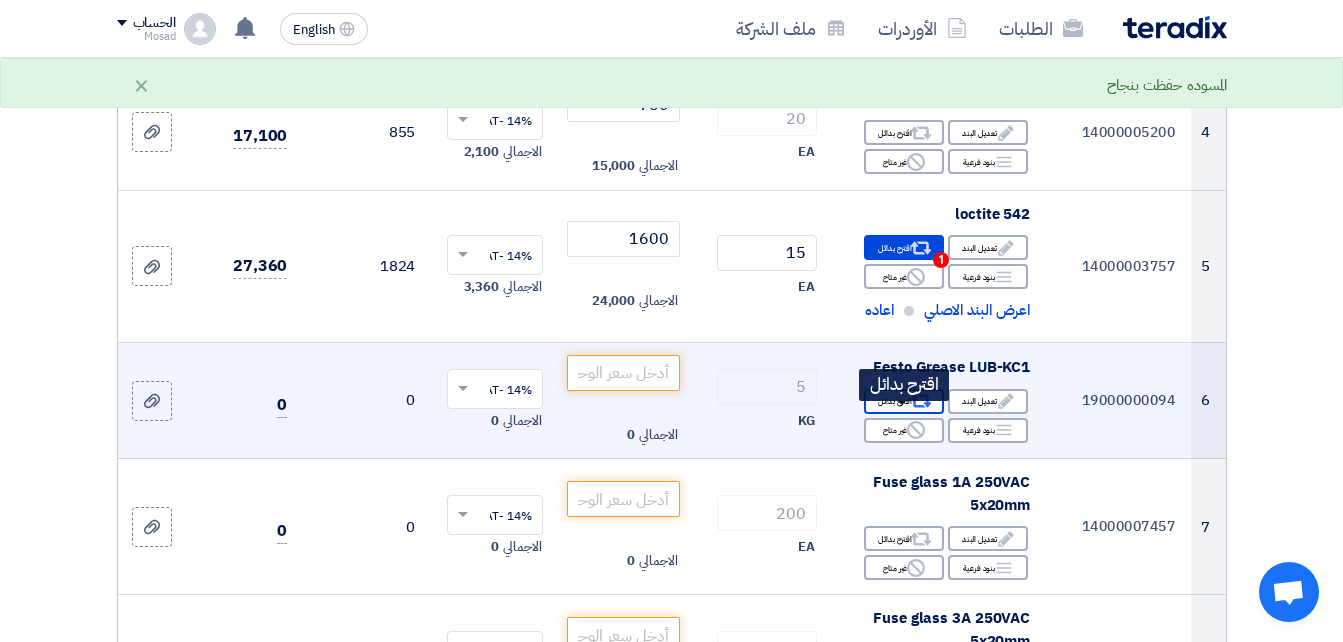 click on "Alternative
اقترح بدائل" 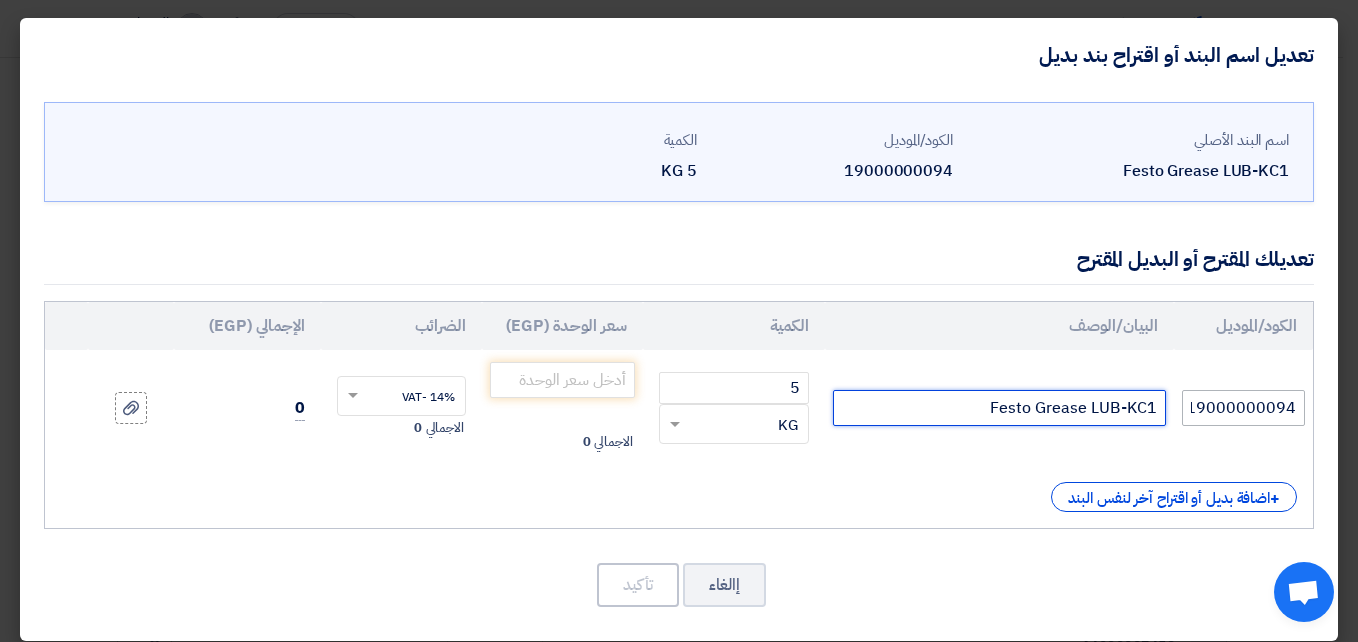 drag, startPoint x: 972, startPoint y: 405, endPoint x: 1167, endPoint y: 398, distance: 195.1256 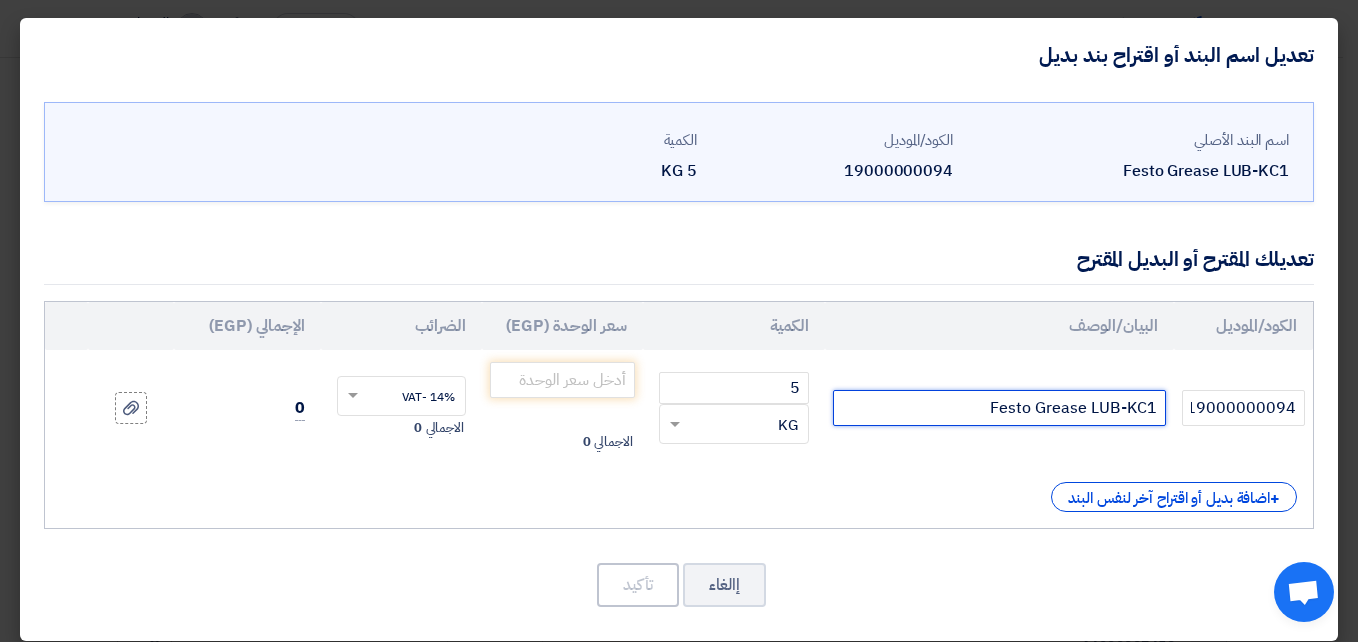 paste on "شحم مولى سولف سيليكون عازل للكهرباء 204 درجة 500 جم هندي MOLYSULF 604 Grease" 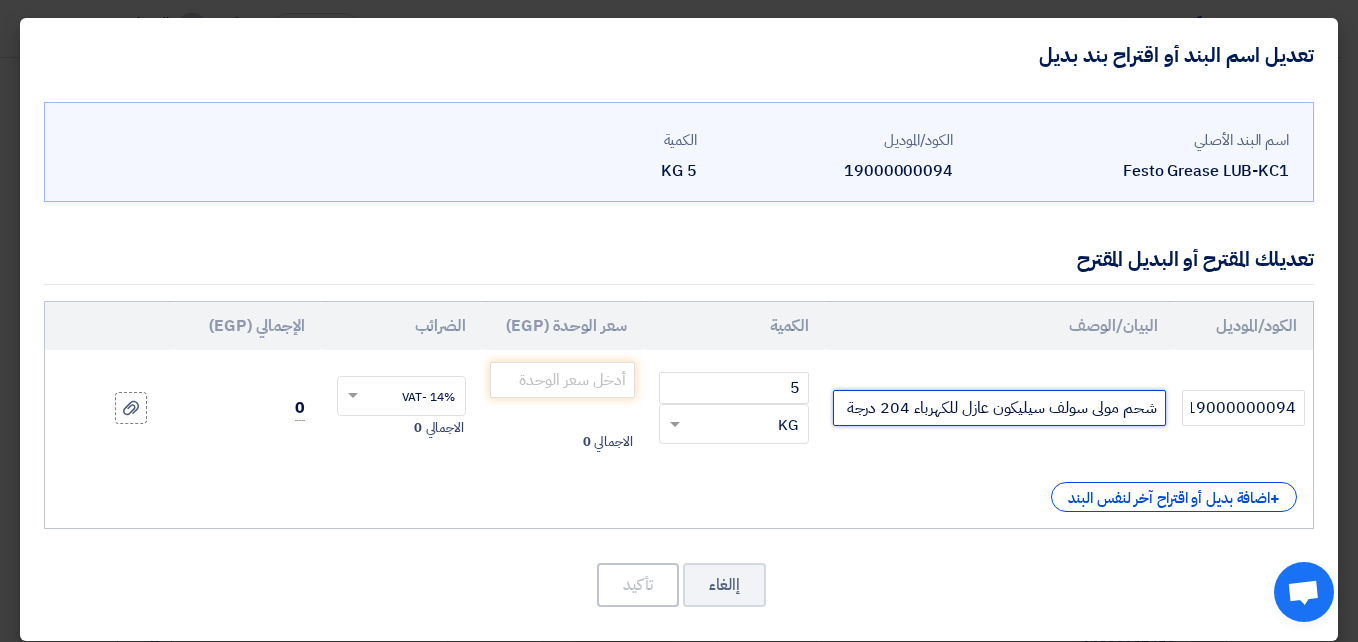 scroll, scrollTop: 0, scrollLeft: -264, axis: horizontal 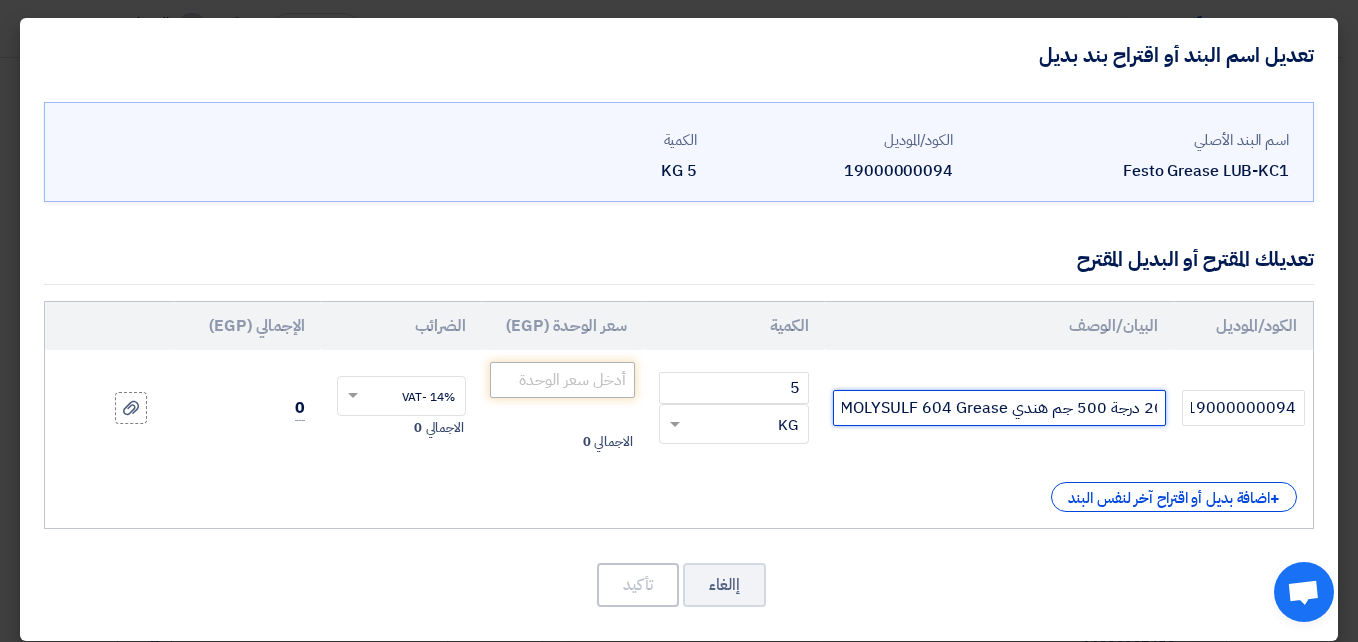 type on "شحم مولى سولف سيليكون عازل للكهرباء 204 درجة 500 جم هندي MOLYSULF 604 Grease" 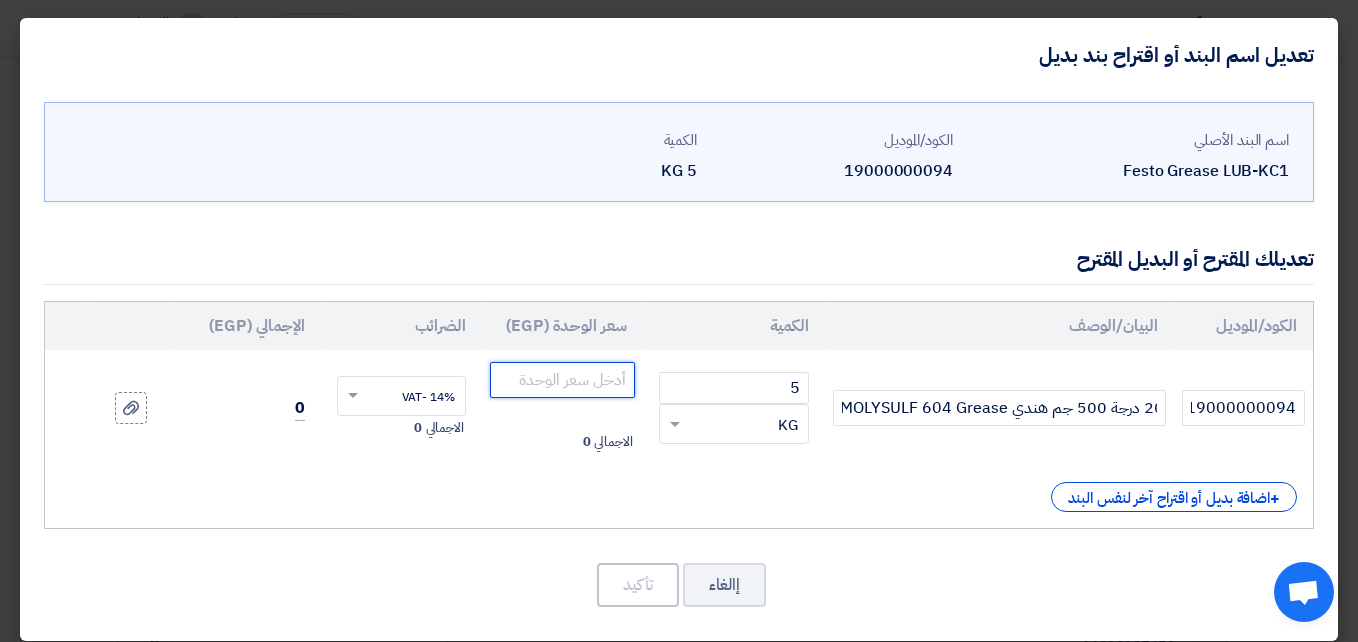 click 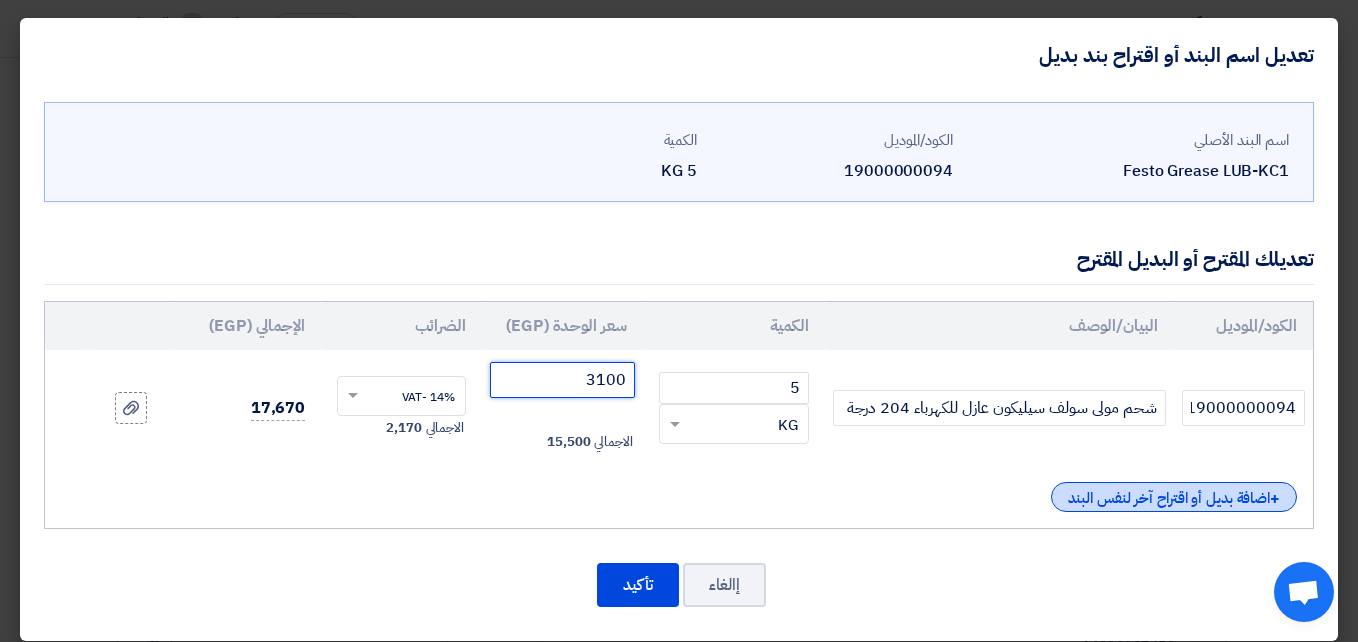 type on "3100" 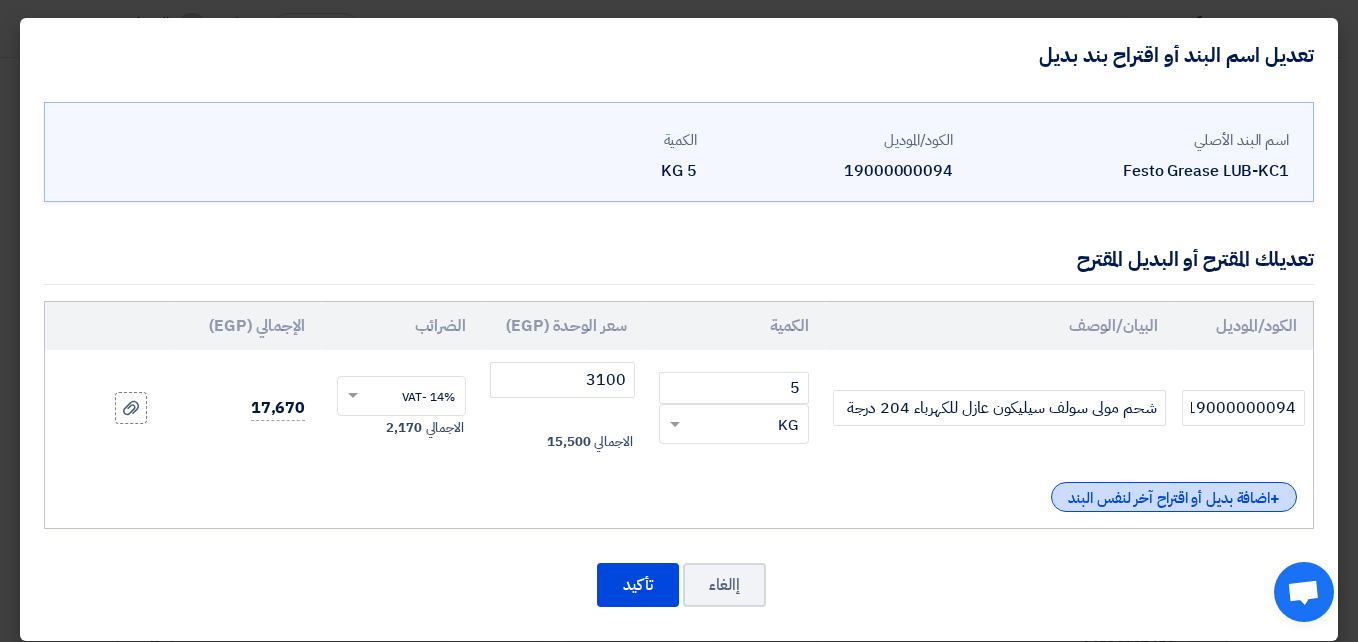 click on "+
اضافة بديل أو اقتراح آخر لنفس البند" 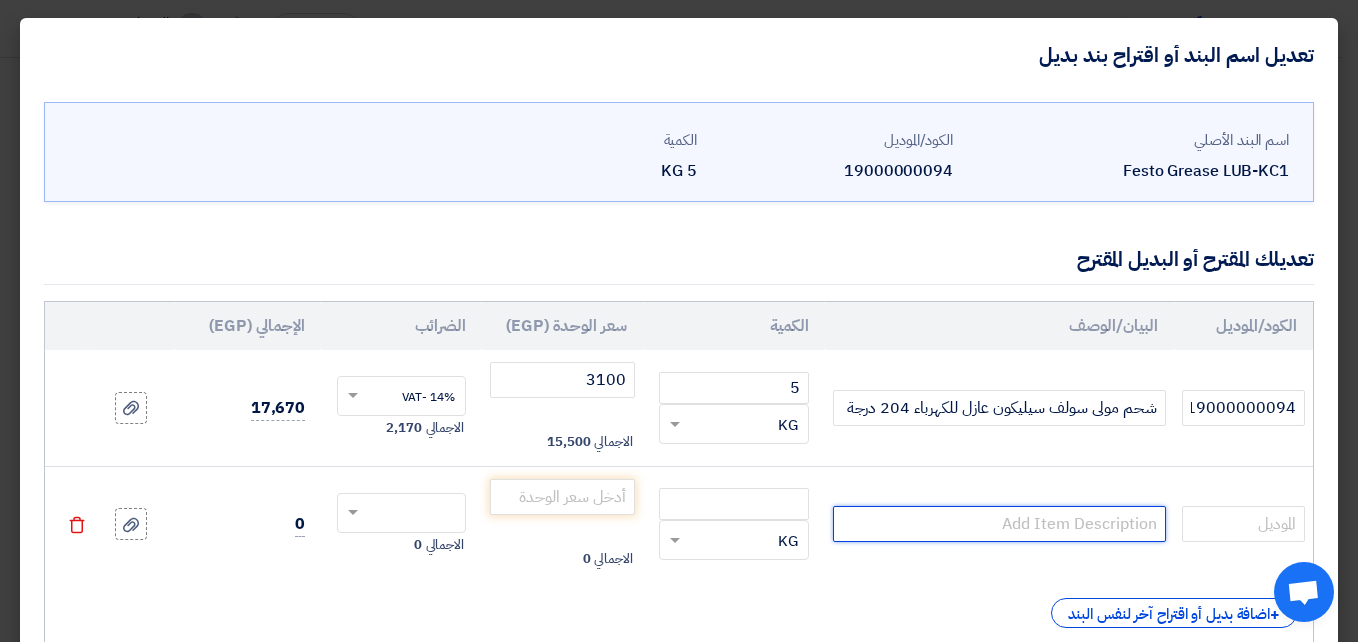 click 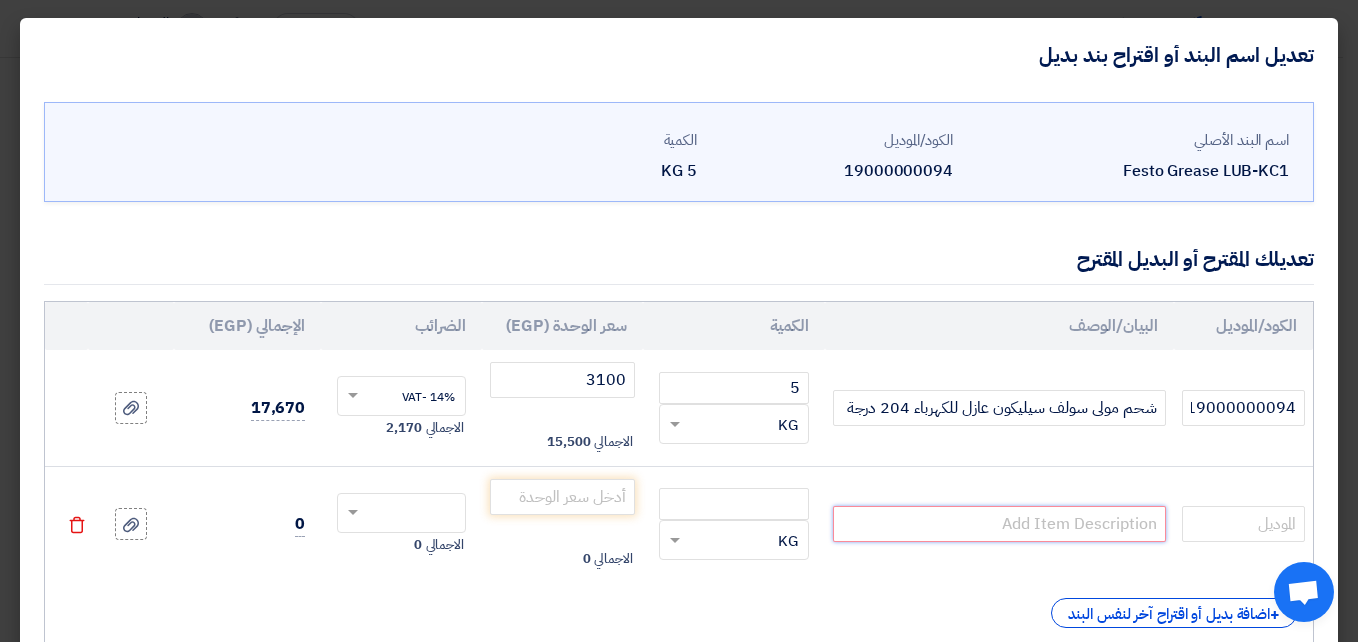 click 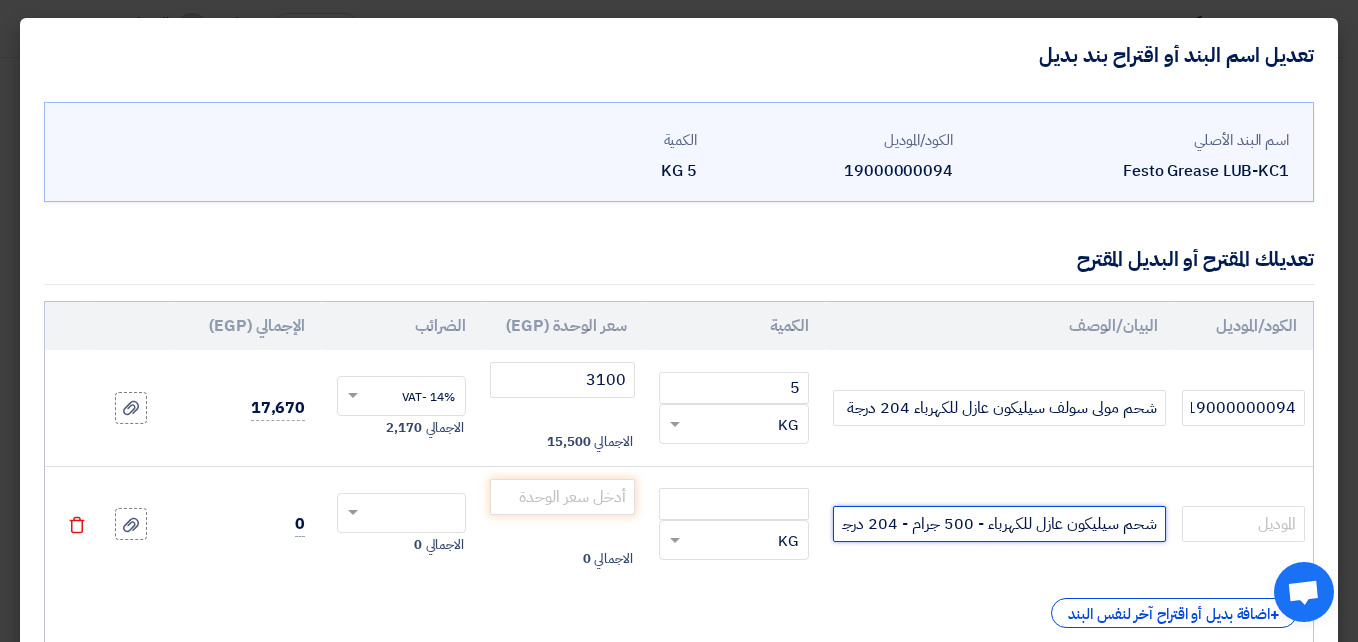 scroll, scrollTop: 0, scrollLeft: -56, axis: horizontal 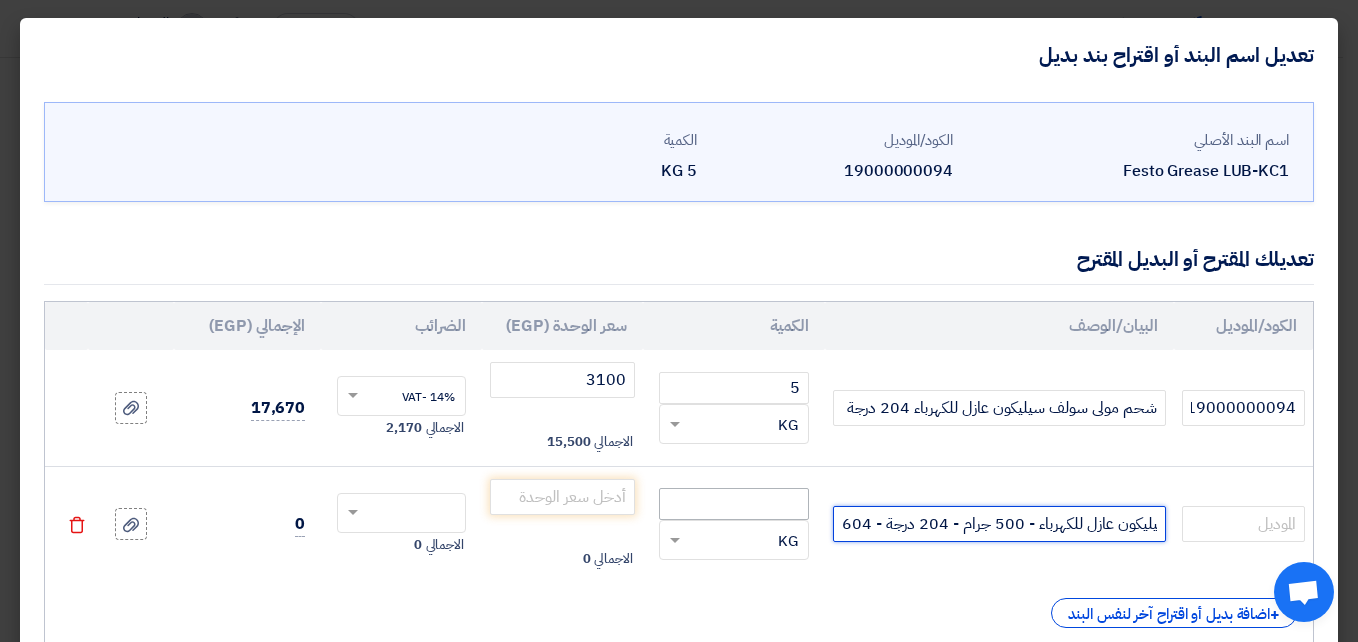type on "شحم سيليكون عازل للكهرباء - 500 جرام - 204 درجة - 604" 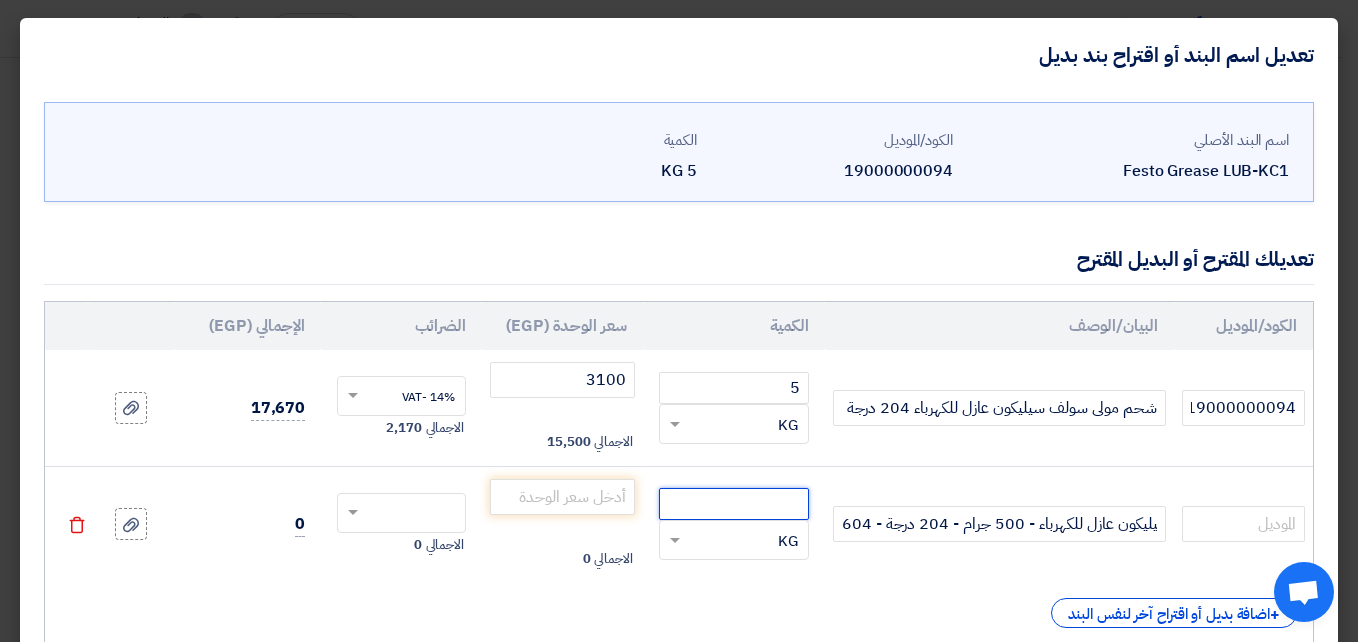 click 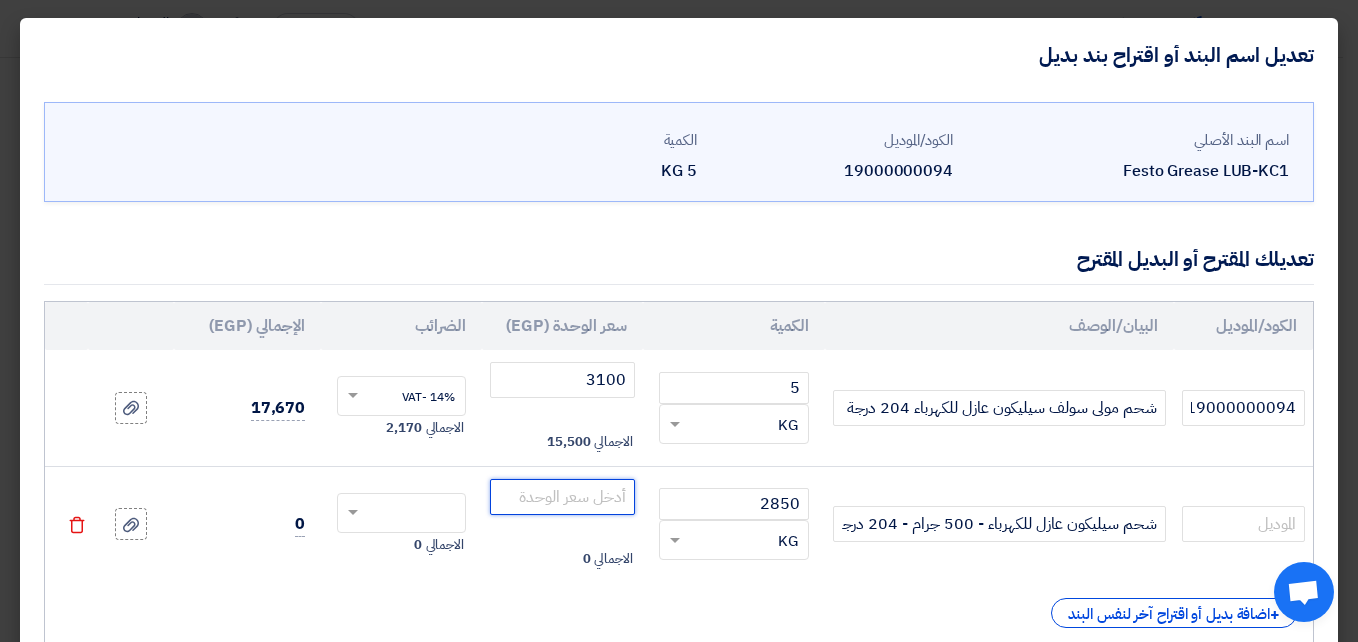 click 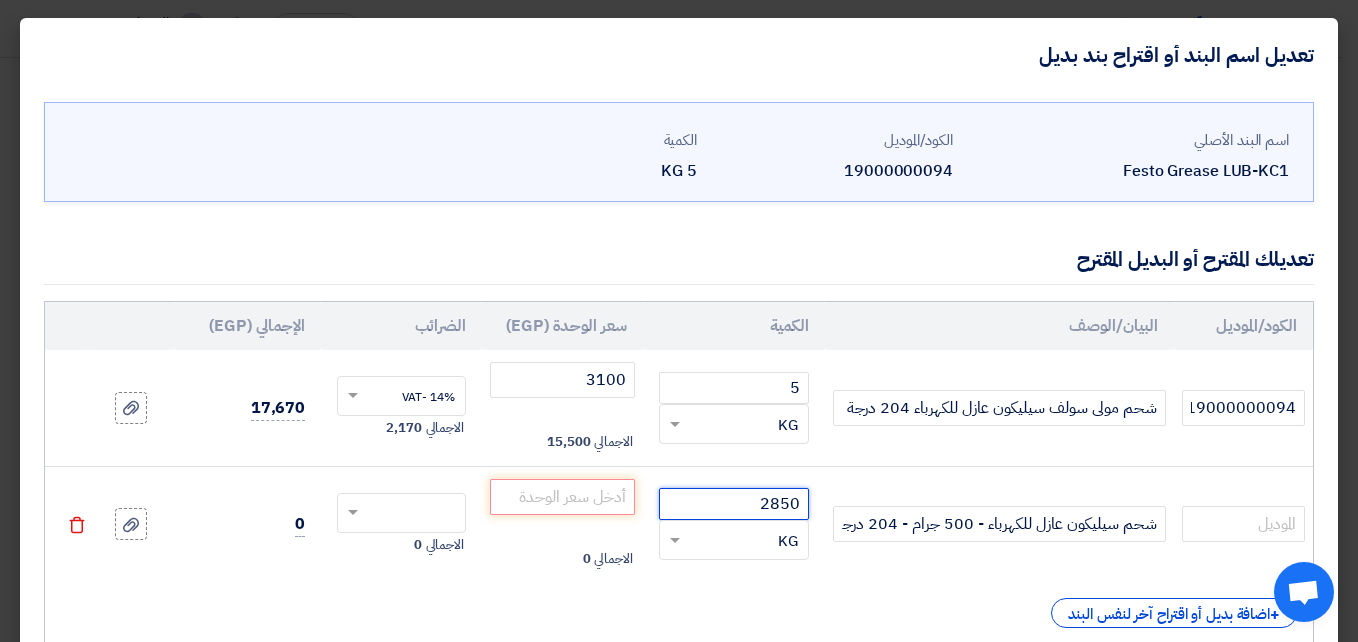 drag, startPoint x: 722, startPoint y: 499, endPoint x: 809, endPoint y: 506, distance: 87.28116 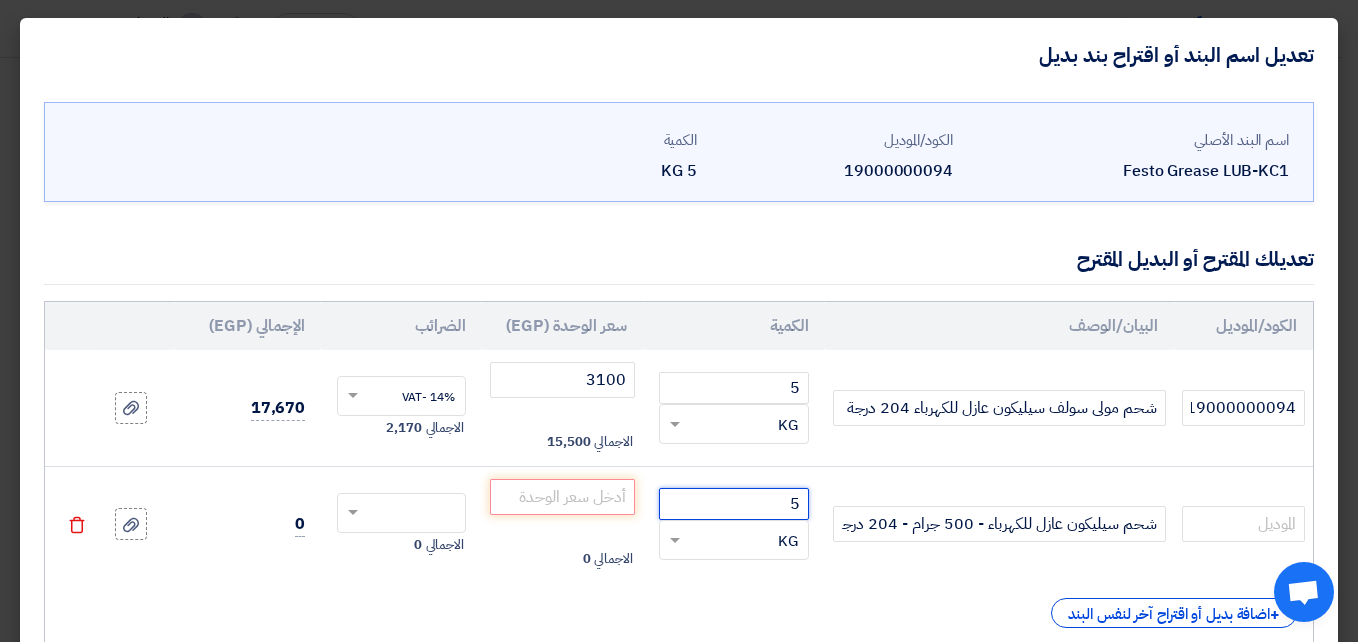 type on "5" 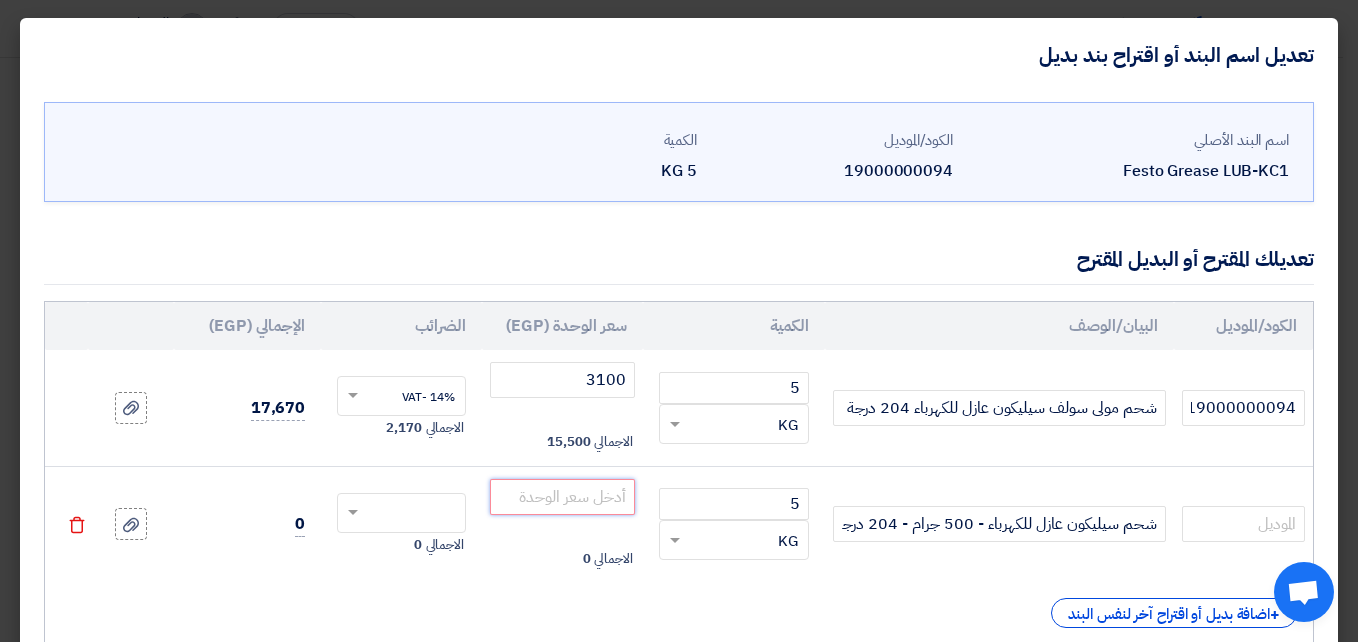 click 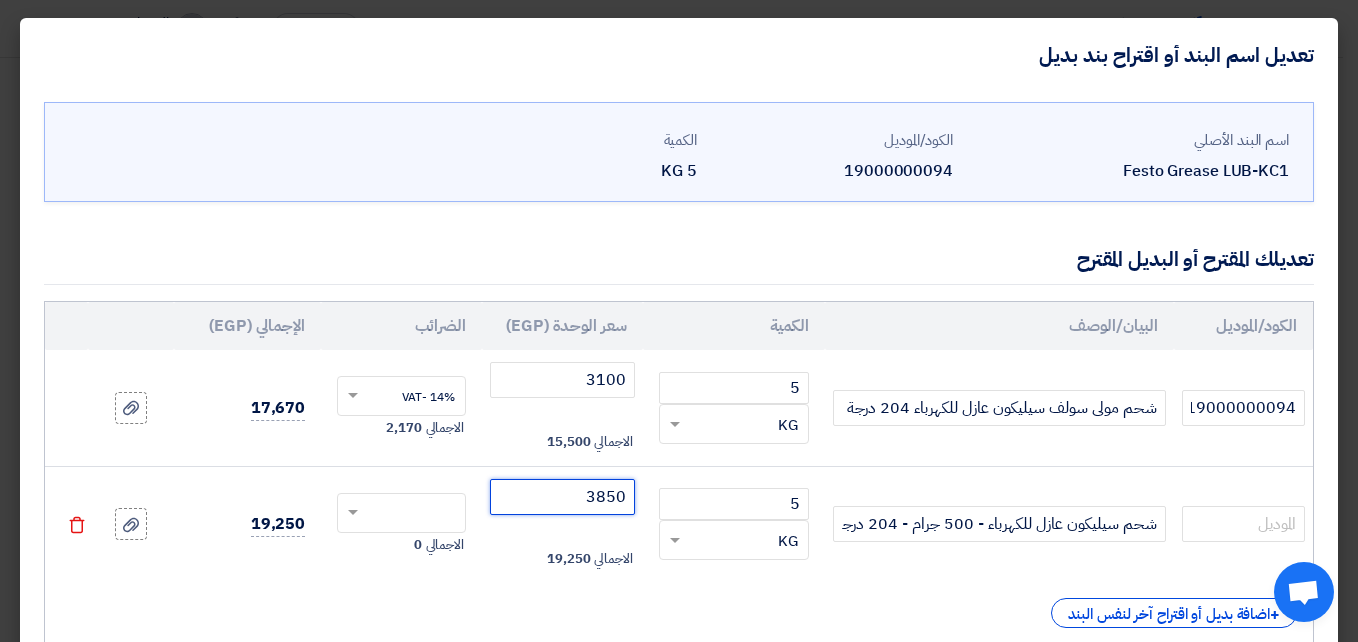 type on "3850" 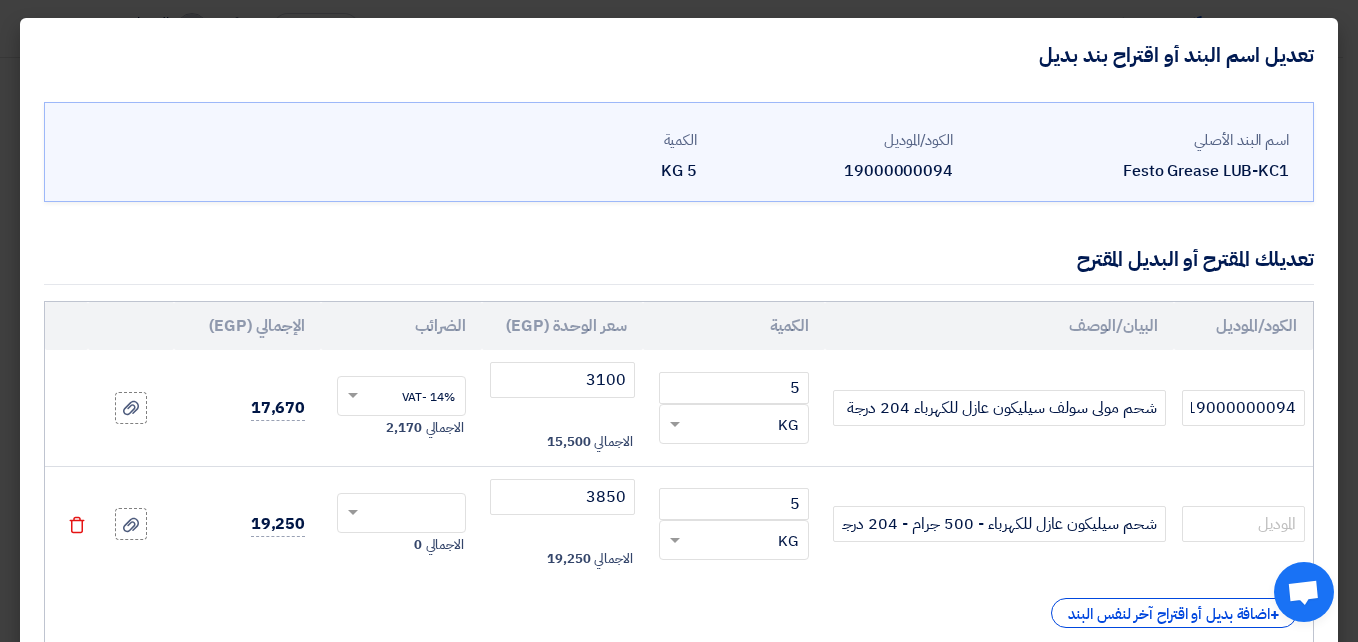 click 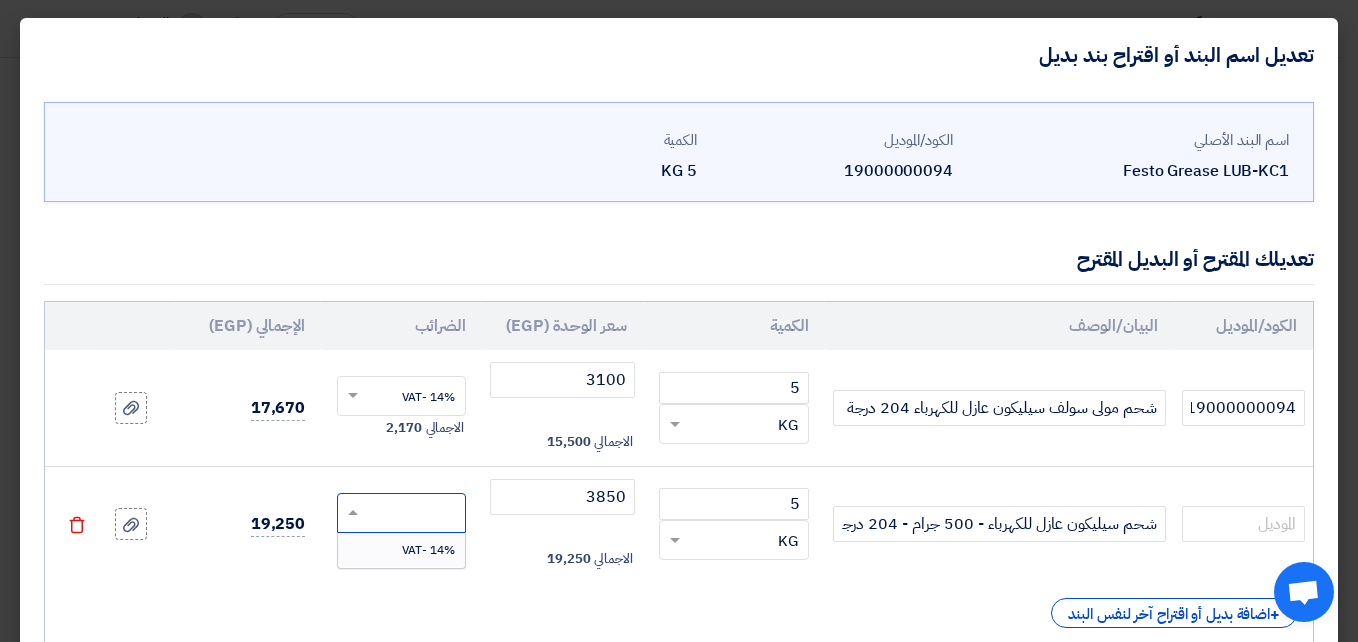 click on "14% -VAT" at bounding box center [428, 550] 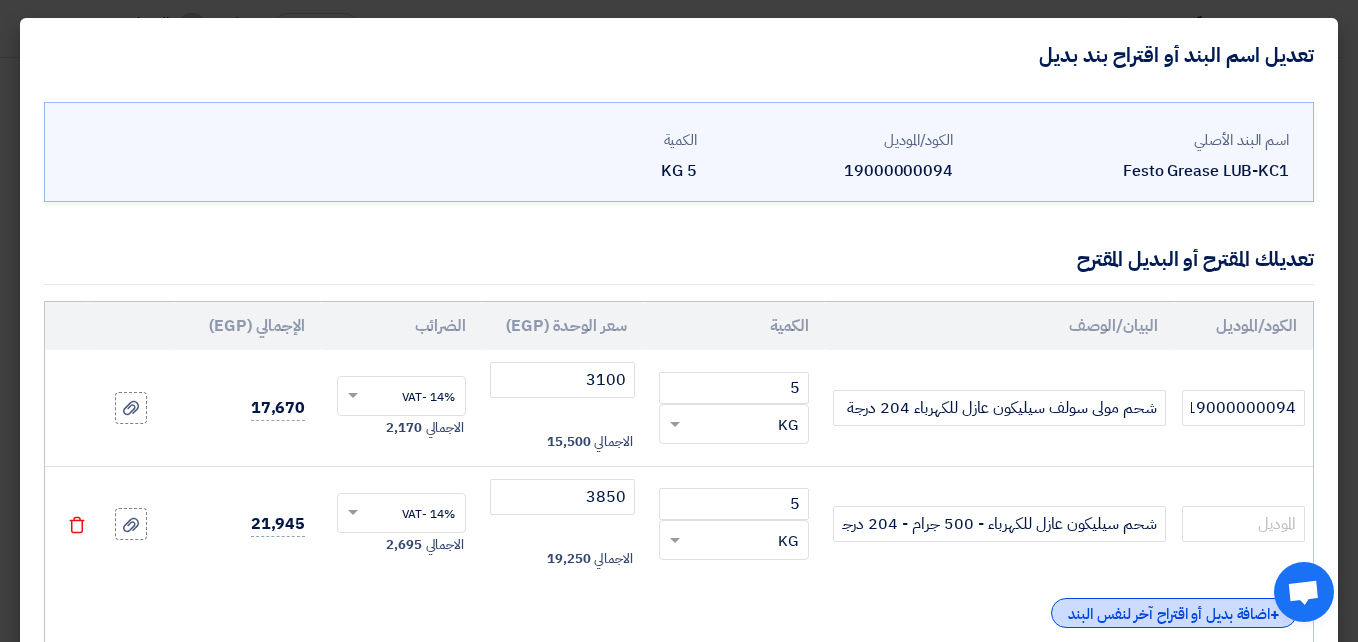click on "+
اضافة بديل أو اقتراح آخر لنفس البند" 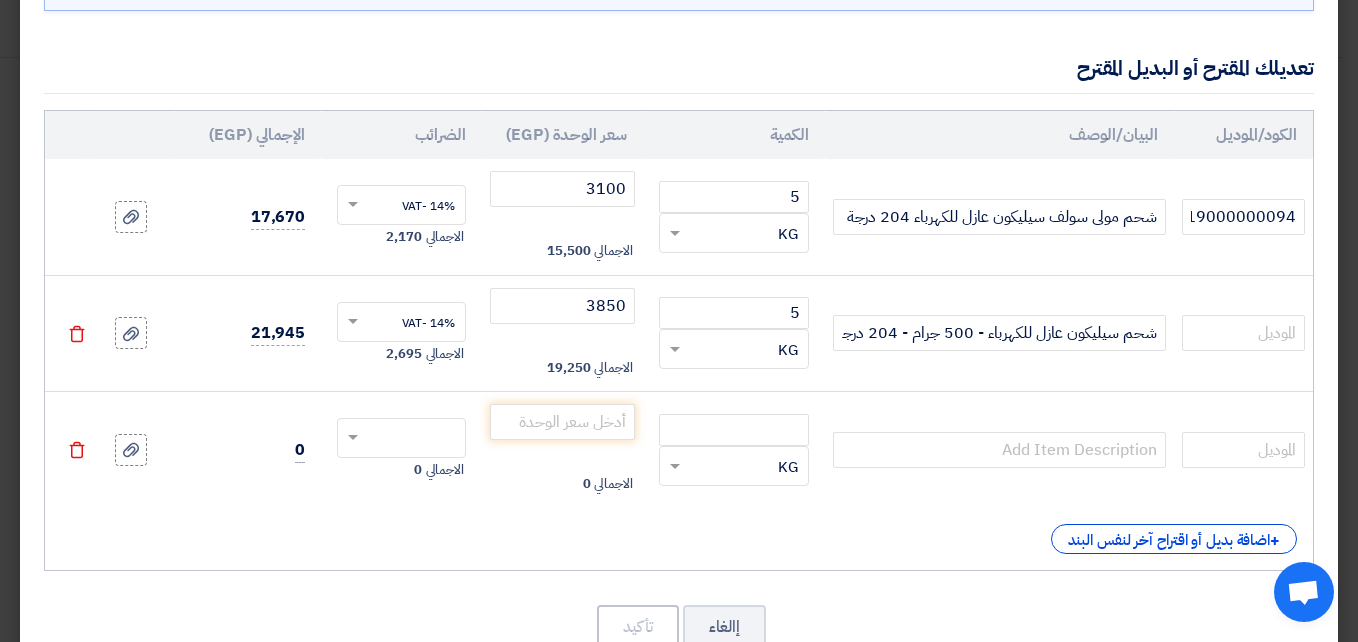 scroll, scrollTop: 200, scrollLeft: 0, axis: vertical 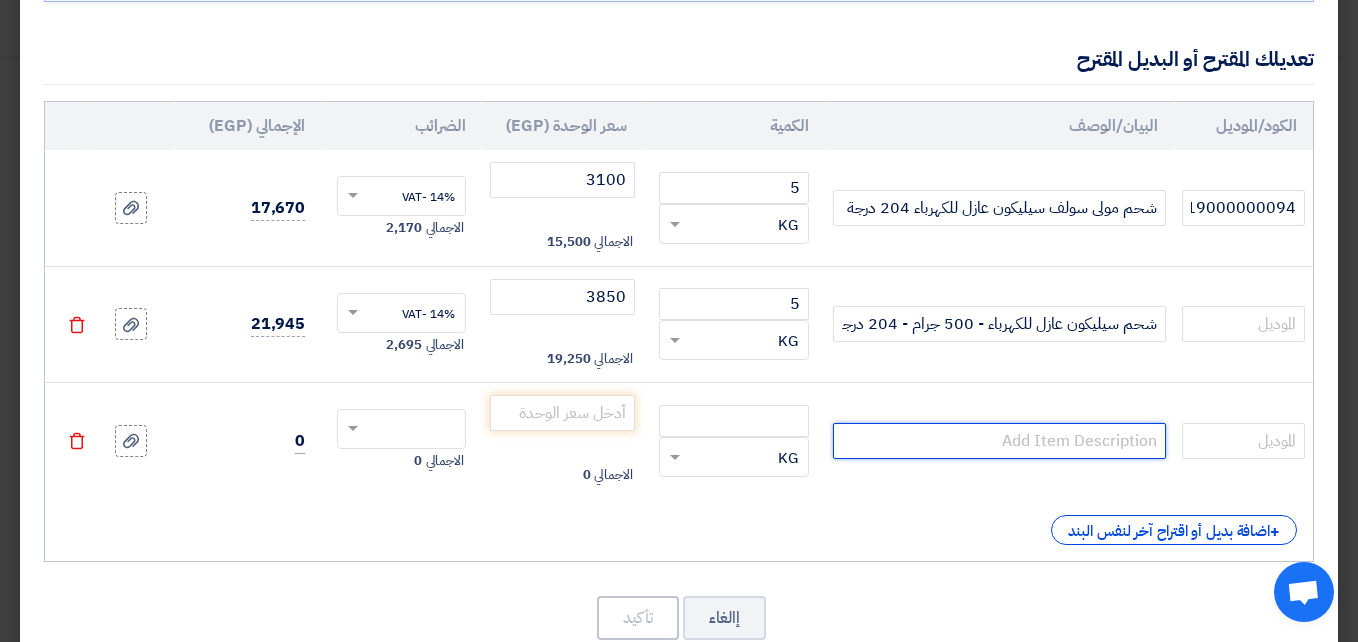 click 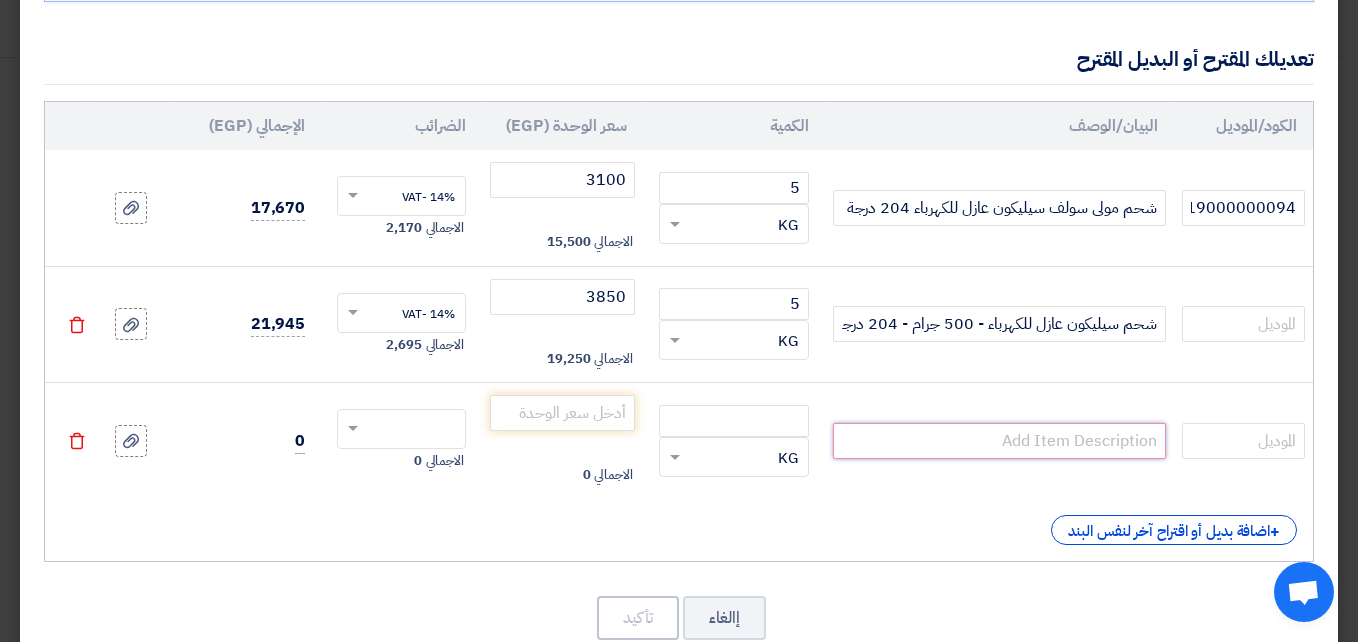 click 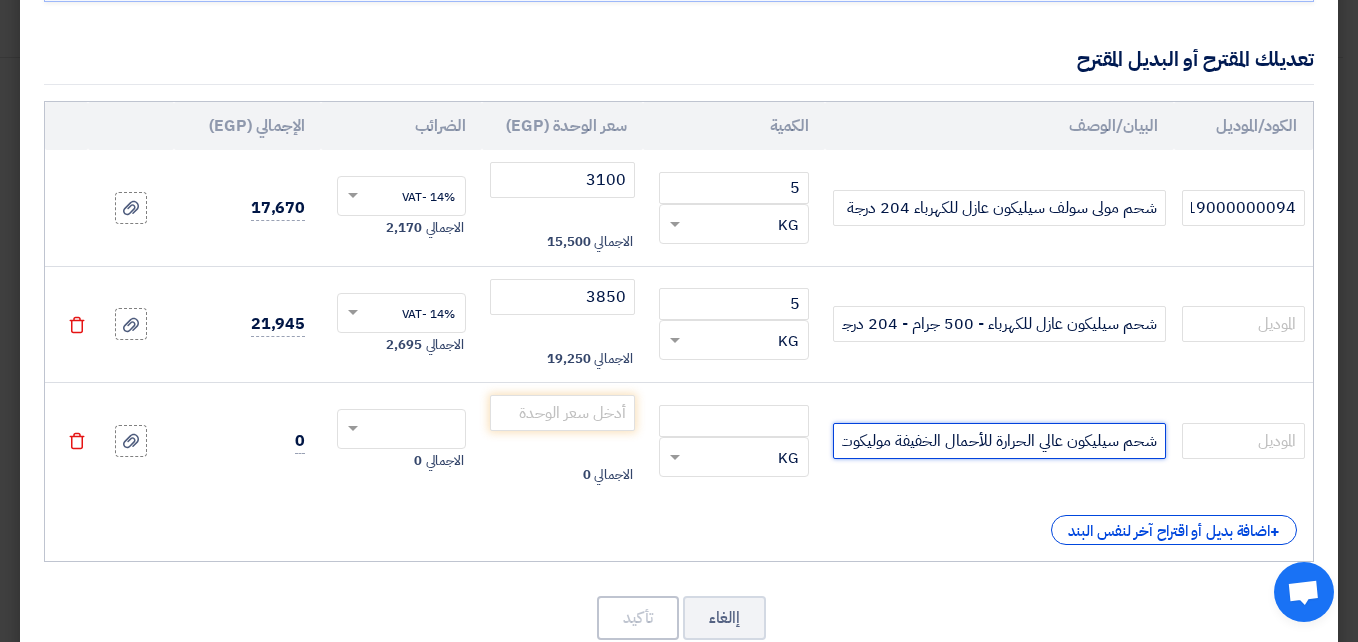 scroll, scrollTop: 0, scrollLeft: -247, axis: horizontal 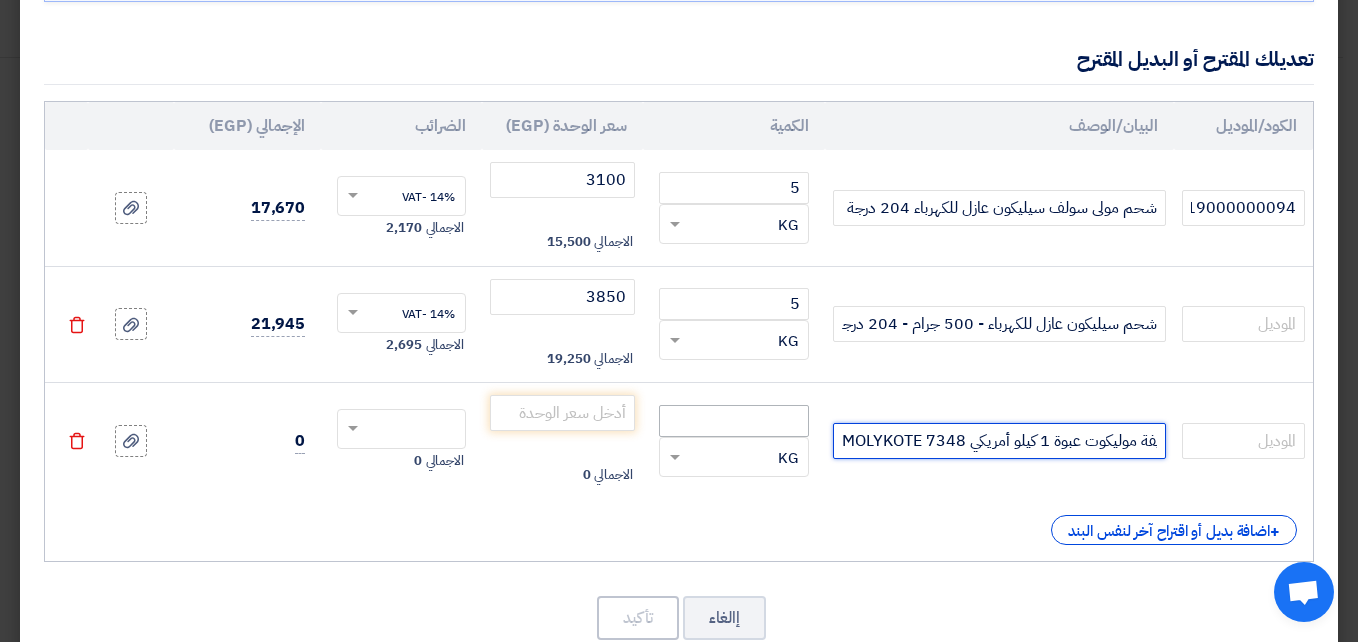 type on "شحم سيليكون عالي الحرارة للأحمال الخفيفة موليكوت عبوة 1 كيلو أمريكي MOLYKOTE 7348" 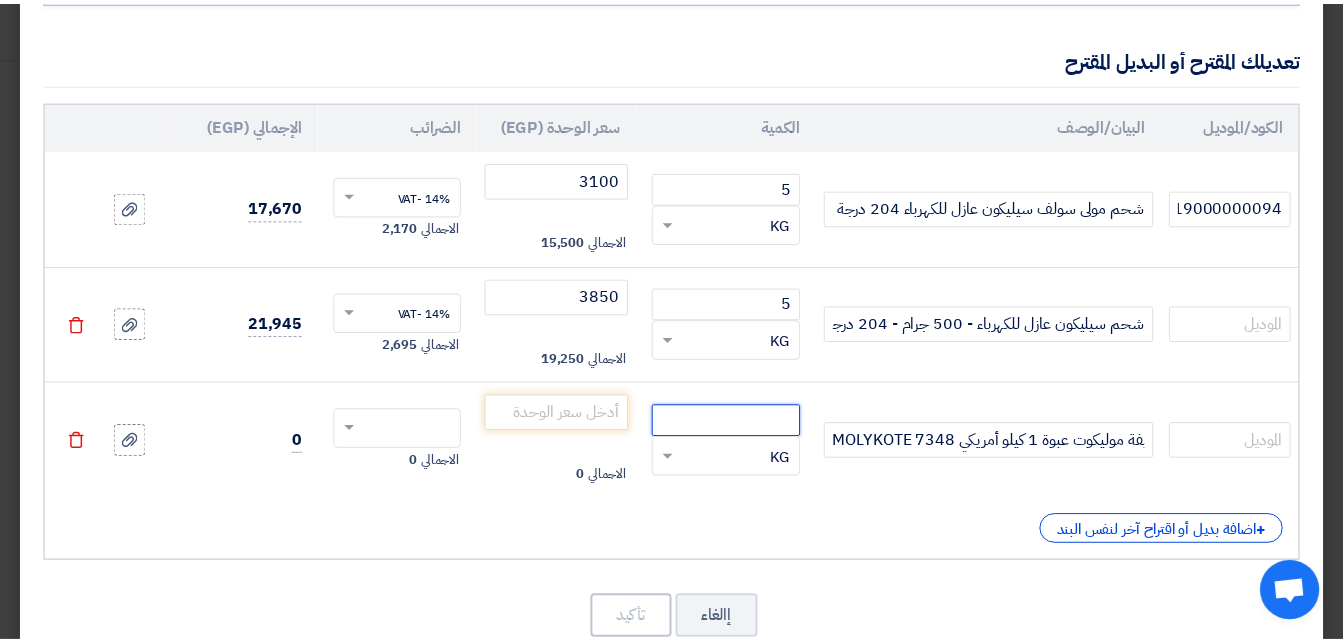 scroll, scrollTop: 0, scrollLeft: 0, axis: both 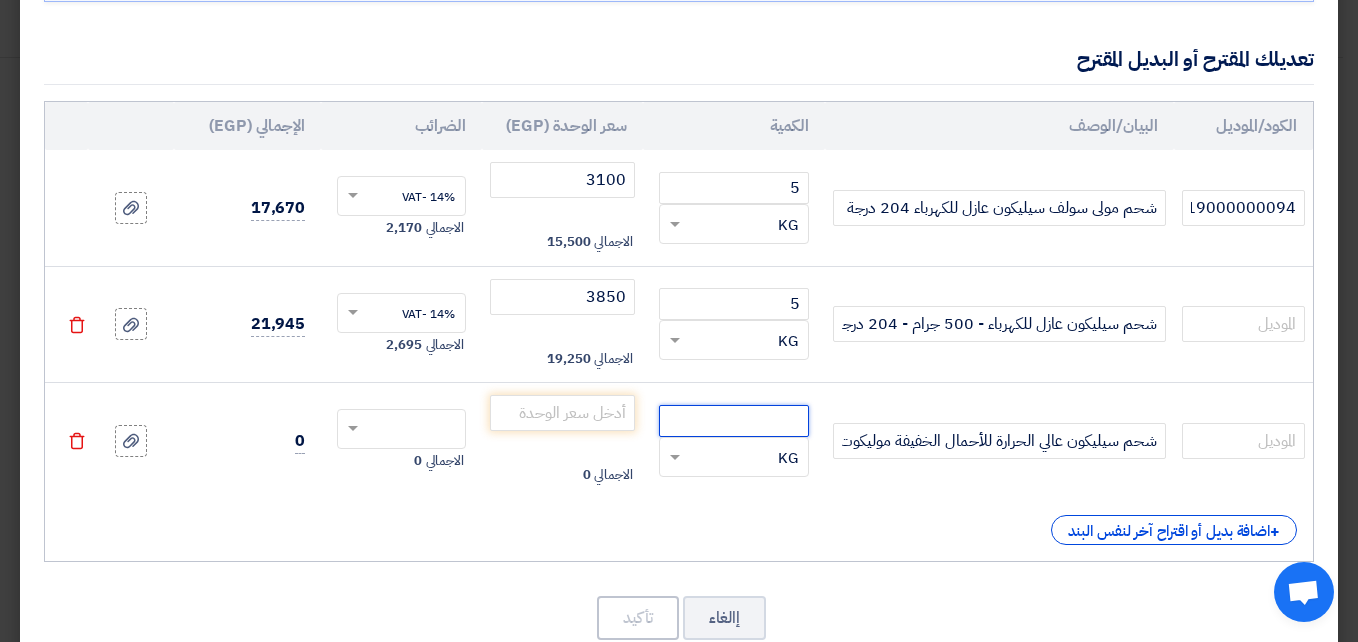click 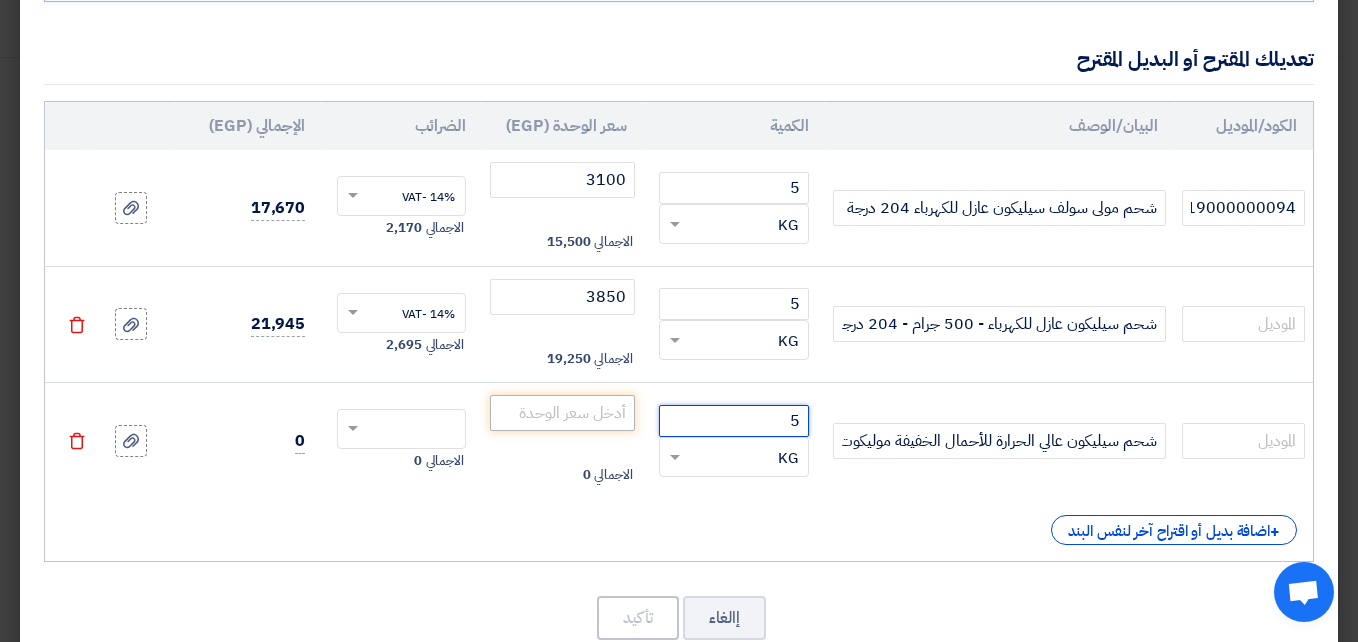 type on "5" 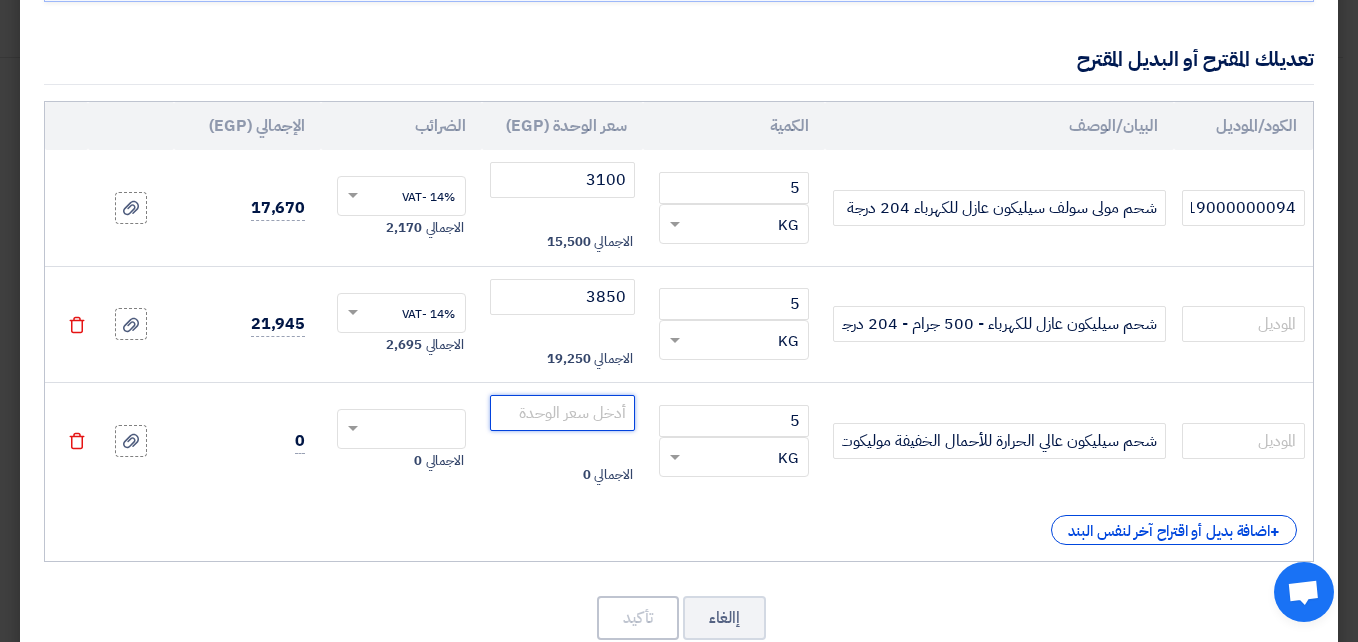 click 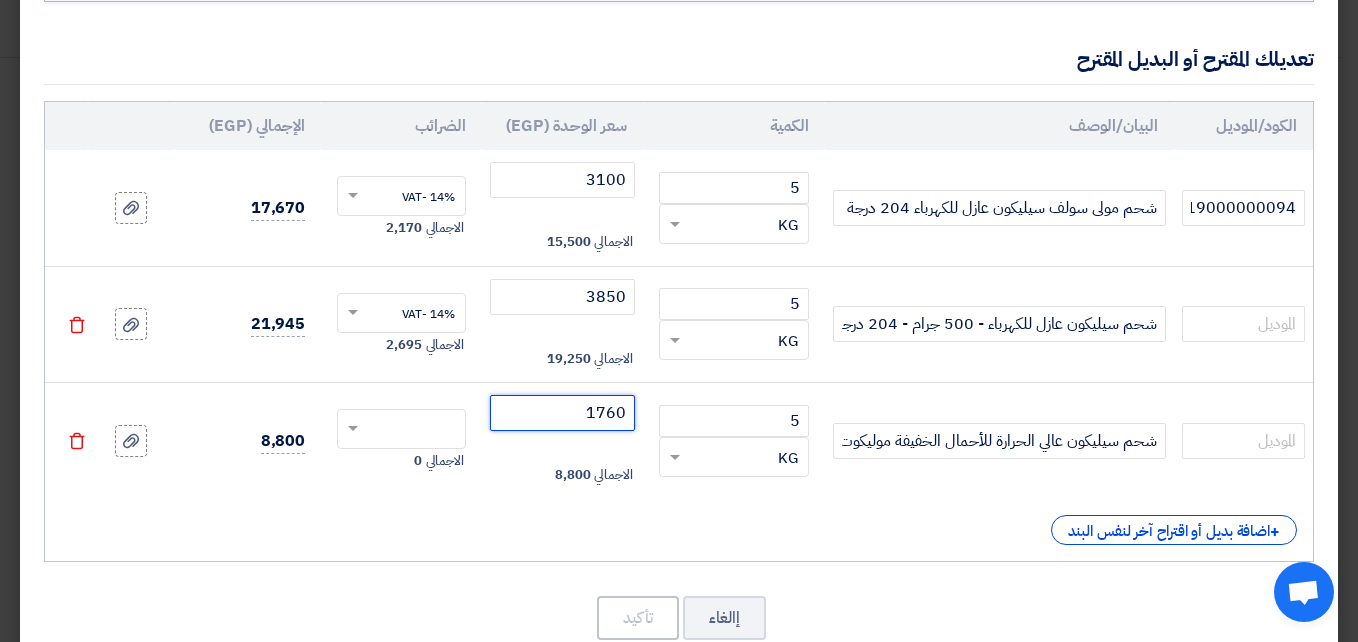 click on "1760" 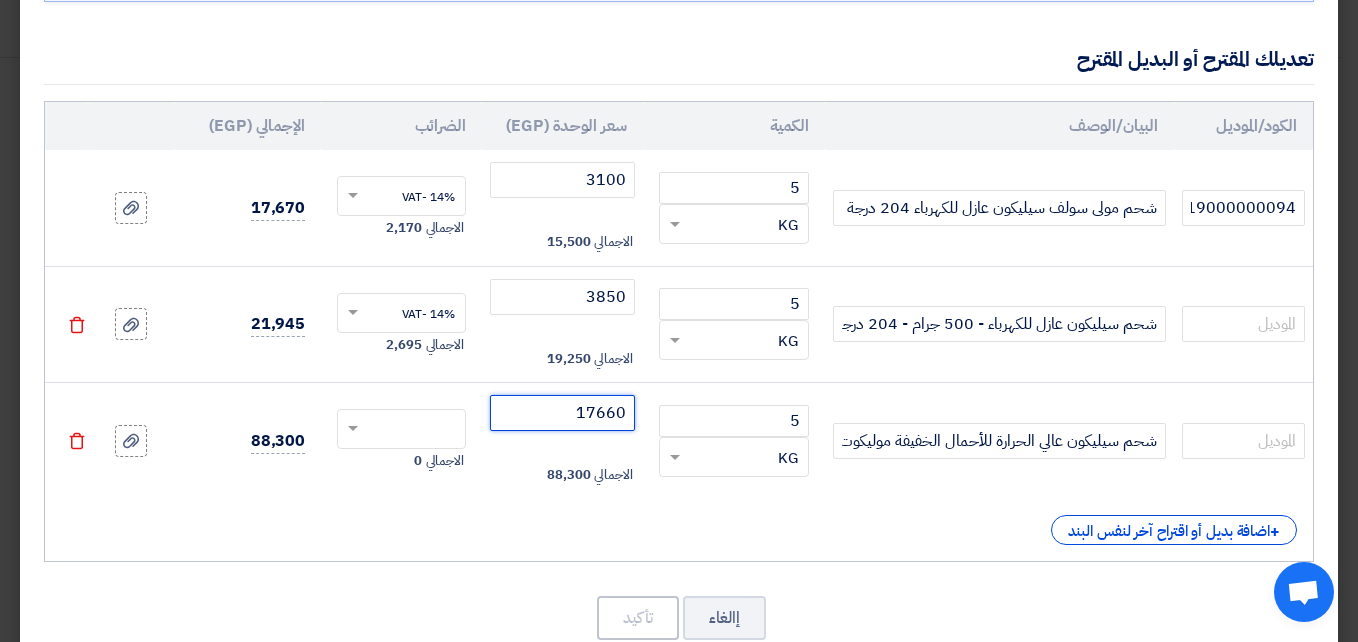 type on "17660" 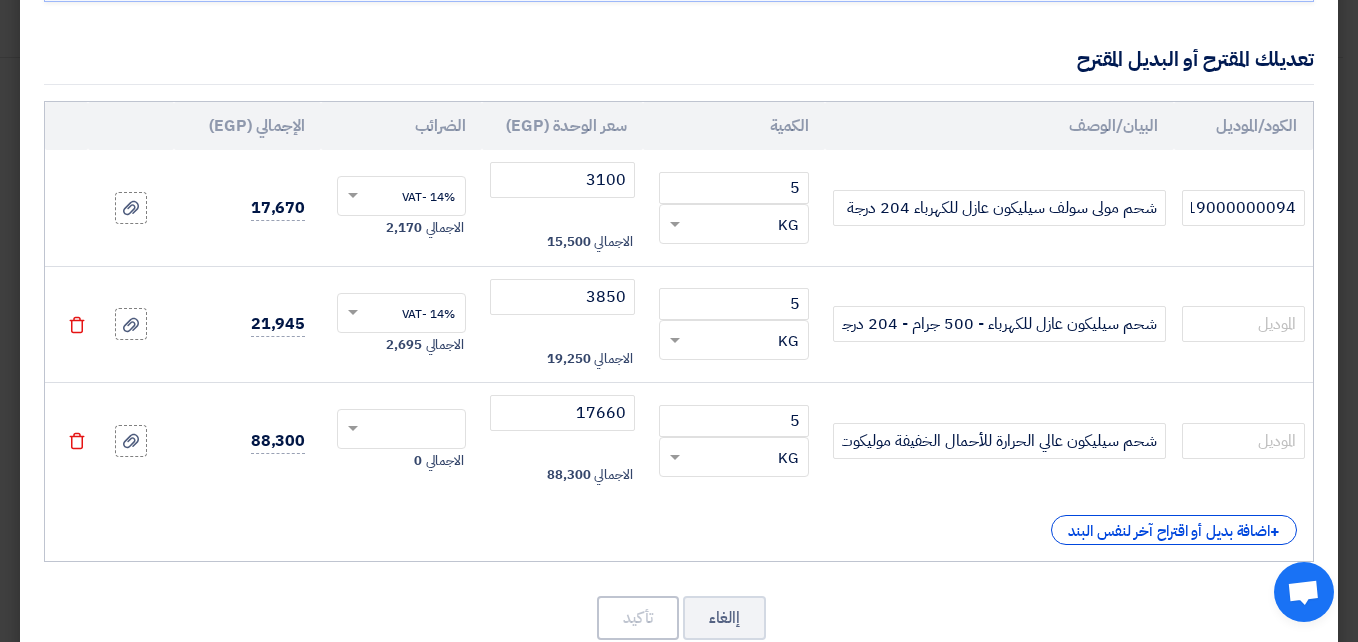 click 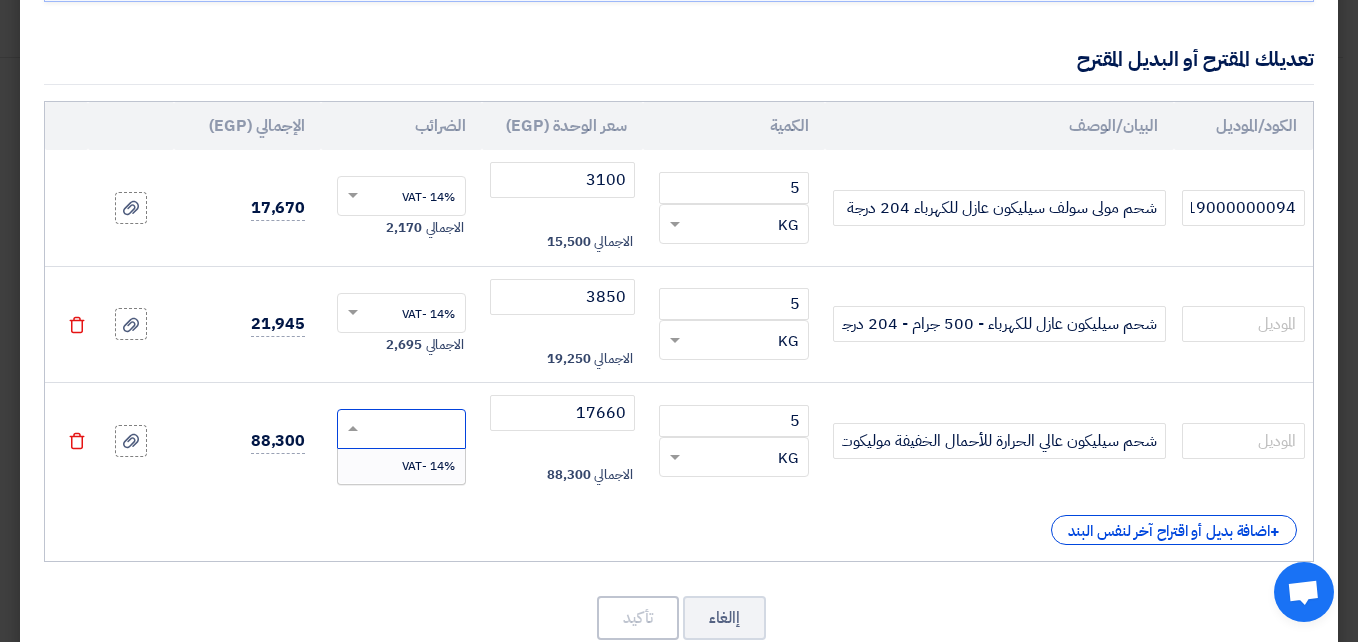 click on "14% -VAT" at bounding box center [428, 466] 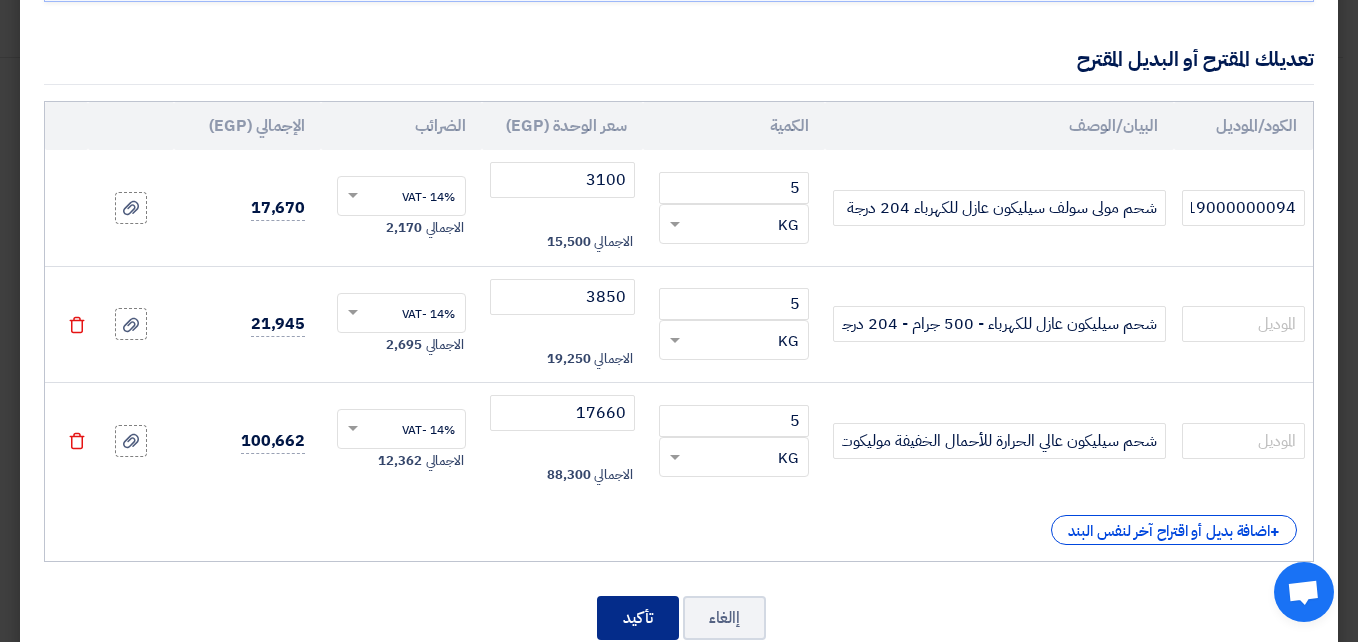 click on "تأكيد" 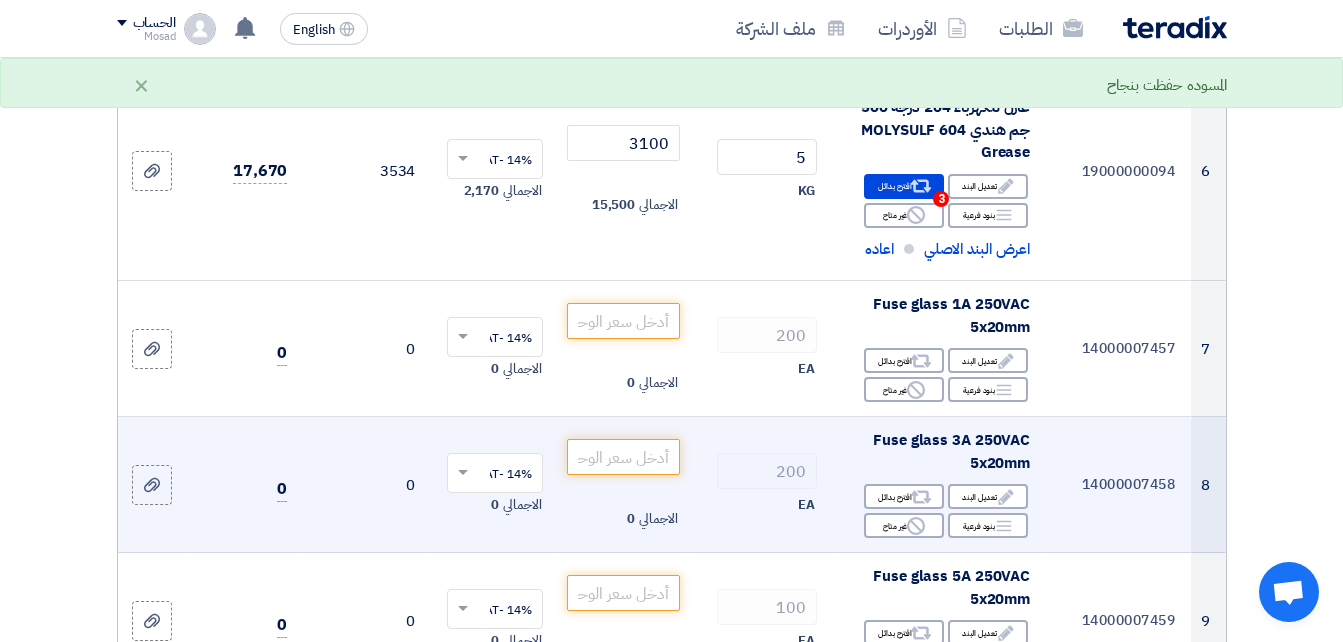 scroll, scrollTop: 1000, scrollLeft: 0, axis: vertical 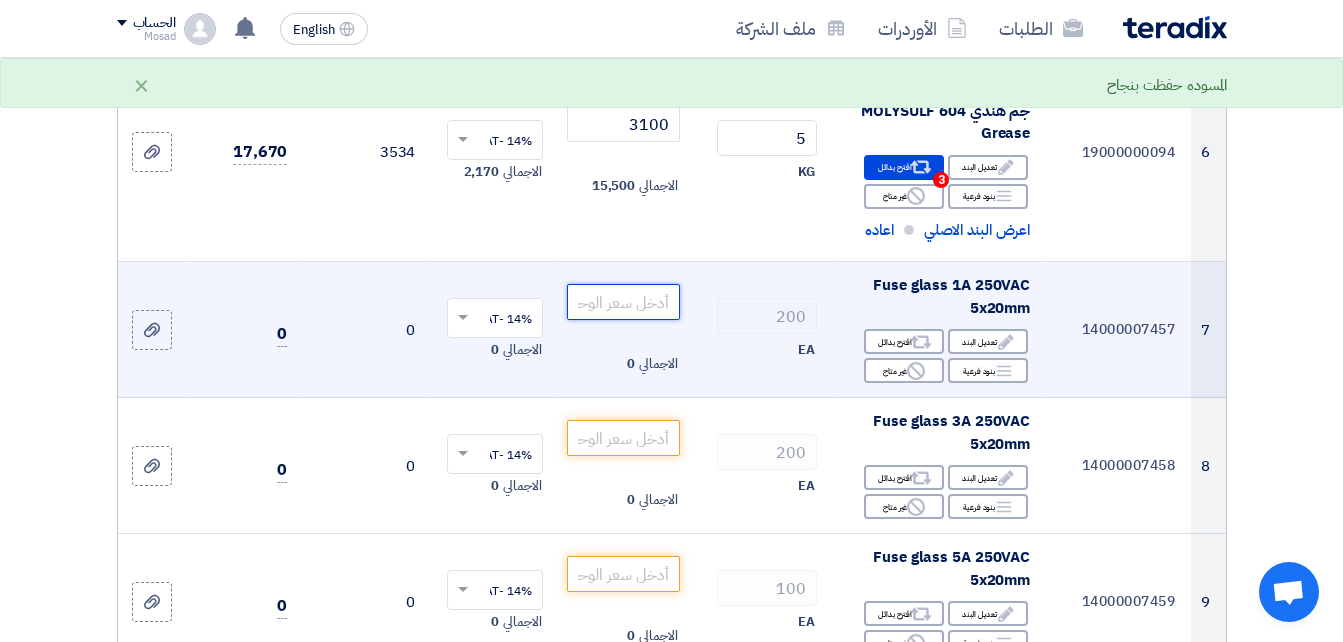 click 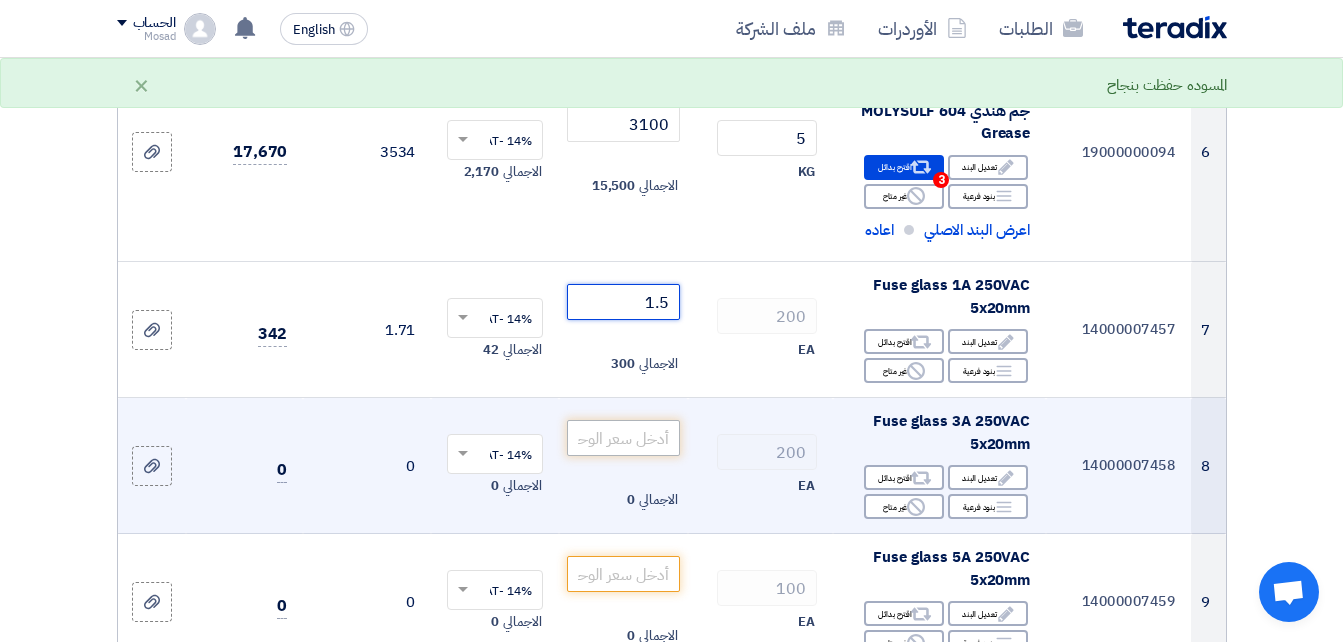 type on "1.5" 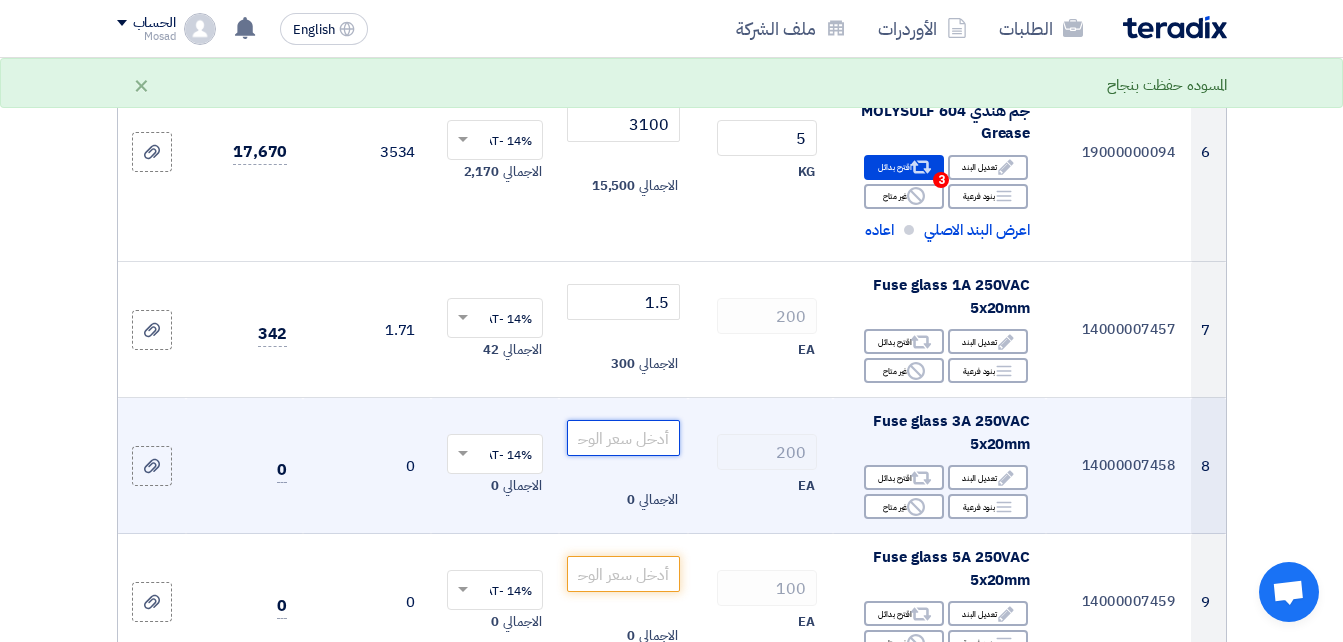 click 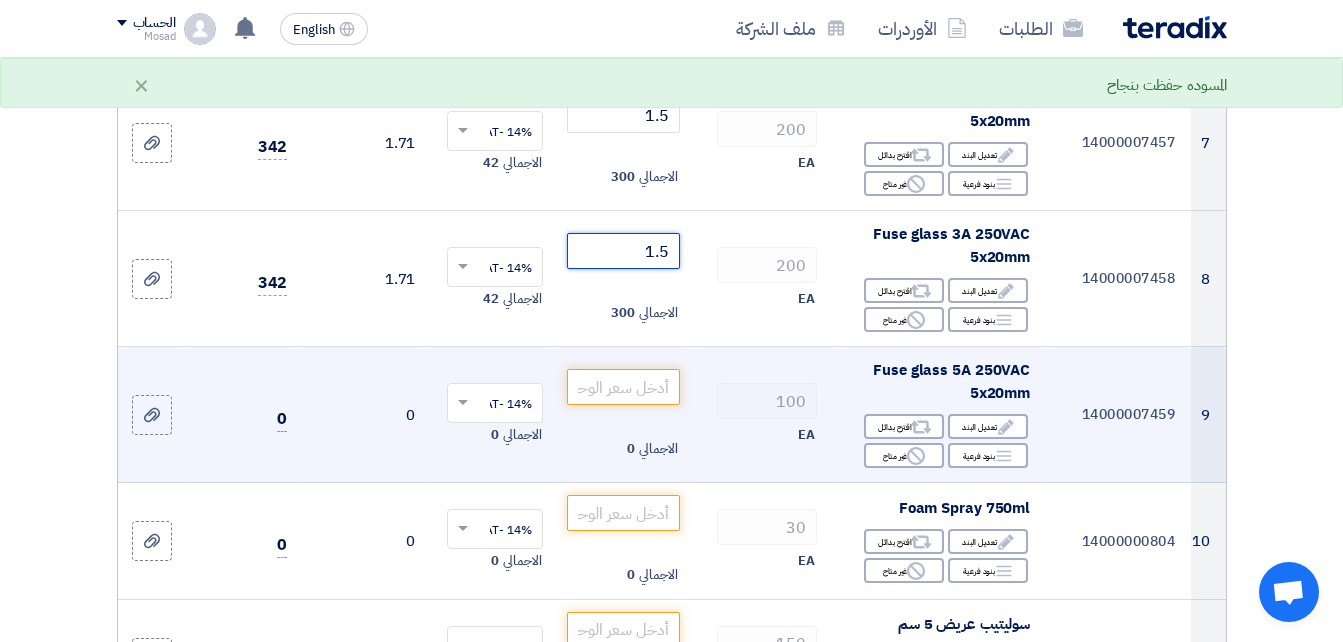 scroll, scrollTop: 1200, scrollLeft: 0, axis: vertical 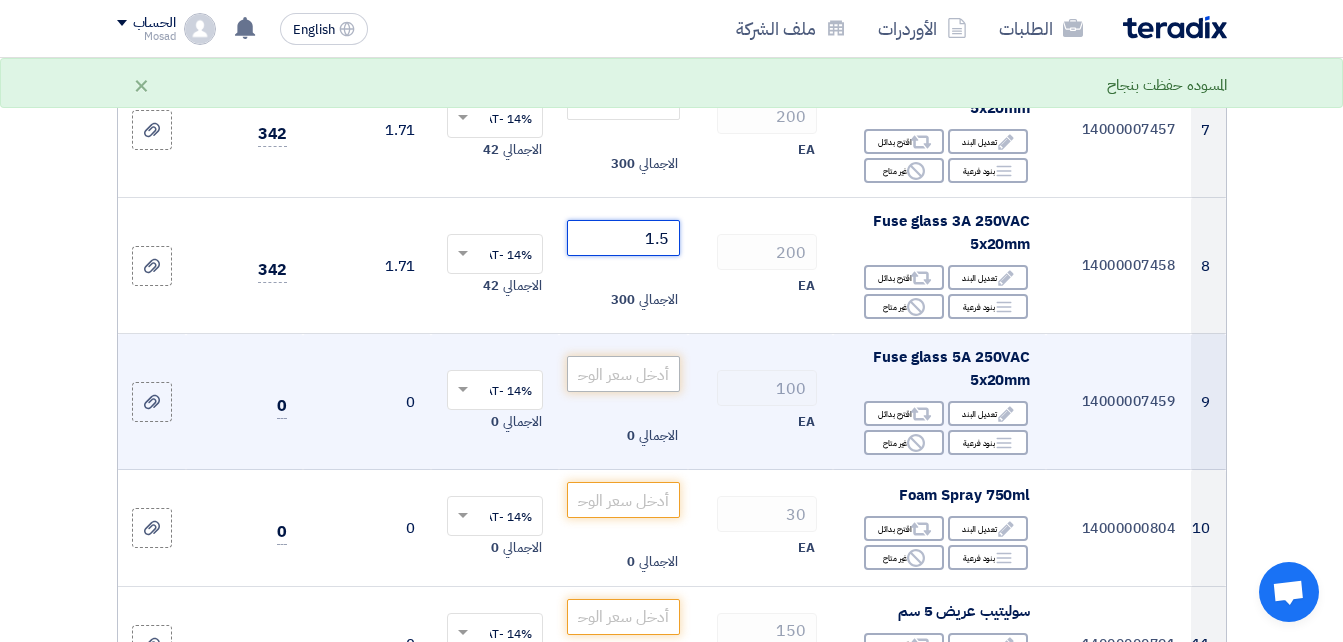 type on "1.5" 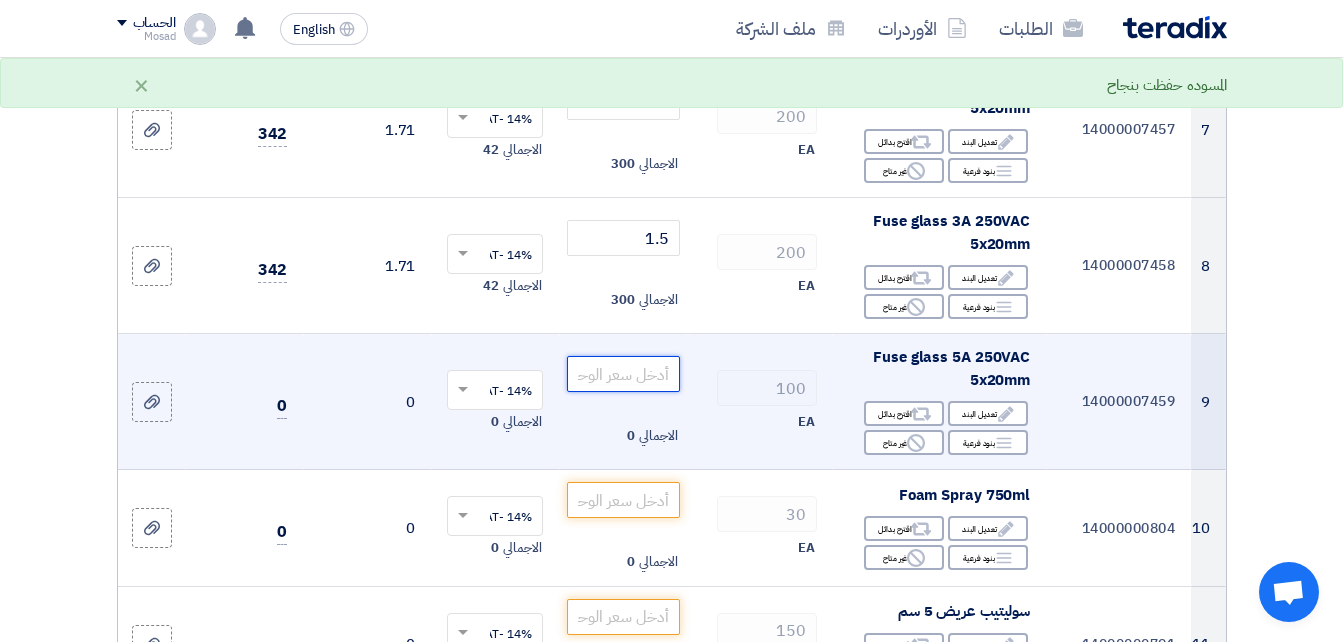 click 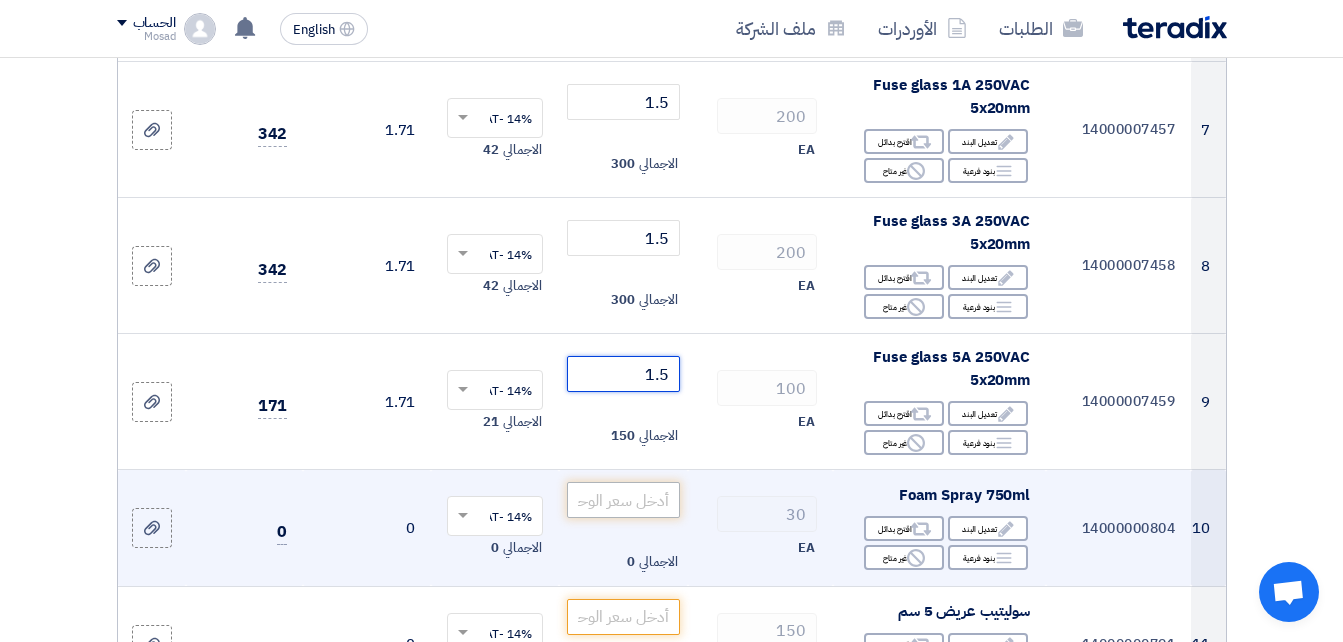 type on "1.5" 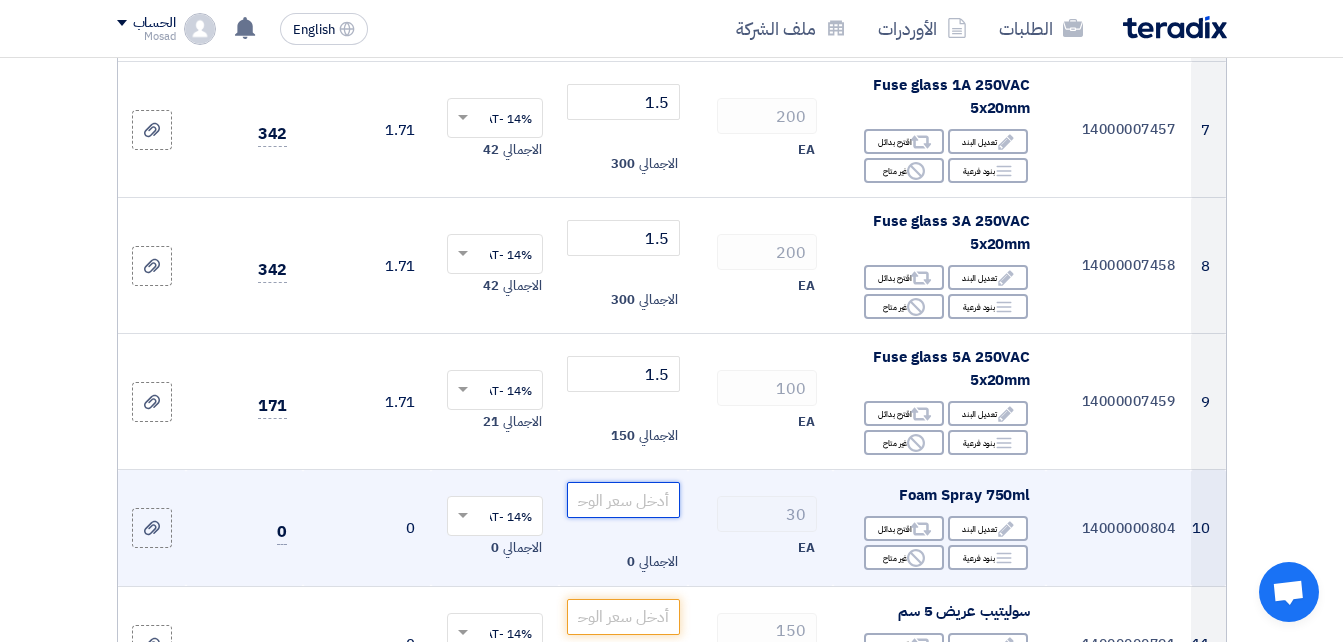 click 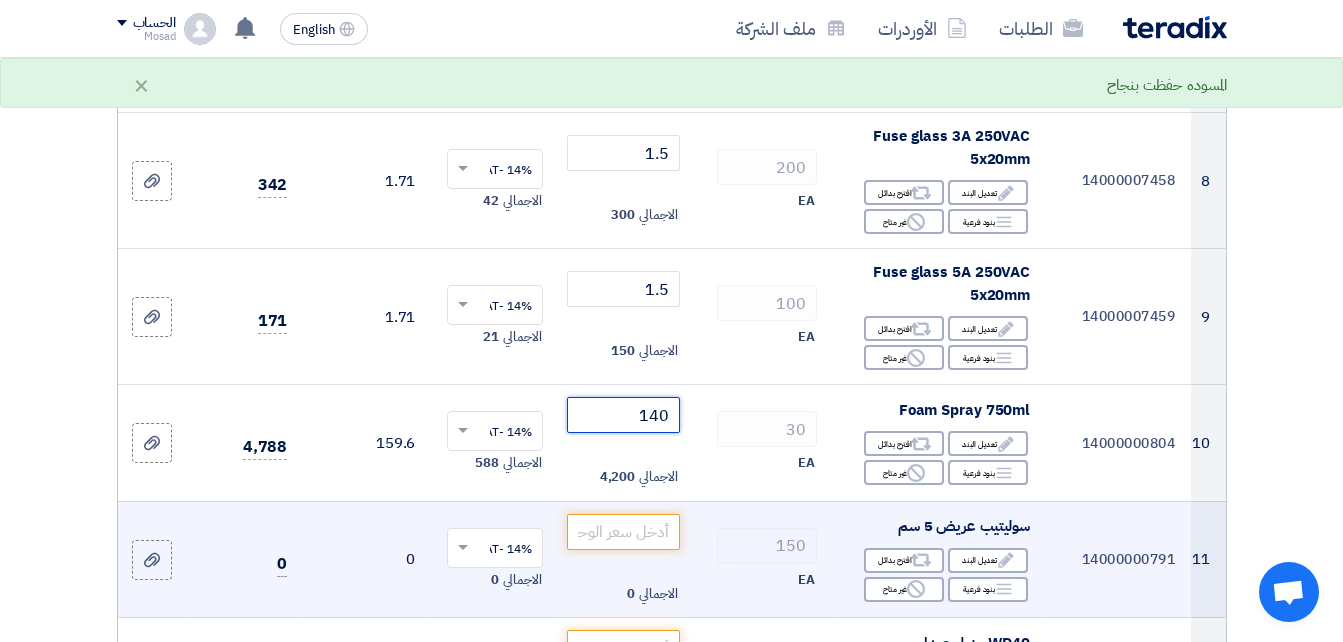 scroll, scrollTop: 1400, scrollLeft: 0, axis: vertical 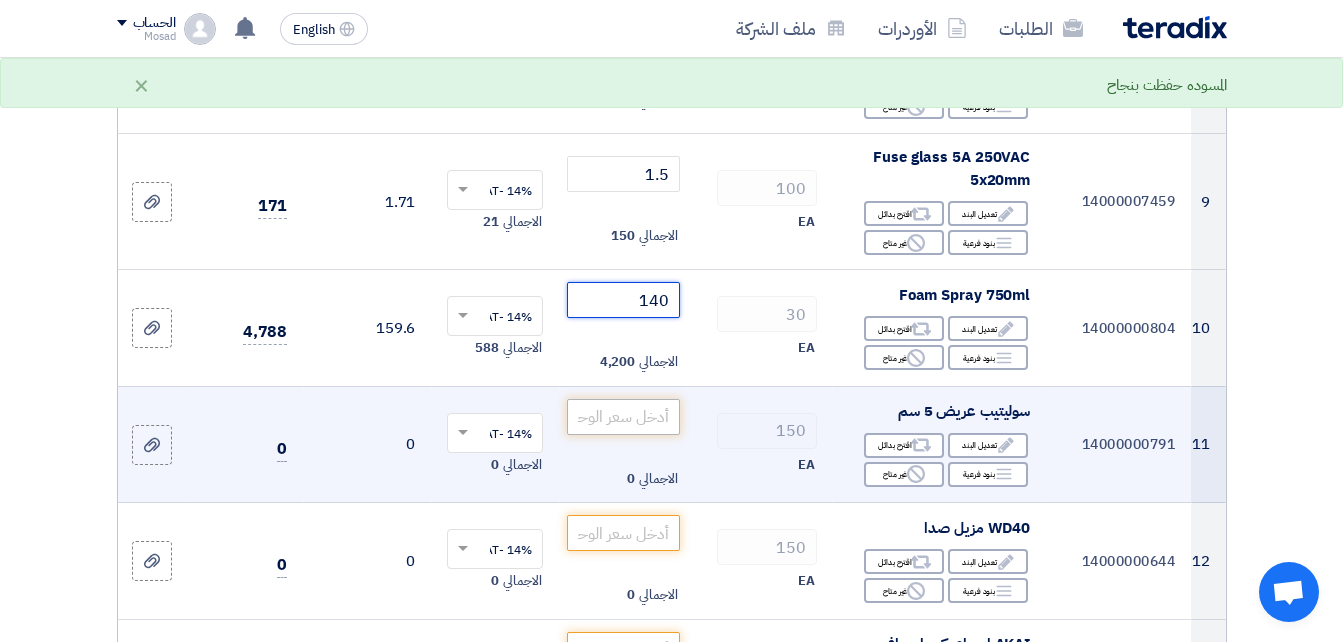 type on "140" 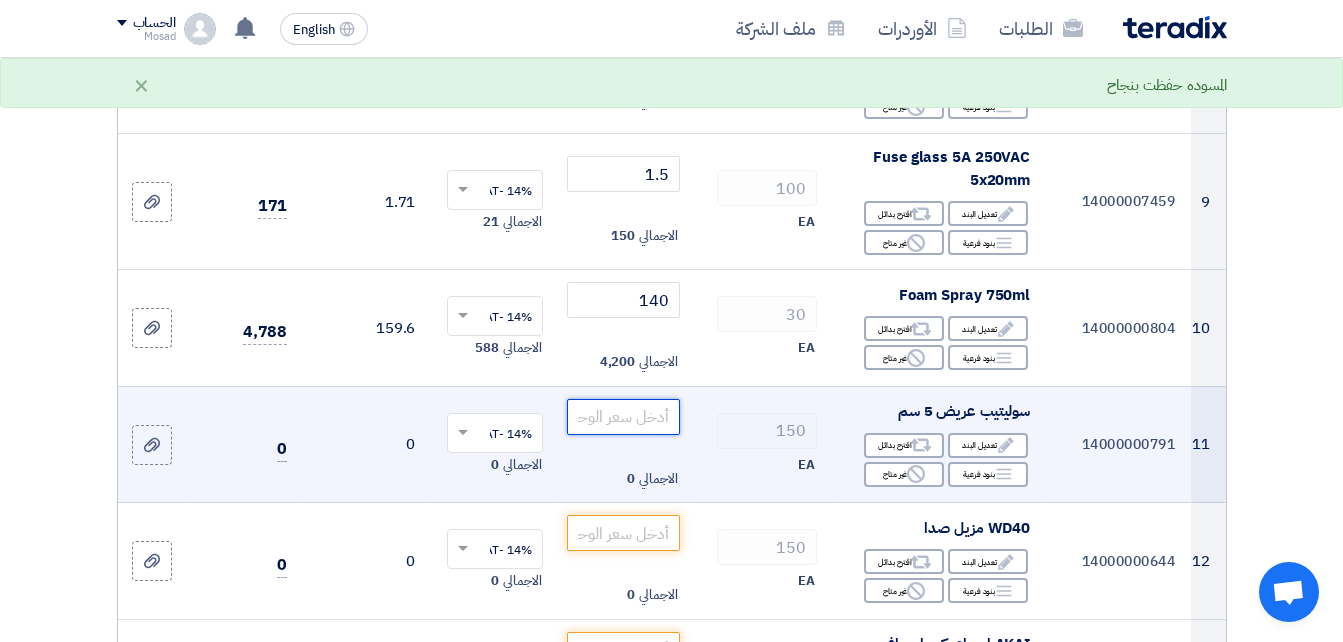 click 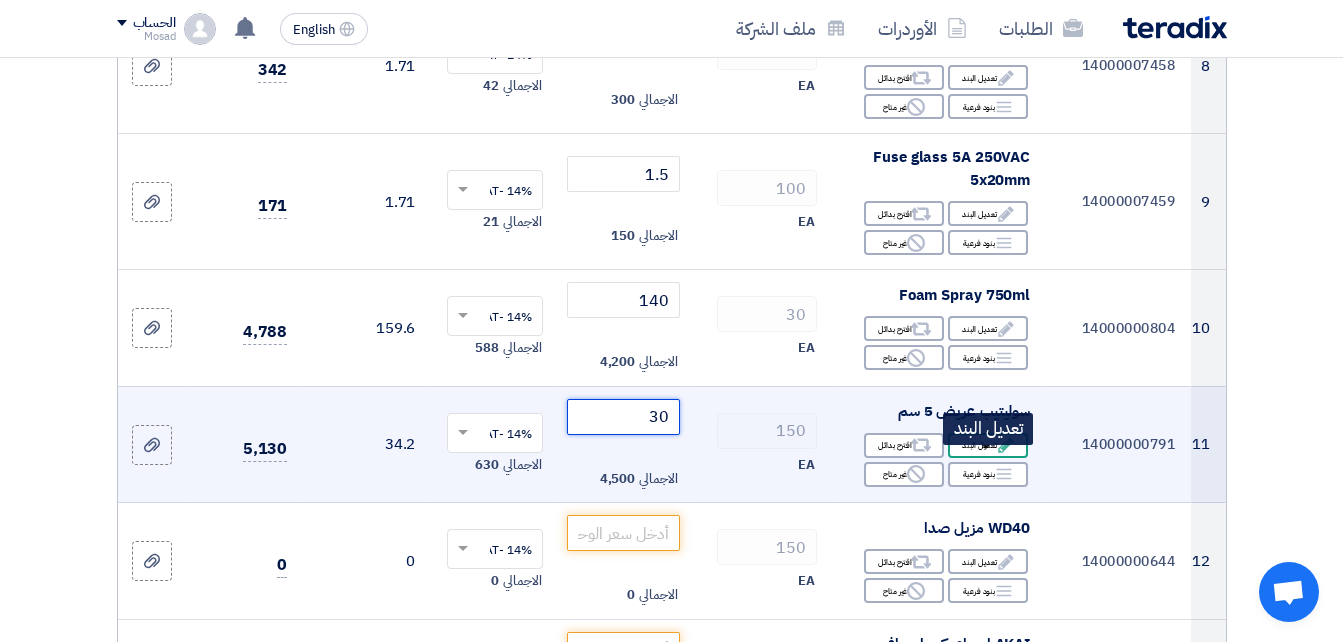 type on "30" 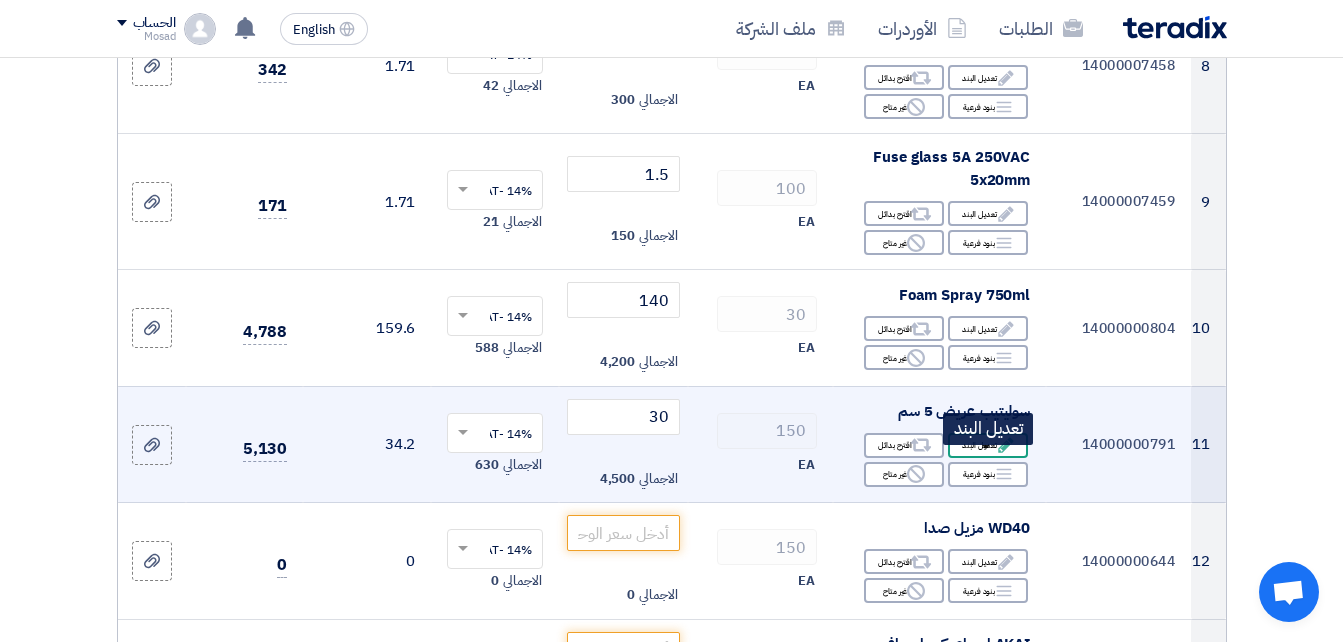 click on "Edit
تعديل البند" 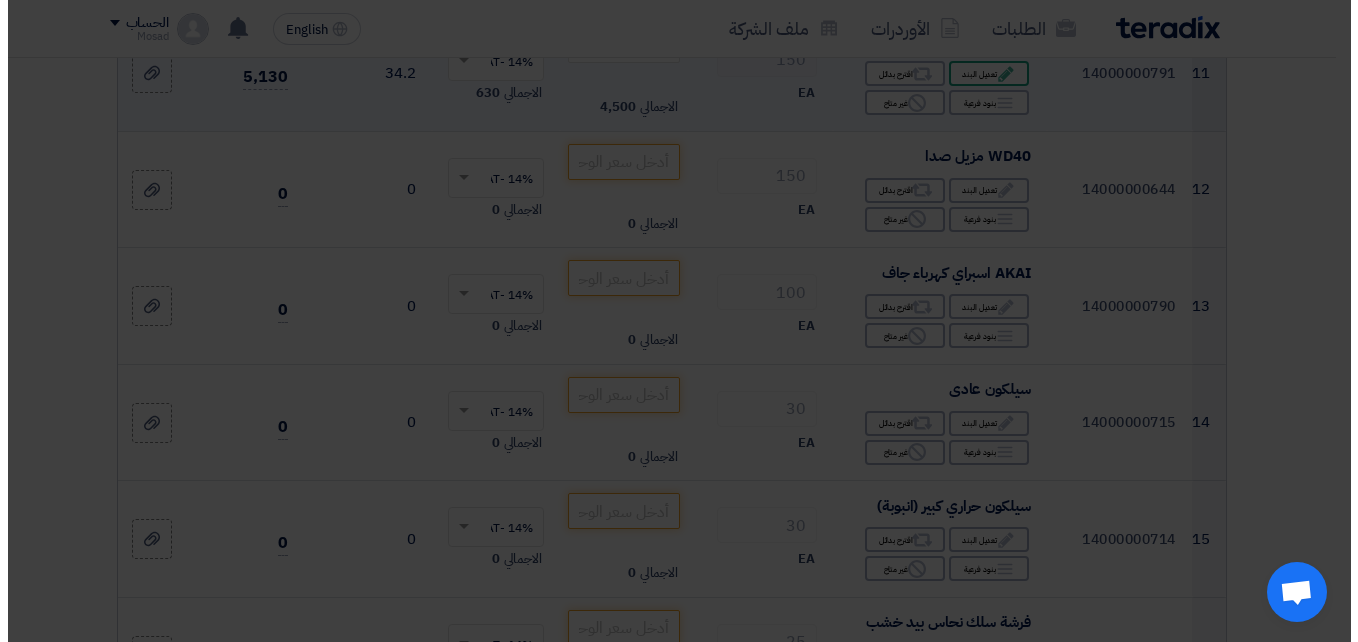 scroll, scrollTop: 1028, scrollLeft: 0, axis: vertical 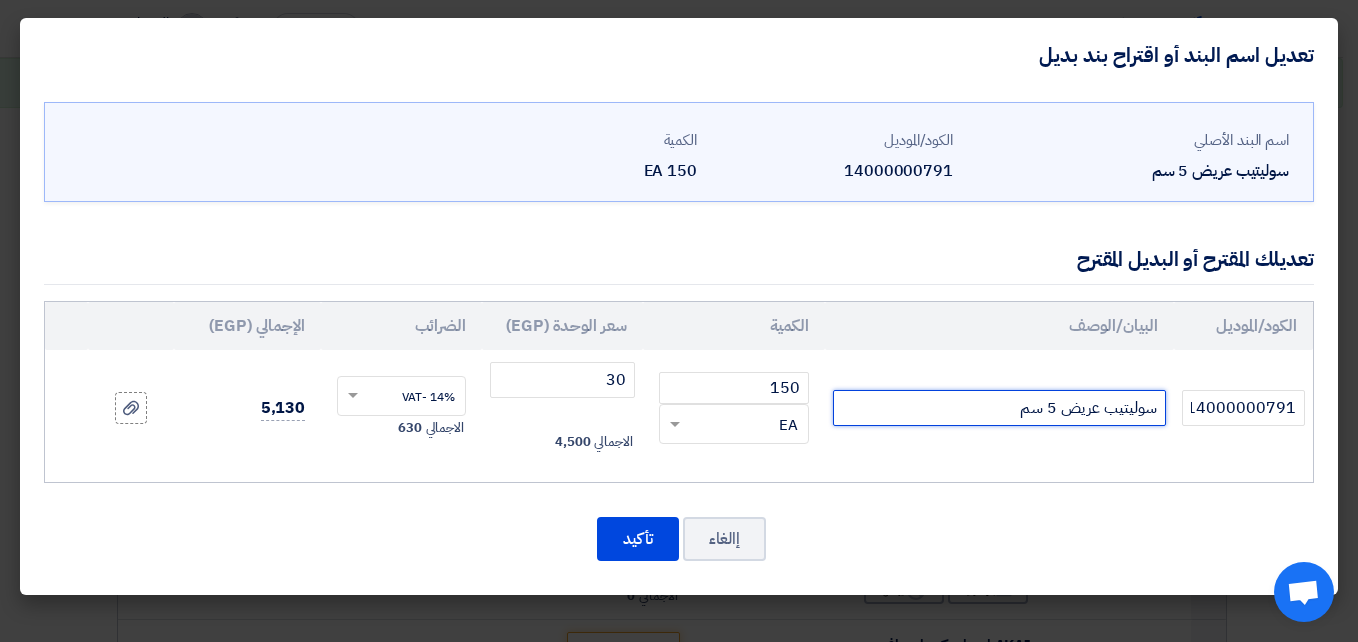 click on "سوليتيب عريض 5 سم" 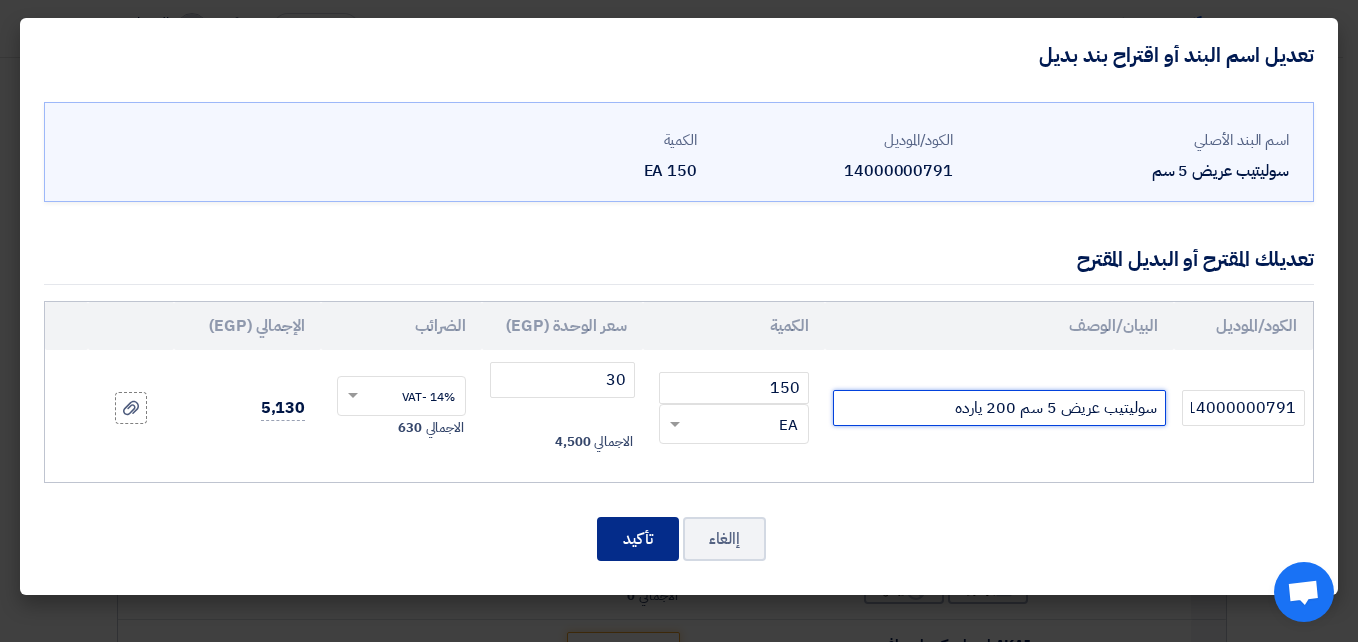 type on "سوليتيب عريض 5 سم 200 يارده" 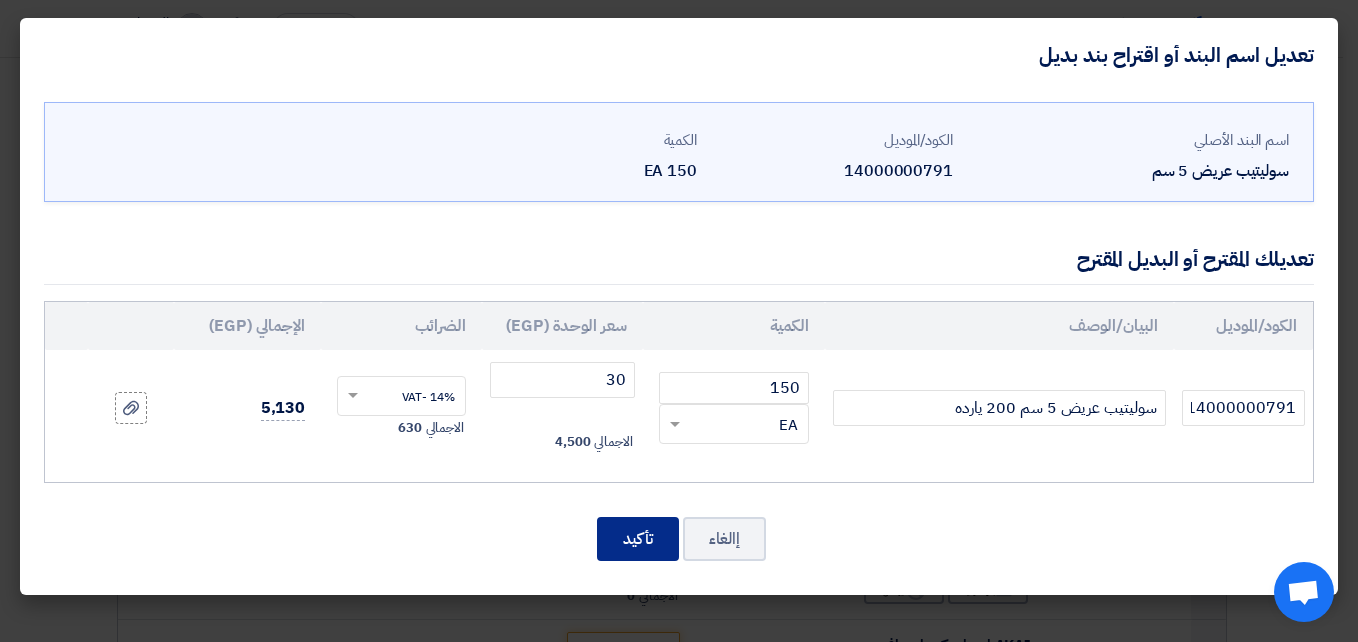 click on "تأكيد" 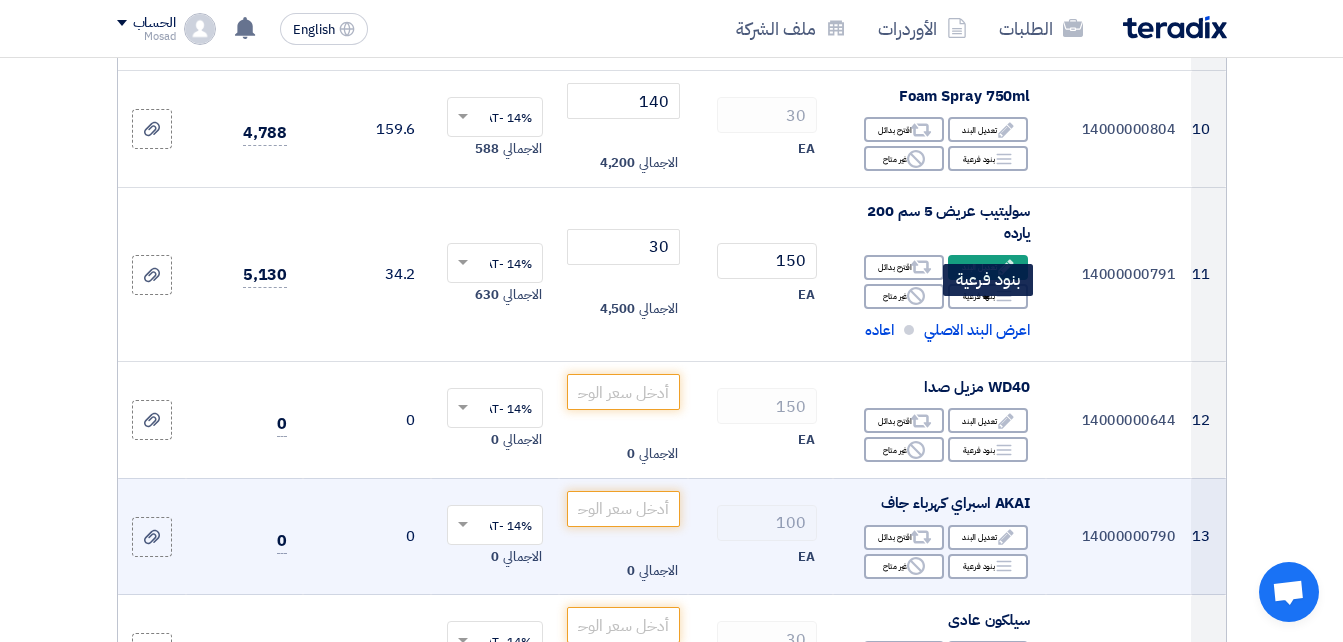 scroll, scrollTop: 1600, scrollLeft: 0, axis: vertical 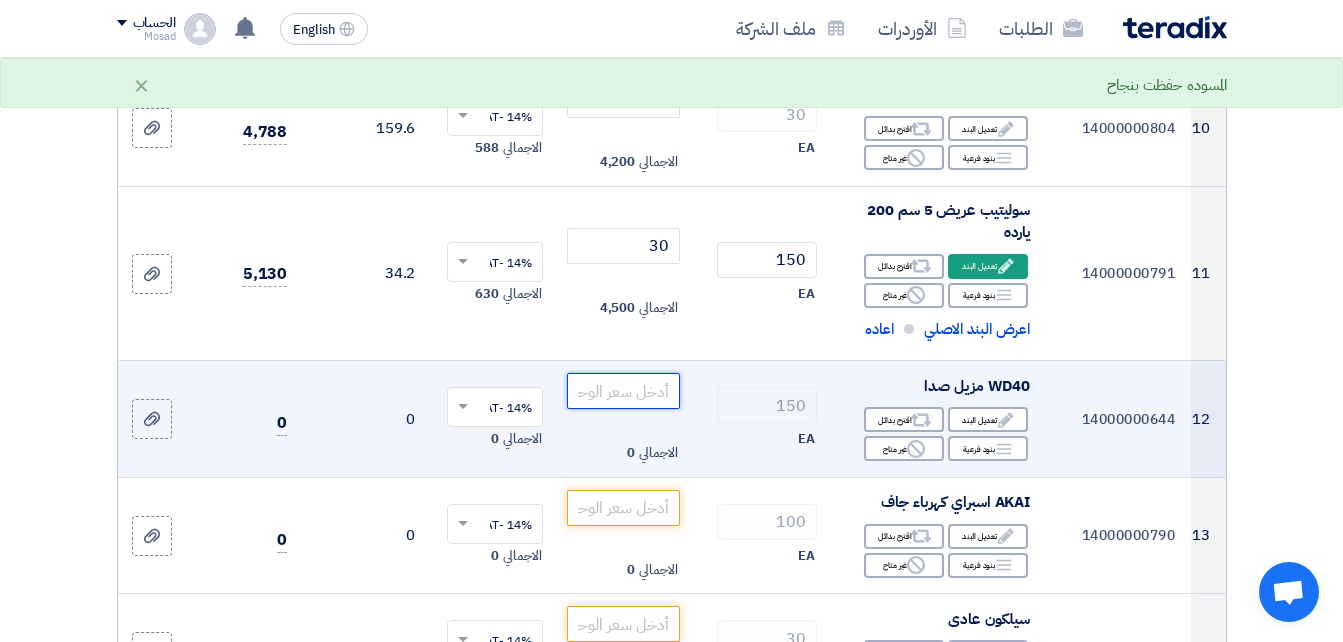 click 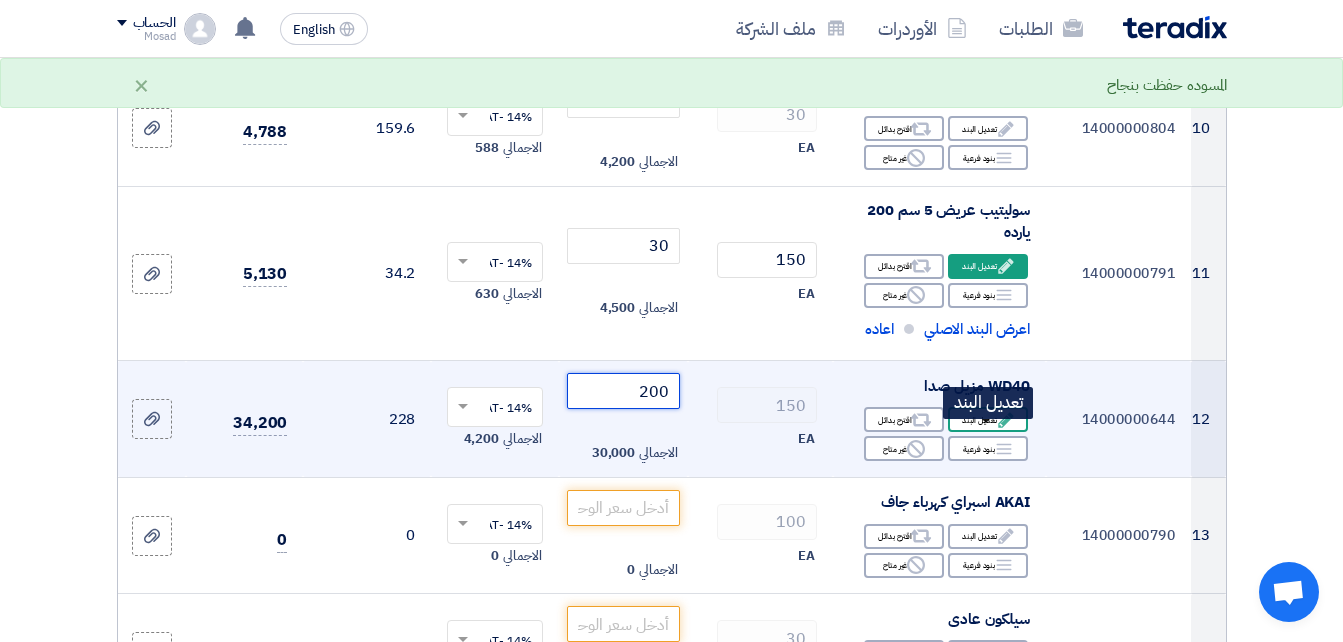 type on "200" 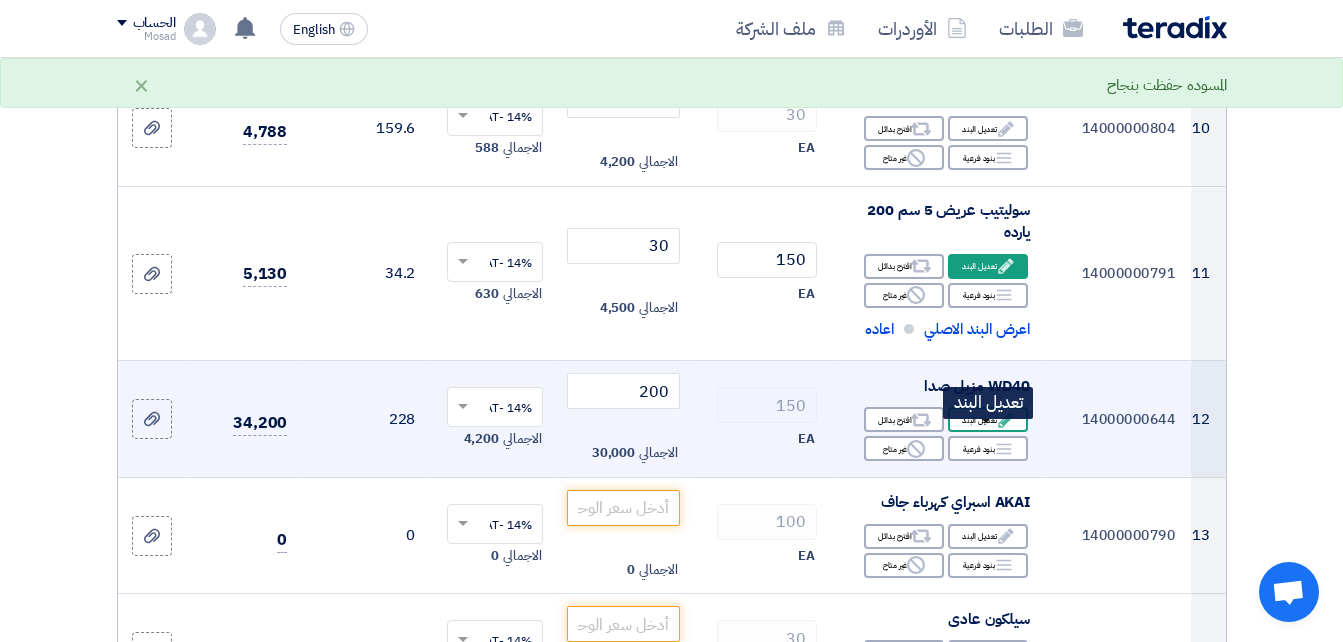 click on "Edit
تعديل البند" 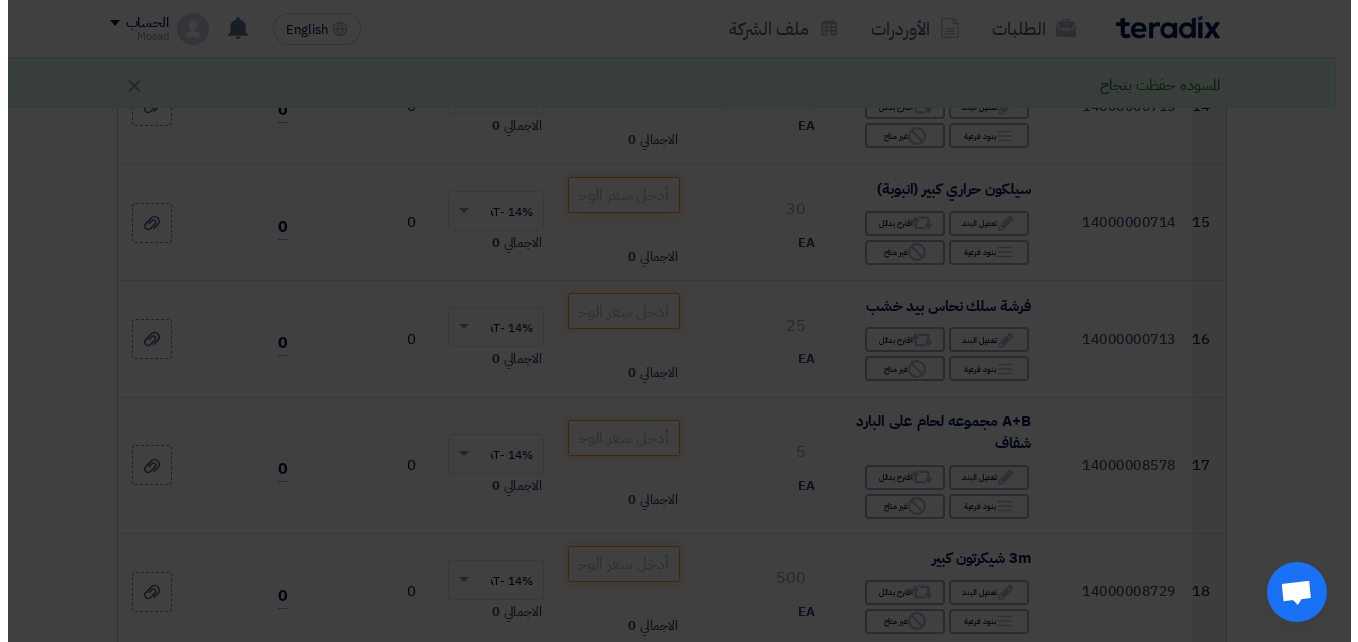 scroll, scrollTop: 1228, scrollLeft: 0, axis: vertical 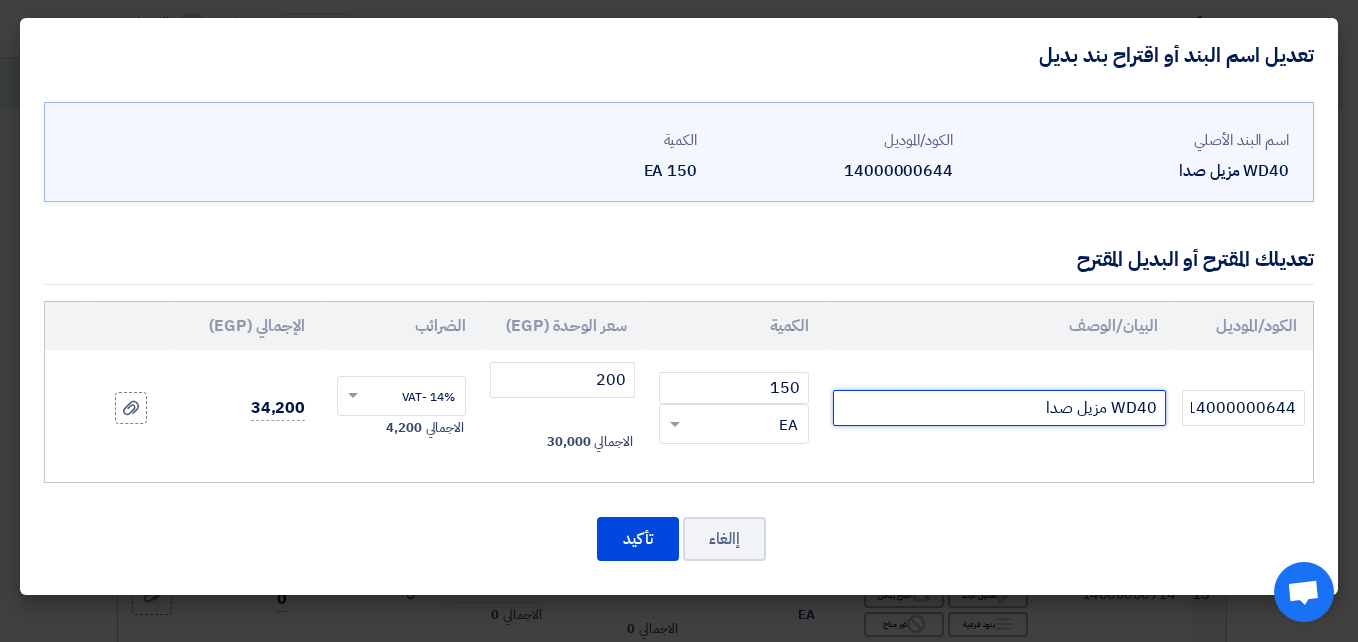 click on "WD40 مزيل صدا" 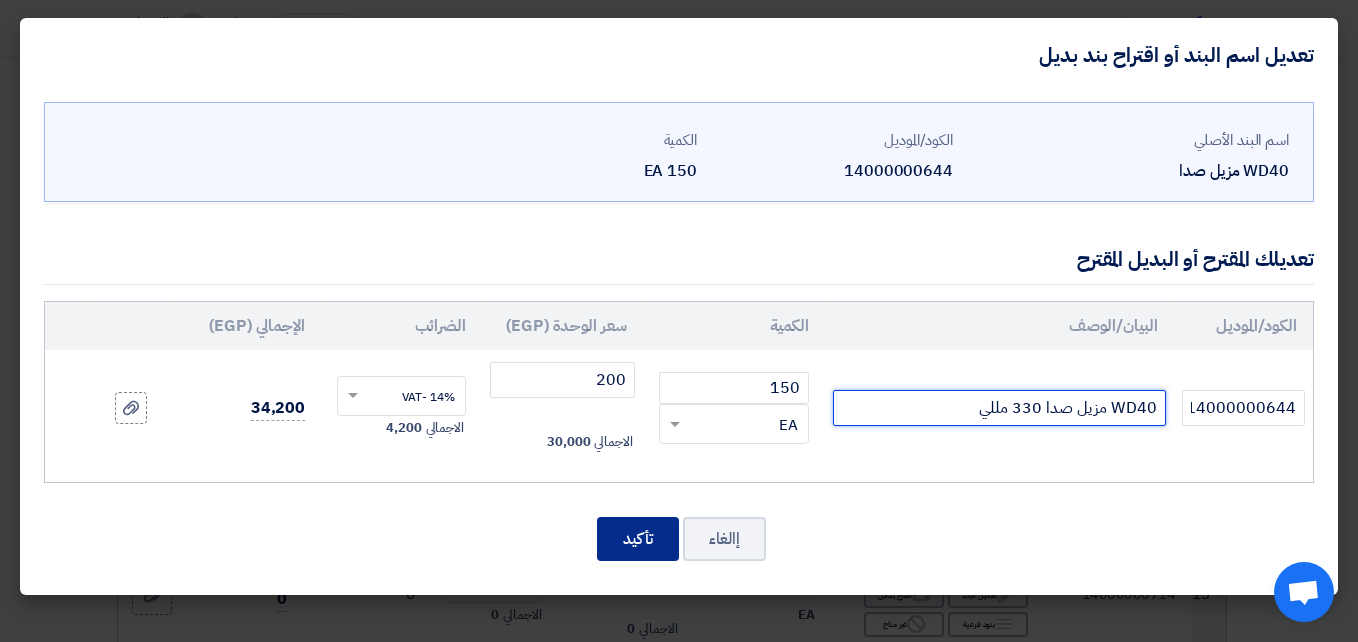 type on "WD40 مزيل صدا 330 مللي" 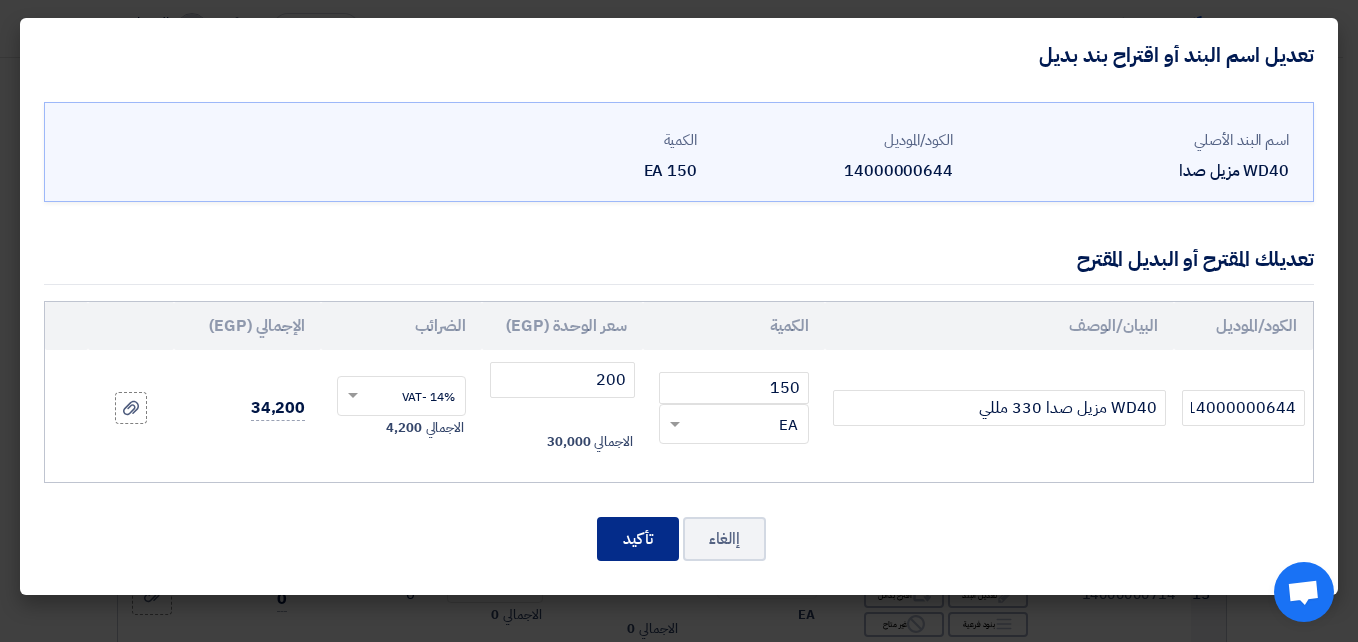 click on "تأكيد" 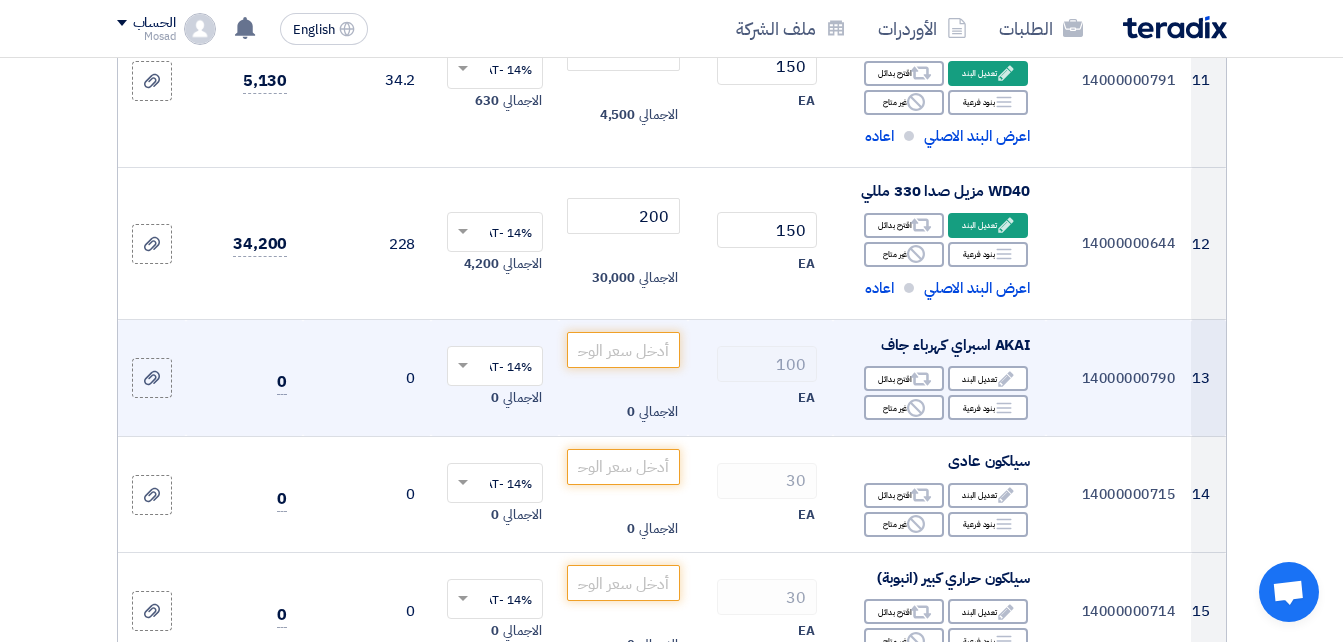 scroll, scrollTop: 1800, scrollLeft: 0, axis: vertical 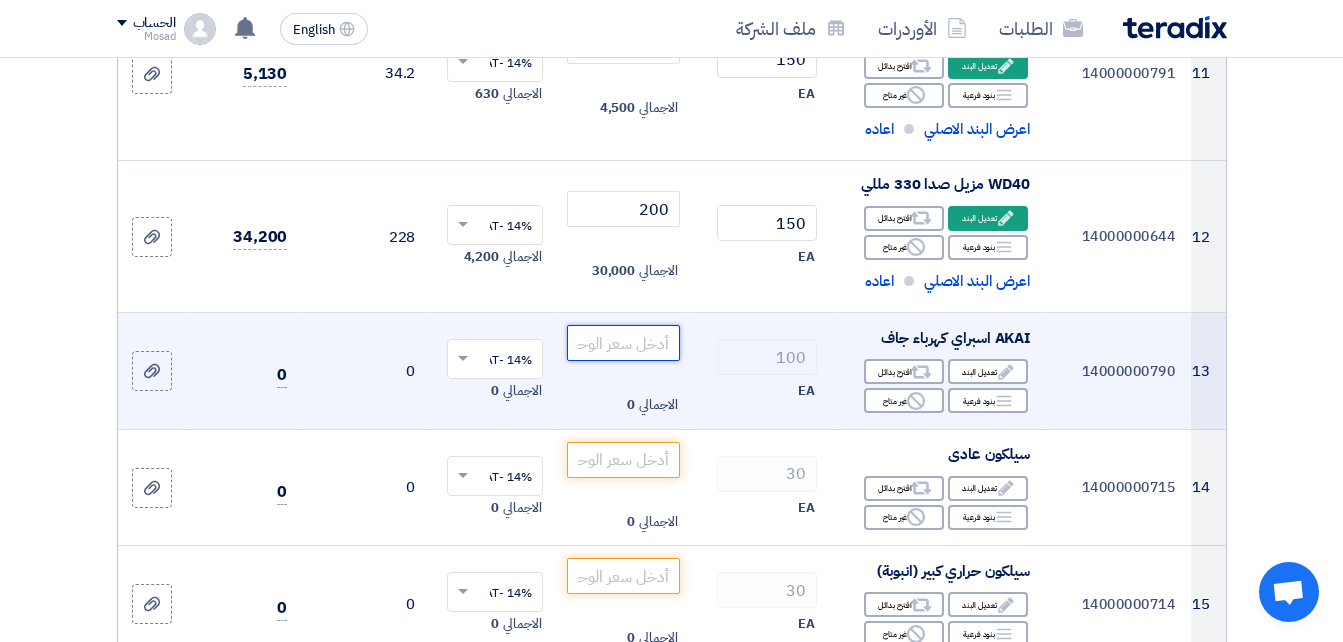 click 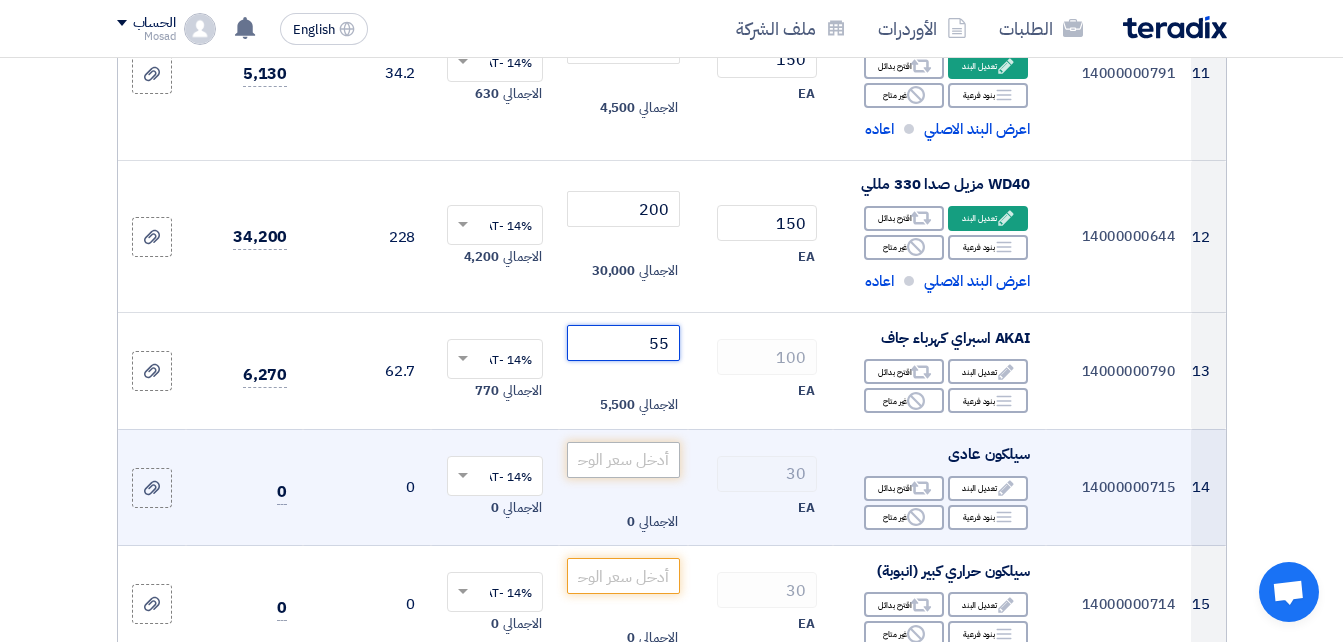 type on "55" 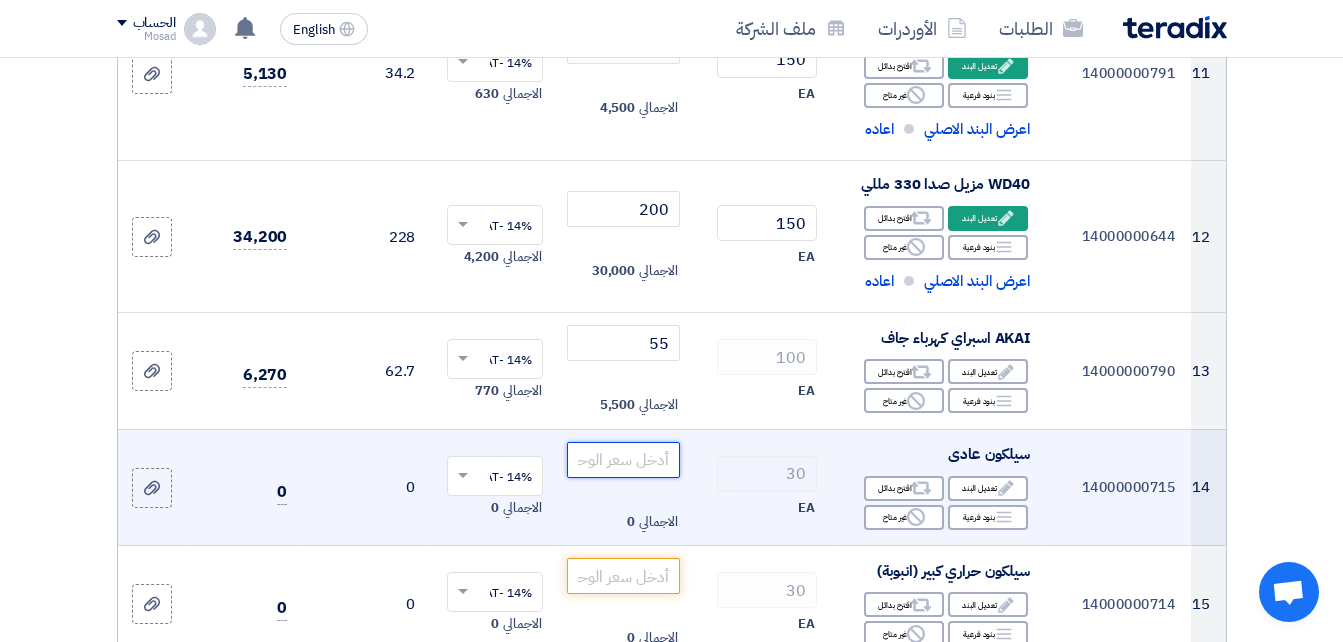 click 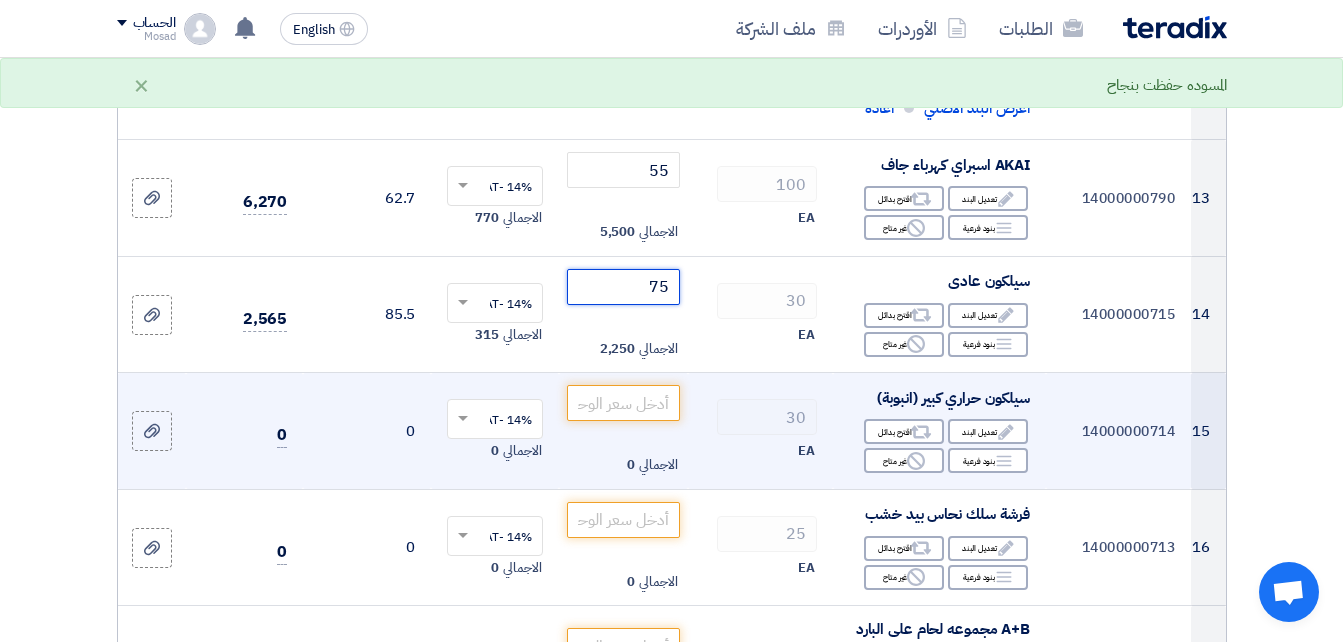 scroll, scrollTop: 2000, scrollLeft: 0, axis: vertical 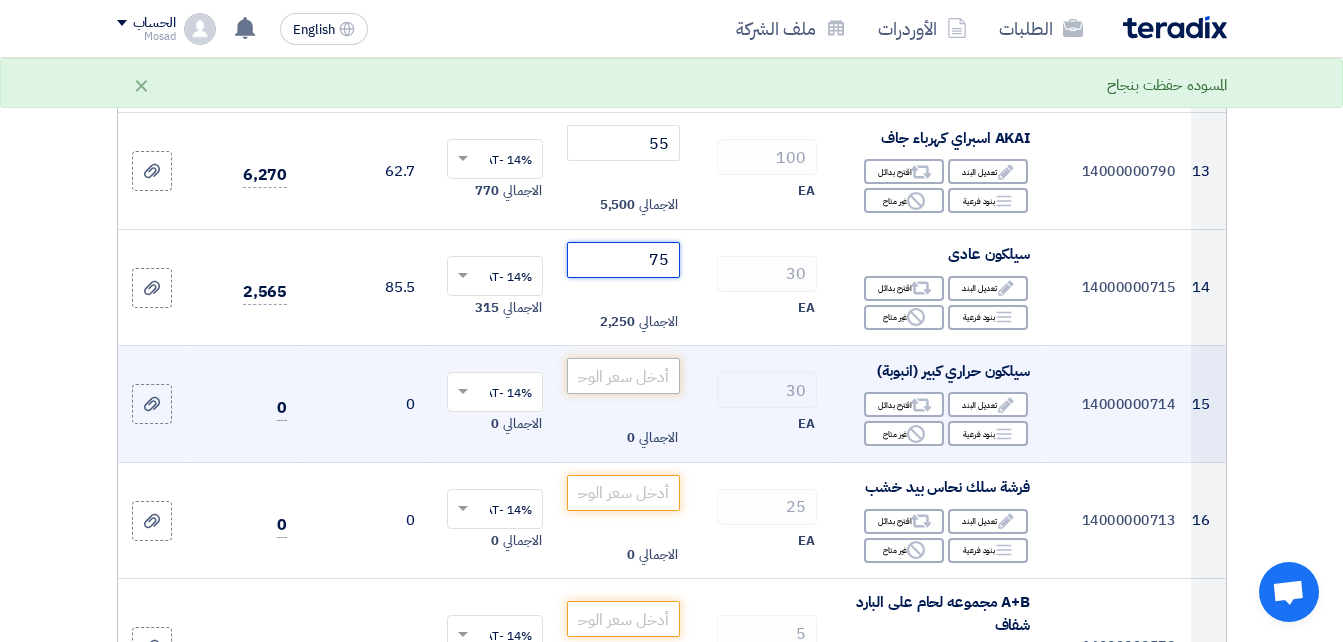 type on "75" 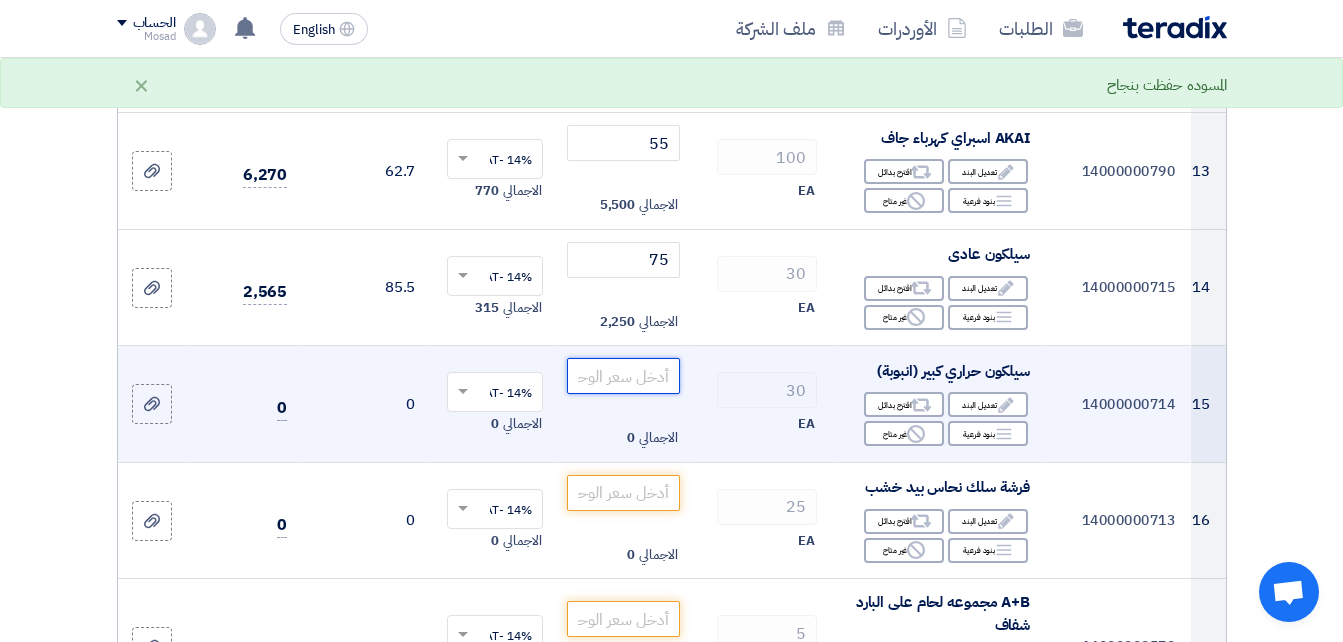 click 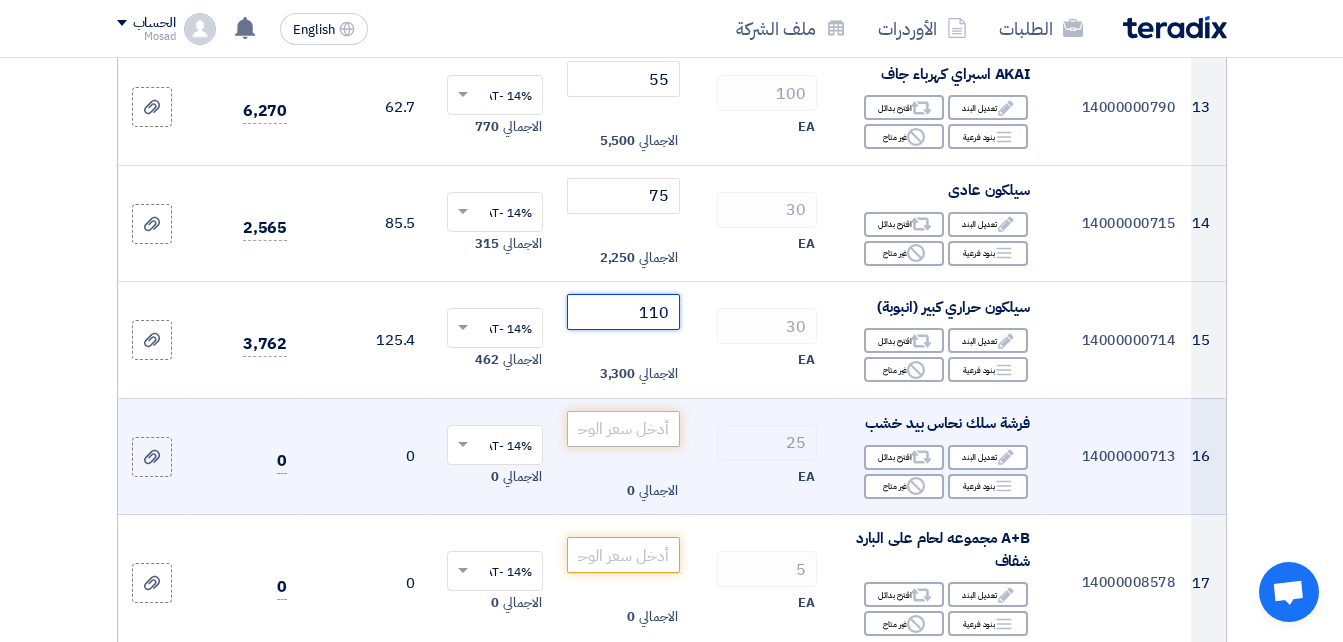 scroll, scrollTop: 2100, scrollLeft: 0, axis: vertical 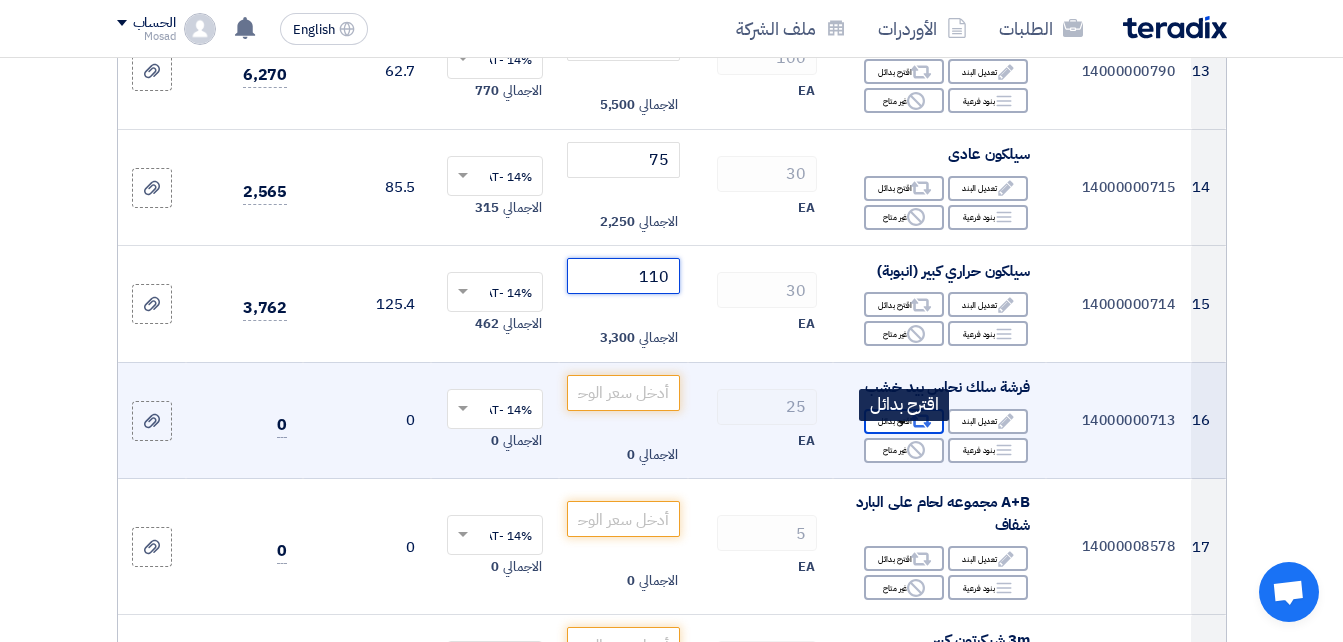 type on "110" 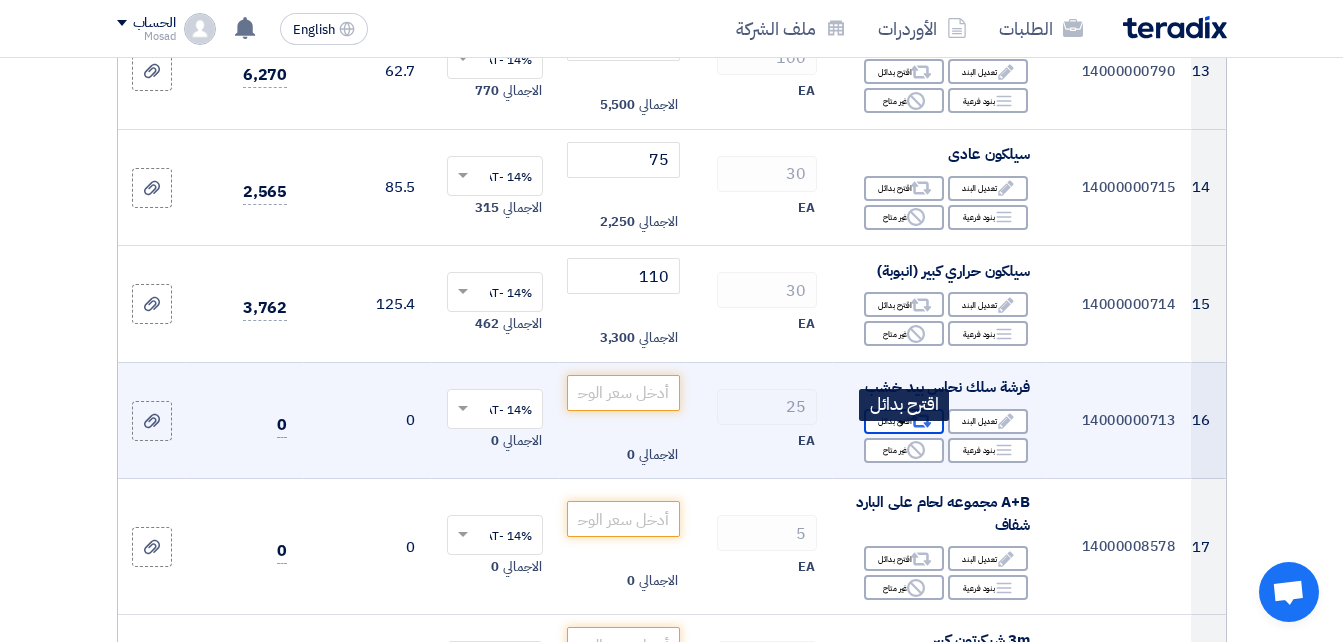 click on "Alternative
اقترح بدائل" 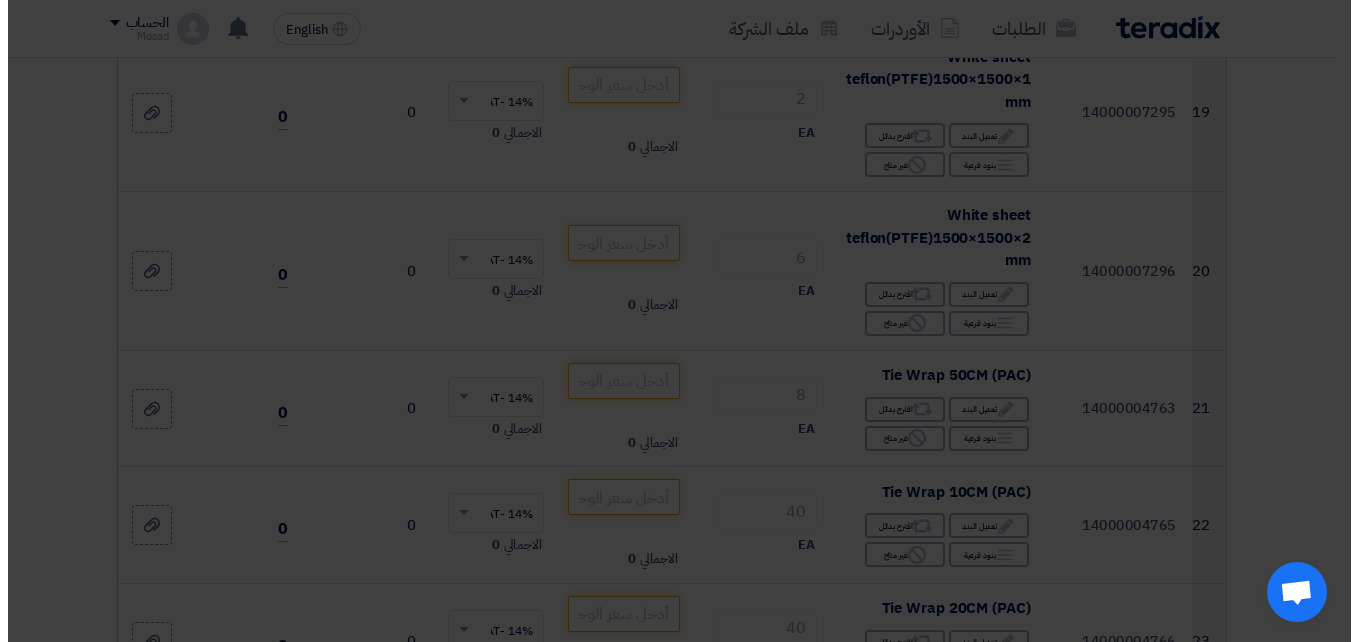 scroll, scrollTop: 1554, scrollLeft: 0, axis: vertical 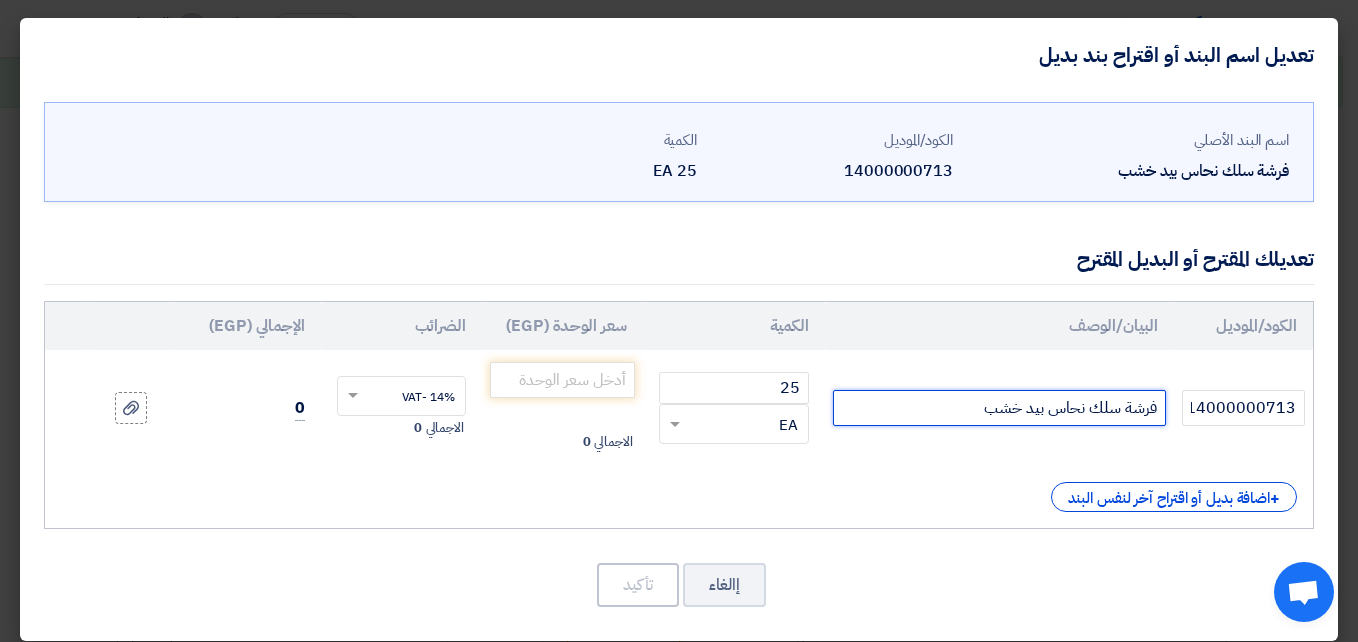 click on "فرشة سلك نحاس بيد خشب" 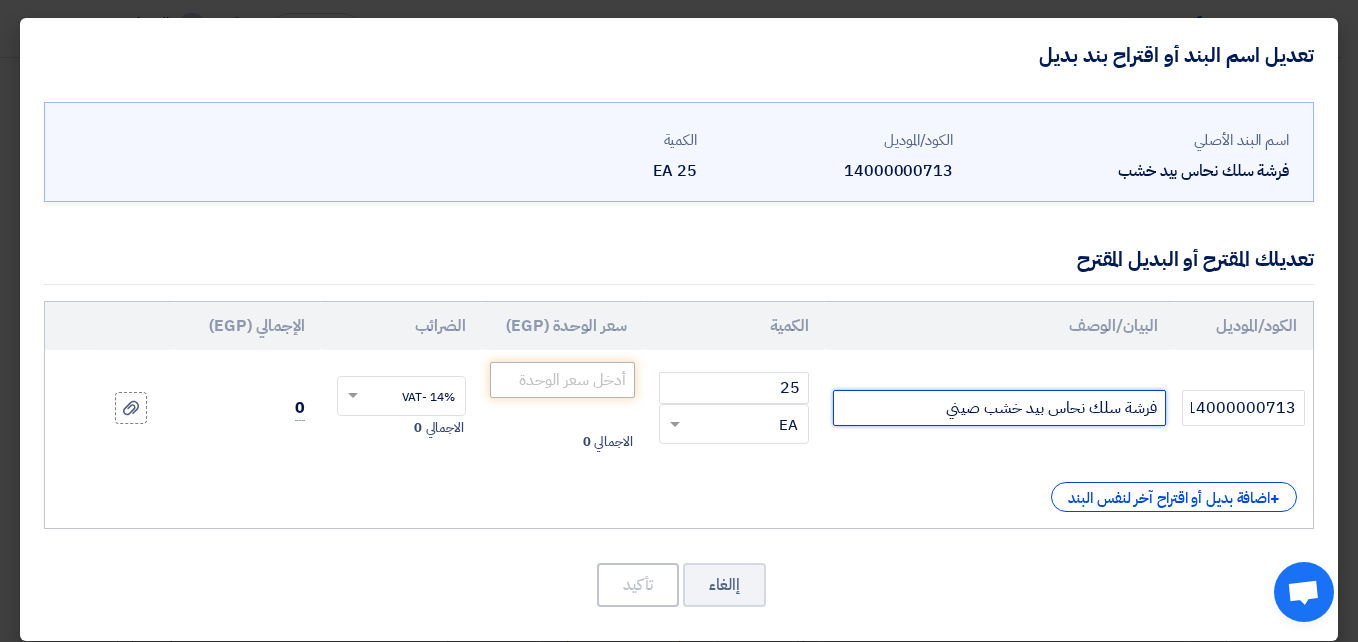type on "فرشة سلك نحاس بيد خشب صيني" 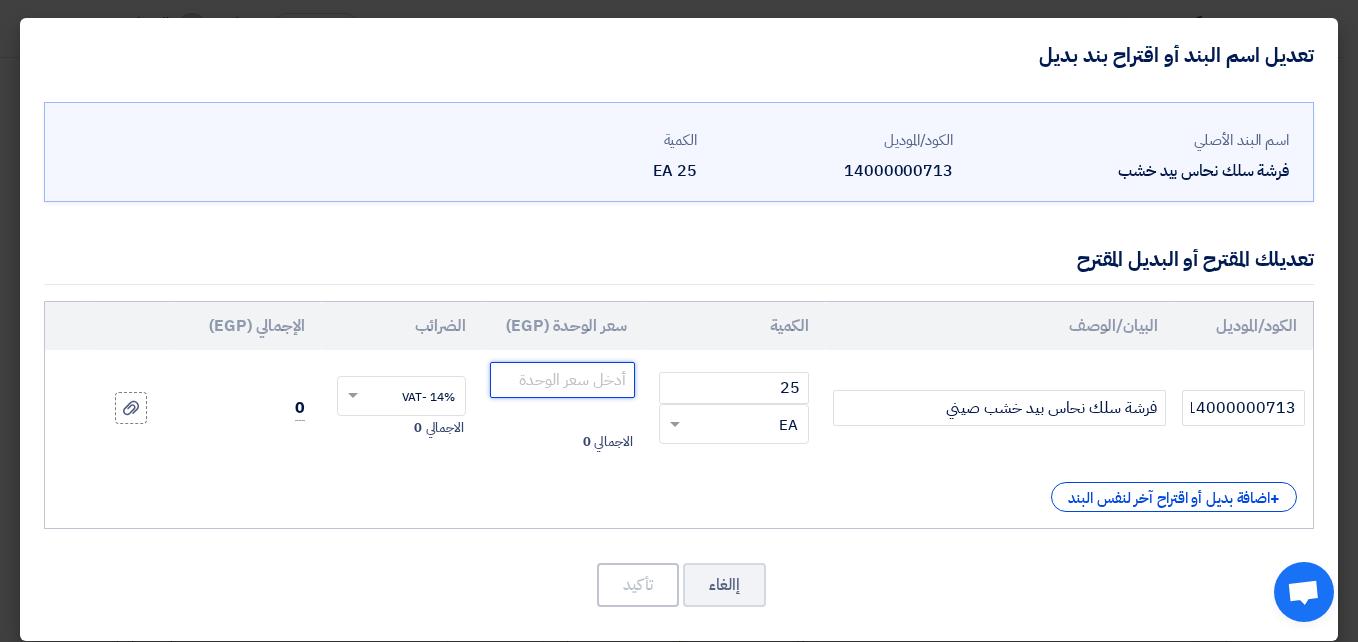 click 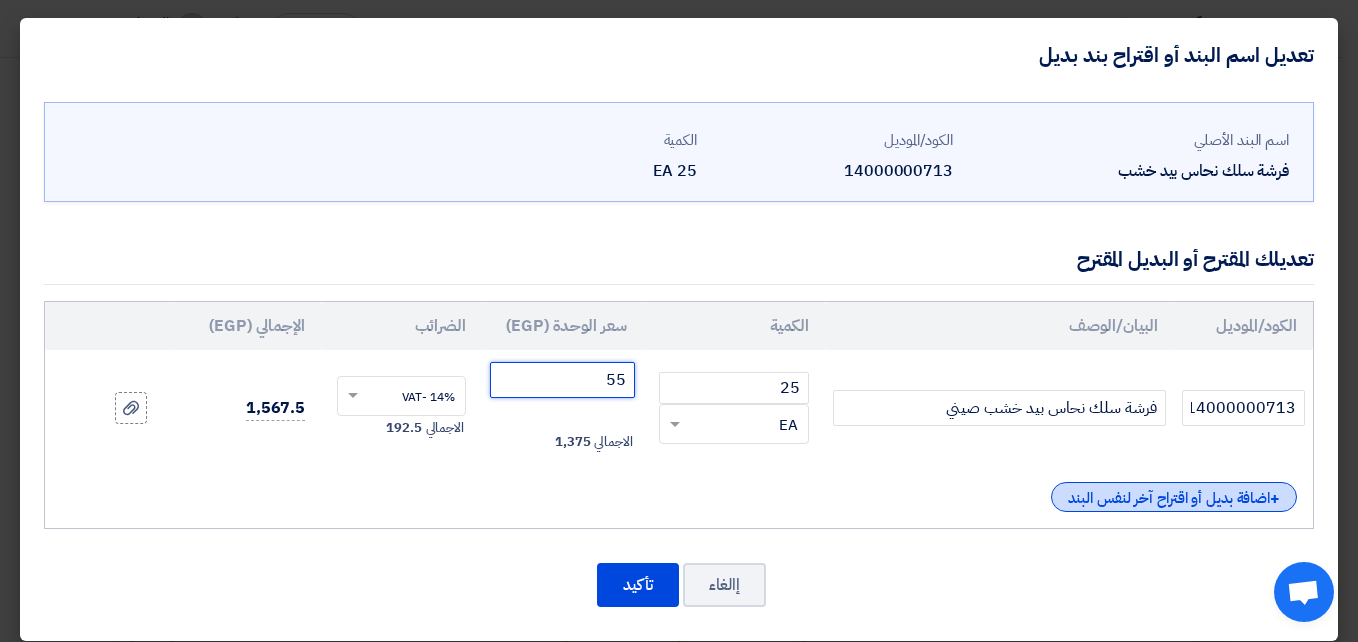 type on "55" 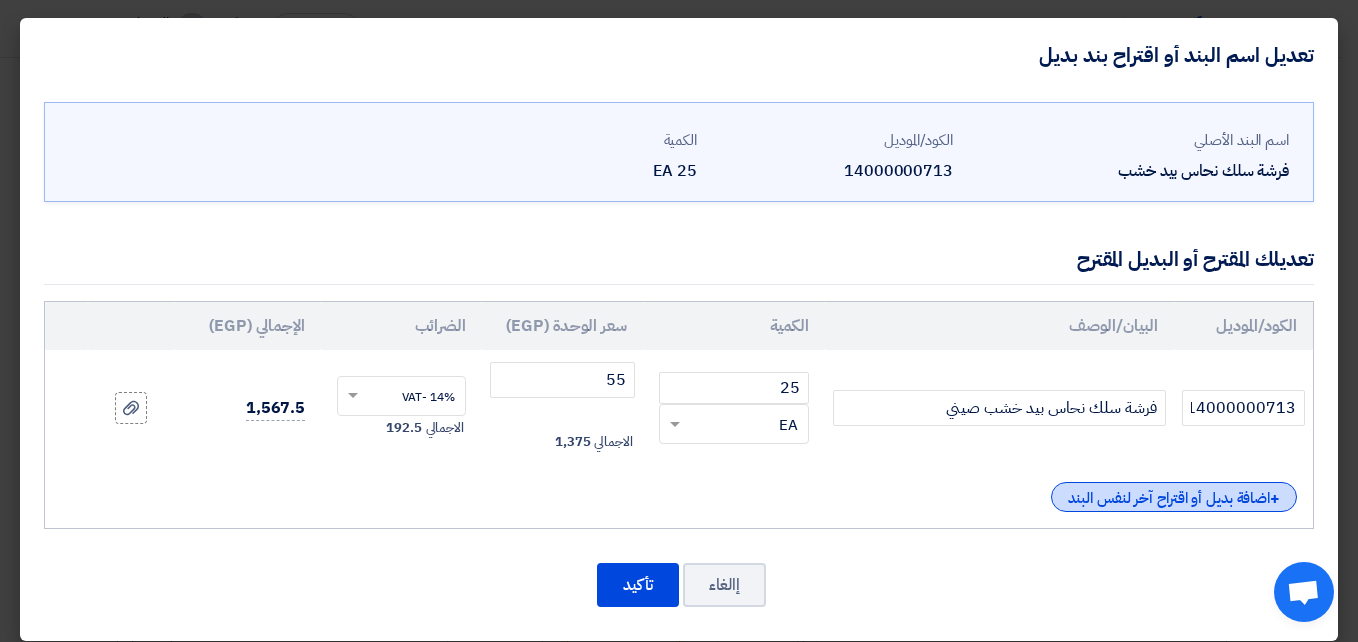 click on "+
اضافة بديل أو اقتراح آخر لنفس البند" 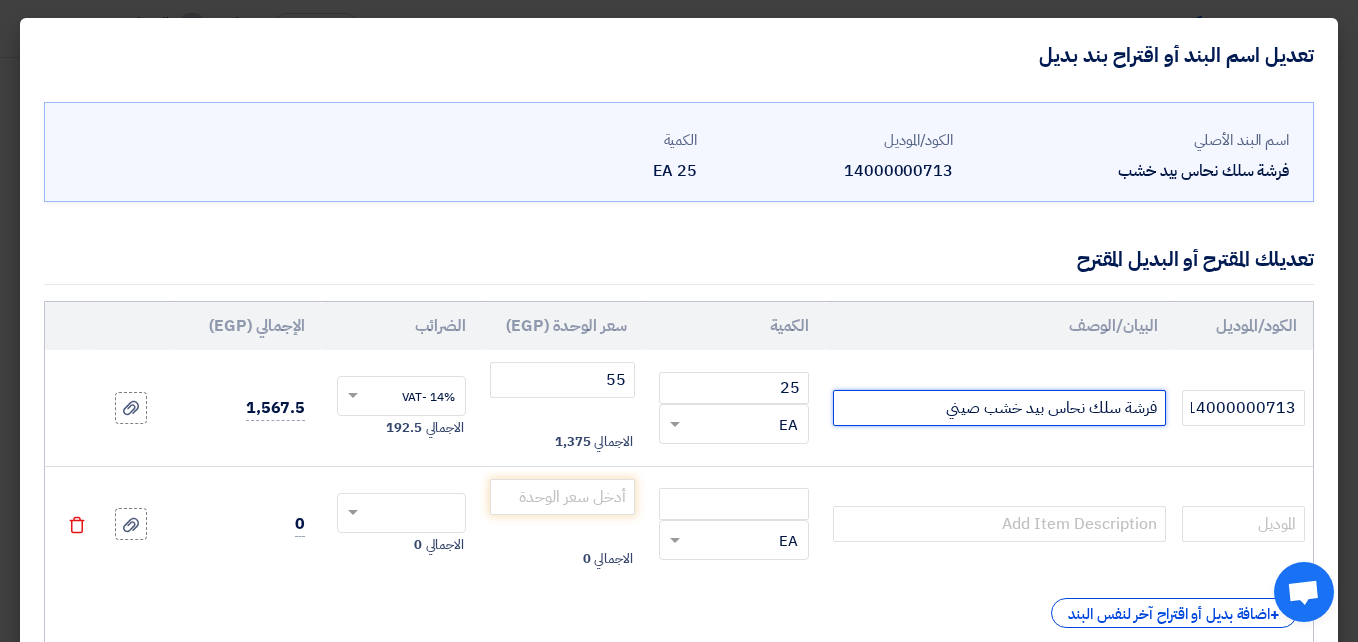 drag, startPoint x: 900, startPoint y: 413, endPoint x: 1163, endPoint y: 408, distance: 263.04752 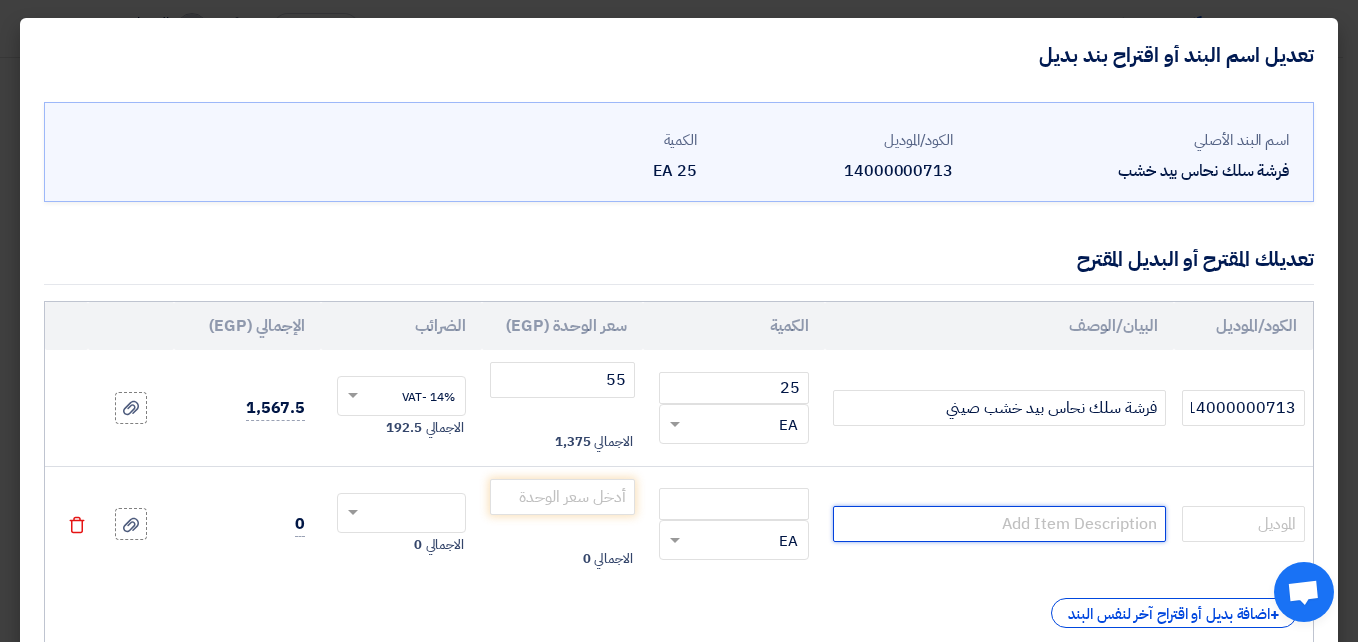 click 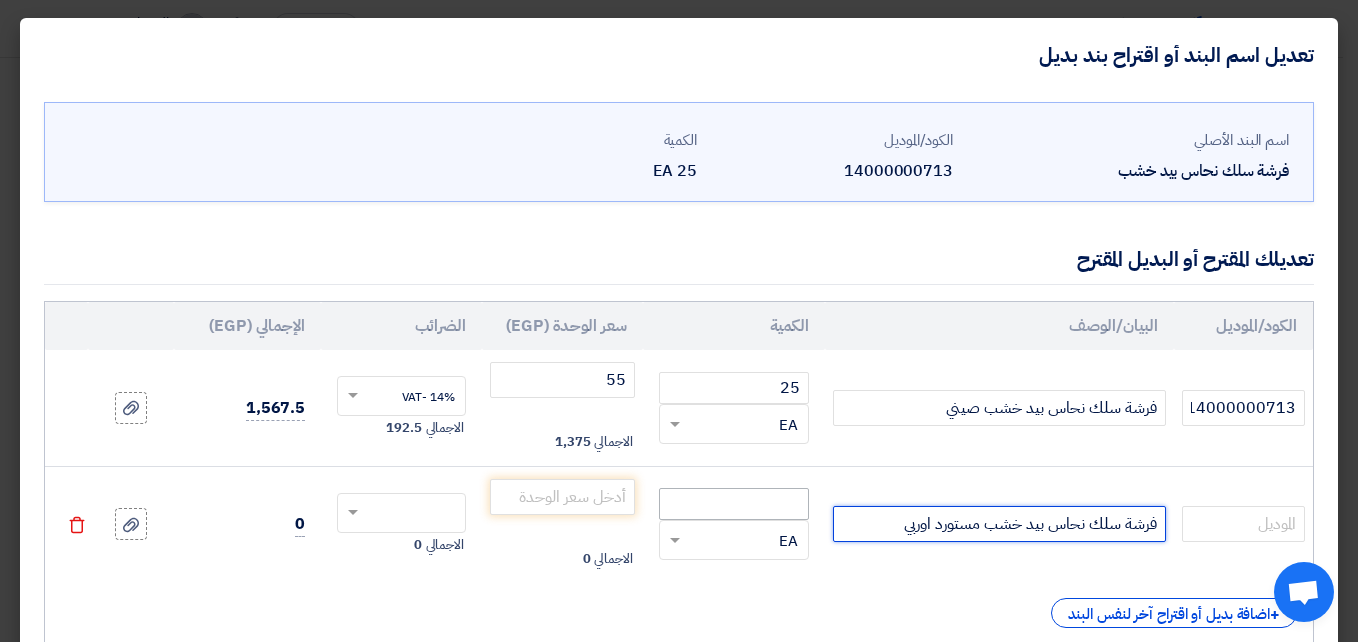 type on "فرشة سلك نحاس بيد خشب مستورد اوربي" 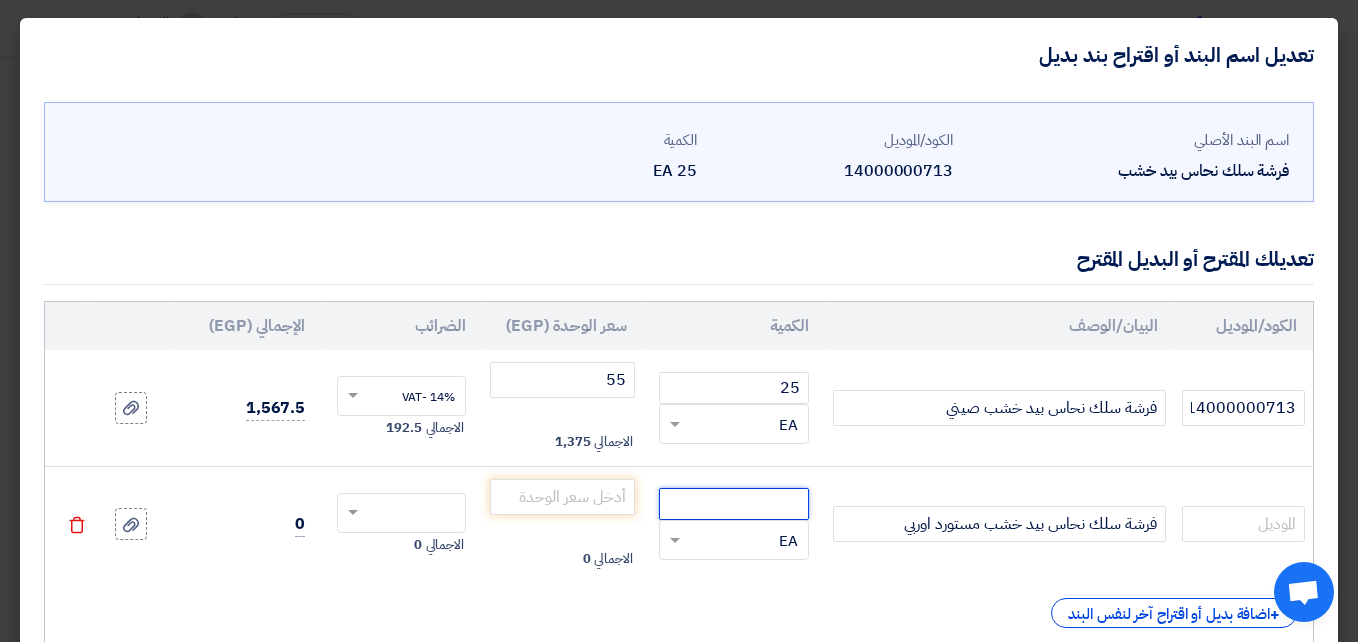 click 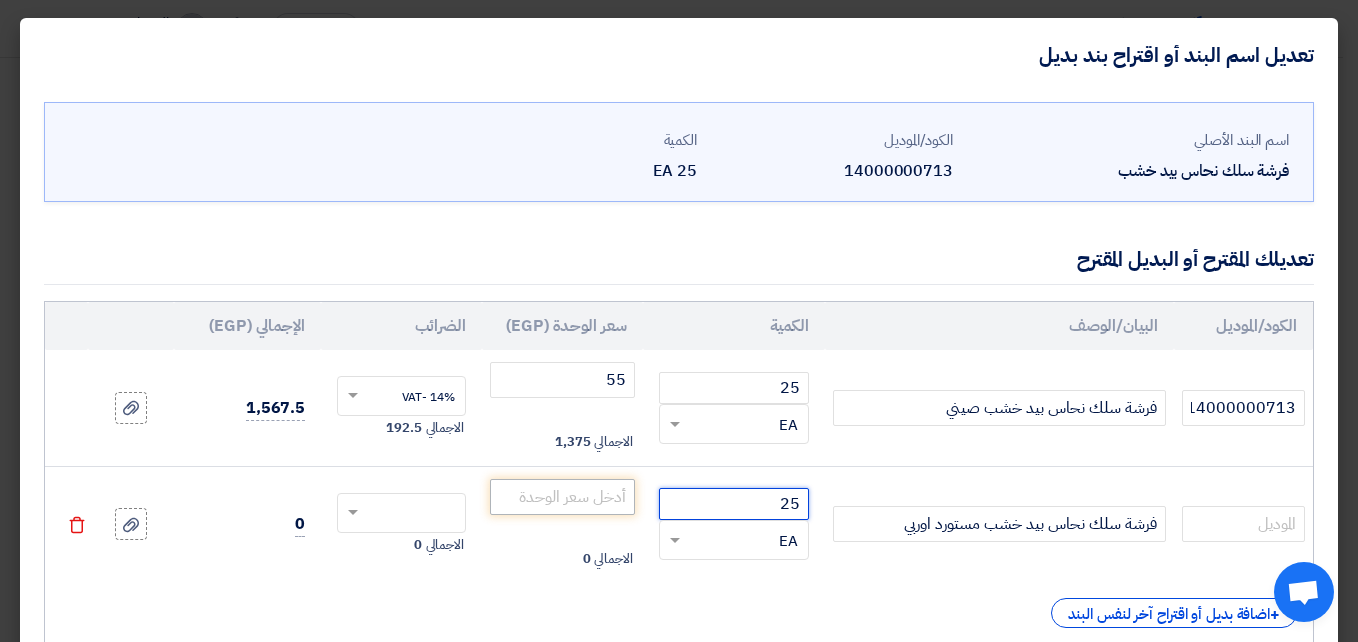 type on "25" 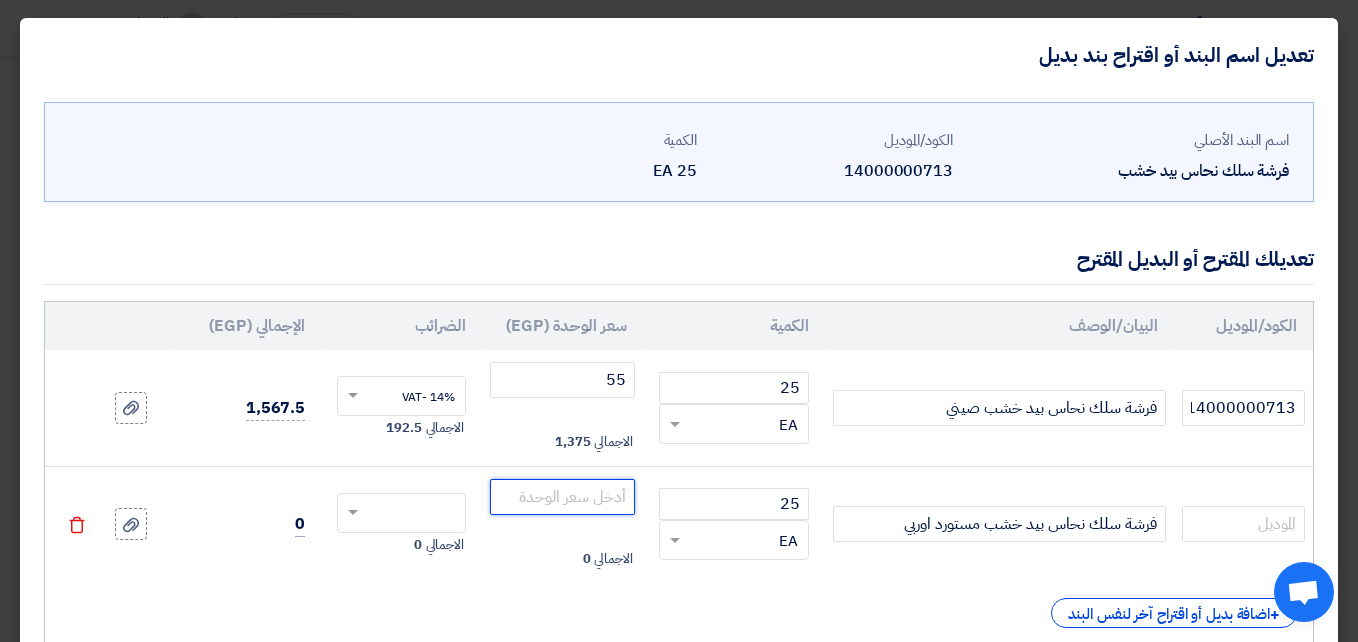 click 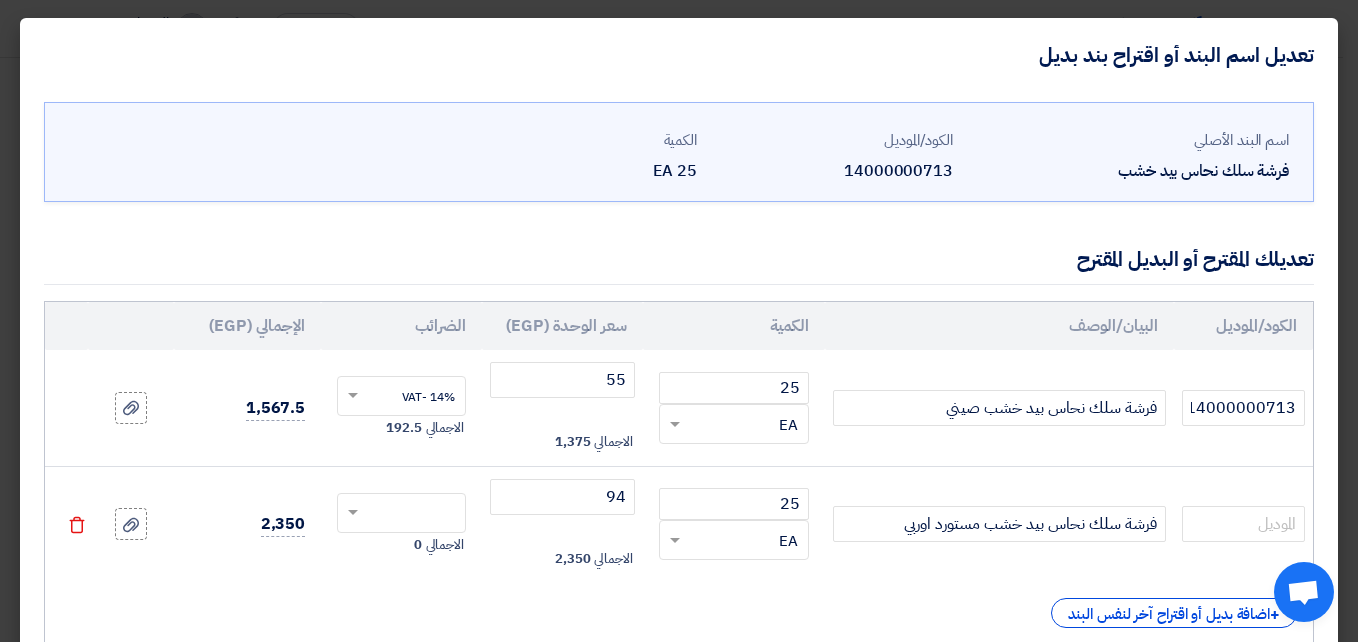 click 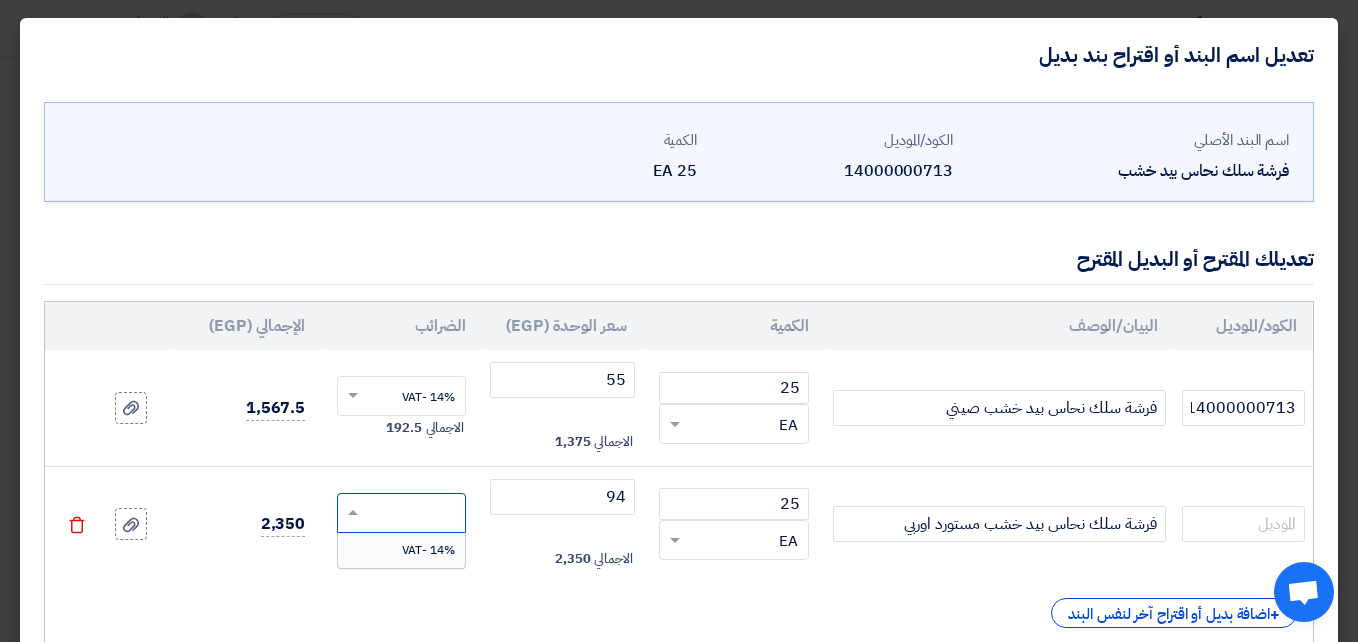 click on "14% -VAT" at bounding box center [401, 550] 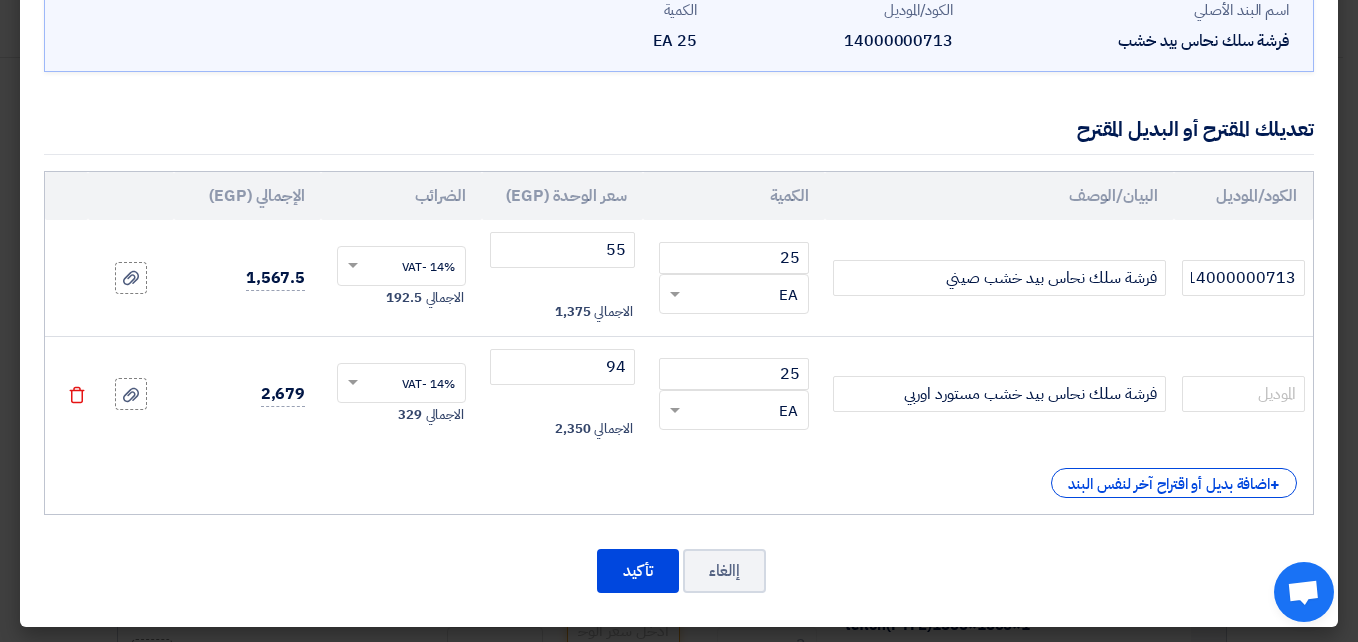 scroll, scrollTop: 133, scrollLeft: 0, axis: vertical 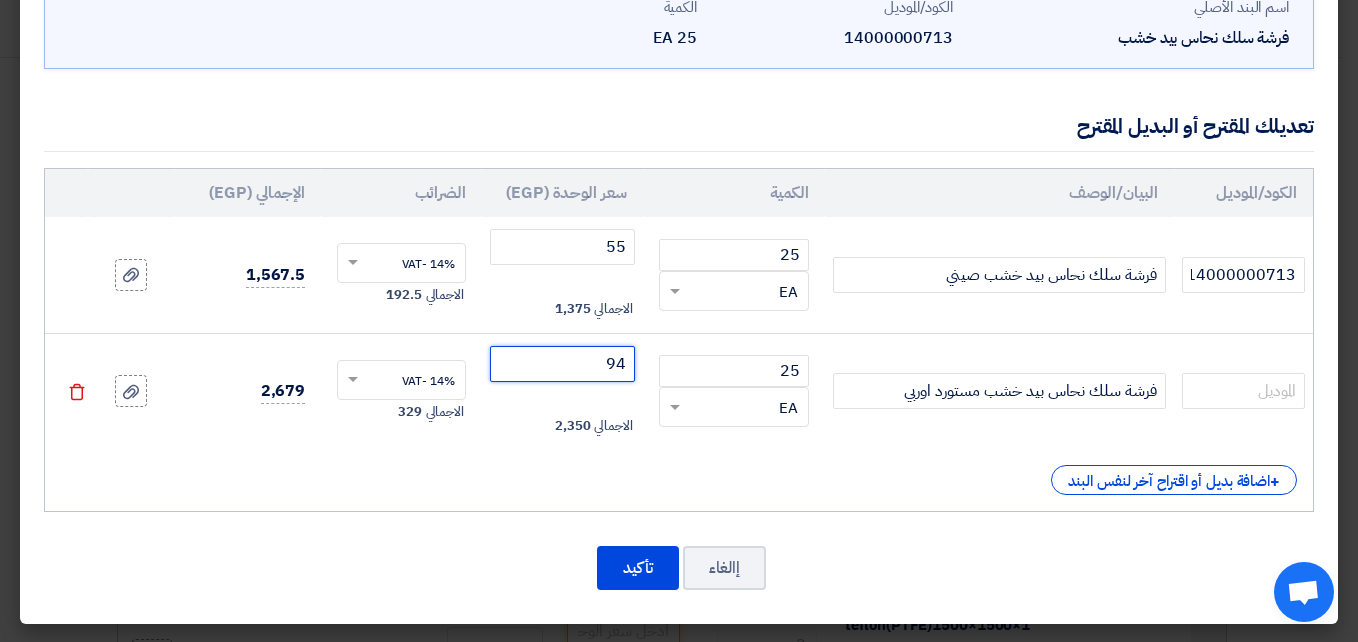 click on "94" 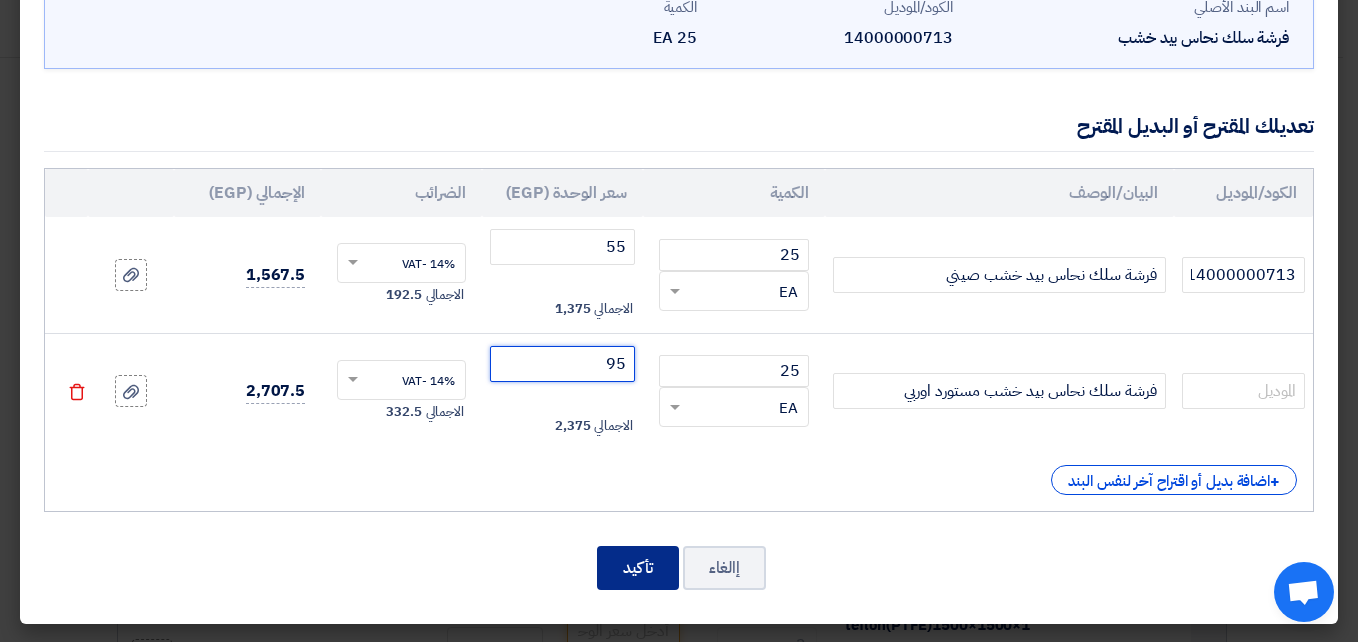 type on "95" 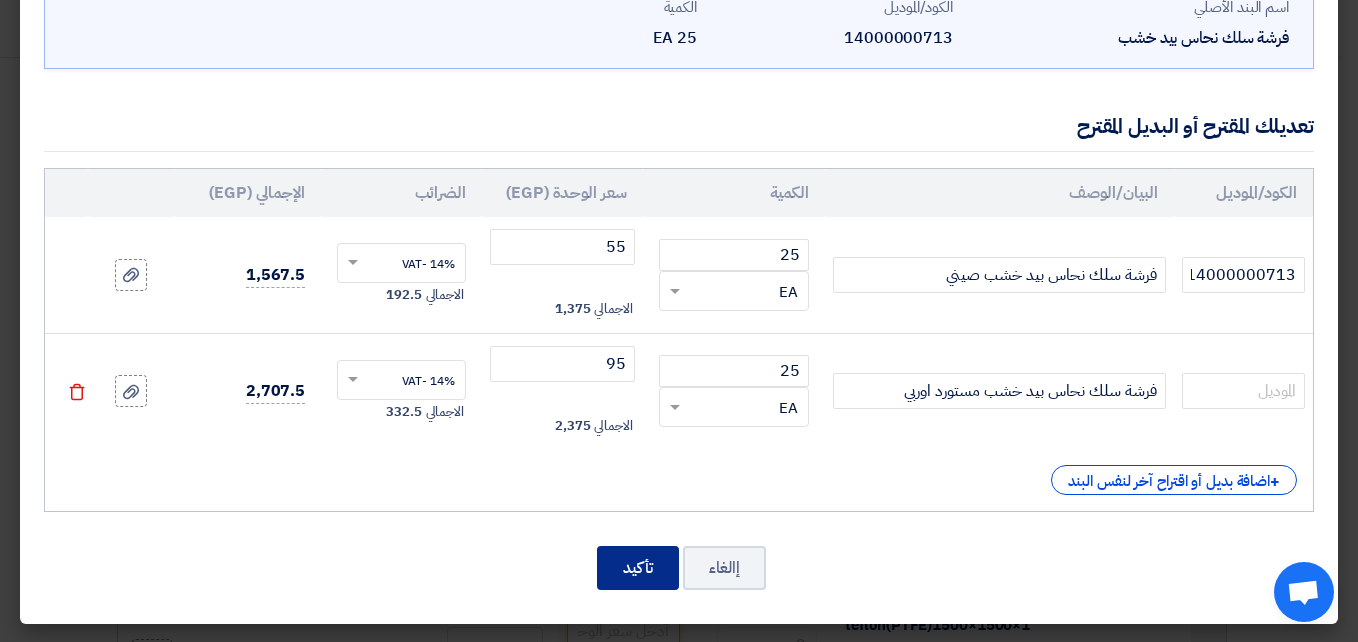 click on "تأكيد" 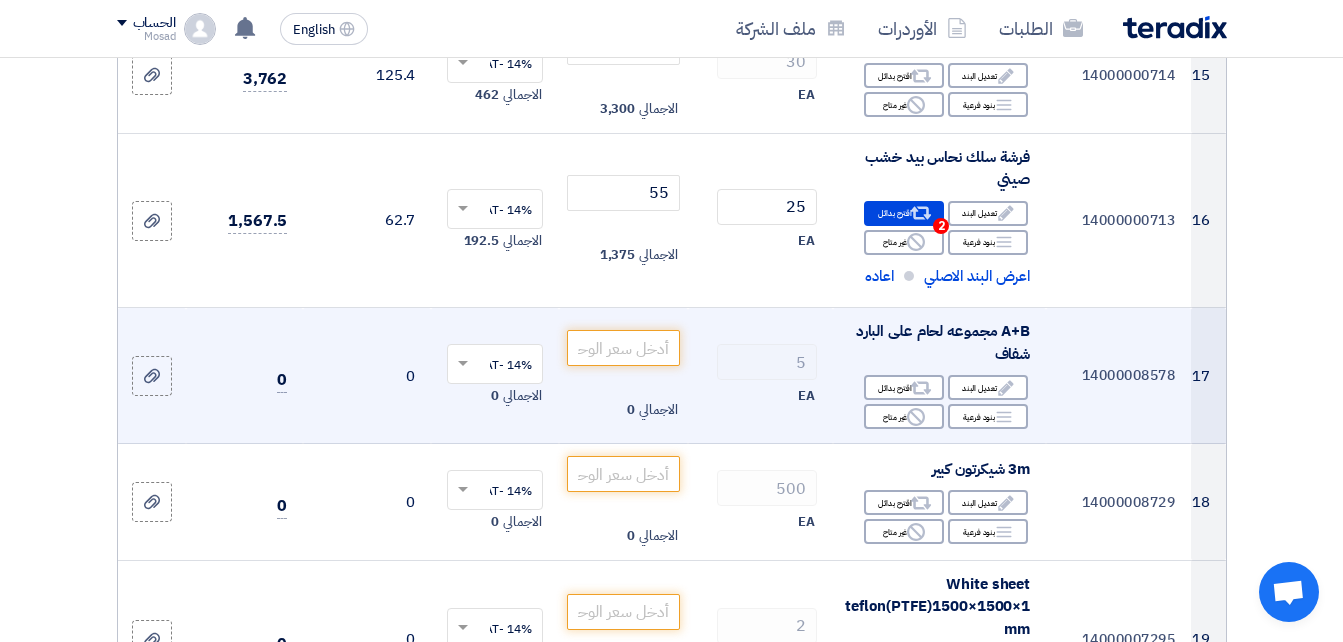 scroll, scrollTop: 2352, scrollLeft: 0, axis: vertical 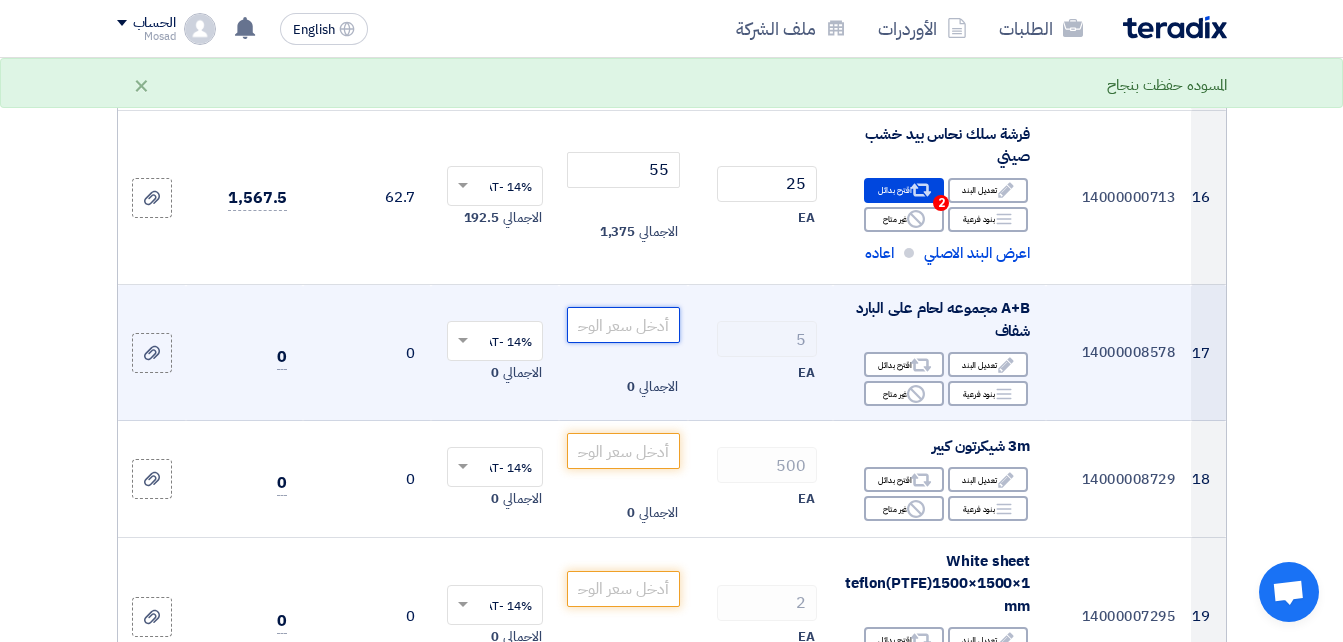 click 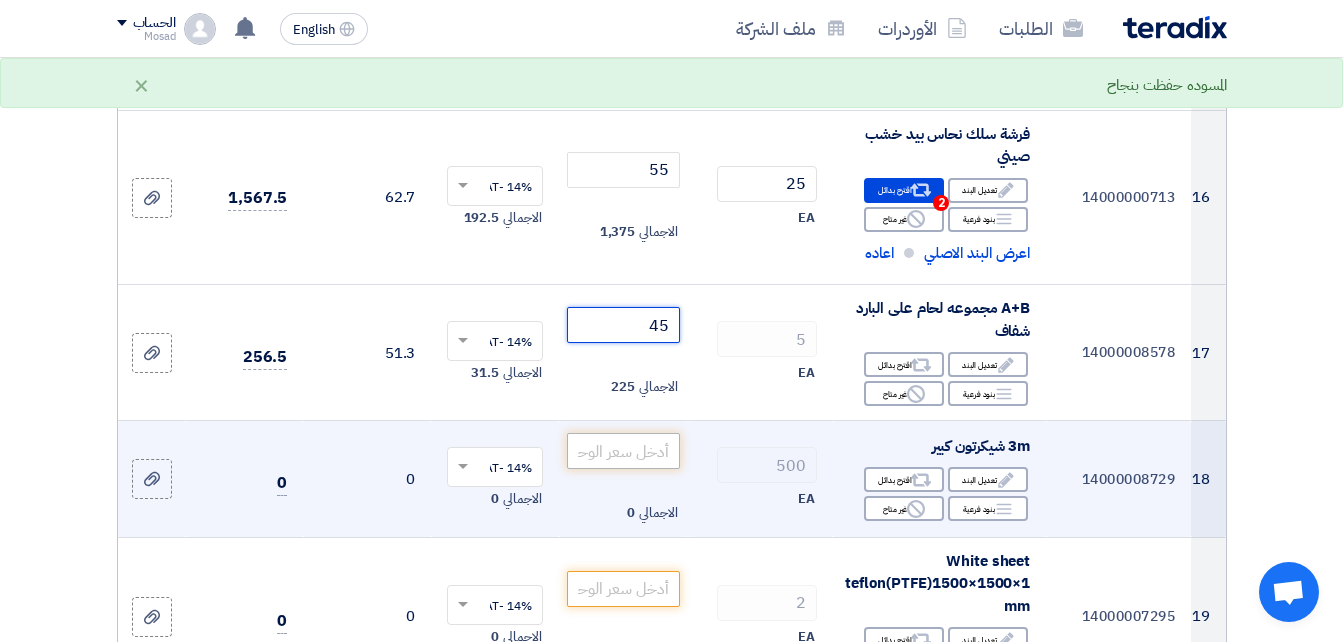 type on "45" 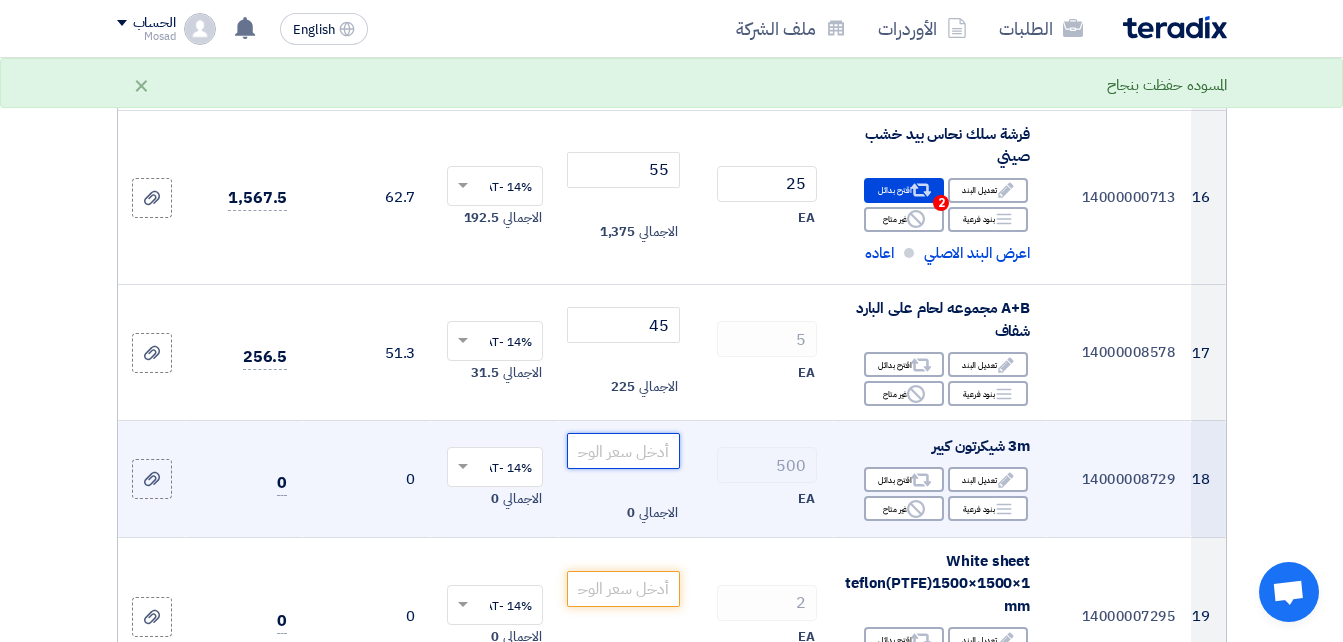 click 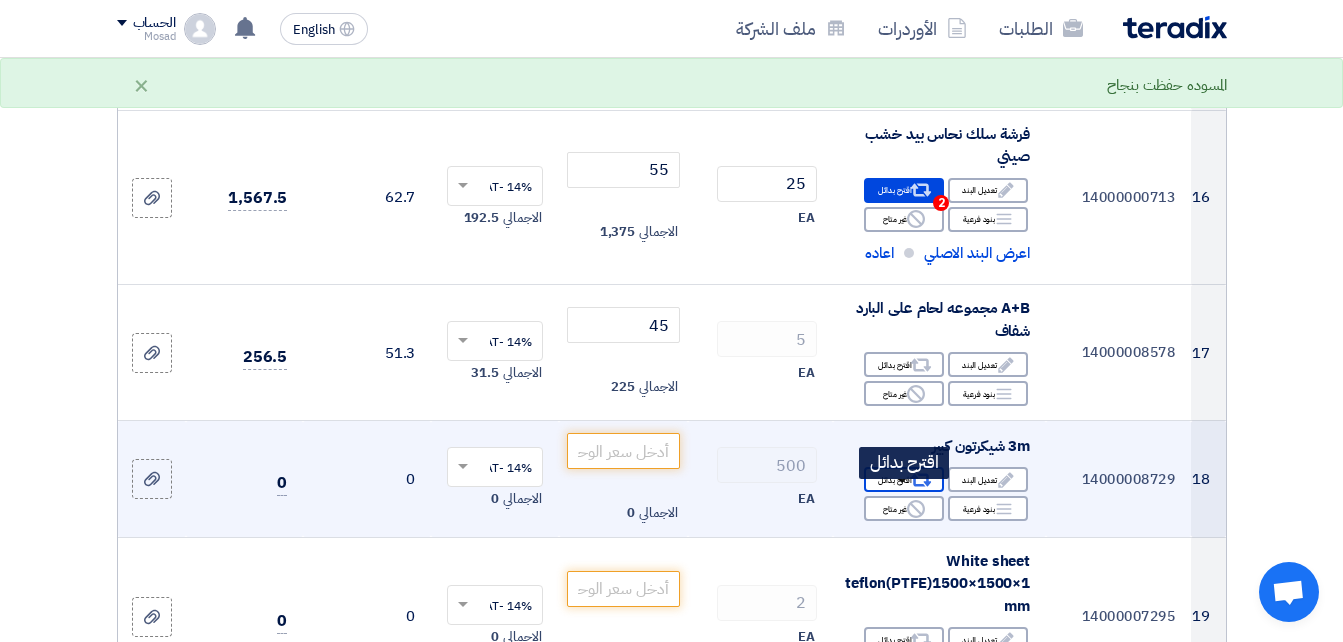 click on "Alternative
اقترح بدائل" 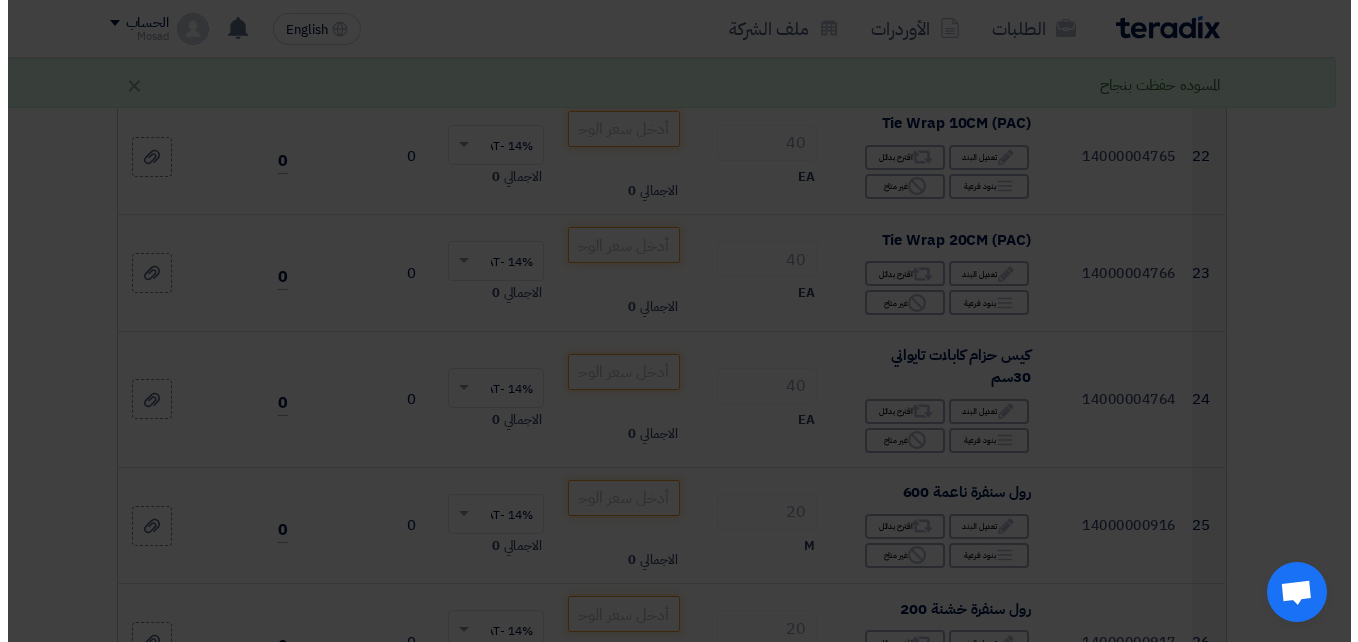 scroll, scrollTop: 1654, scrollLeft: 0, axis: vertical 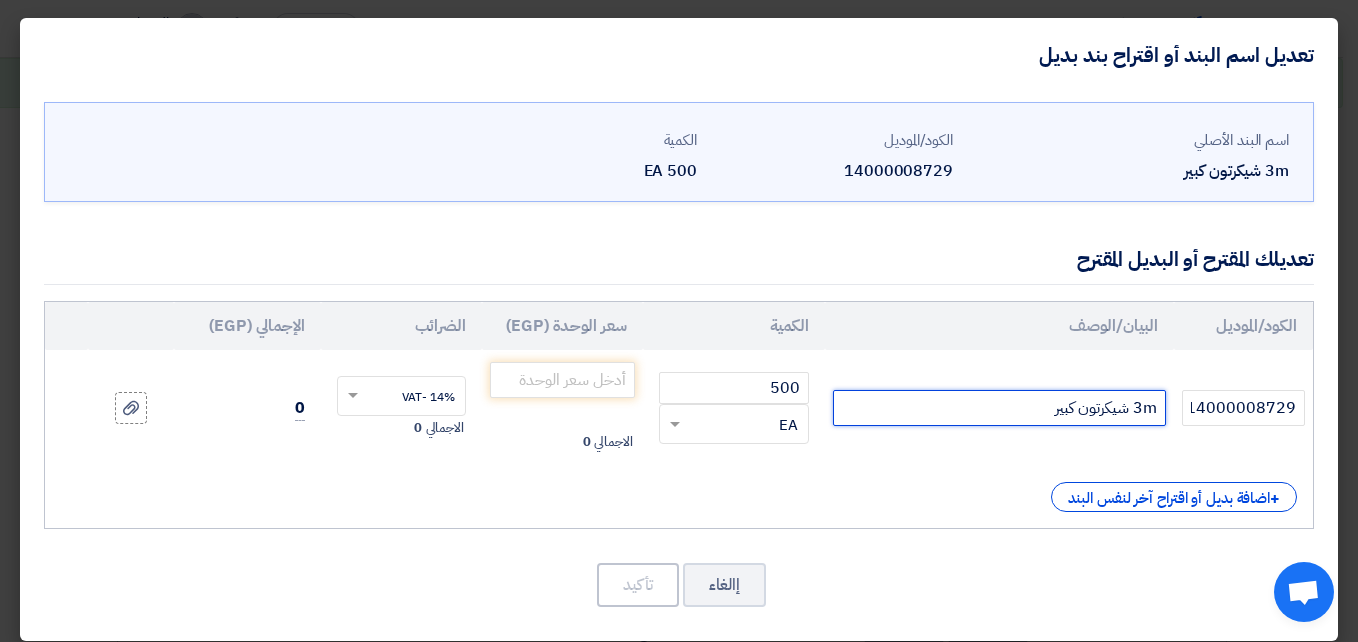 click on "3m شيكرتون كبير" 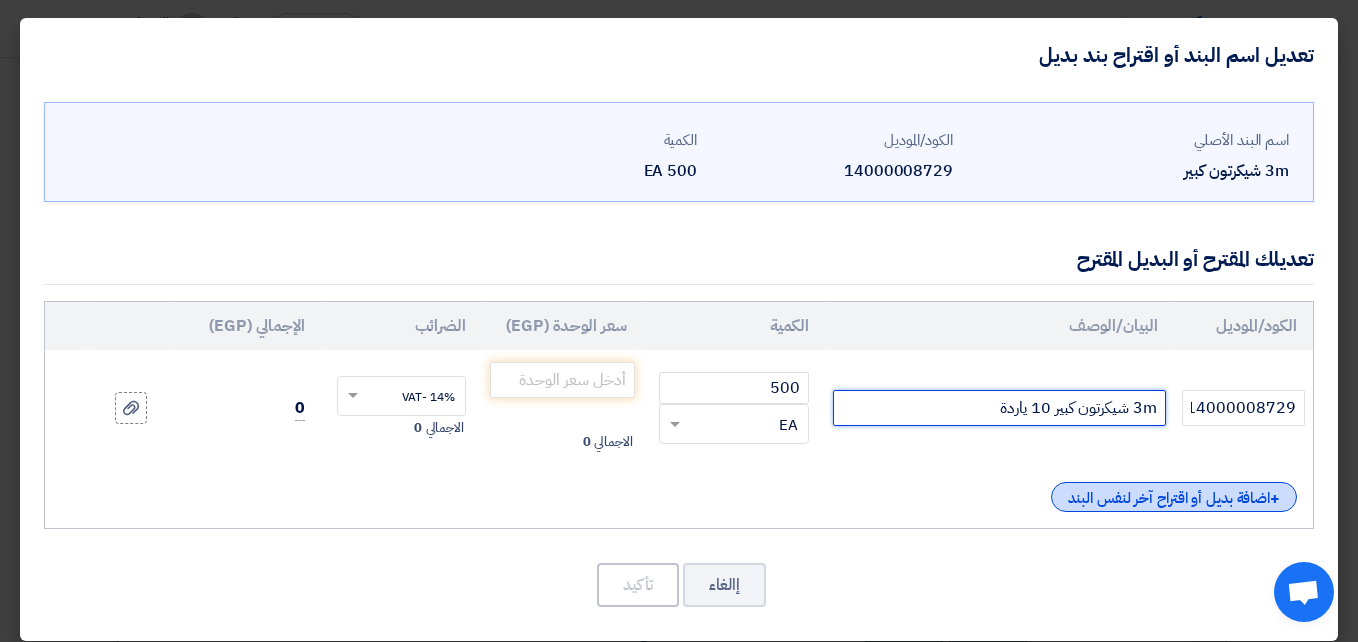type on "3m شيكرتون كبير 10 ياردة" 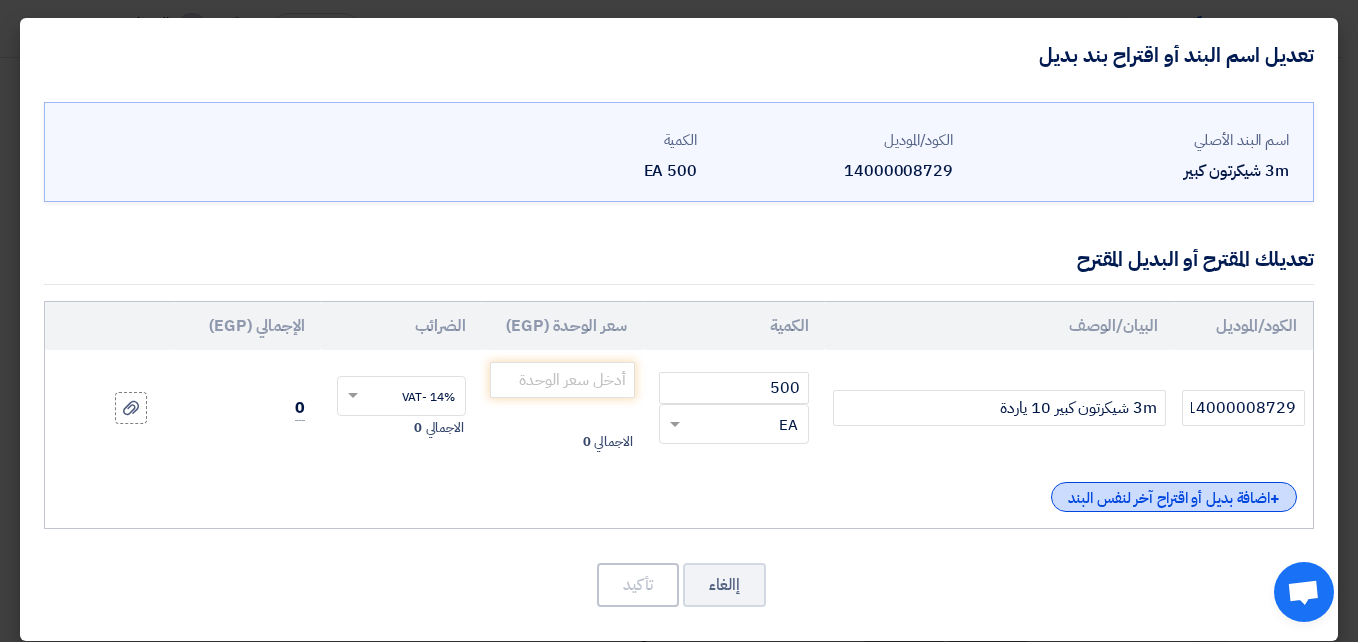 click on "+
اضافة بديل أو اقتراح آخر لنفس البند" 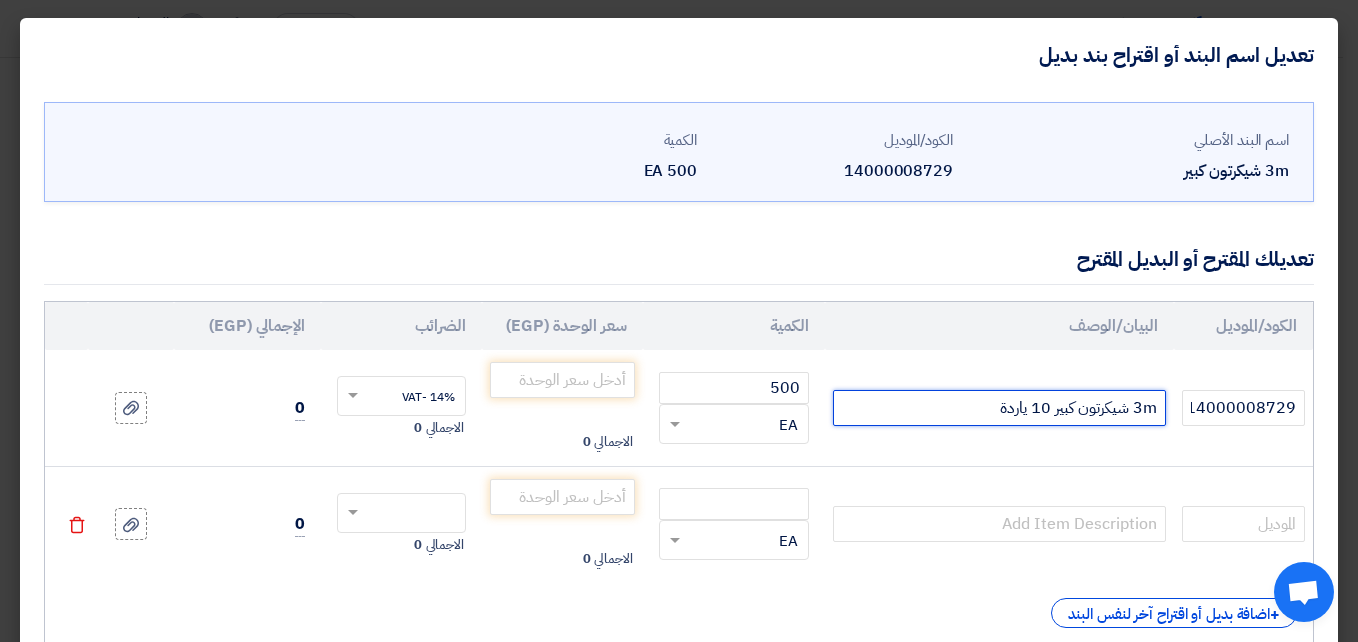 drag, startPoint x: 981, startPoint y: 406, endPoint x: 1175, endPoint y: 403, distance: 194.0232 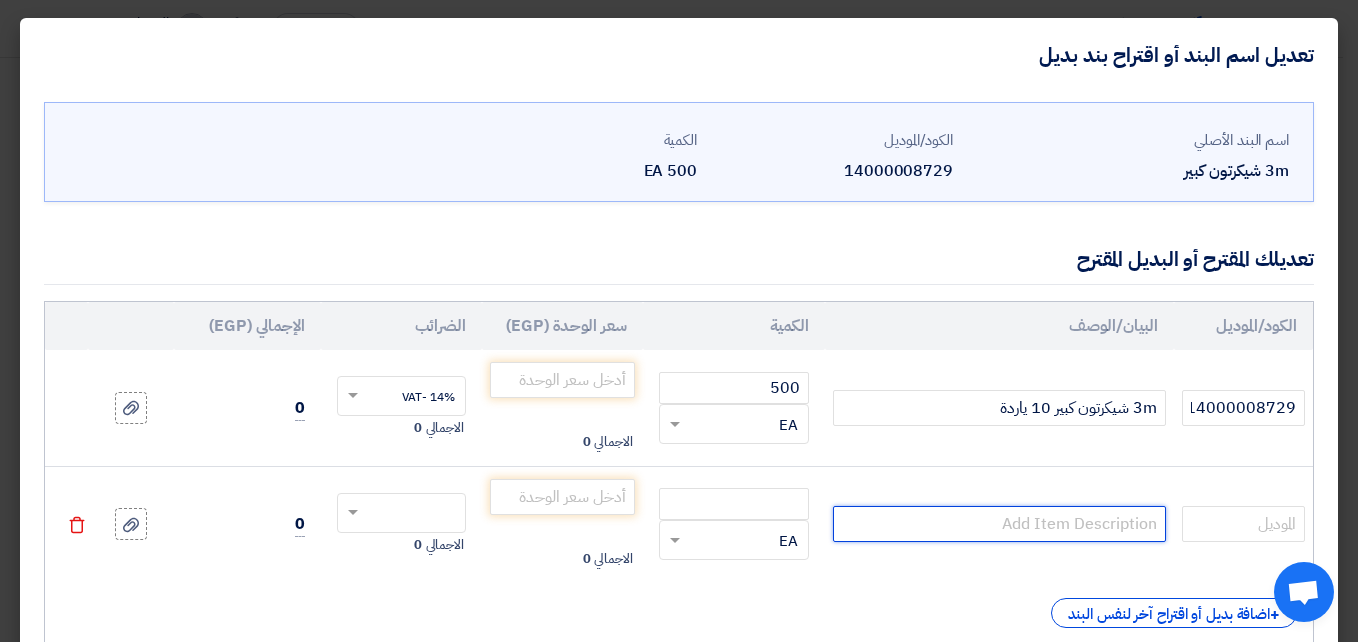 click 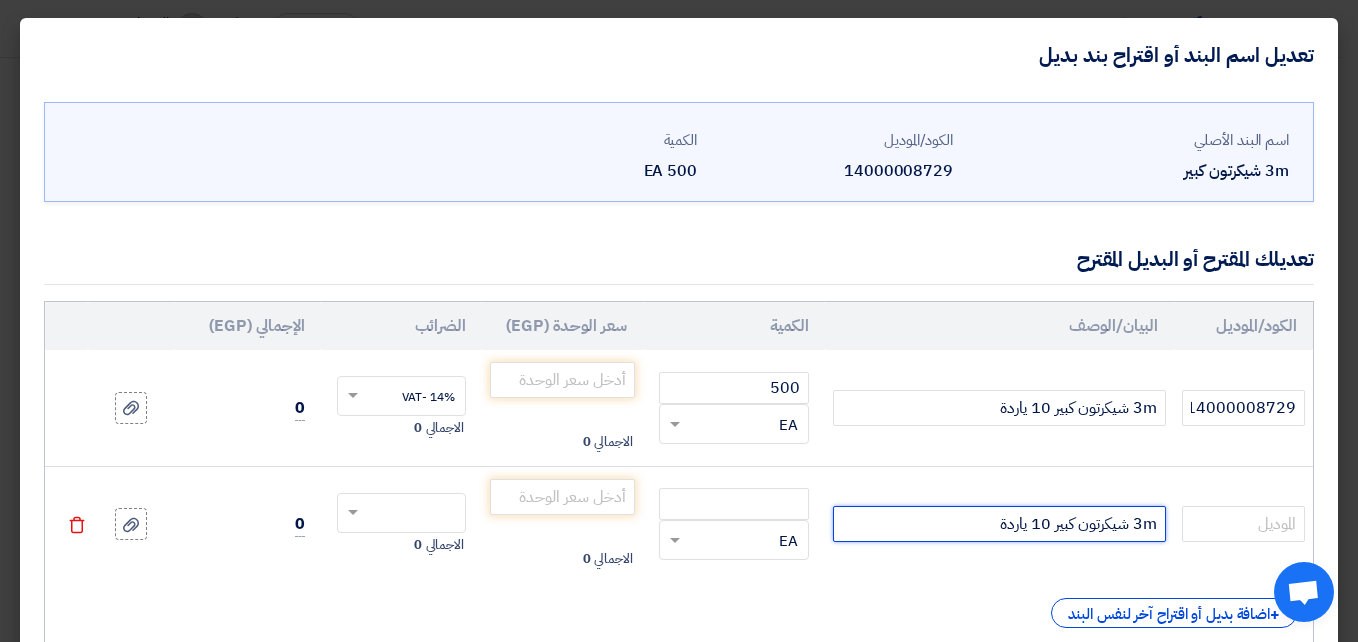 click on "3m شيكرتون كبير 10 ياردة" 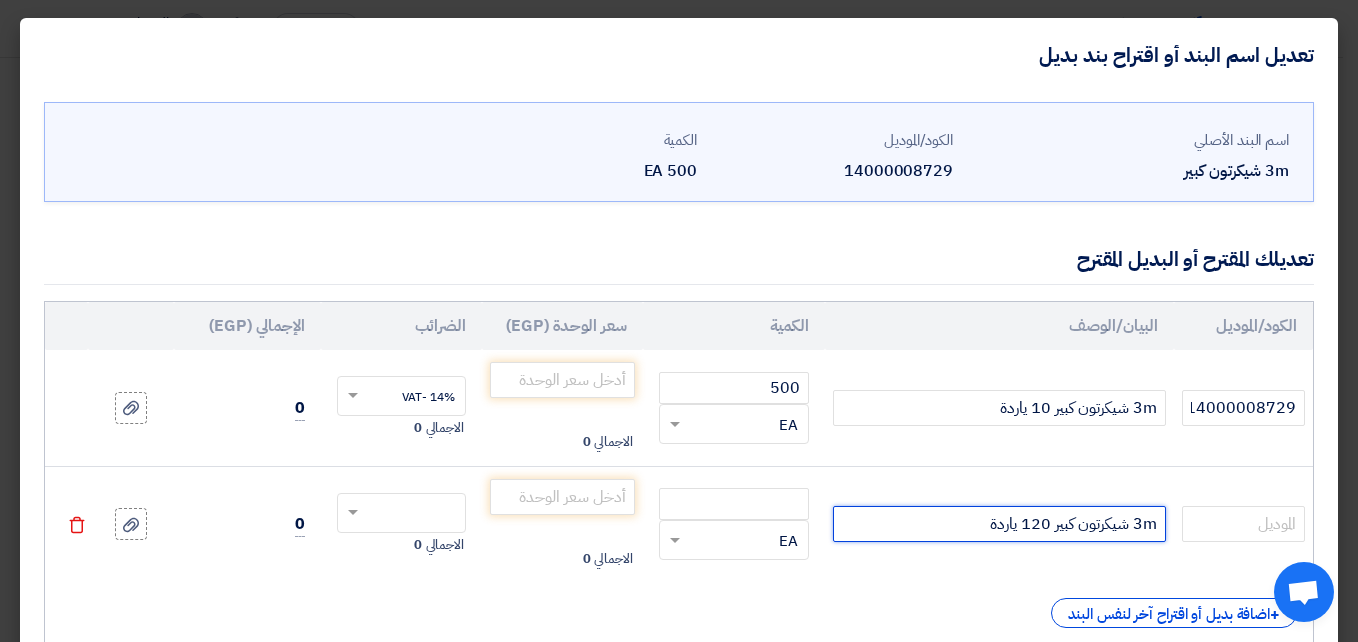 click on "3m شيكرتون كبير 120 ياردة" 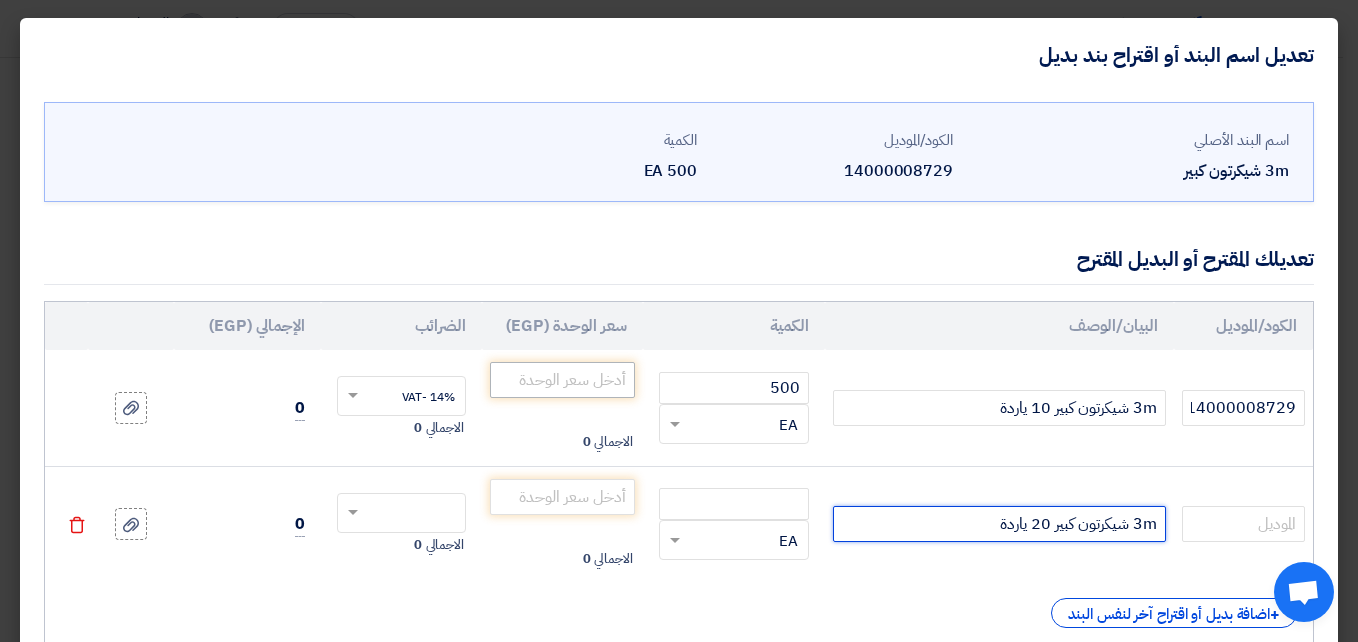 type on "3m شيكرتون كبير 20 ياردة" 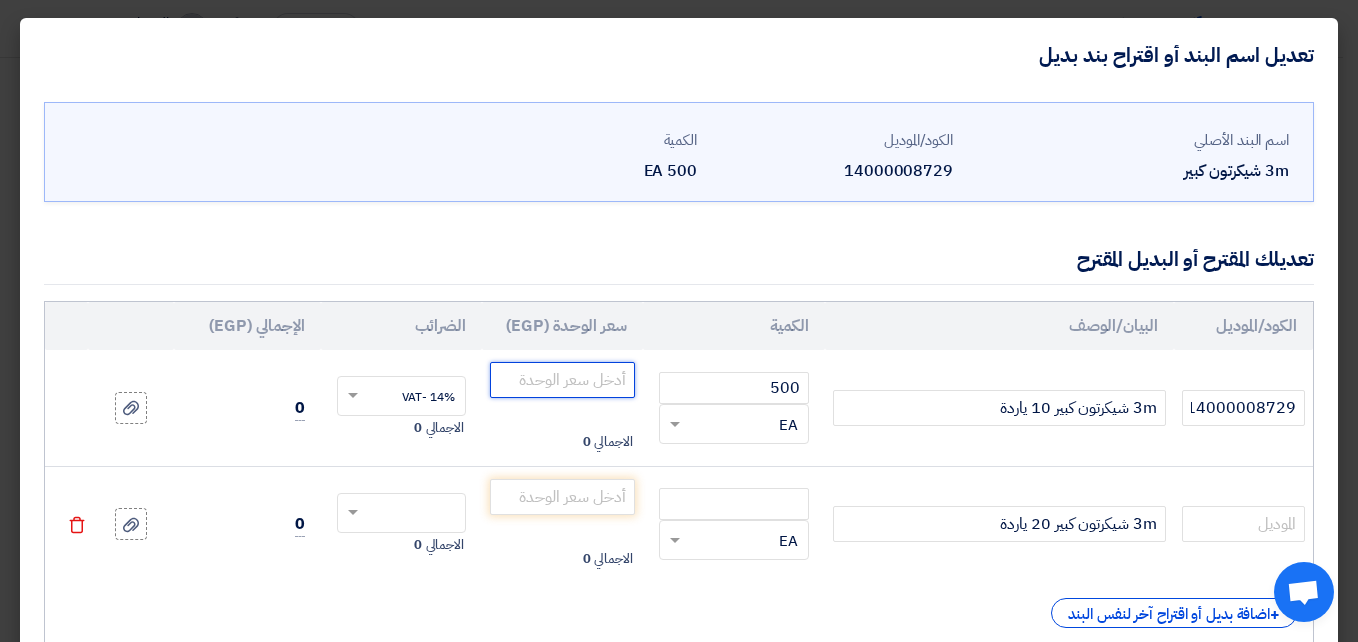 click 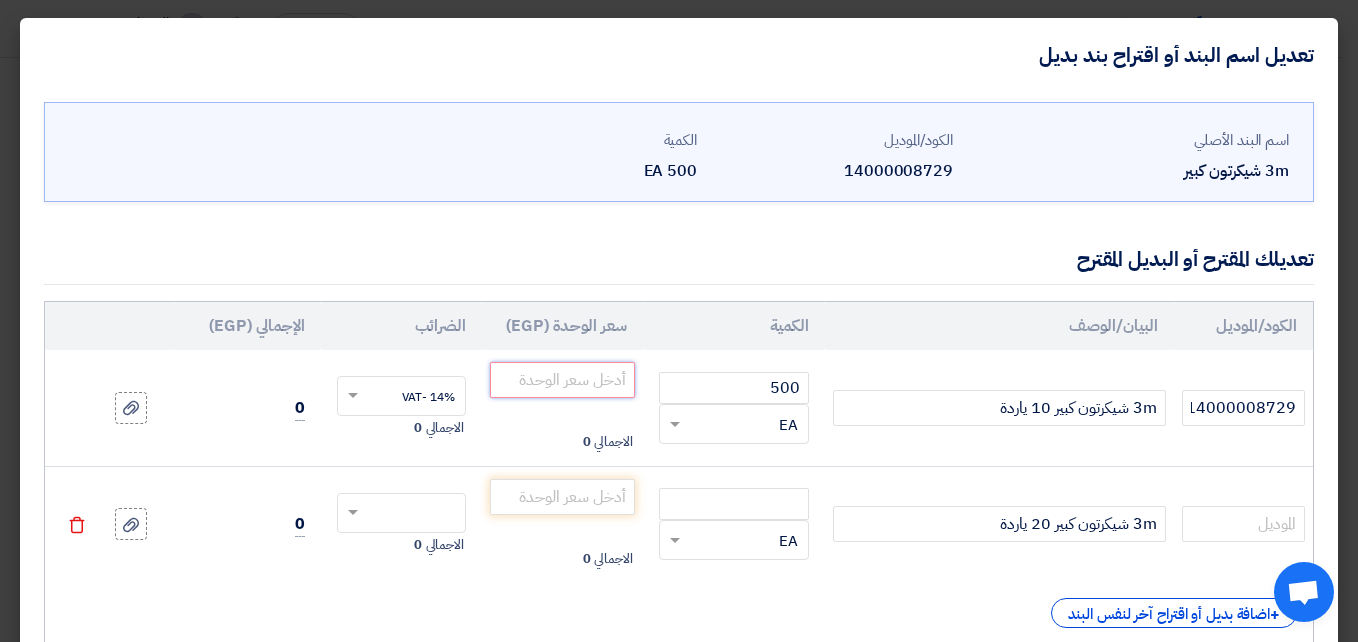 click 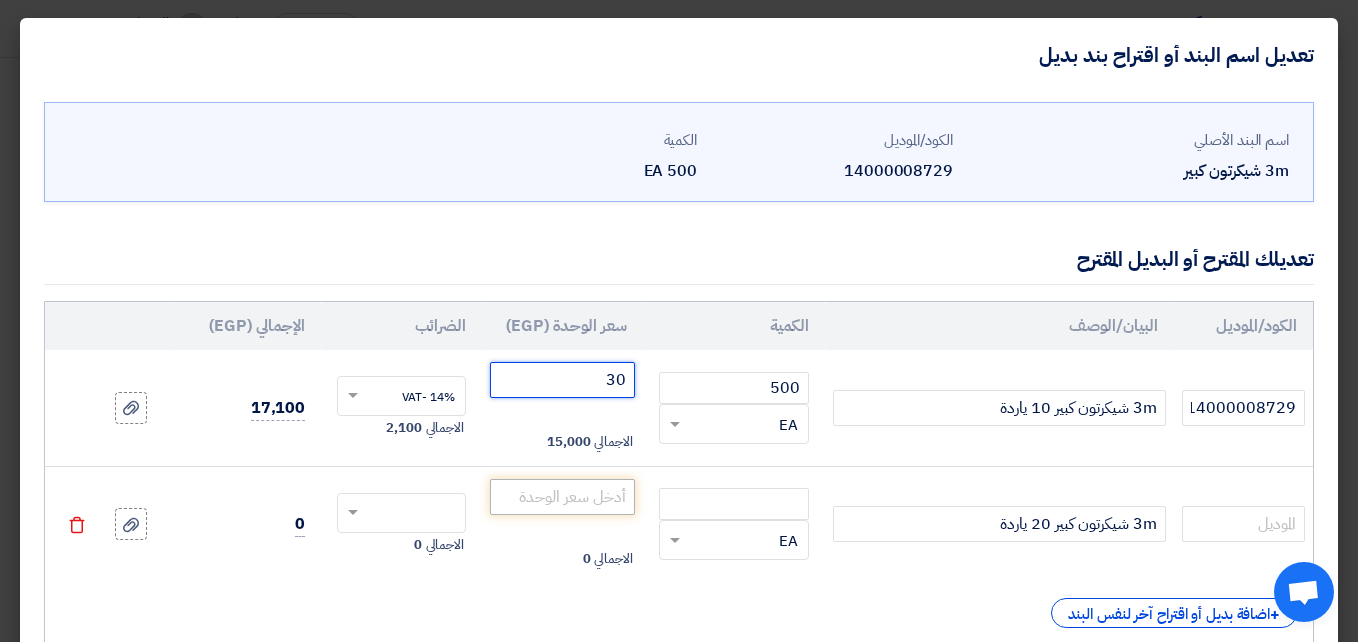 type on "30" 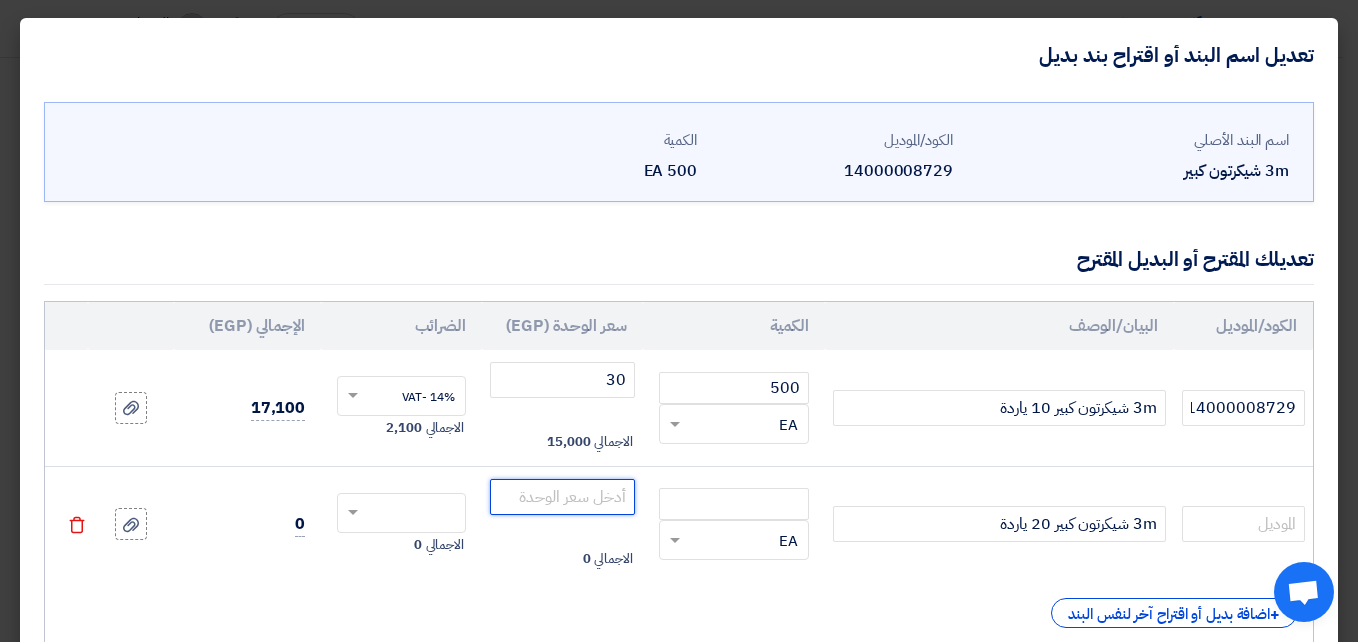 click 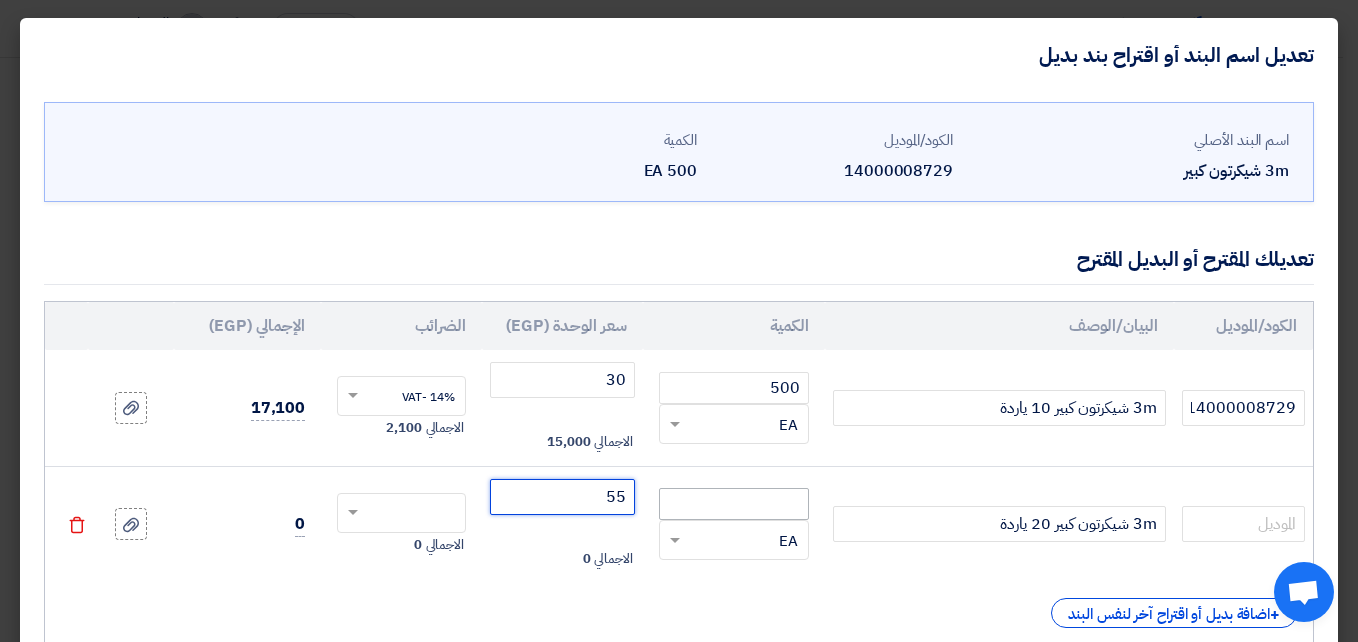 type on "55" 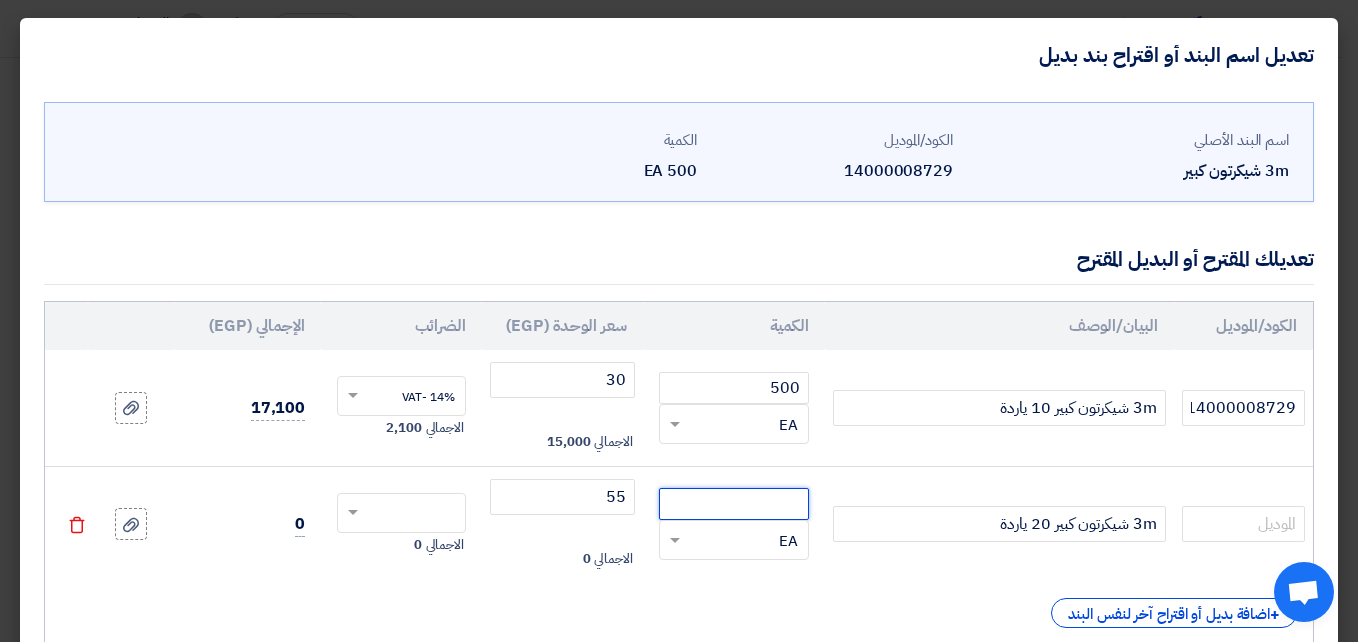 click 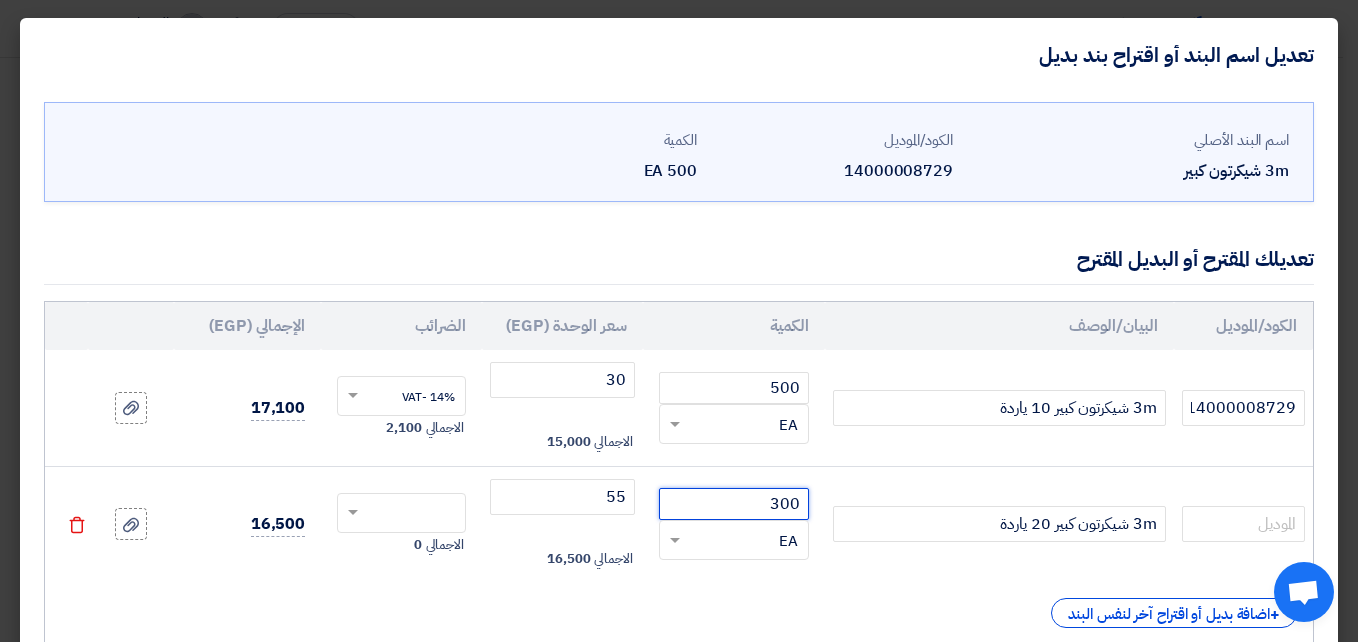 type on "300" 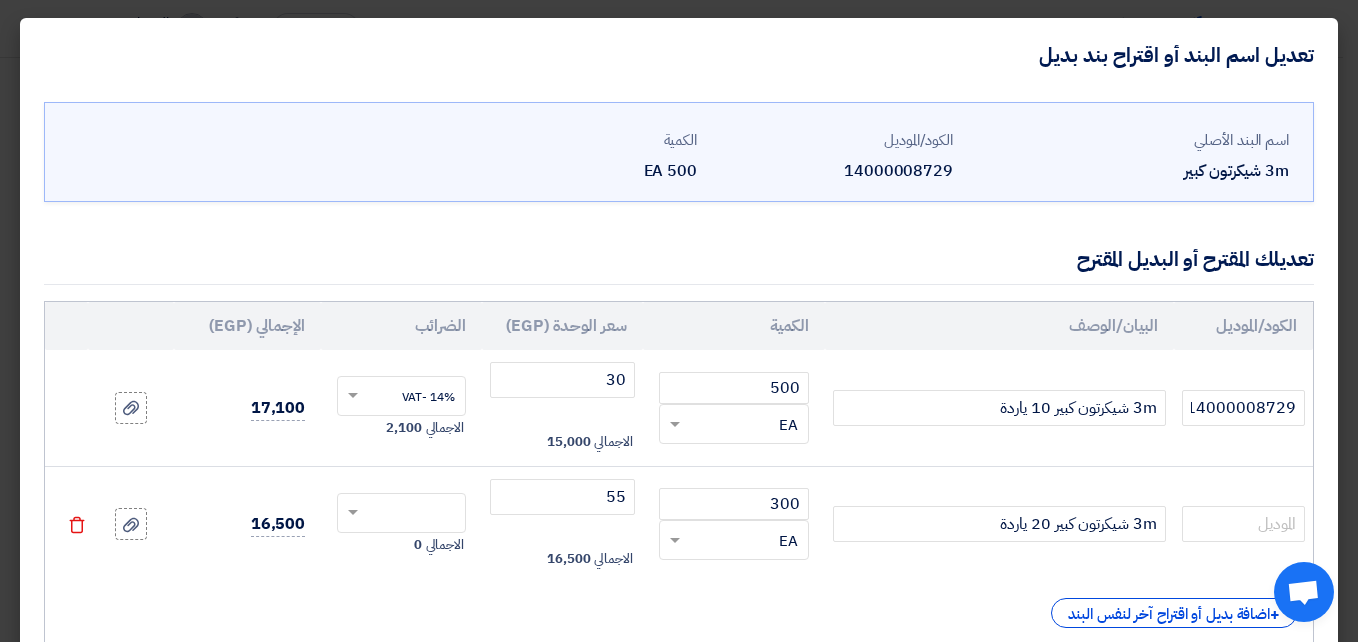 click 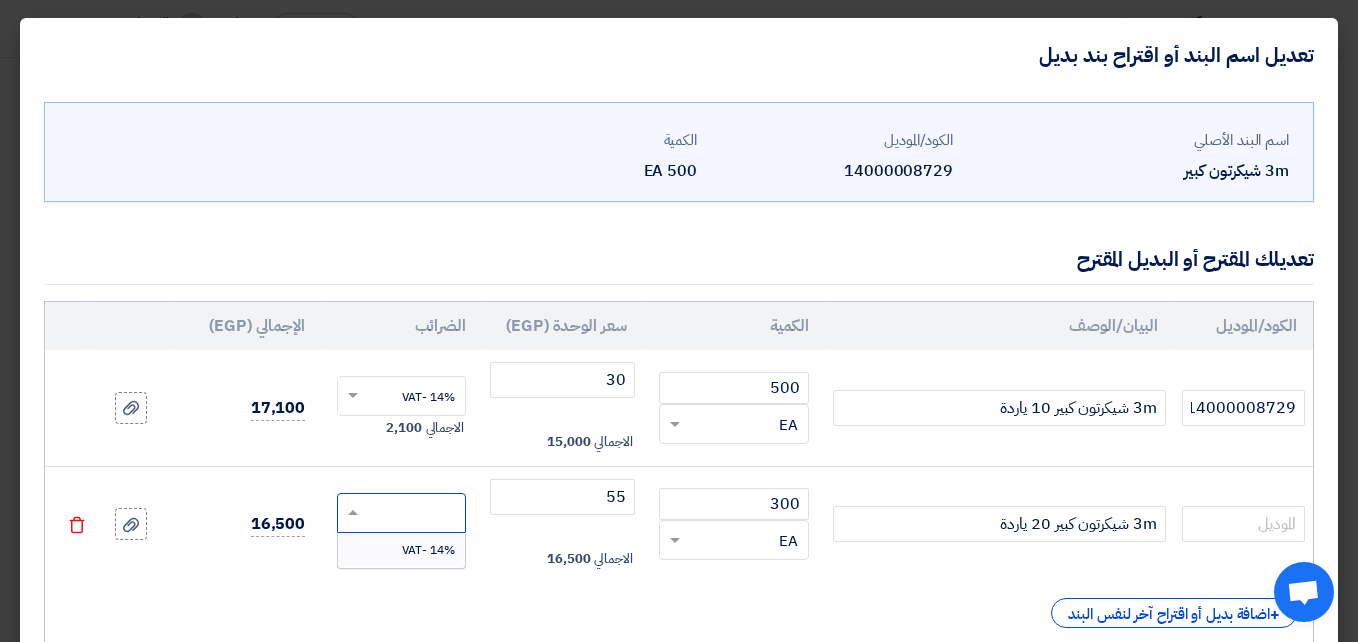 click on "14% -VAT" at bounding box center [401, 550] 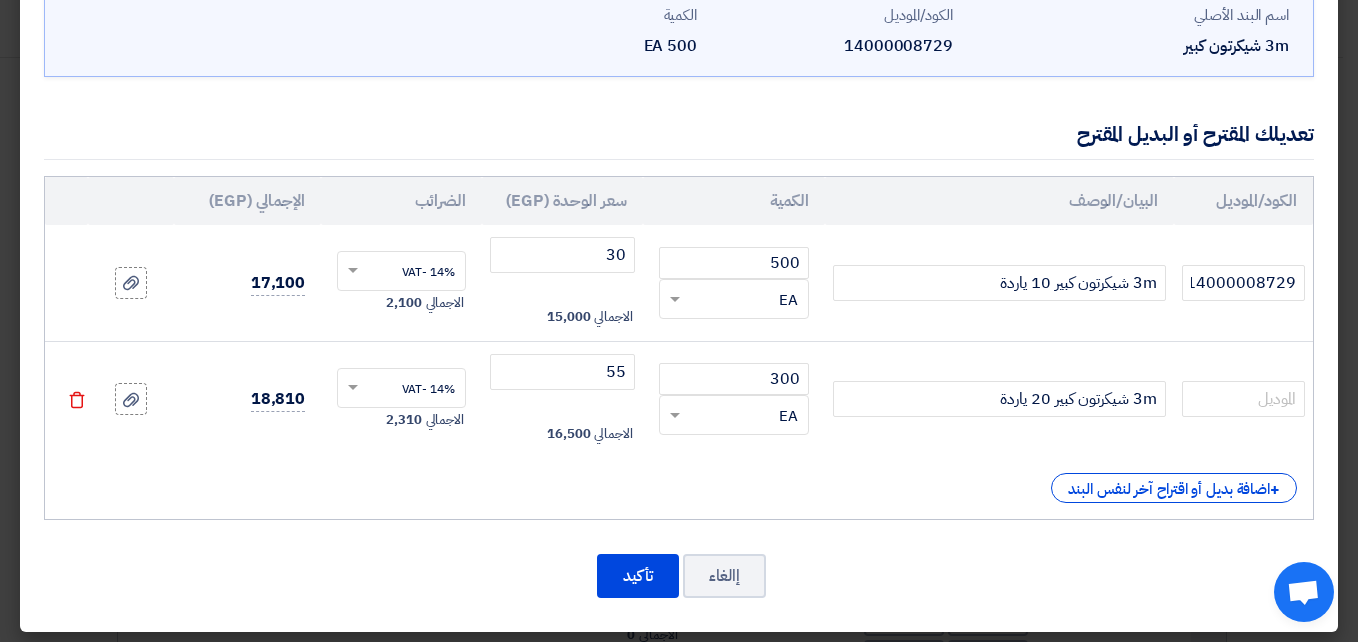 scroll, scrollTop: 133, scrollLeft: 0, axis: vertical 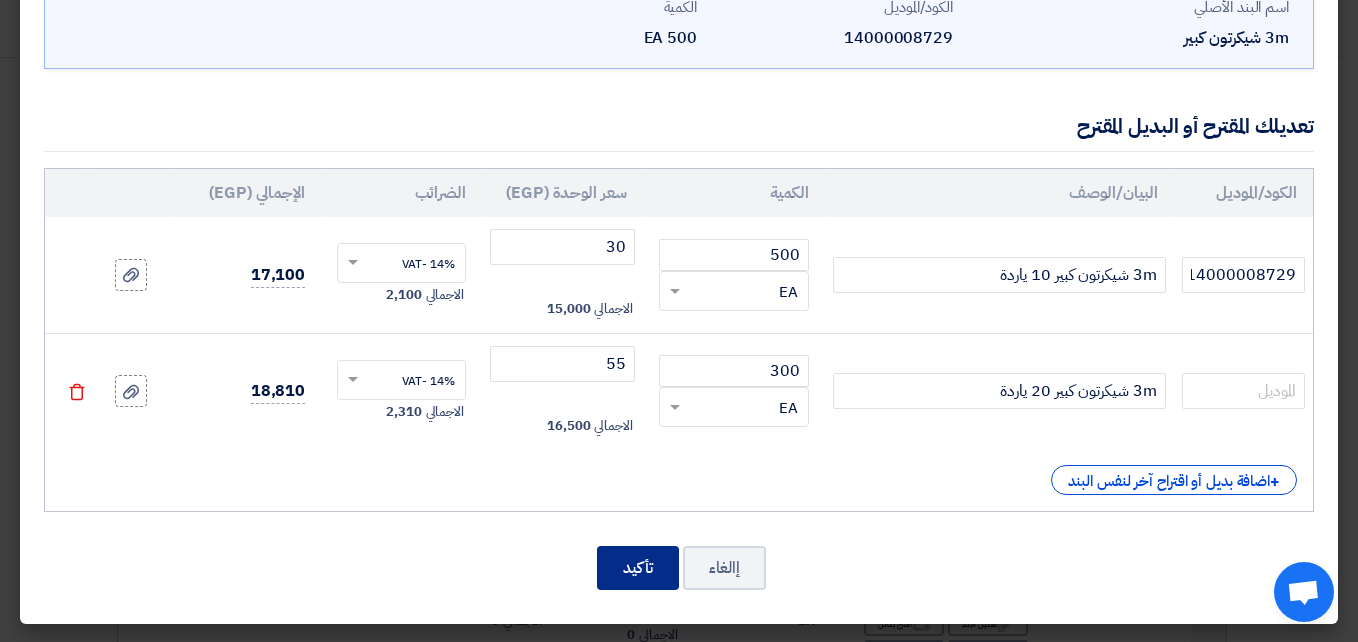 click on "تأكيد" 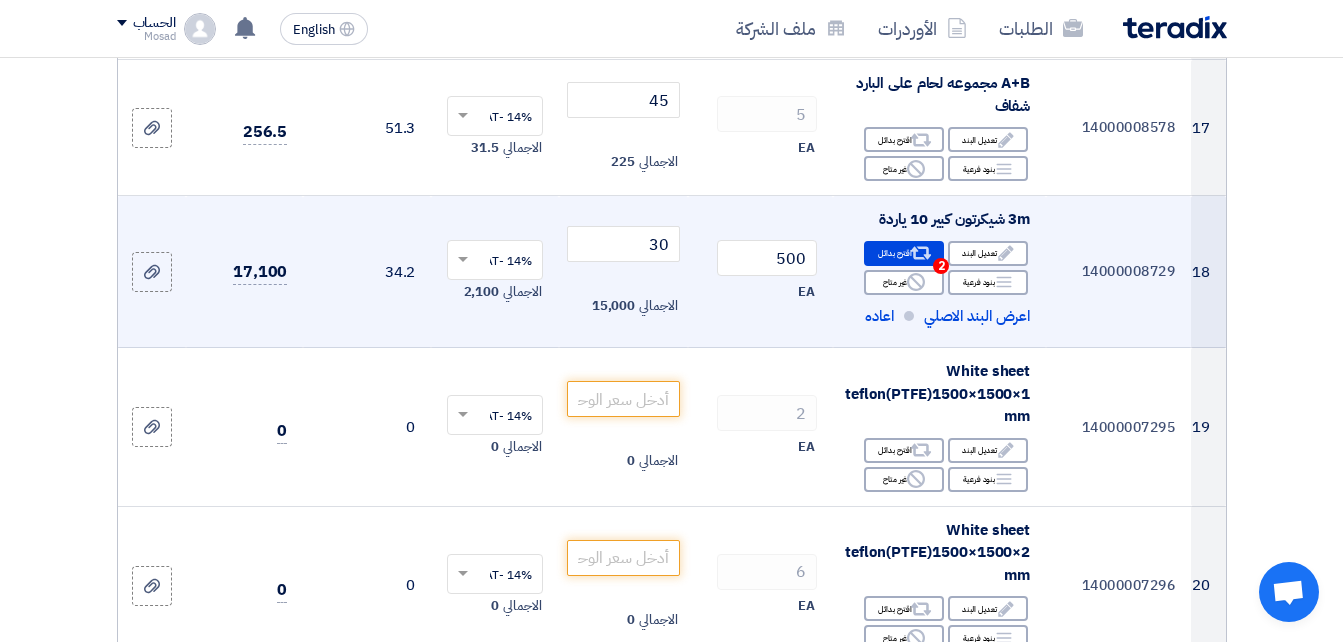 scroll, scrollTop: 2652, scrollLeft: 0, axis: vertical 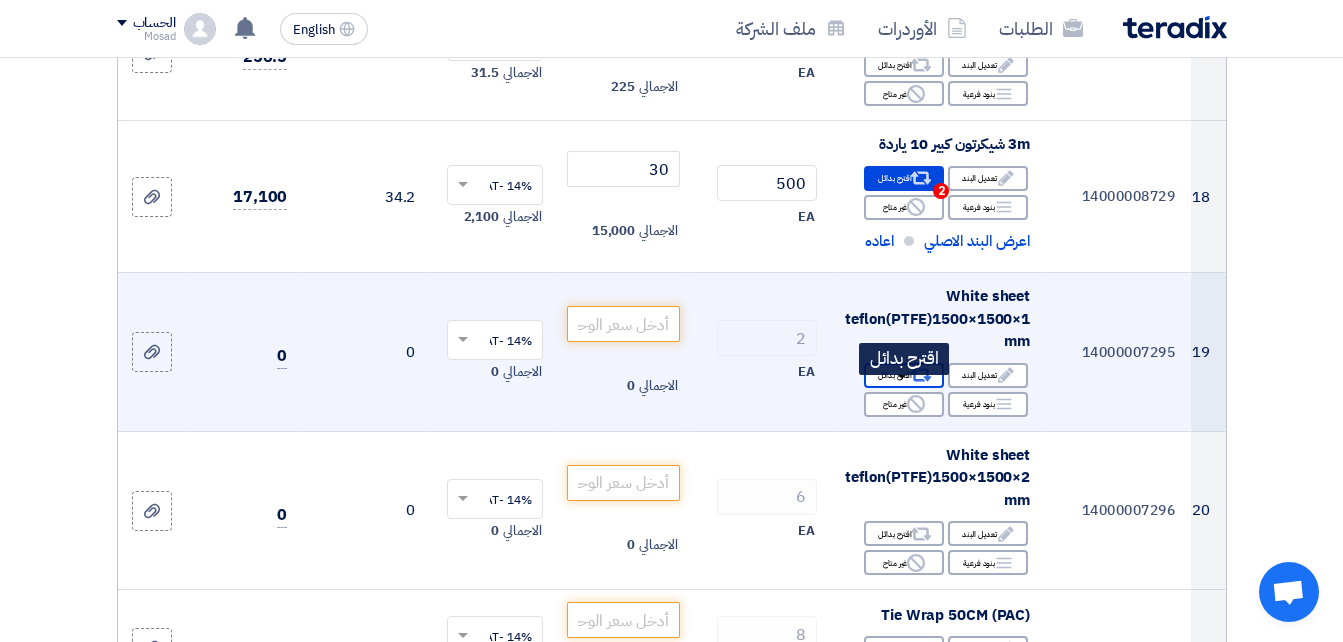 click on "Alternative
اقترح بدائل" 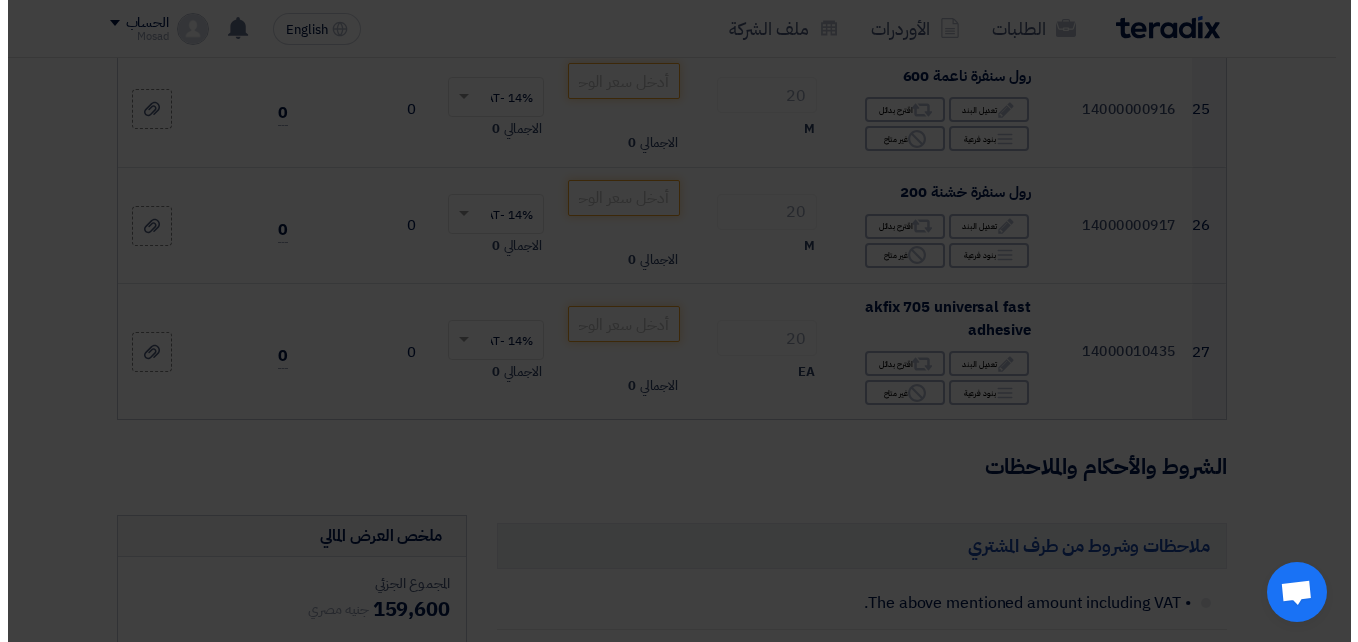 scroll, scrollTop: 1954, scrollLeft: 0, axis: vertical 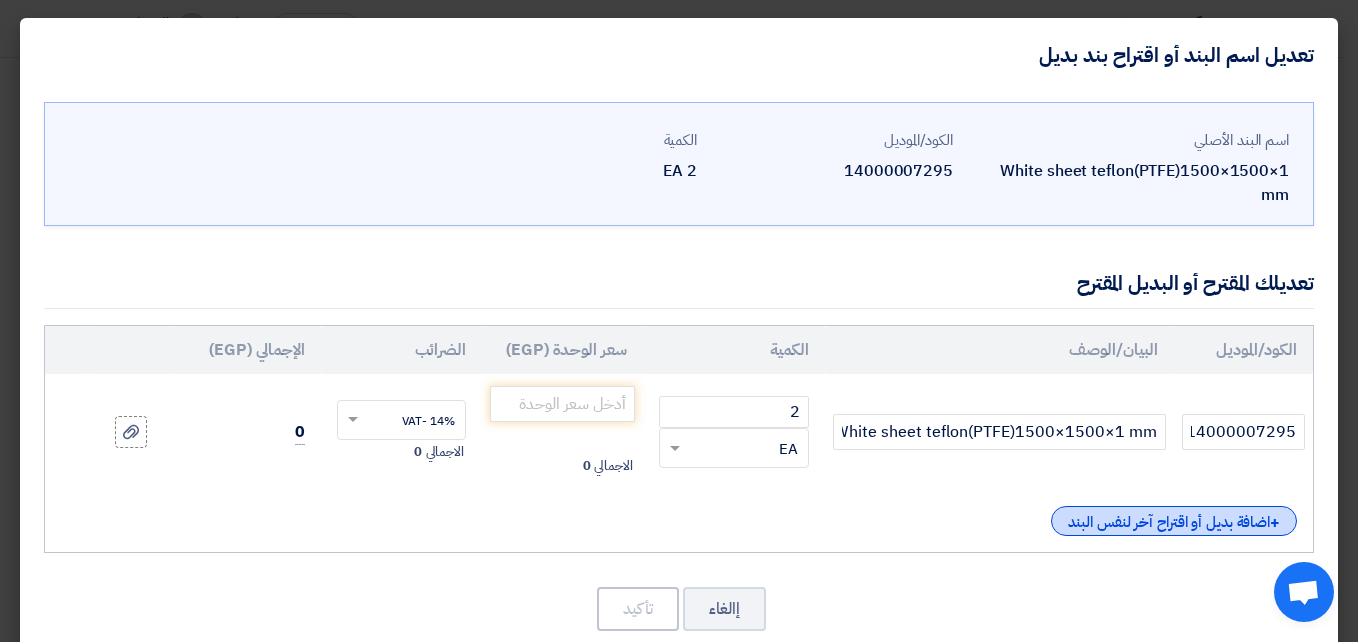 click on "+
اضافة بديل أو اقتراح آخر لنفس البند" 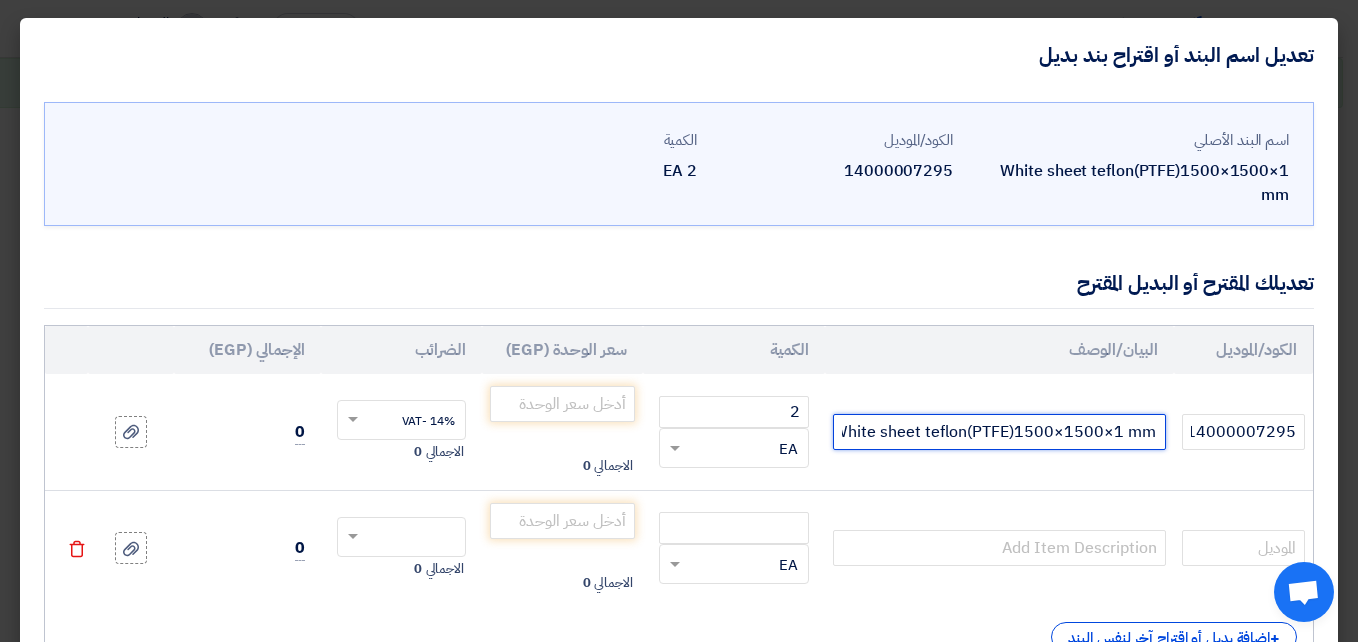scroll, scrollTop: 0, scrollLeft: -7, axis: horizontal 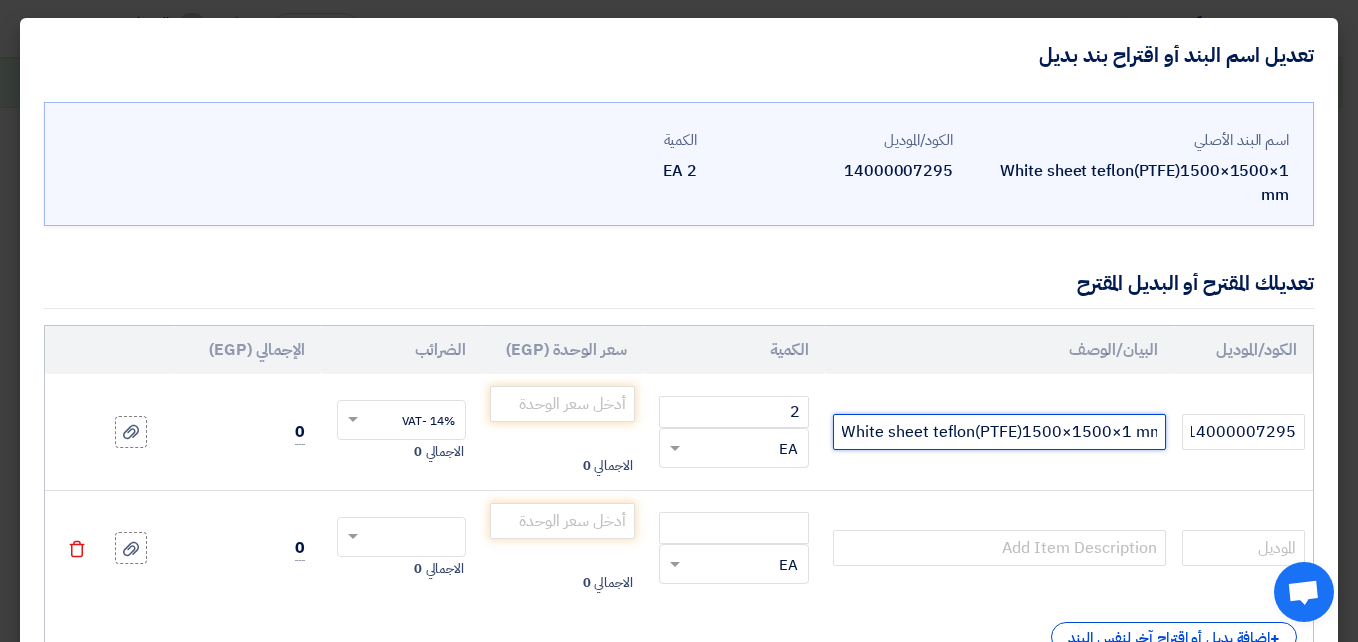 drag, startPoint x: 1160, startPoint y: 407, endPoint x: 832, endPoint y: 398, distance: 328.12344 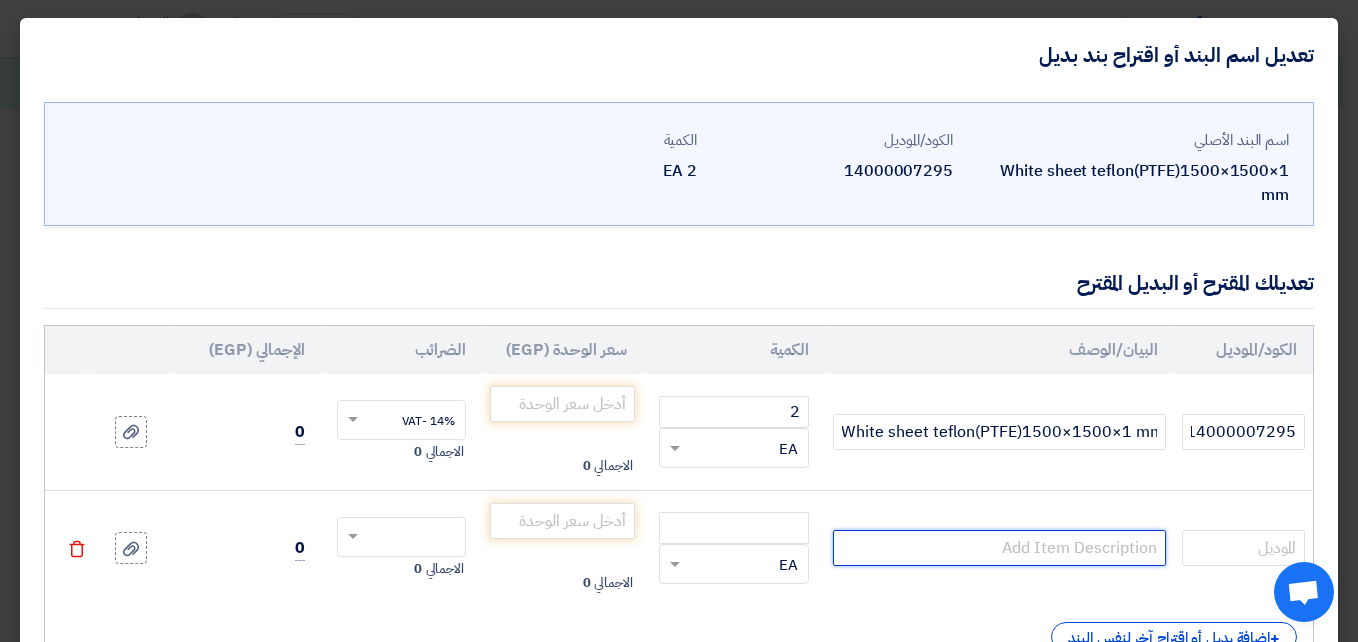 click 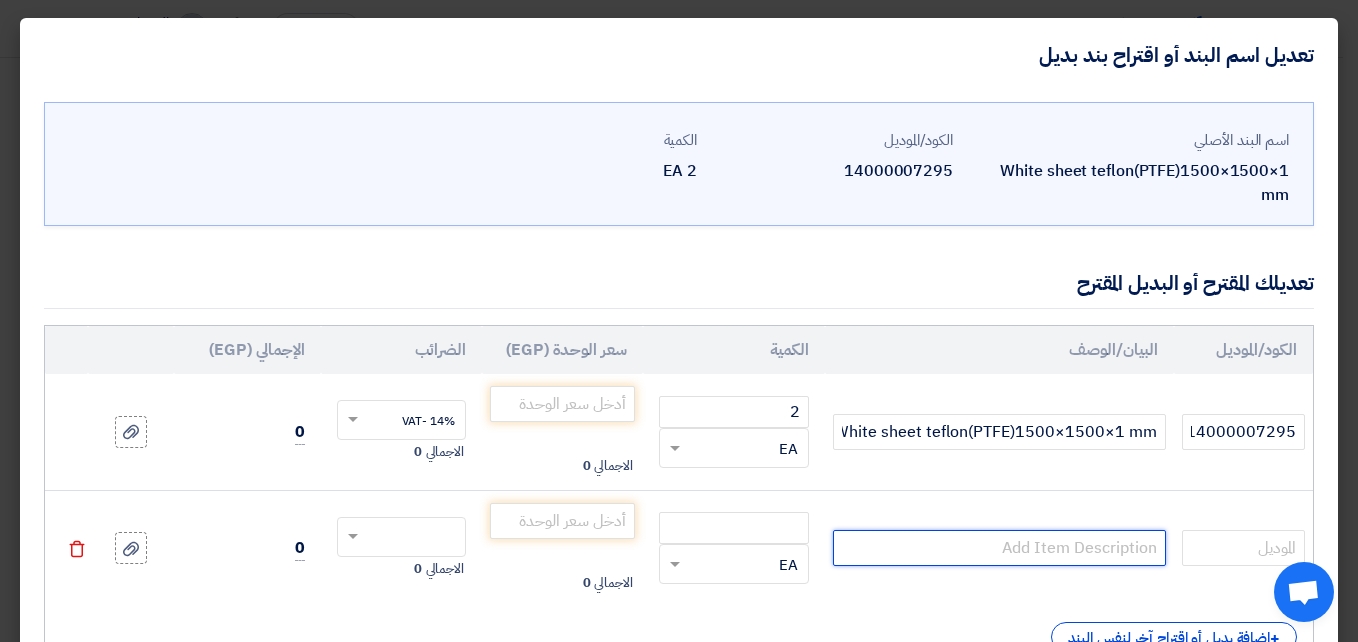 paste on "White sheet teflon(PTFE)1500×1500×1 mm" 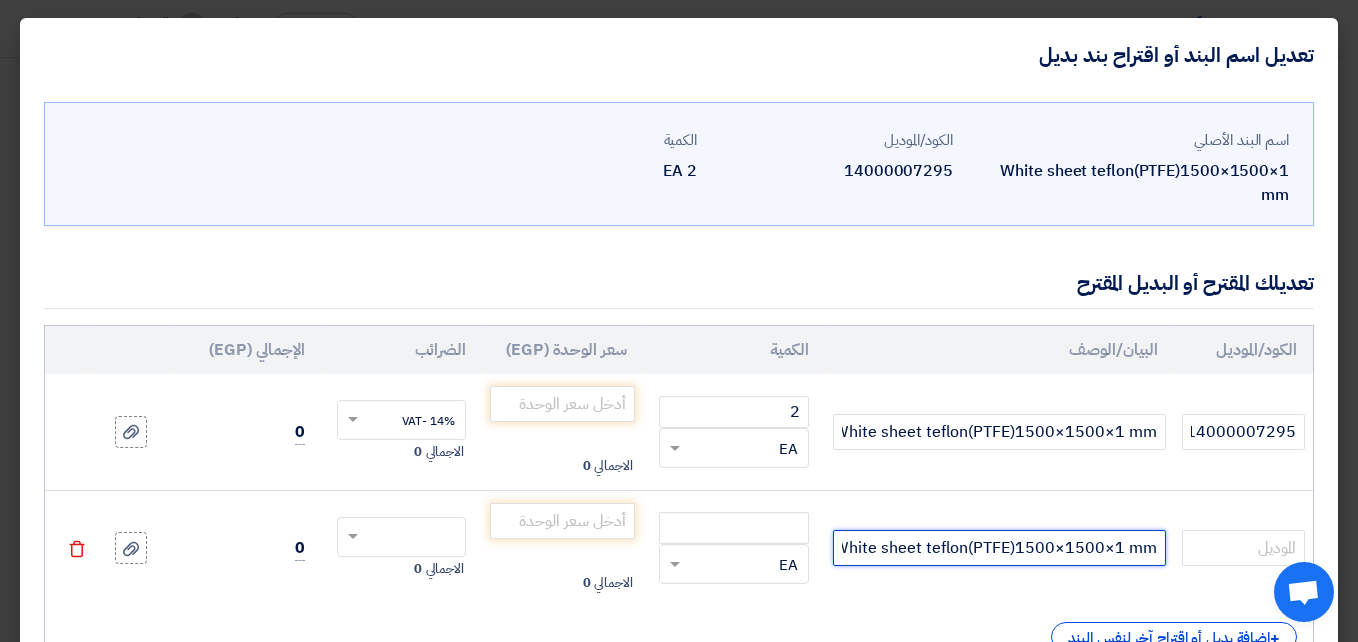 scroll, scrollTop: 0, scrollLeft: -7, axis: horizontal 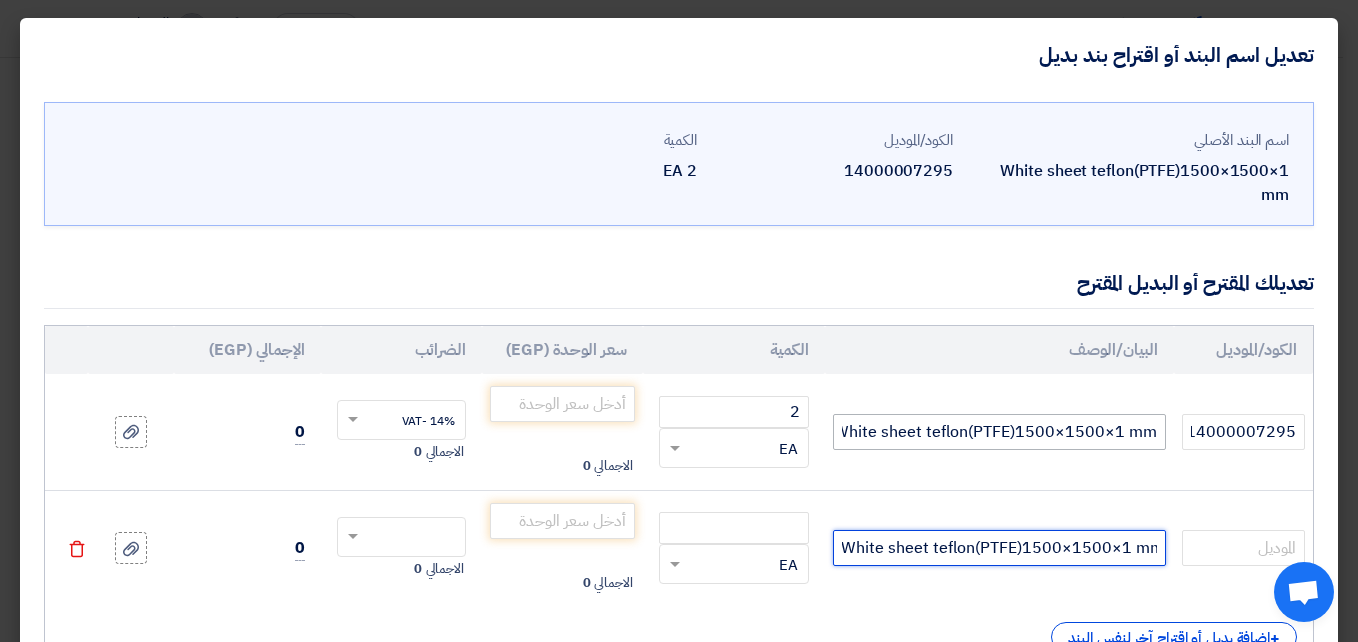 type on "White sheet teflon(PTFE)1500×1500×1 mm" 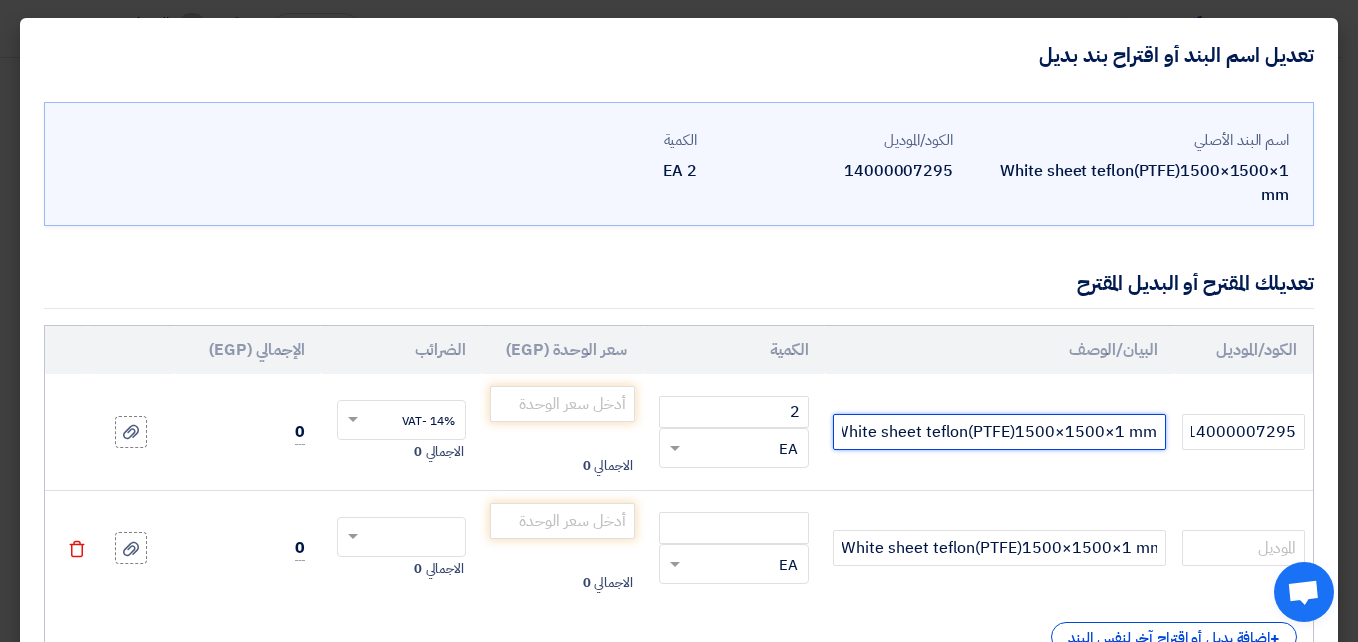 scroll, scrollTop: 0, scrollLeft: 0, axis: both 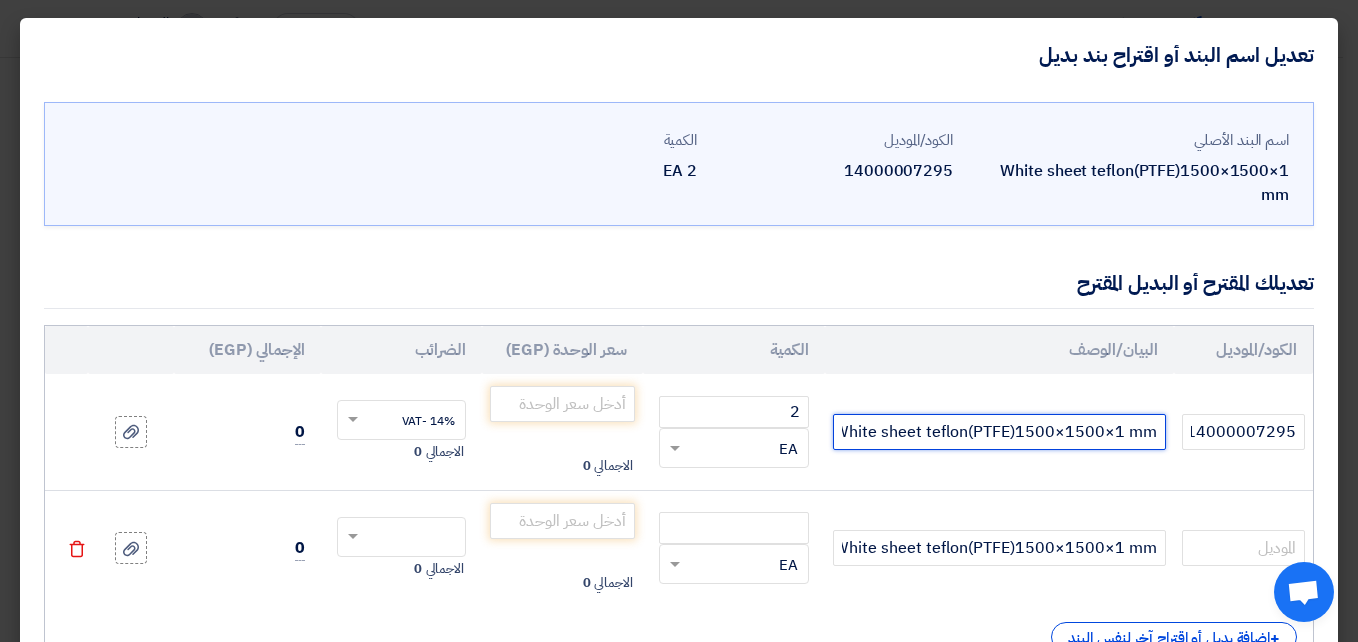 click on "White sheet teflon(PTFE)1500×1500×1 mm" 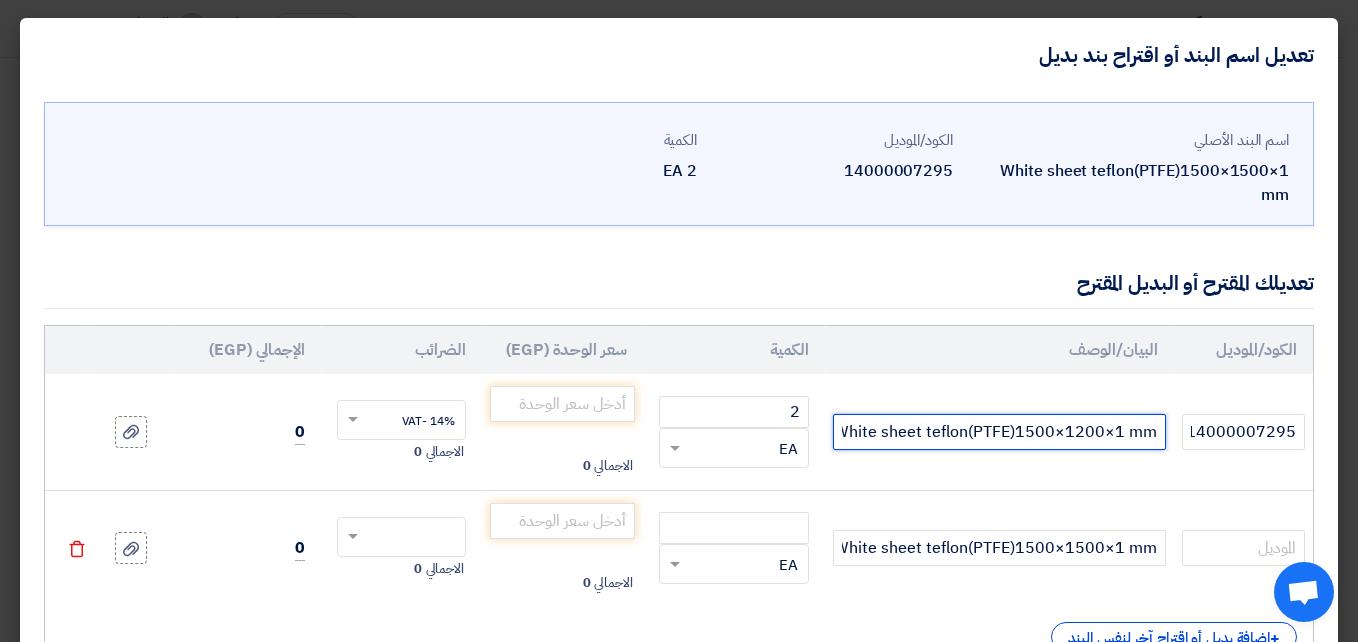 click on "White sheet teflon(PTFE)1500×1200×1 mm" 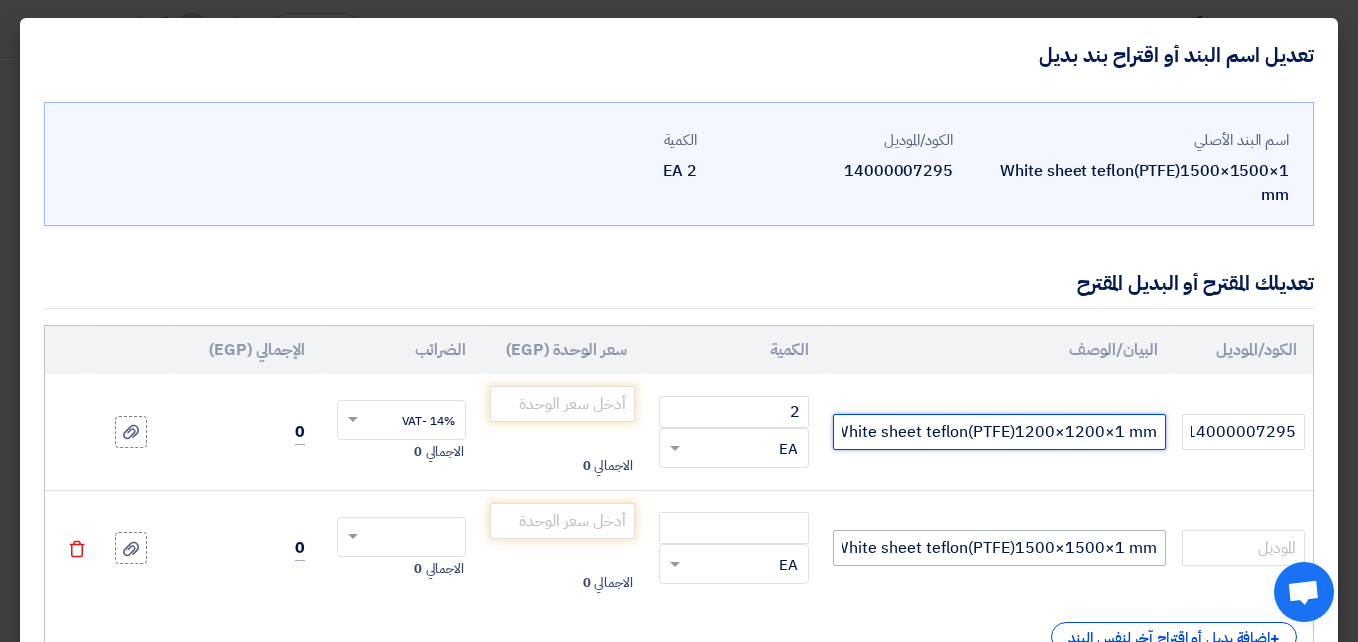 type on "White sheet teflon(PTFE)1200×1200×1 mm" 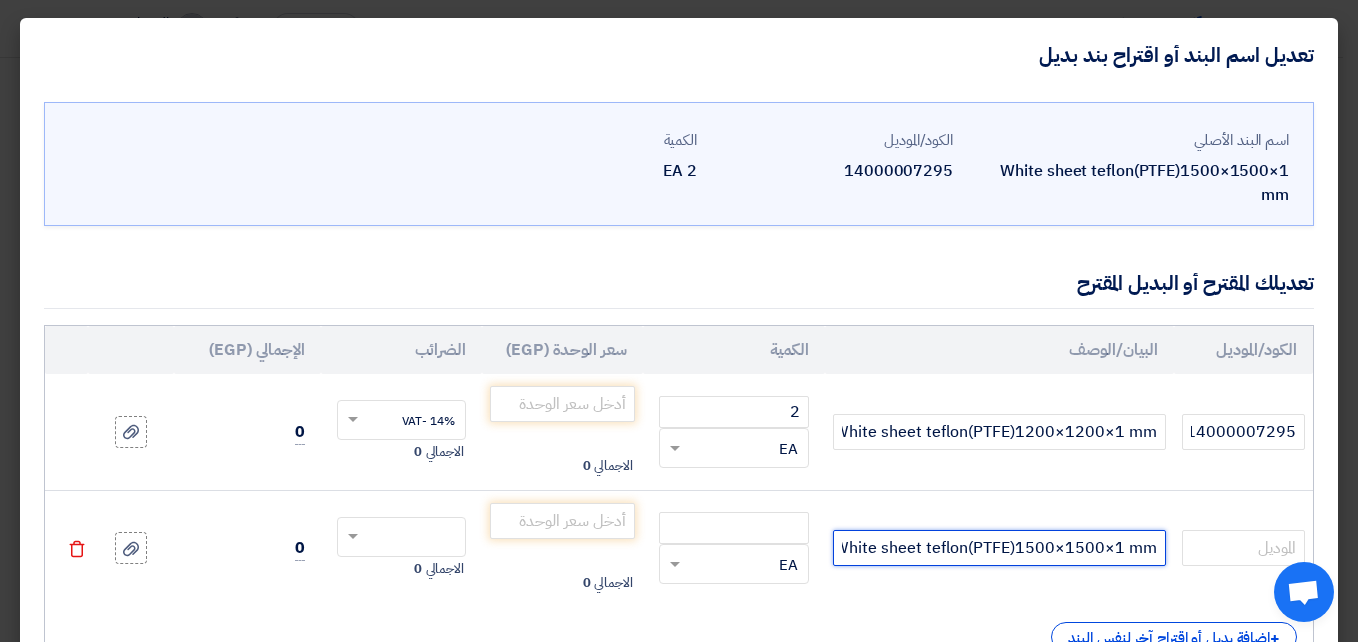 scroll, scrollTop: 0, scrollLeft: -7, axis: horizontal 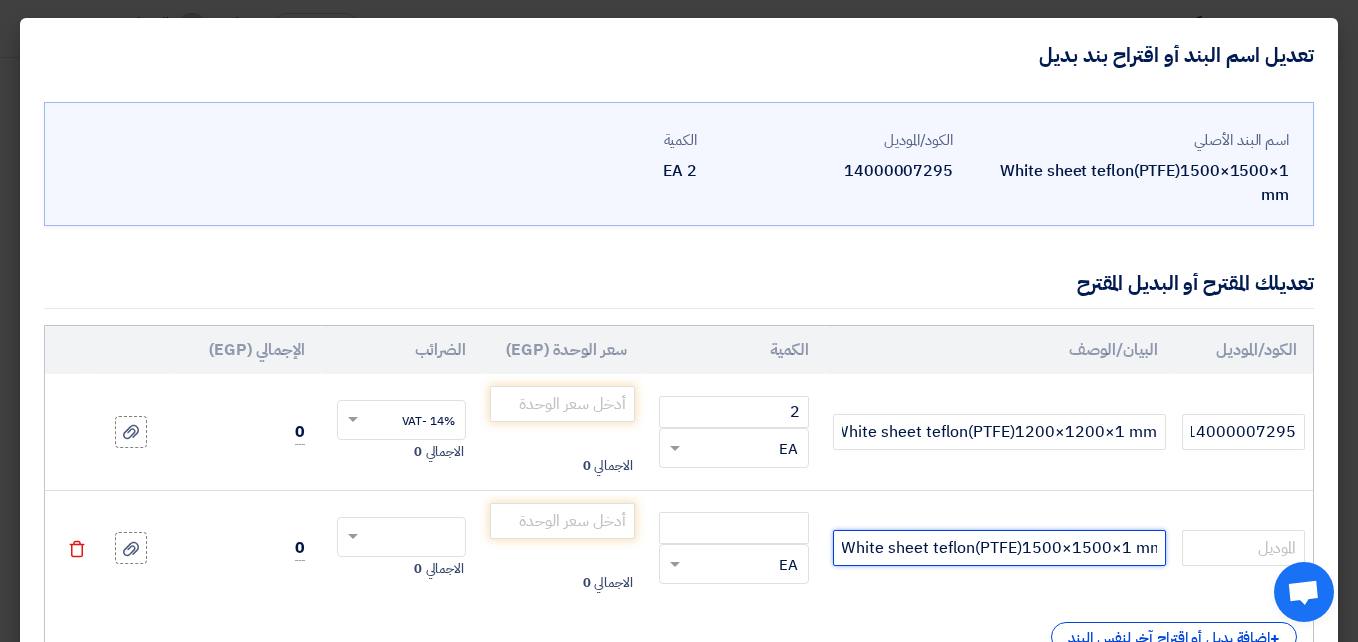 drag, startPoint x: 1163, startPoint y: 521, endPoint x: 689, endPoint y: 522, distance: 474.00107 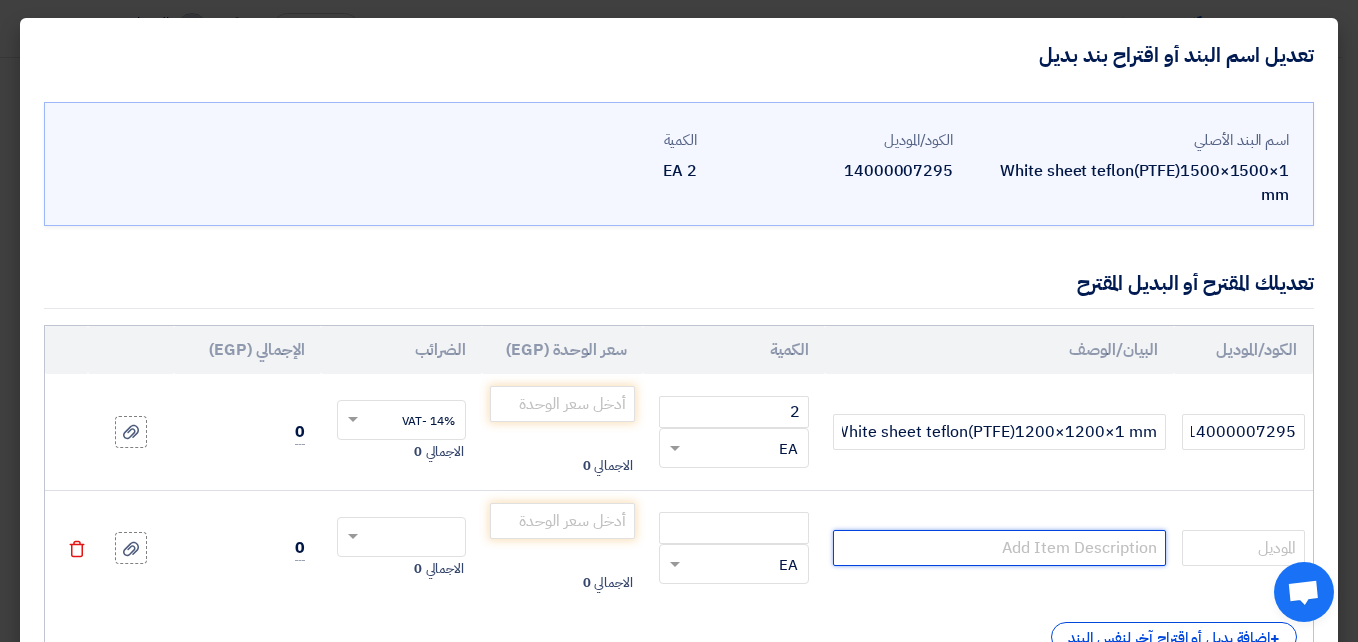 scroll, scrollTop: 0, scrollLeft: 0, axis: both 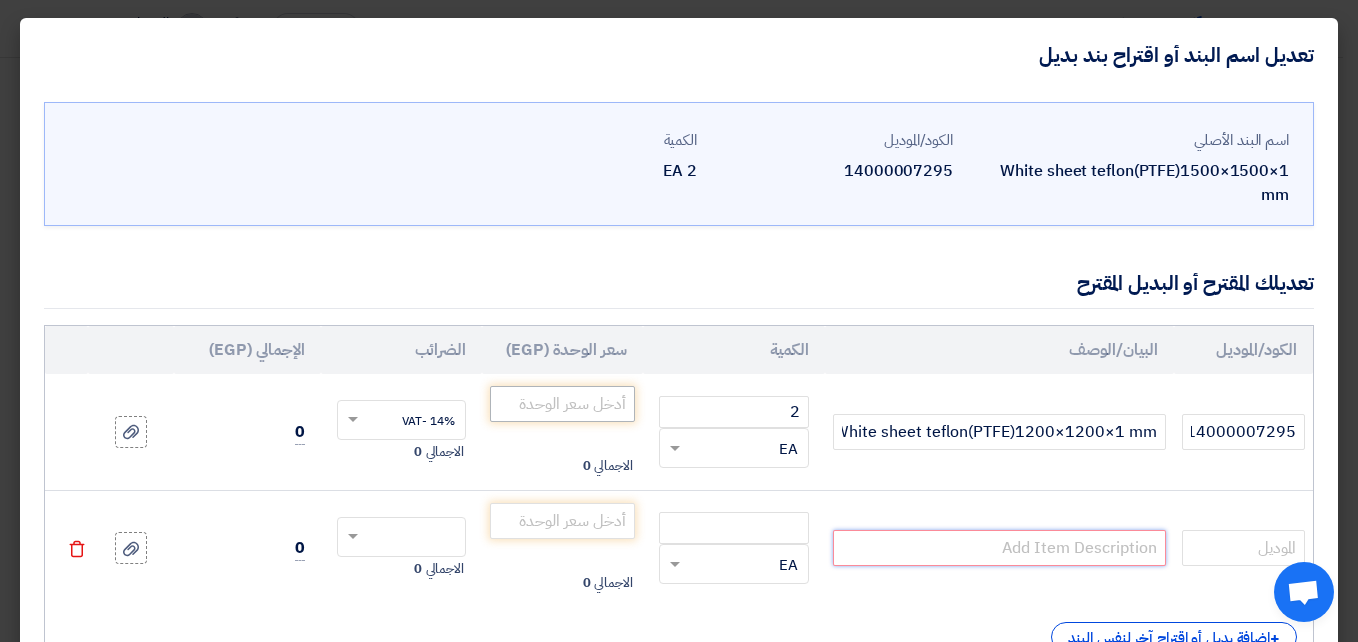 type 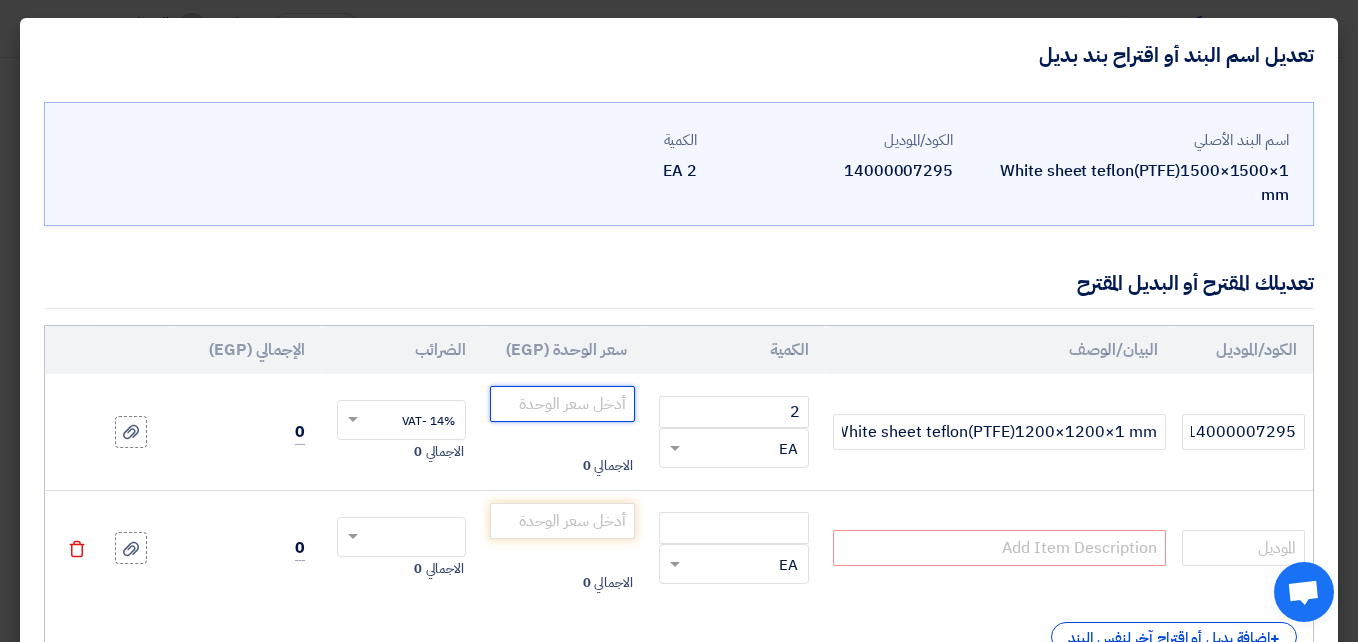click 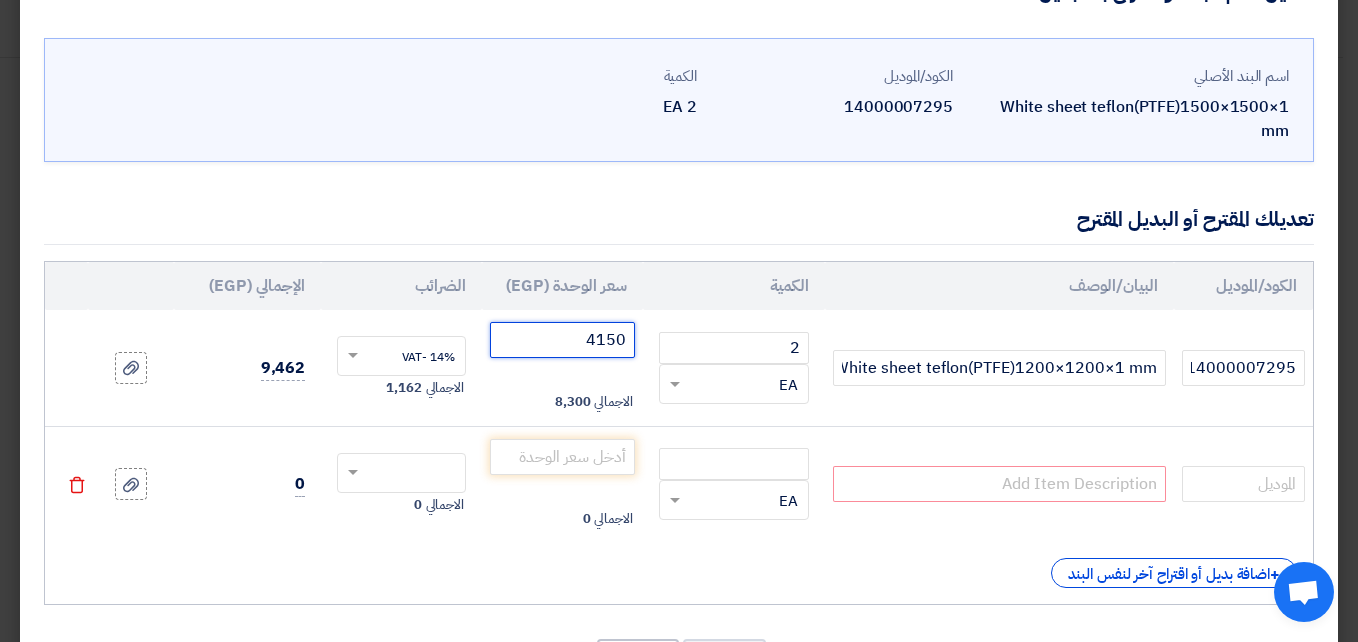 scroll, scrollTop: 133, scrollLeft: 0, axis: vertical 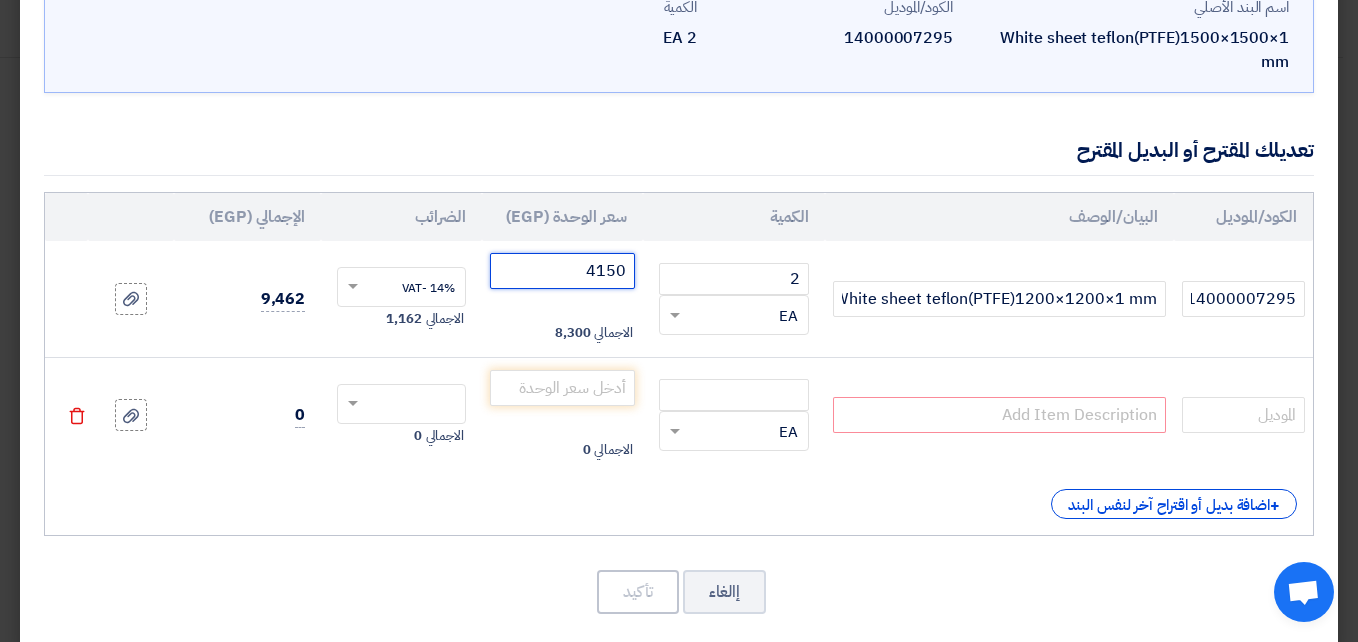 type on "4150" 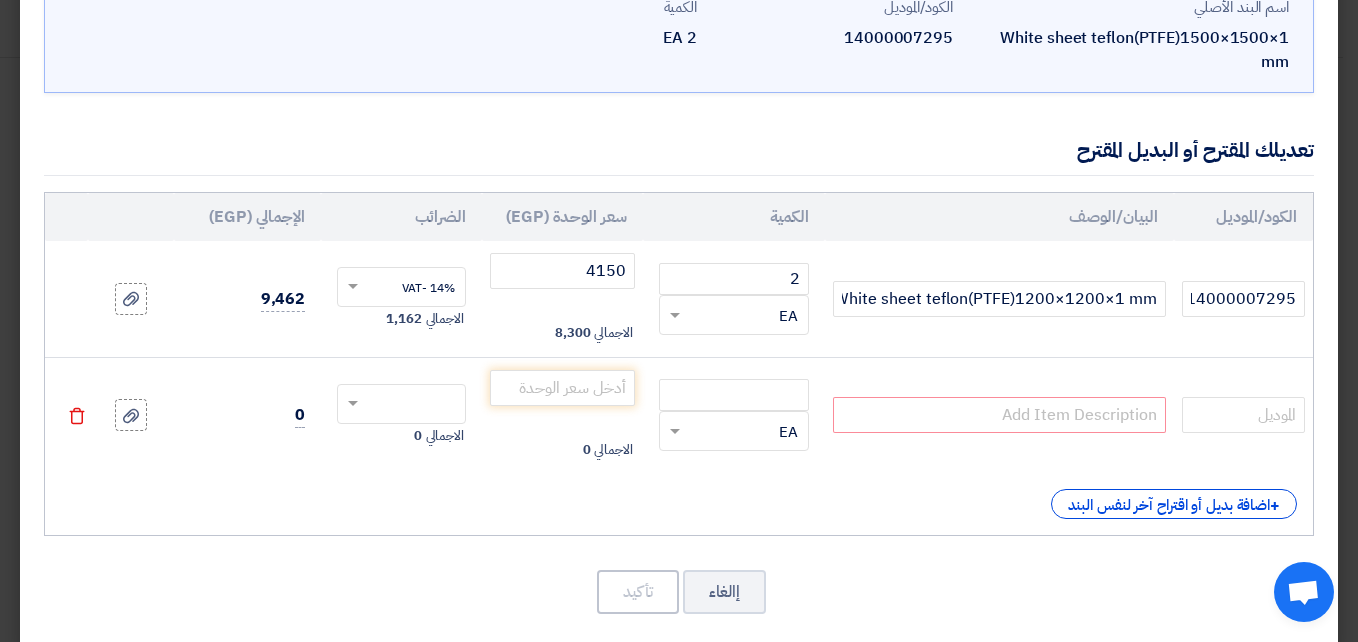 click on "Delete" 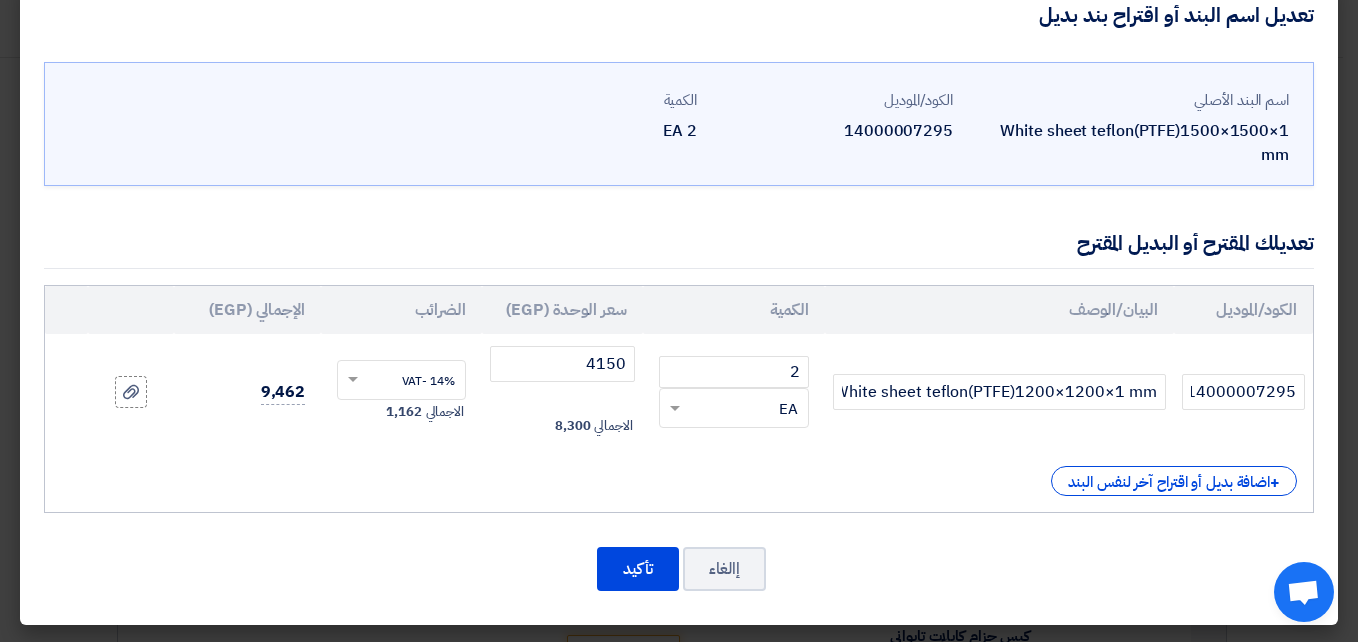 scroll, scrollTop: 16, scrollLeft: 0, axis: vertical 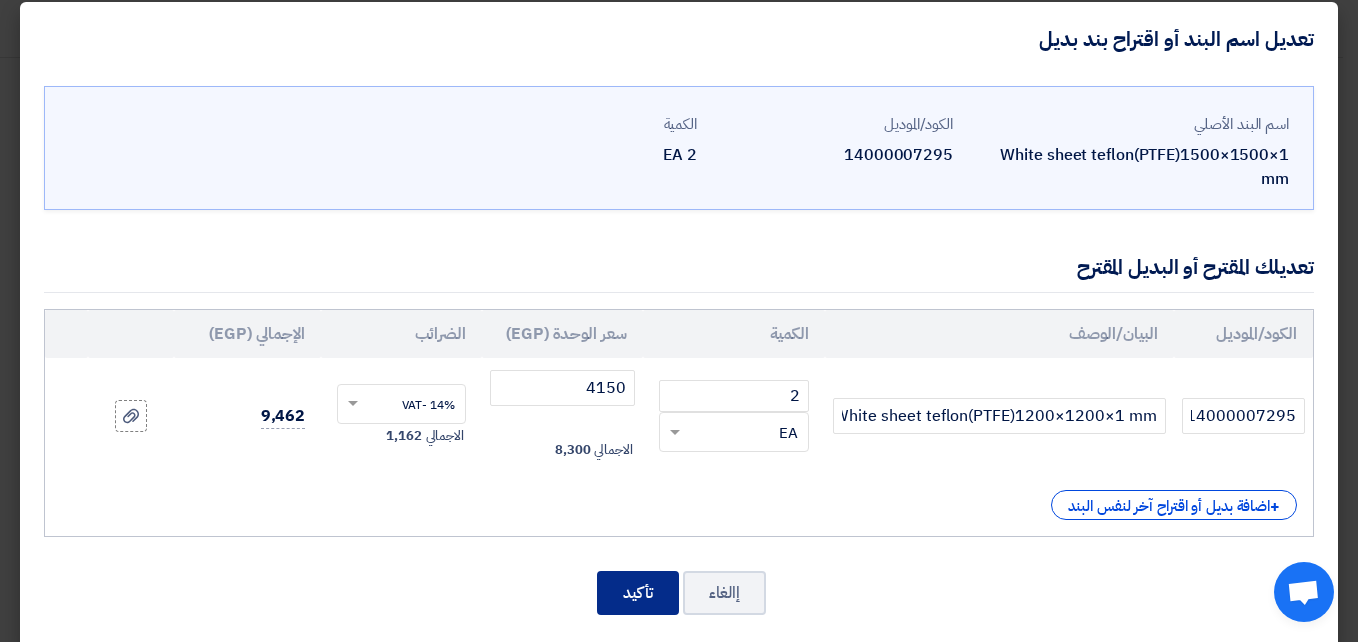 click on "تأكيد" 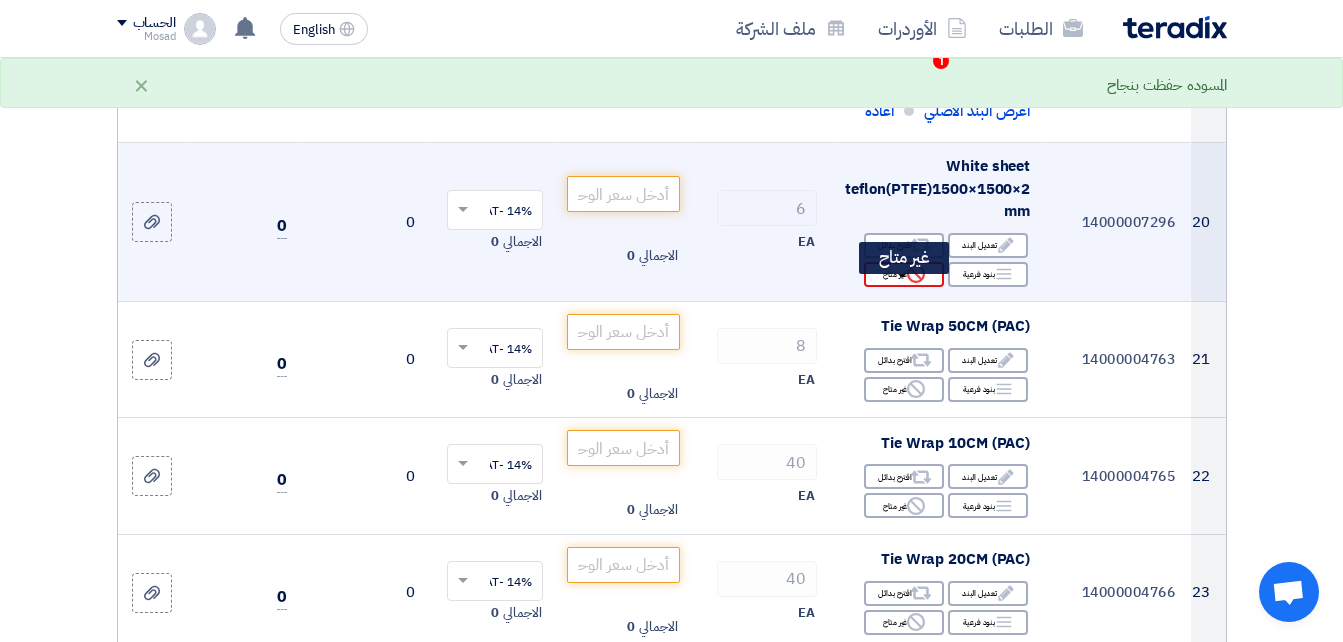 scroll, scrollTop: 2879, scrollLeft: 0, axis: vertical 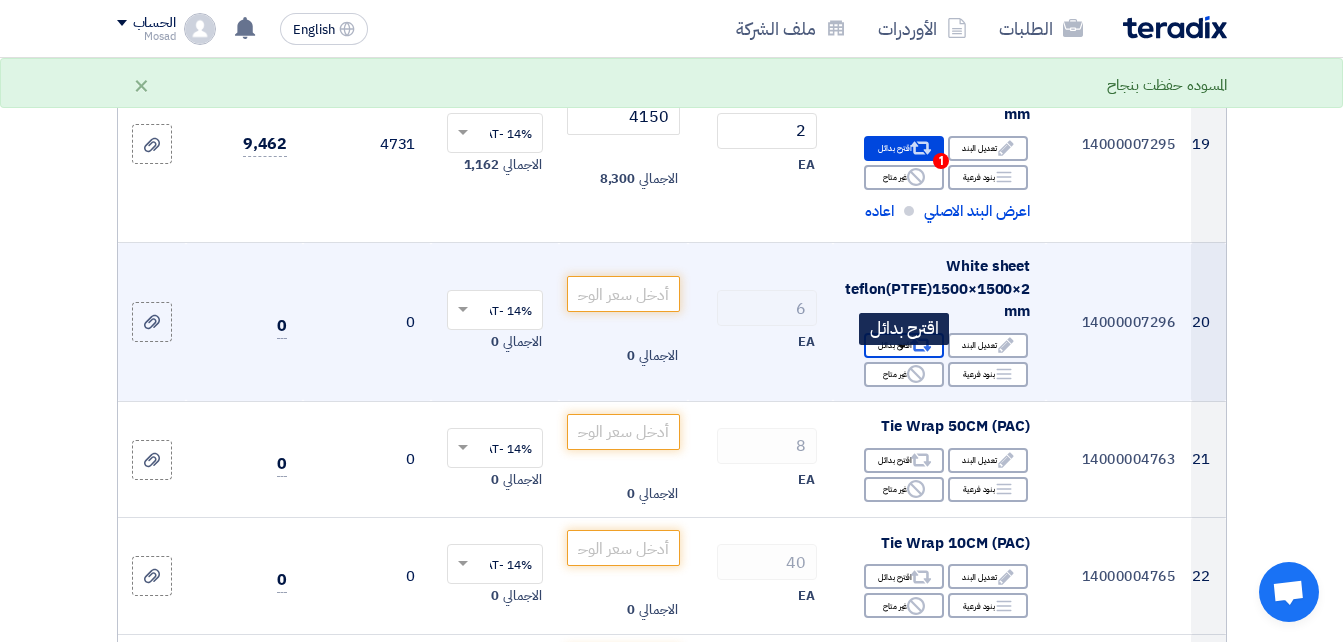 click on "Alternative
اقترح بدائل" 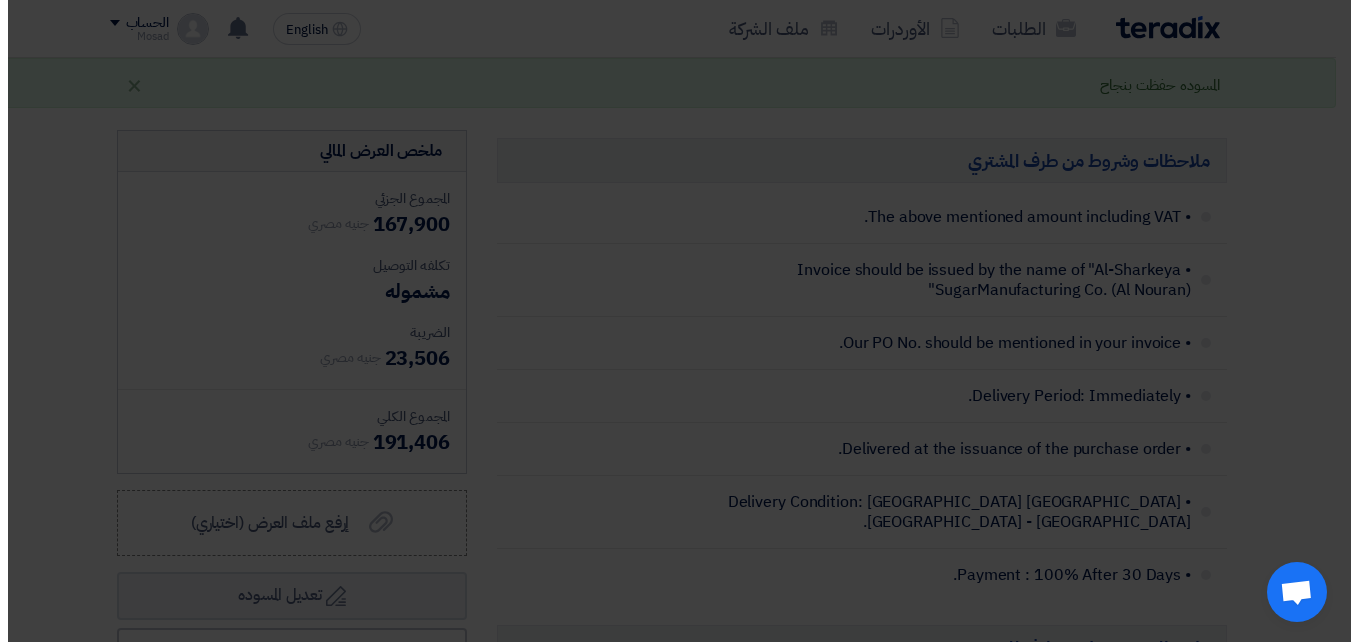 scroll, scrollTop: 2006, scrollLeft: 0, axis: vertical 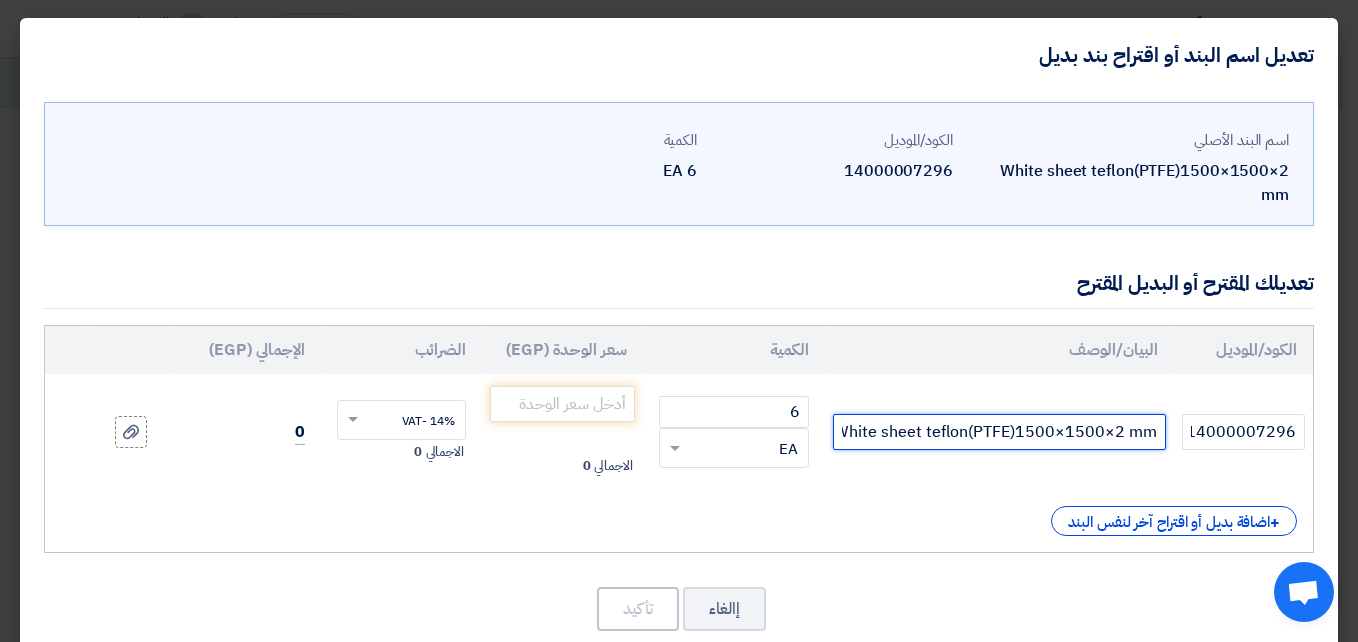 click on "White sheet teflon(PTFE)1500×1500×2 mm" 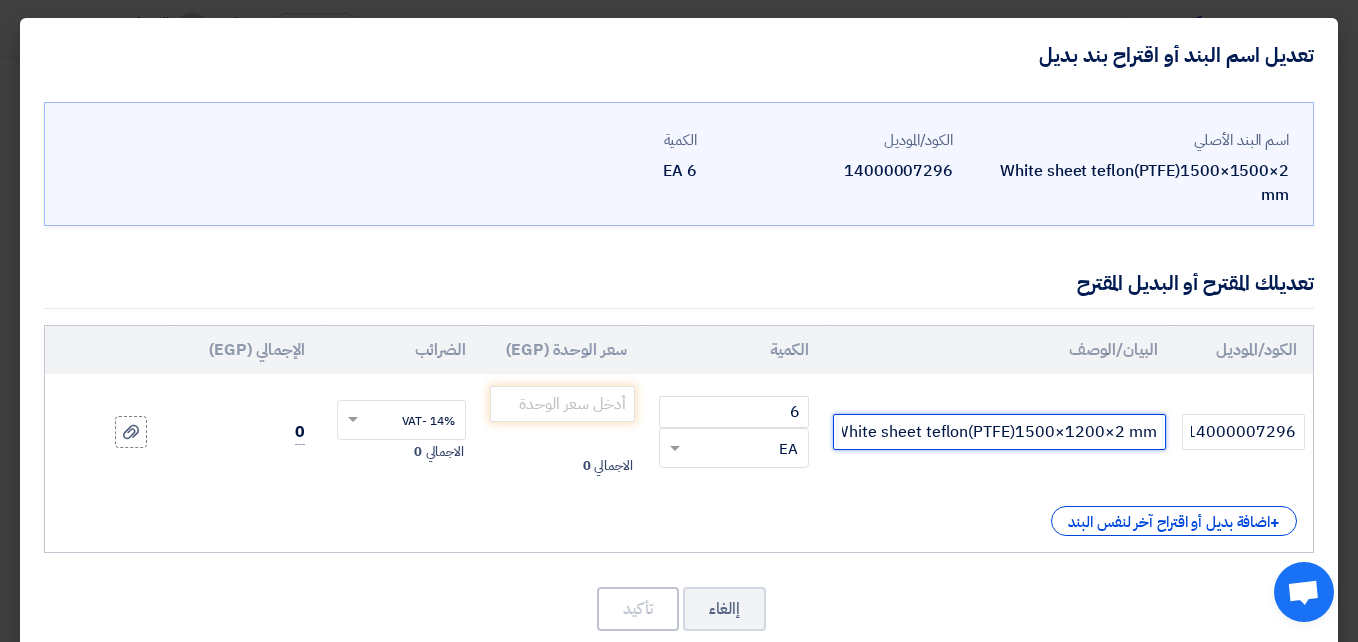 click on "White sheet teflon(PTFE)1500×1200×2 mm" 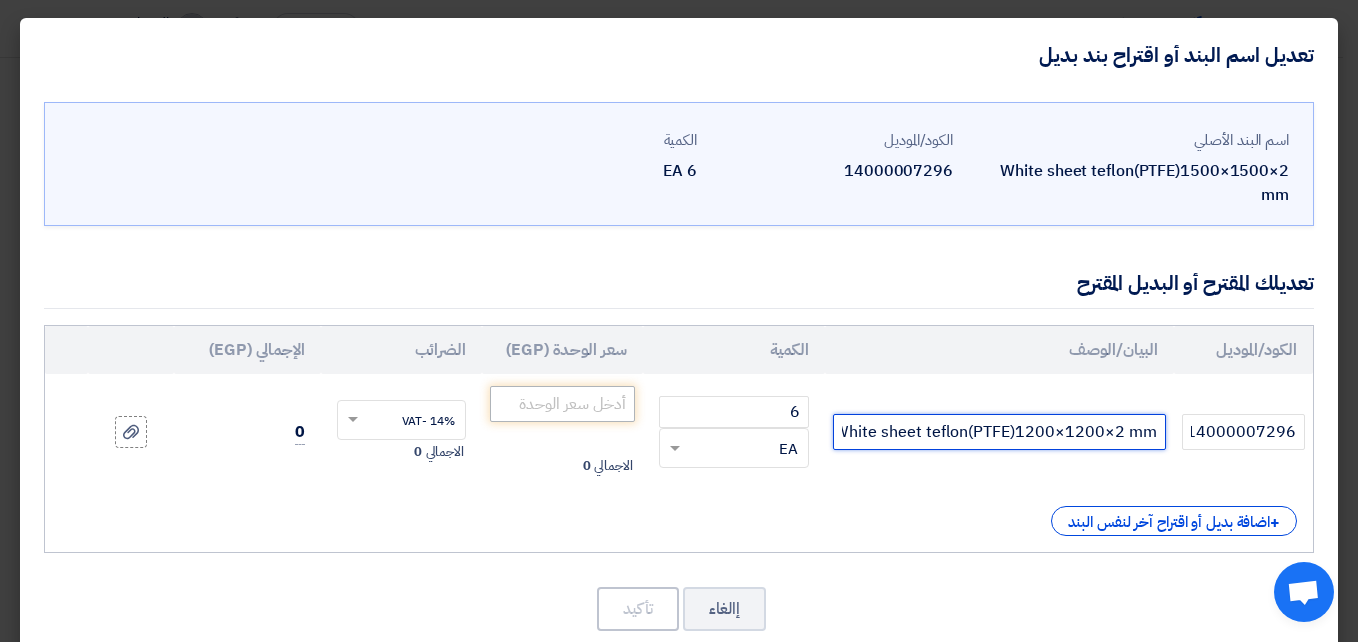 type on "White sheet teflon(PTFE)1200×1200×2 mm" 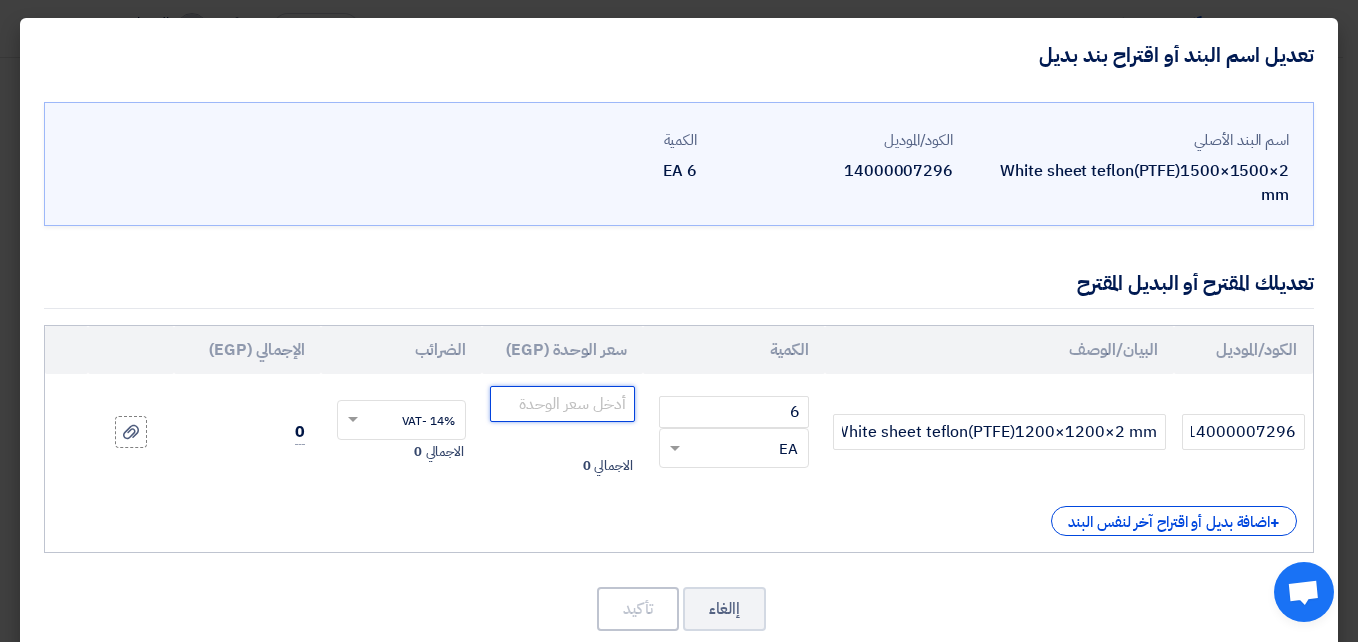 click 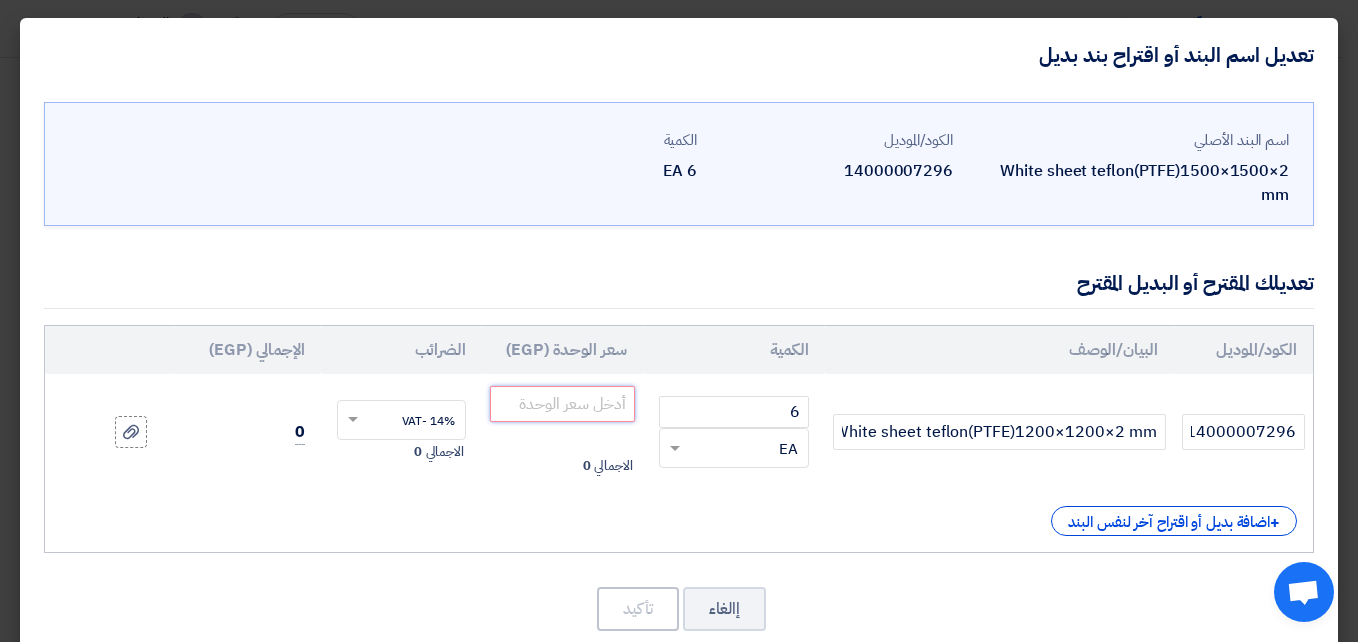 click 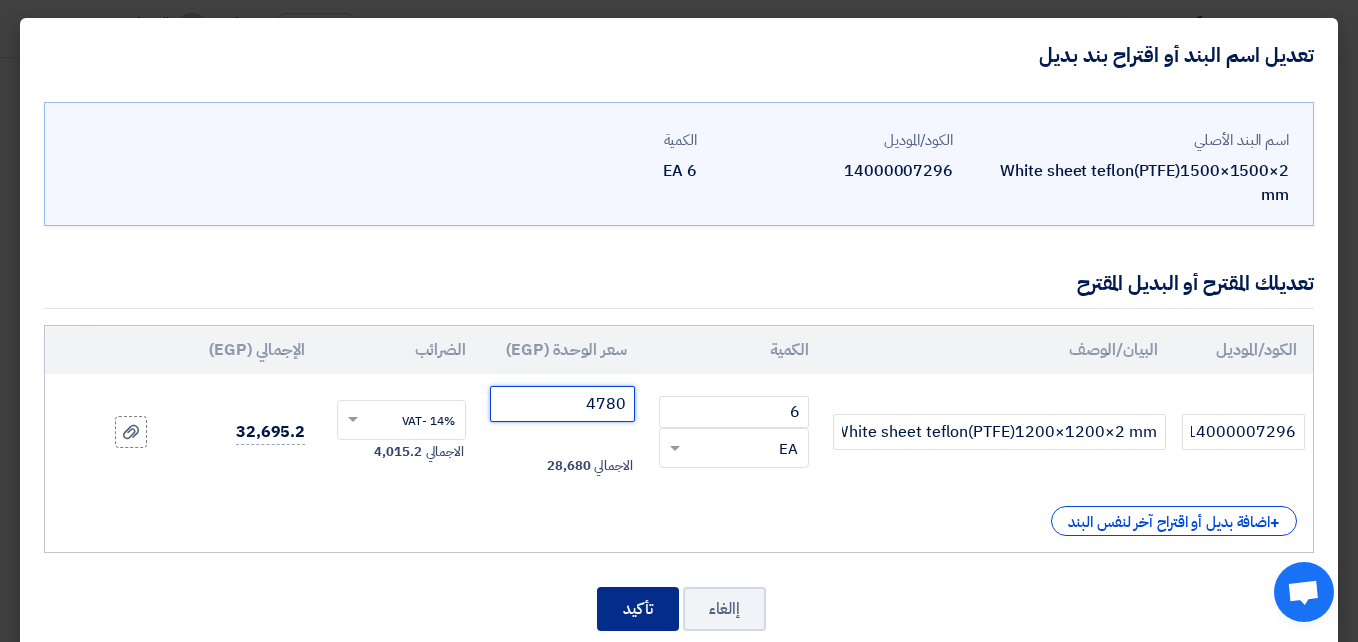 type on "4780" 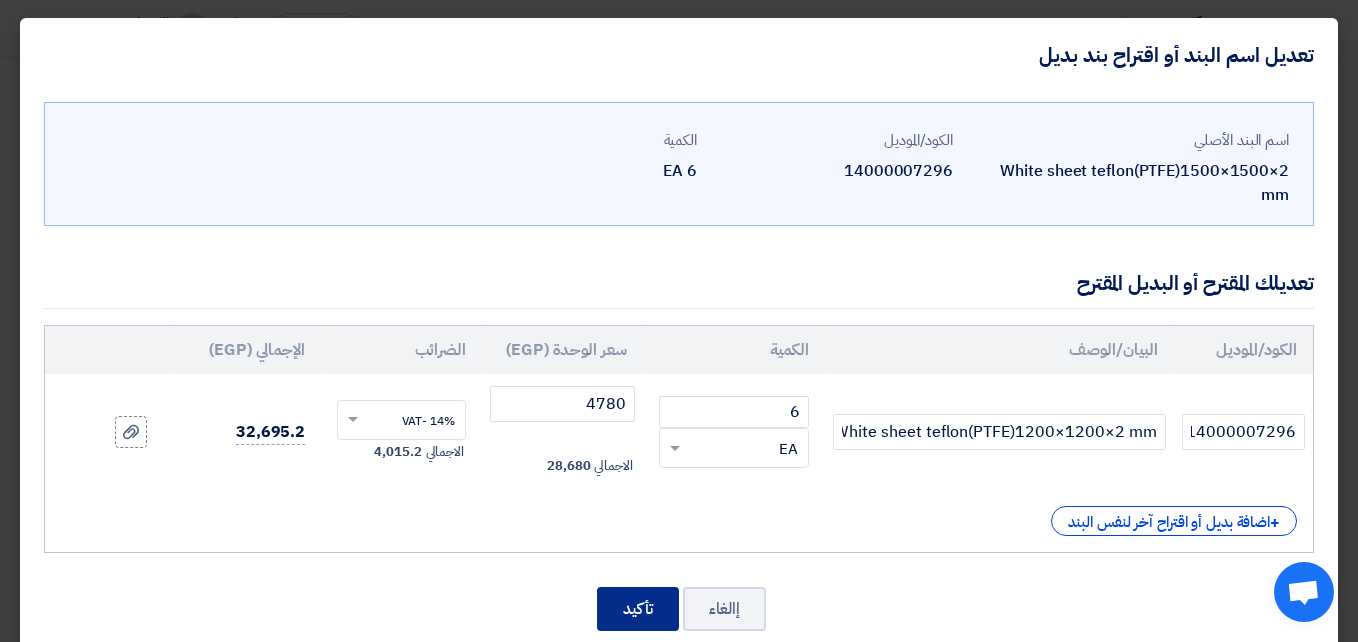 click on "تأكيد" 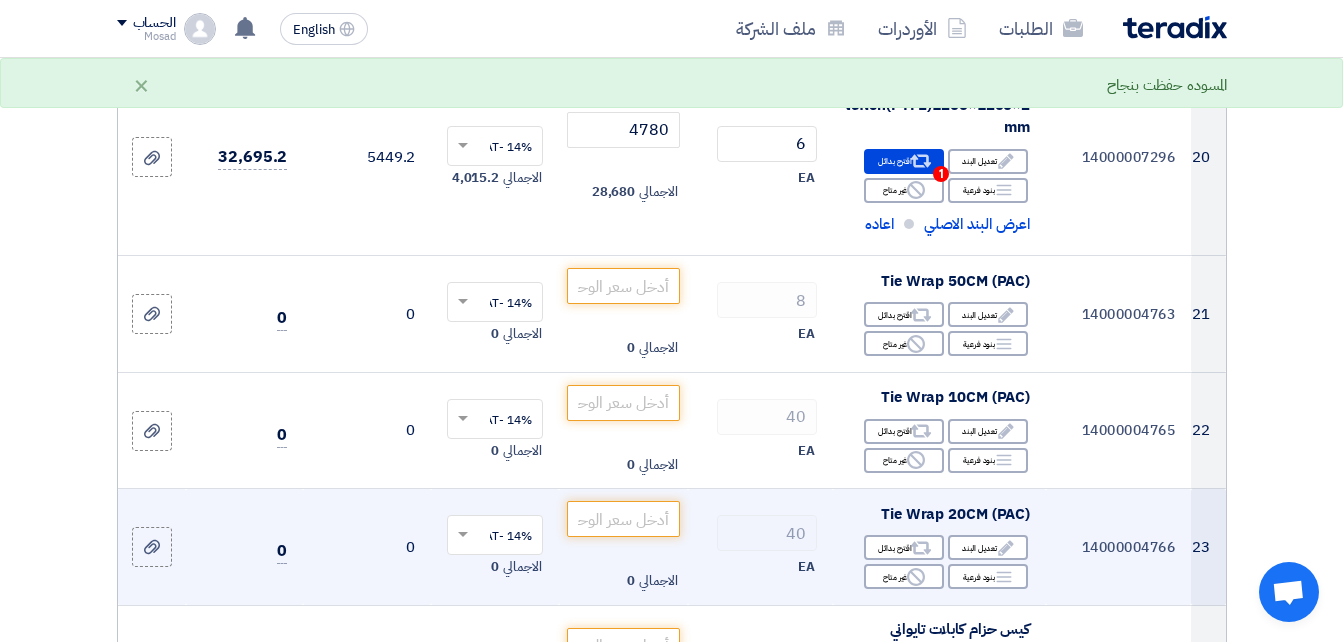 scroll, scrollTop: 3028, scrollLeft: 0, axis: vertical 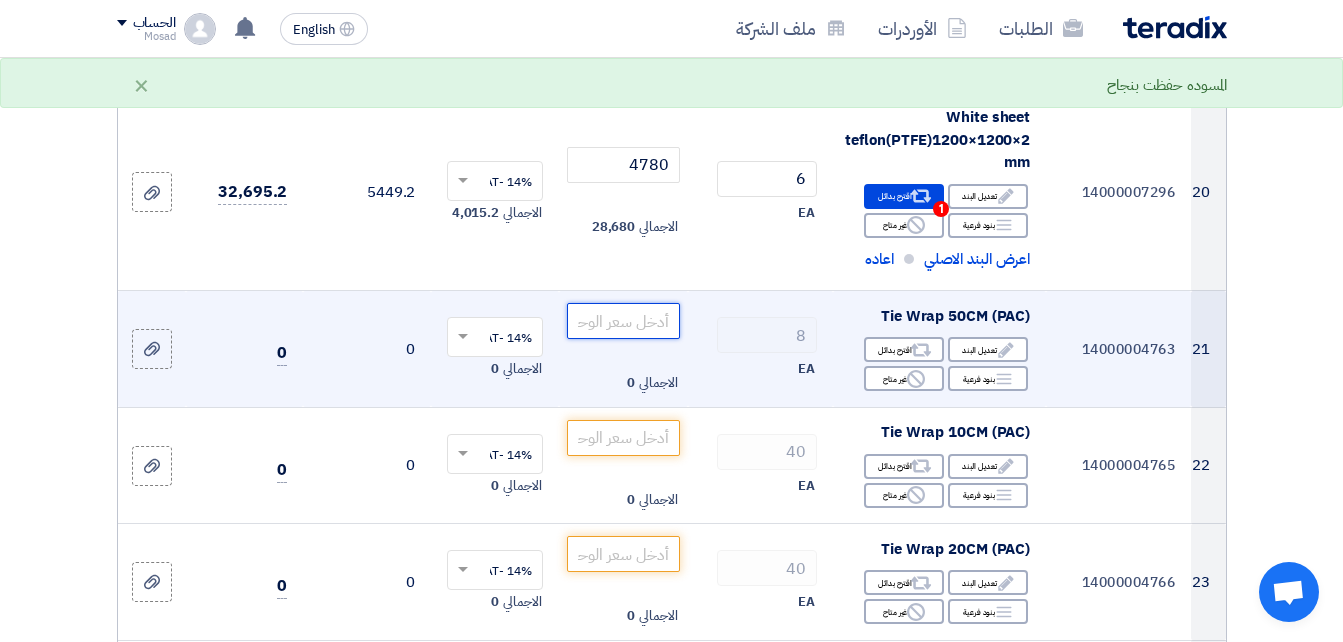 click 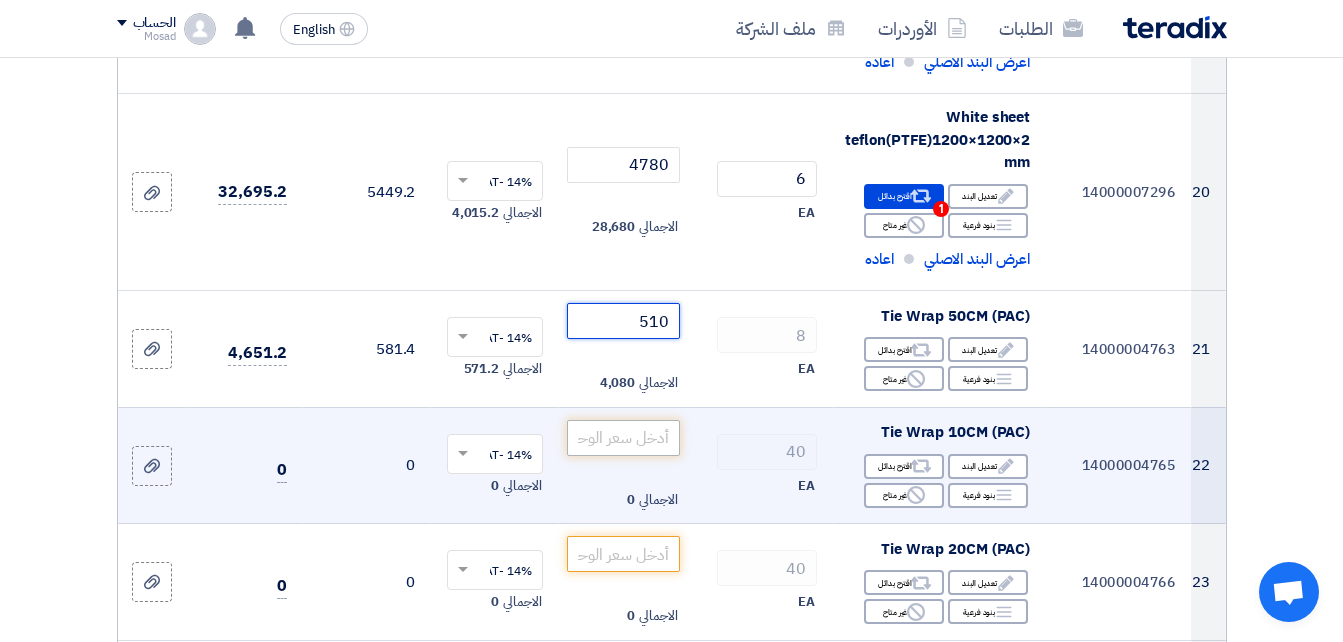 type on "510" 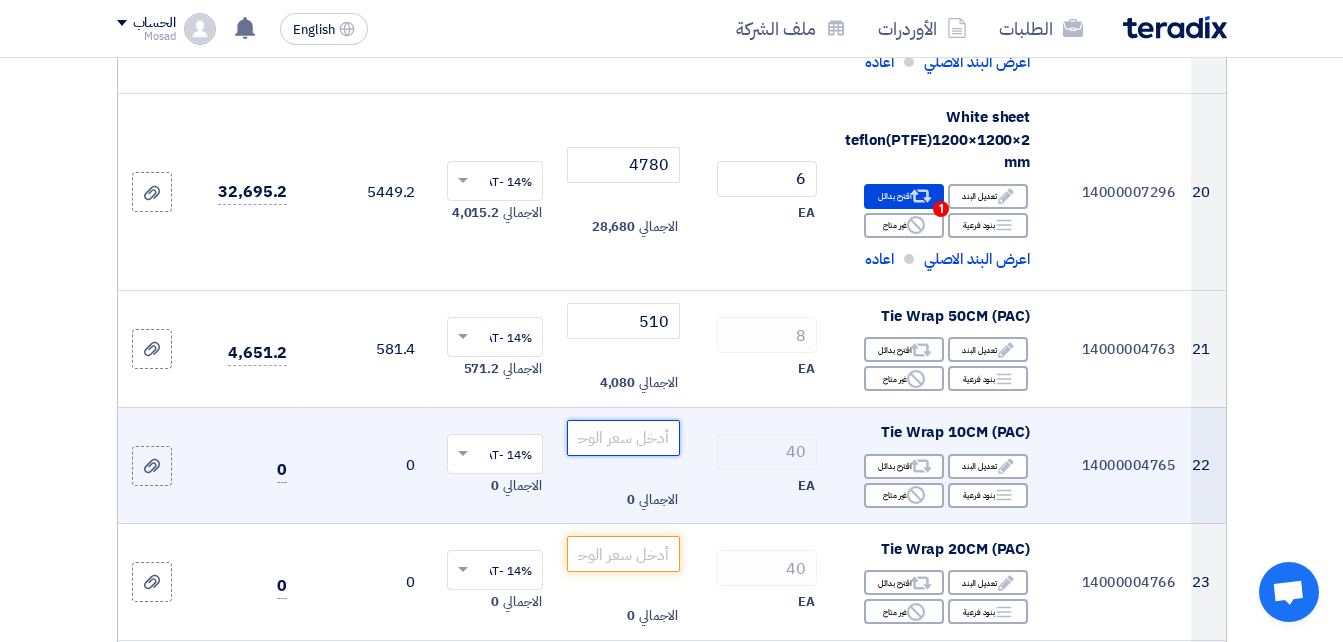 click 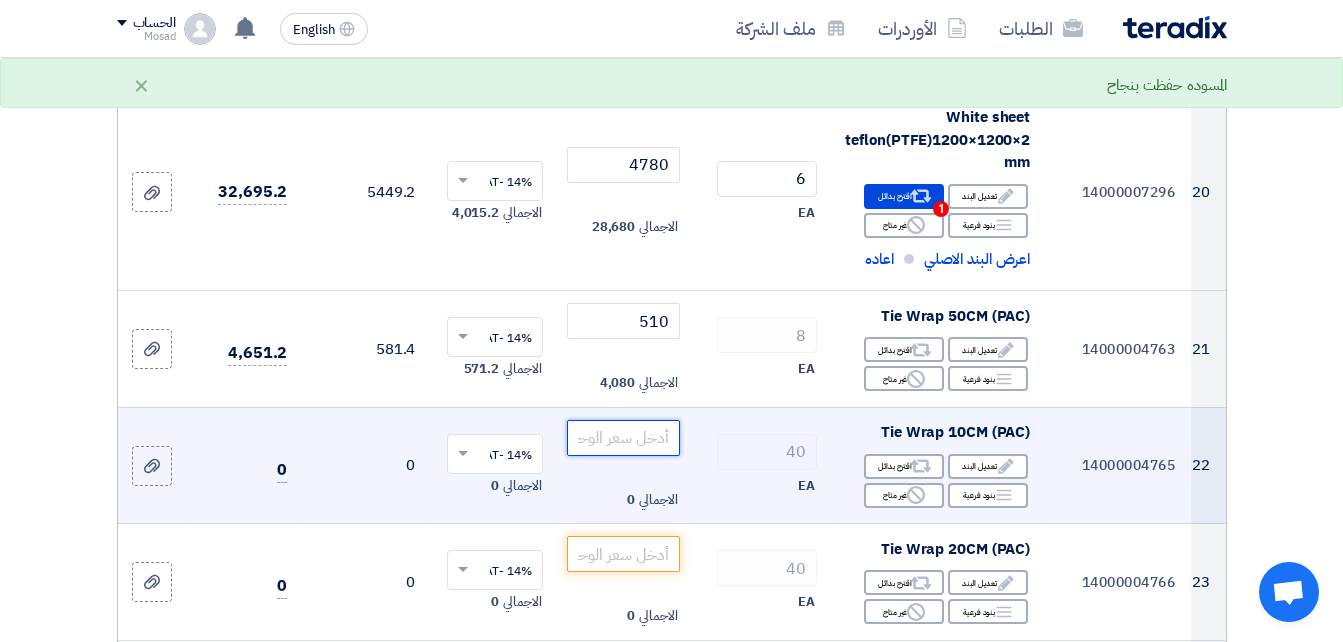 click 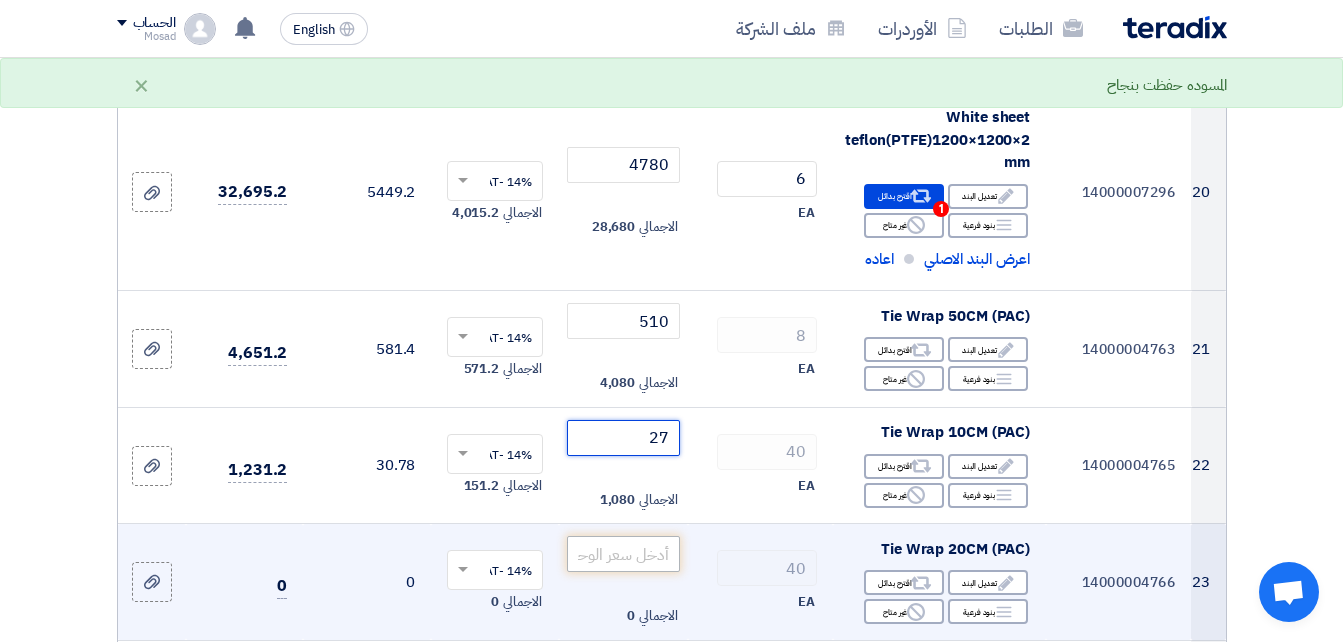 type on "27" 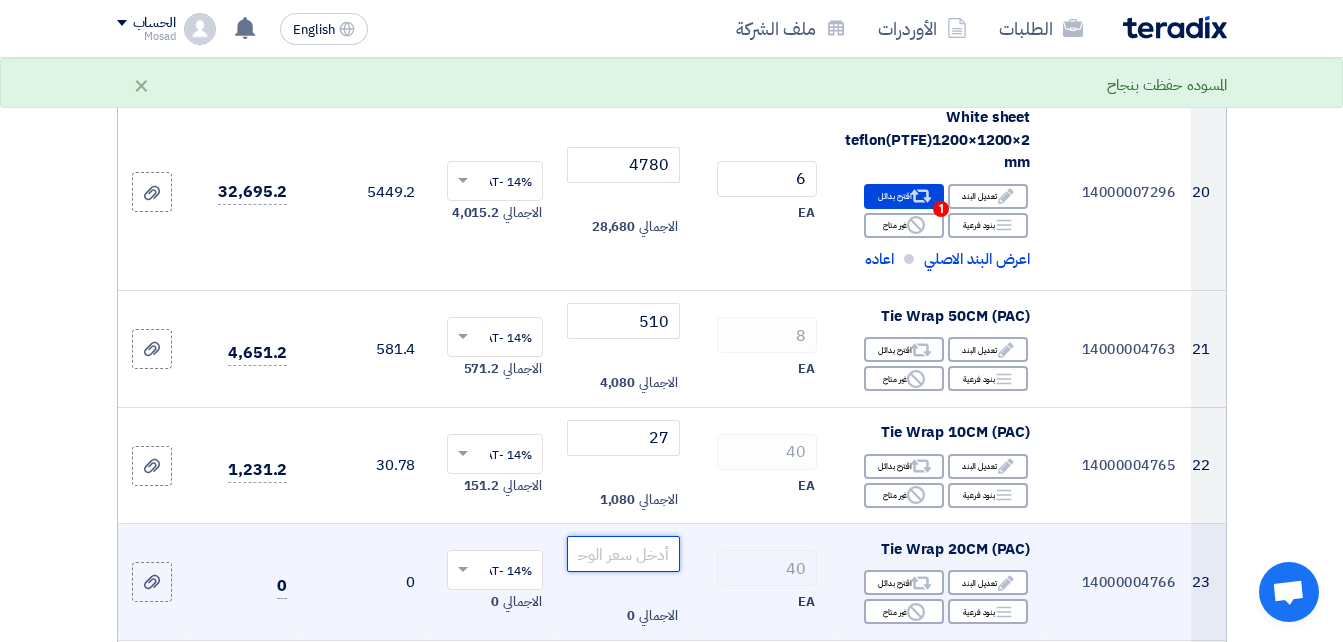 click 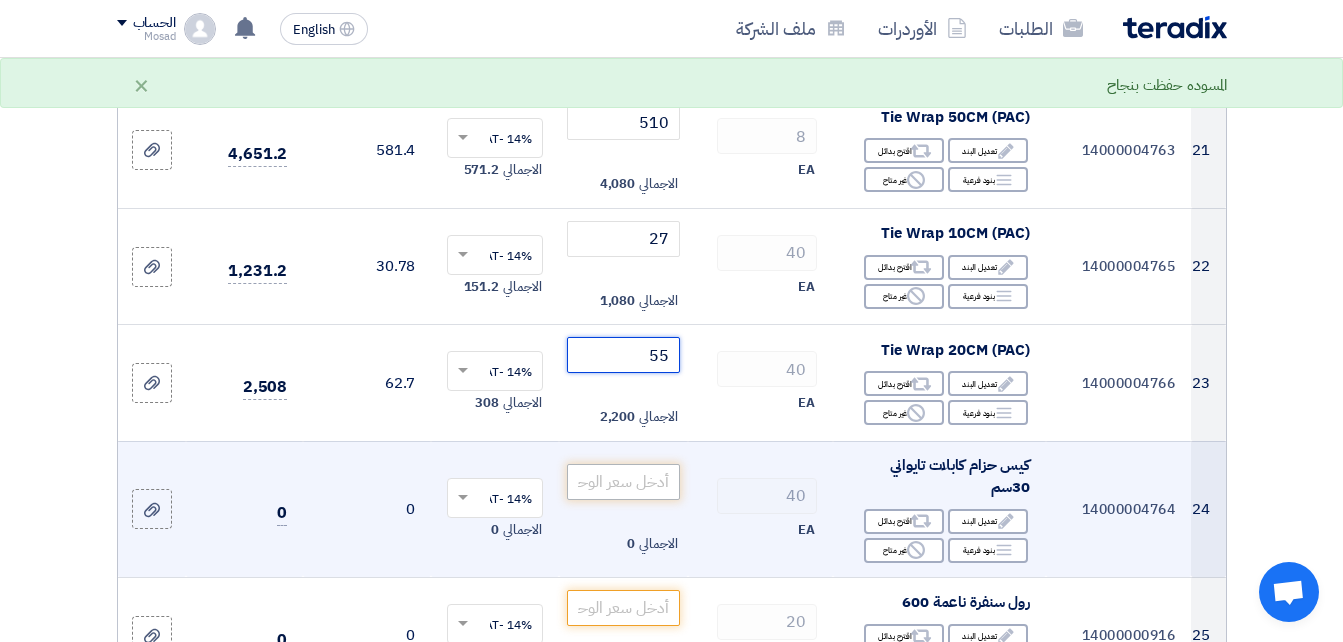 scroll, scrollTop: 3228, scrollLeft: 0, axis: vertical 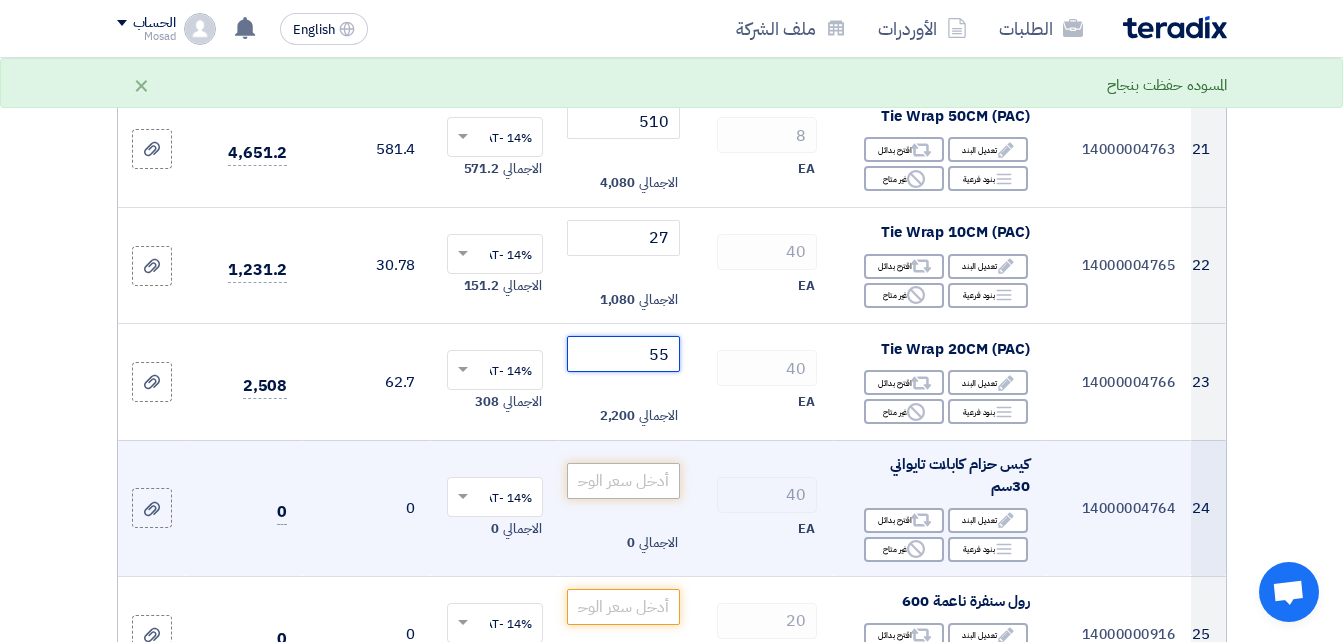 type on "55" 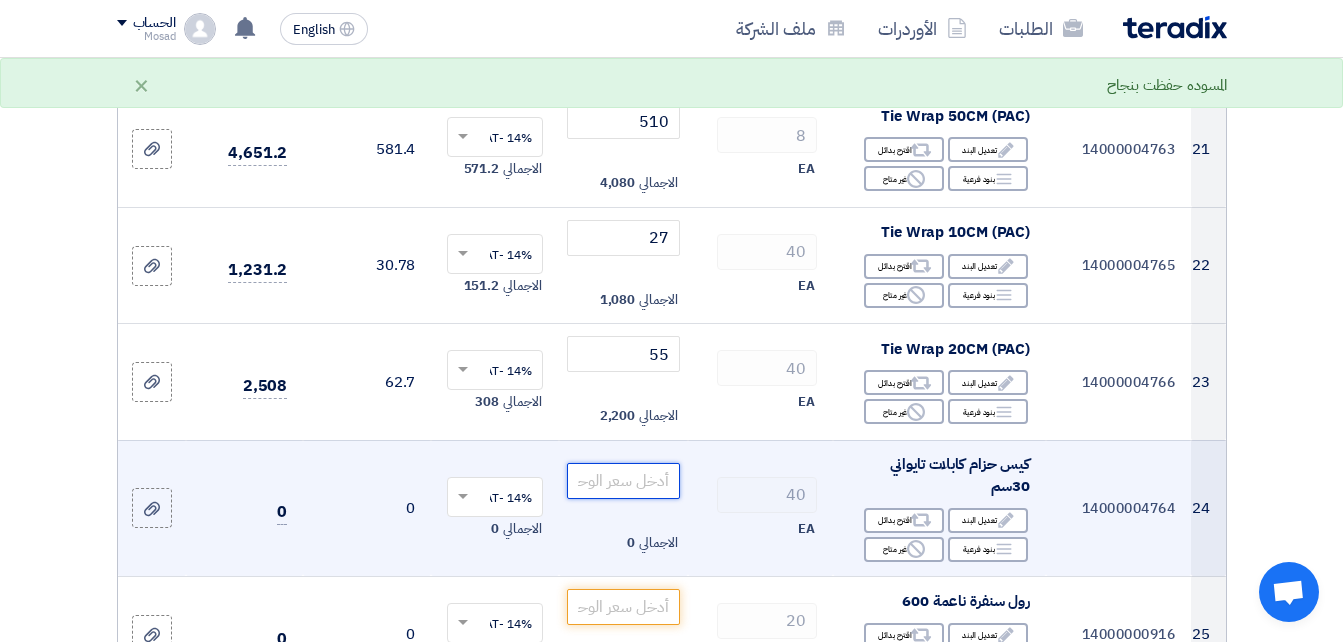 click 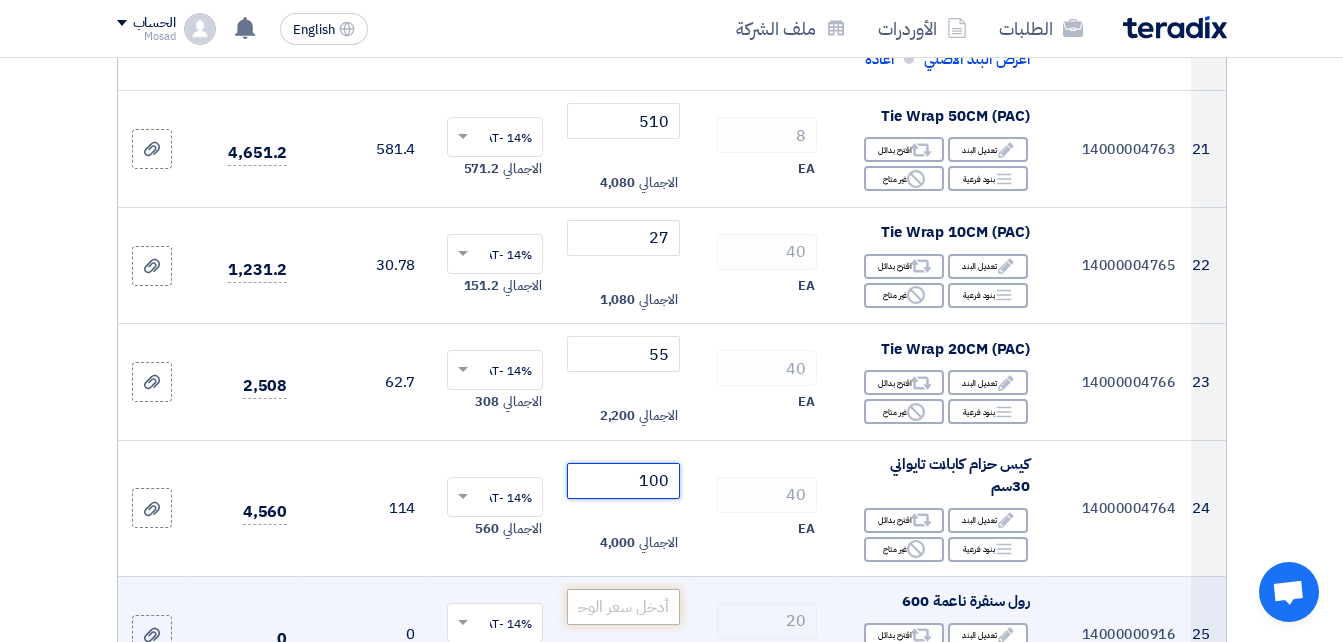 type on "100" 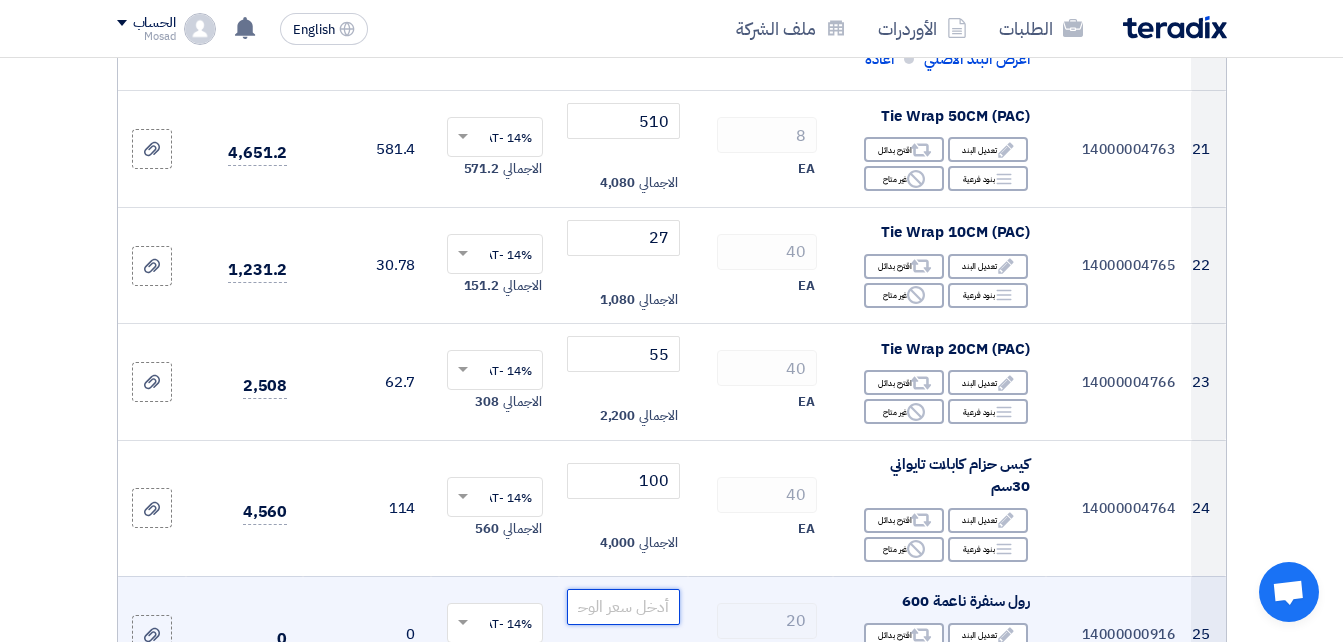 click 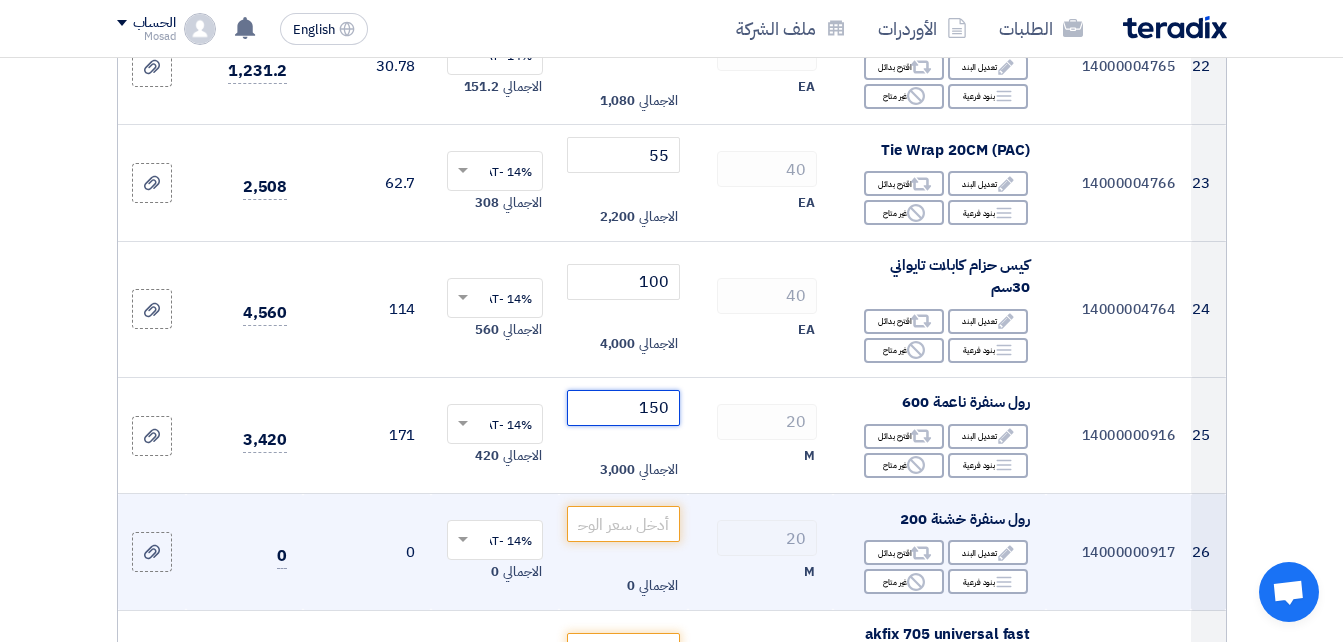 scroll, scrollTop: 3428, scrollLeft: 0, axis: vertical 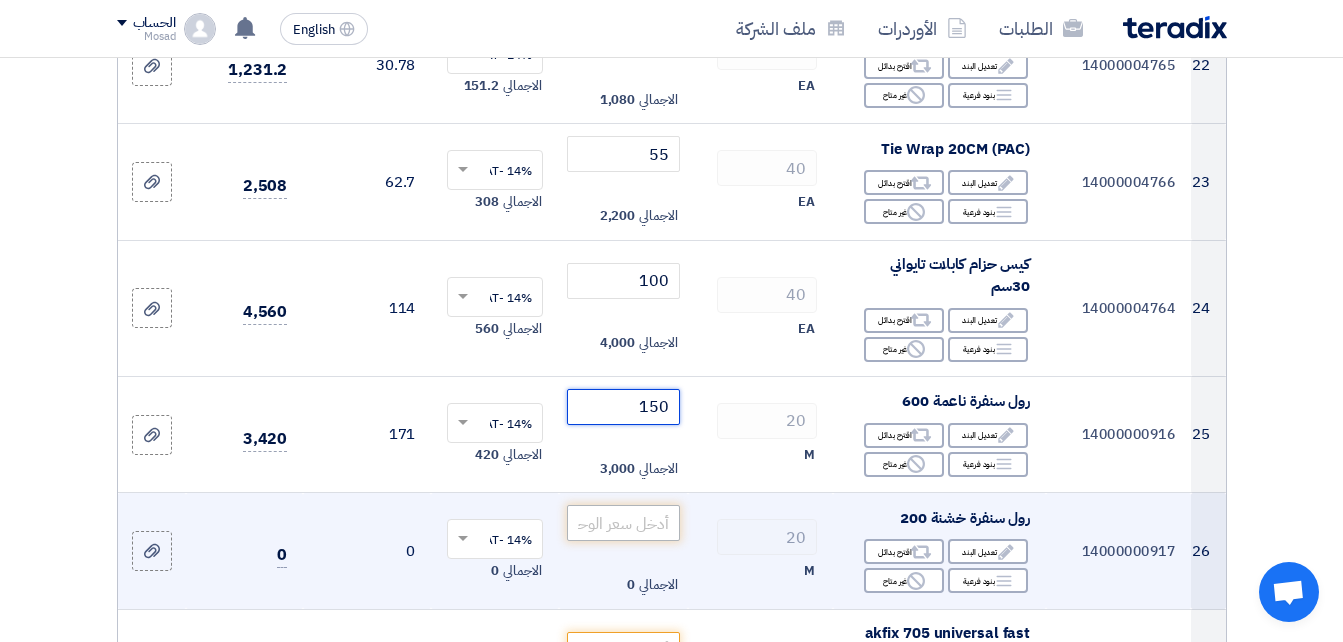 type on "150" 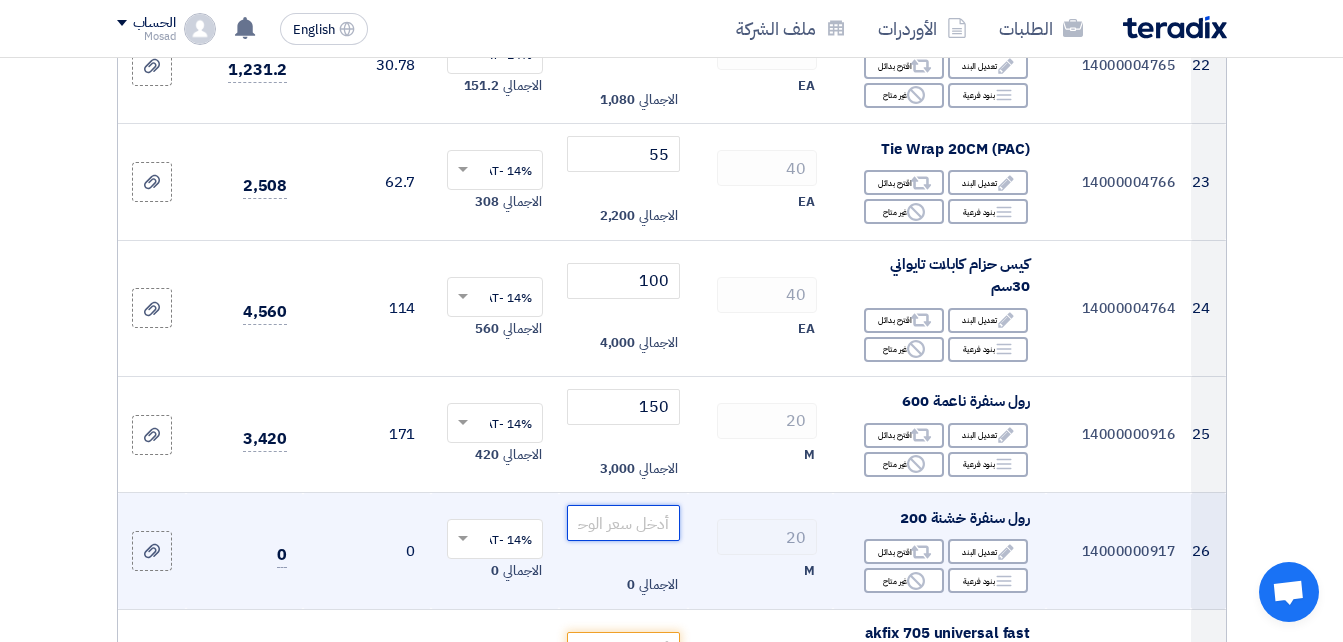 click 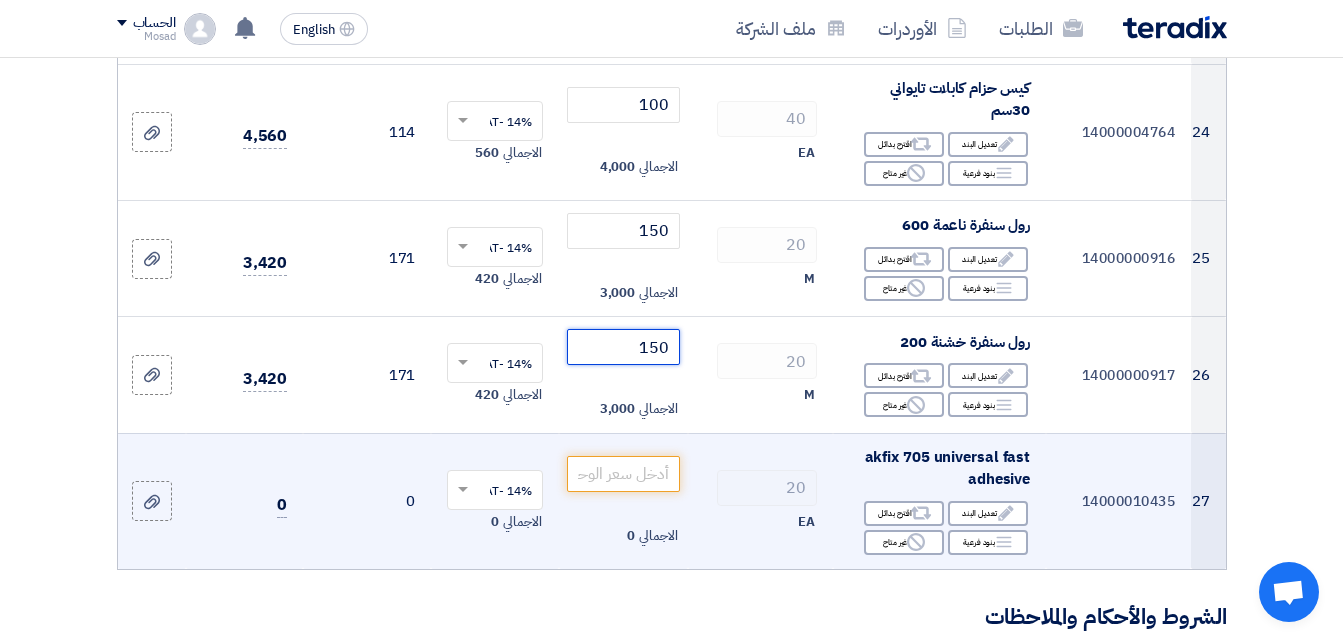 scroll, scrollTop: 3628, scrollLeft: 0, axis: vertical 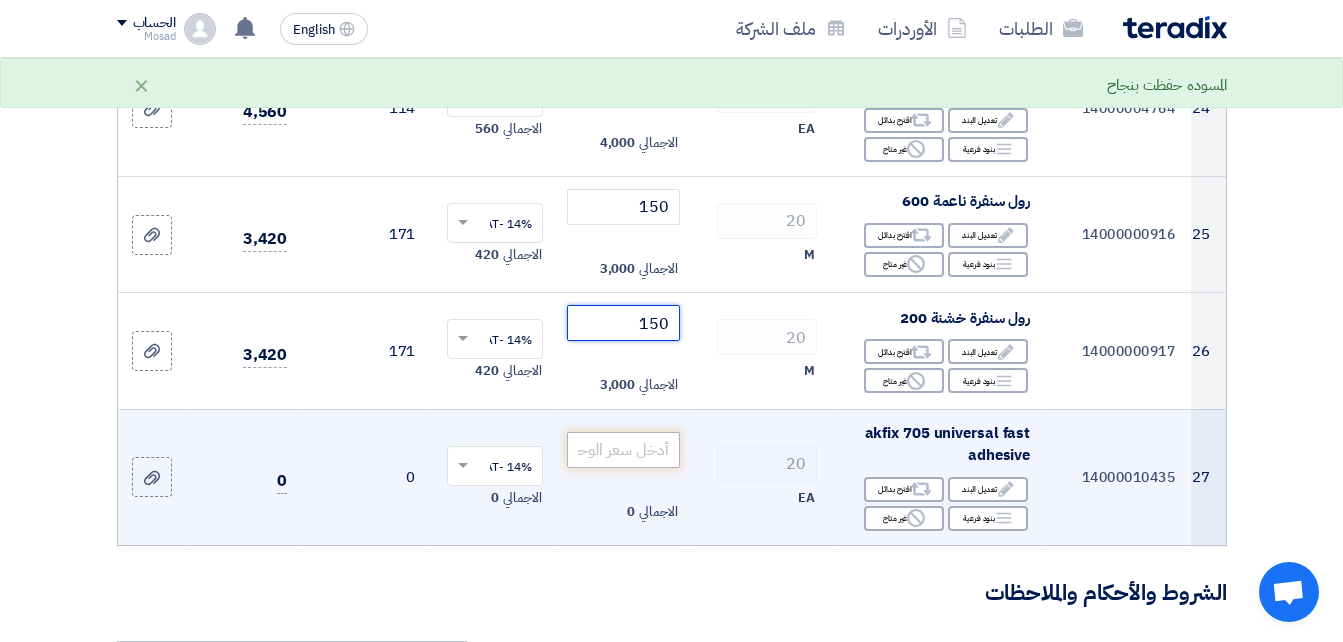 type on "150" 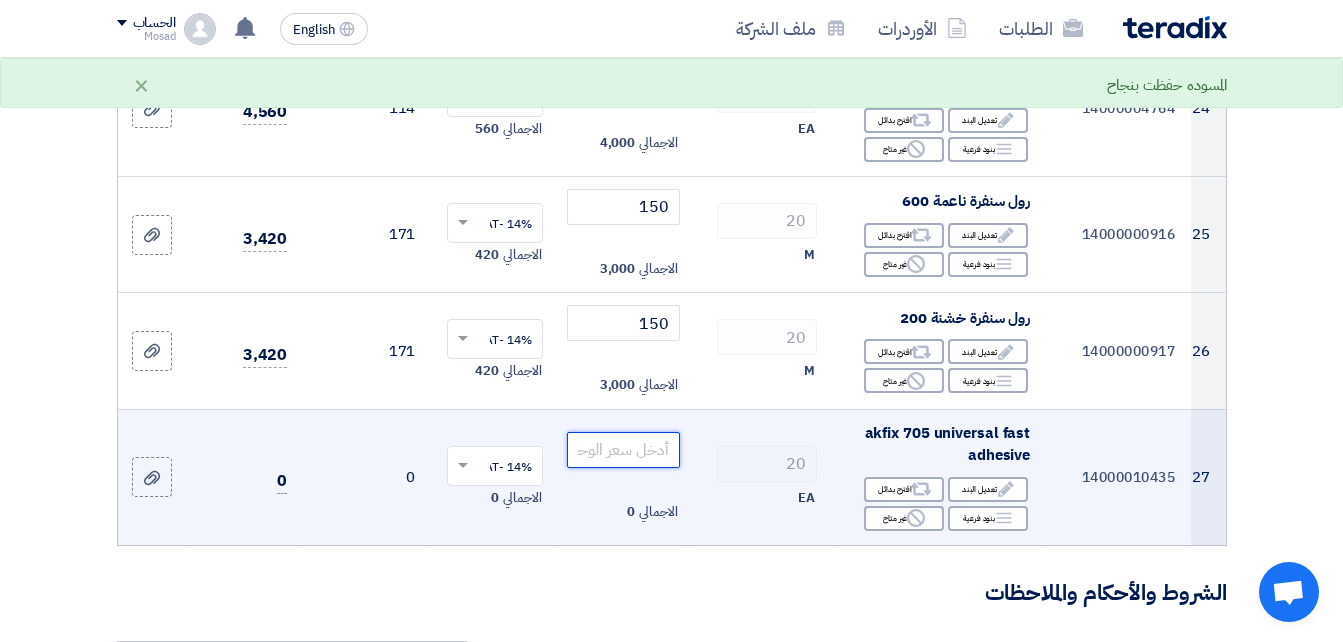 click 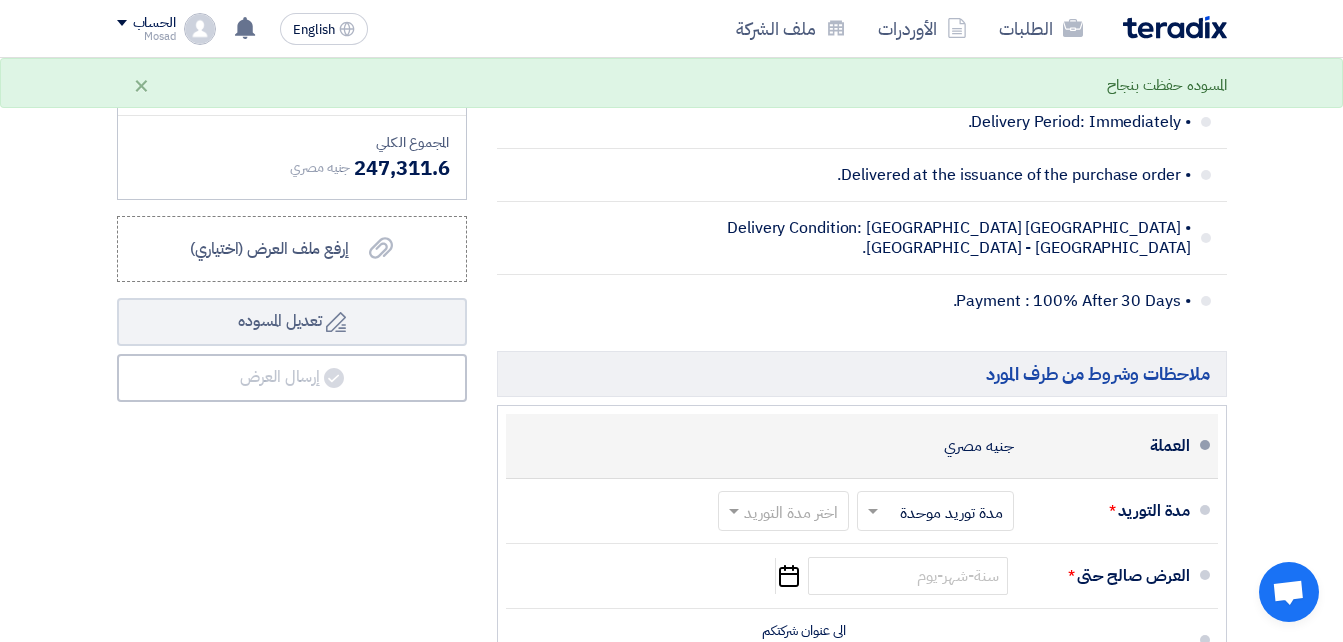 scroll, scrollTop: 4528, scrollLeft: 0, axis: vertical 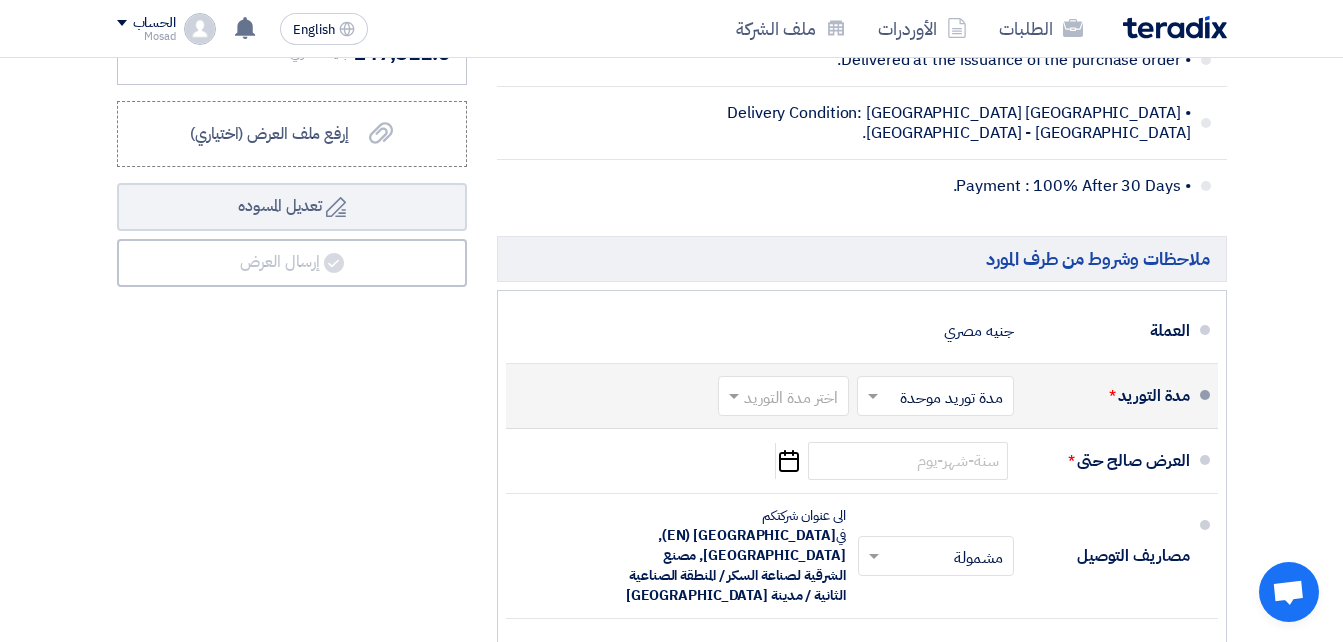 type on "150" 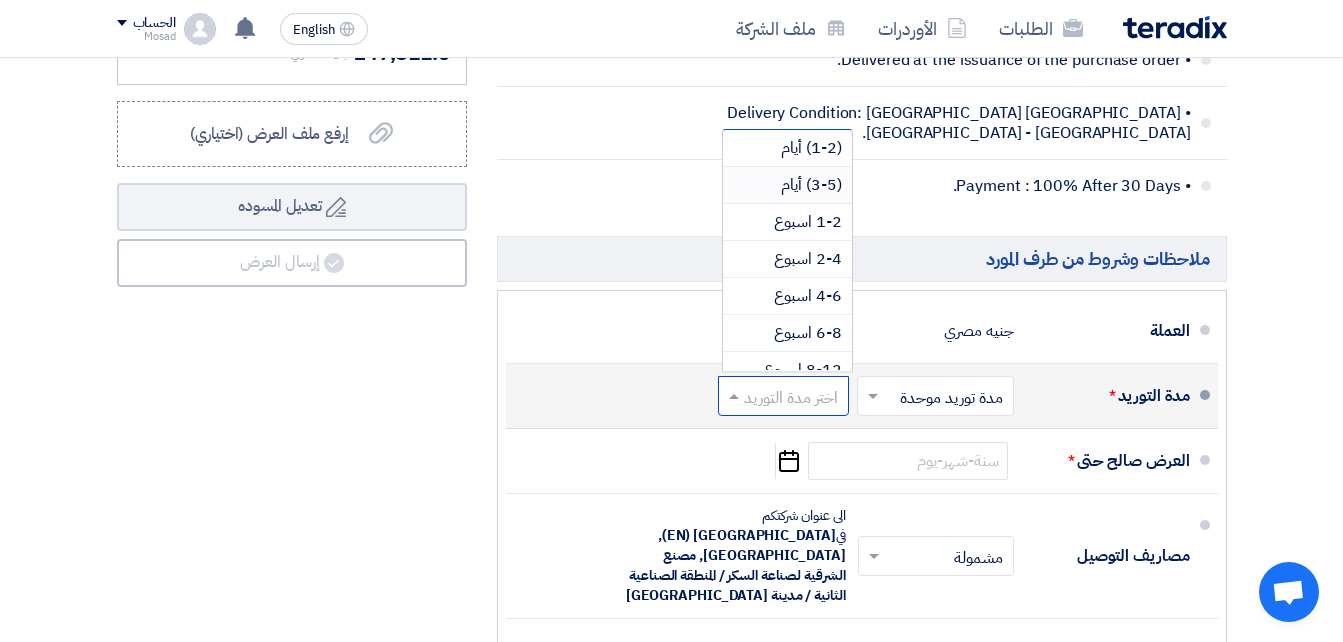 click on "(3-5) أيام" at bounding box center [811, 185] 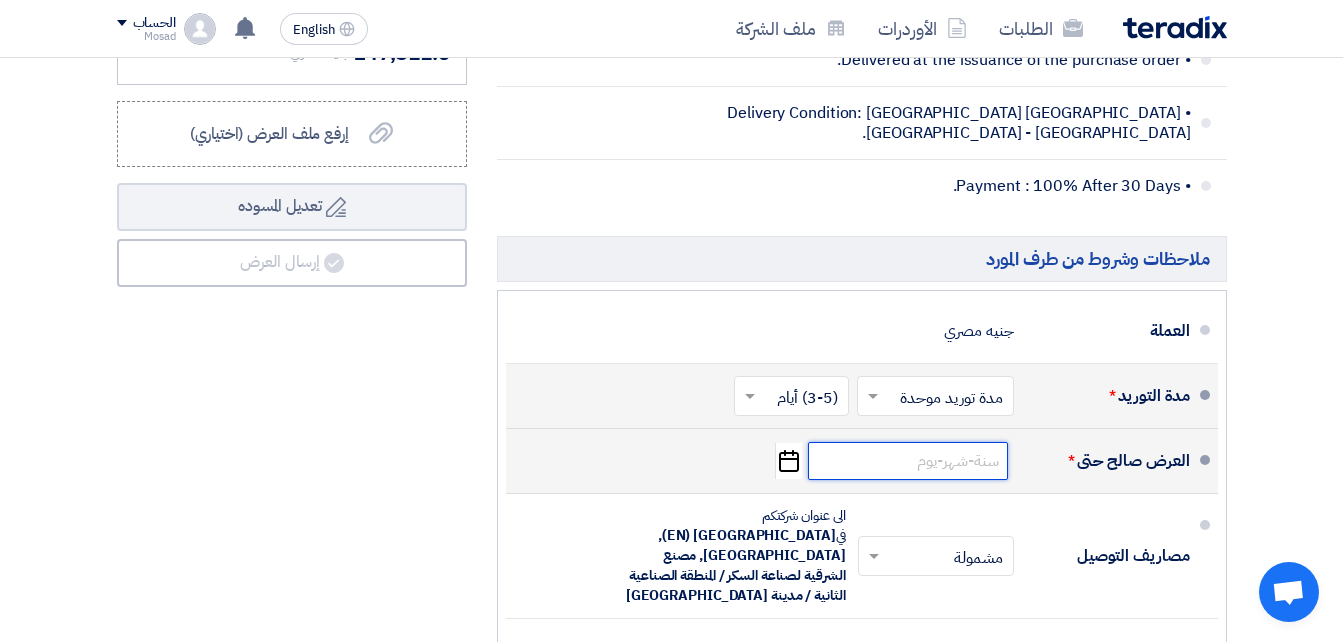 click 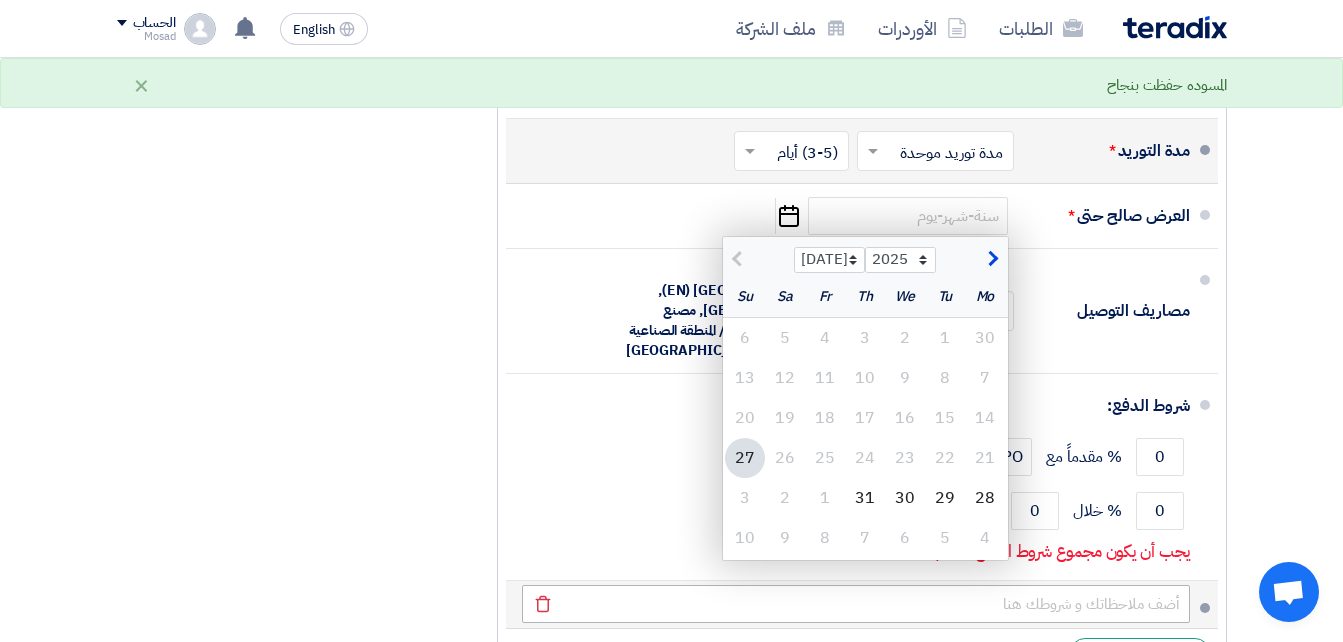 scroll, scrollTop: 4828, scrollLeft: 0, axis: vertical 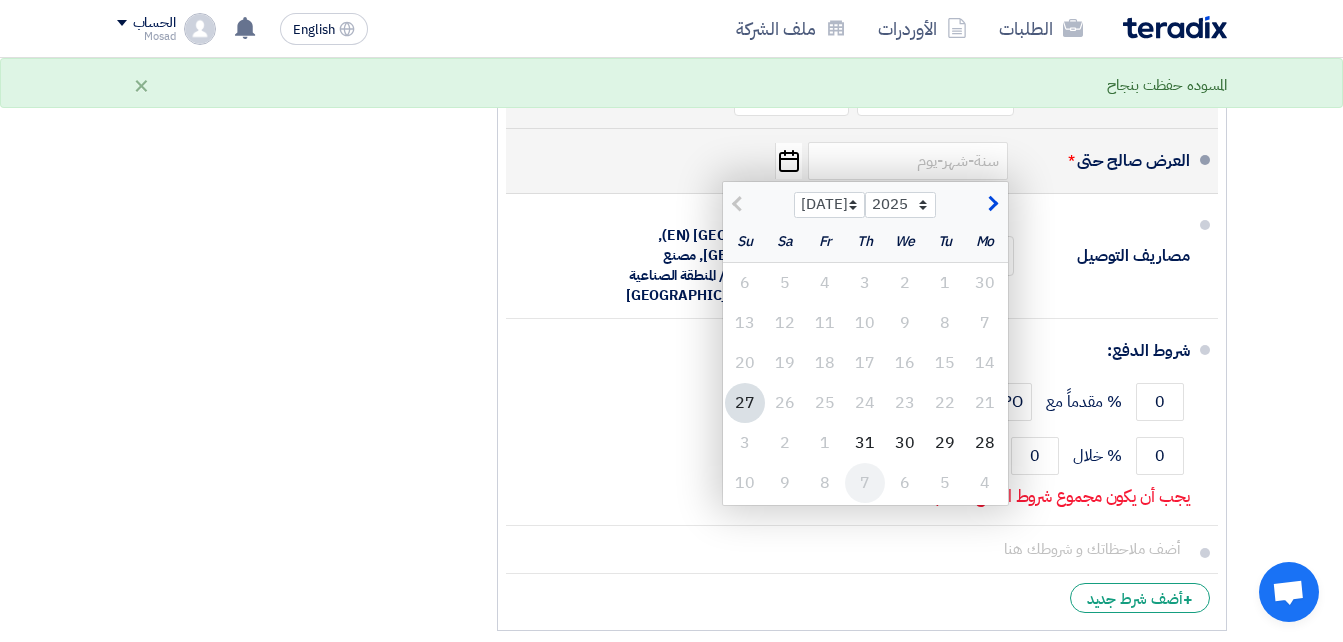click on "7" 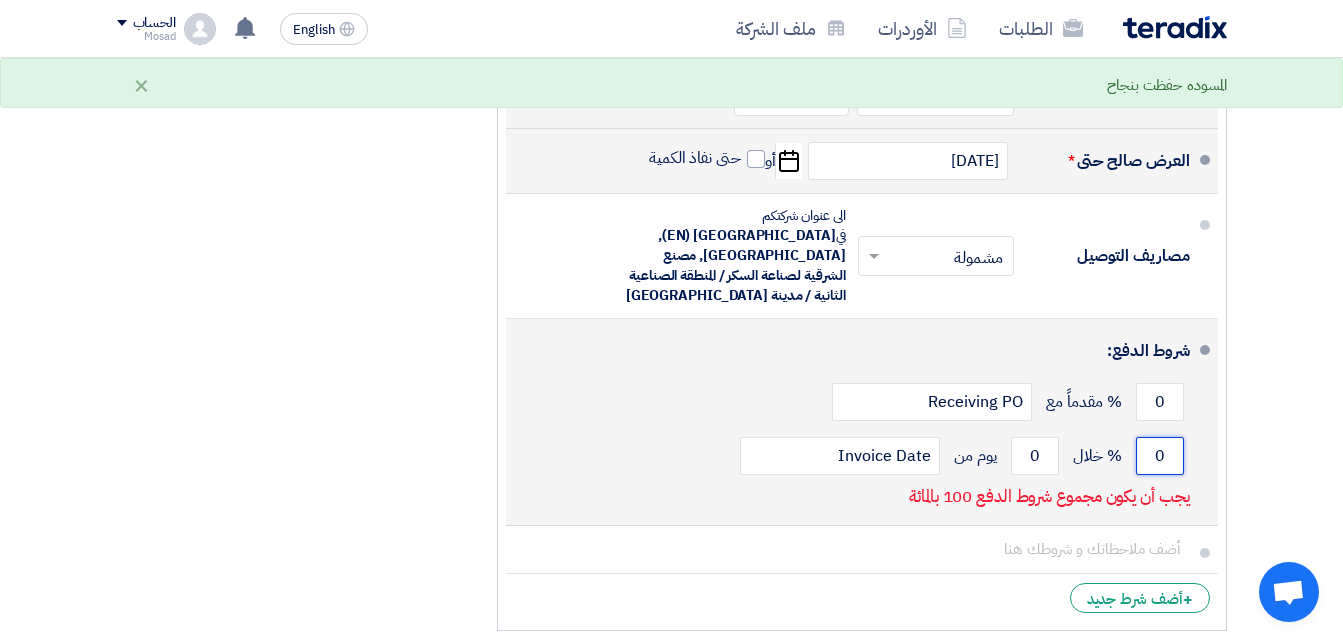 click on "0" 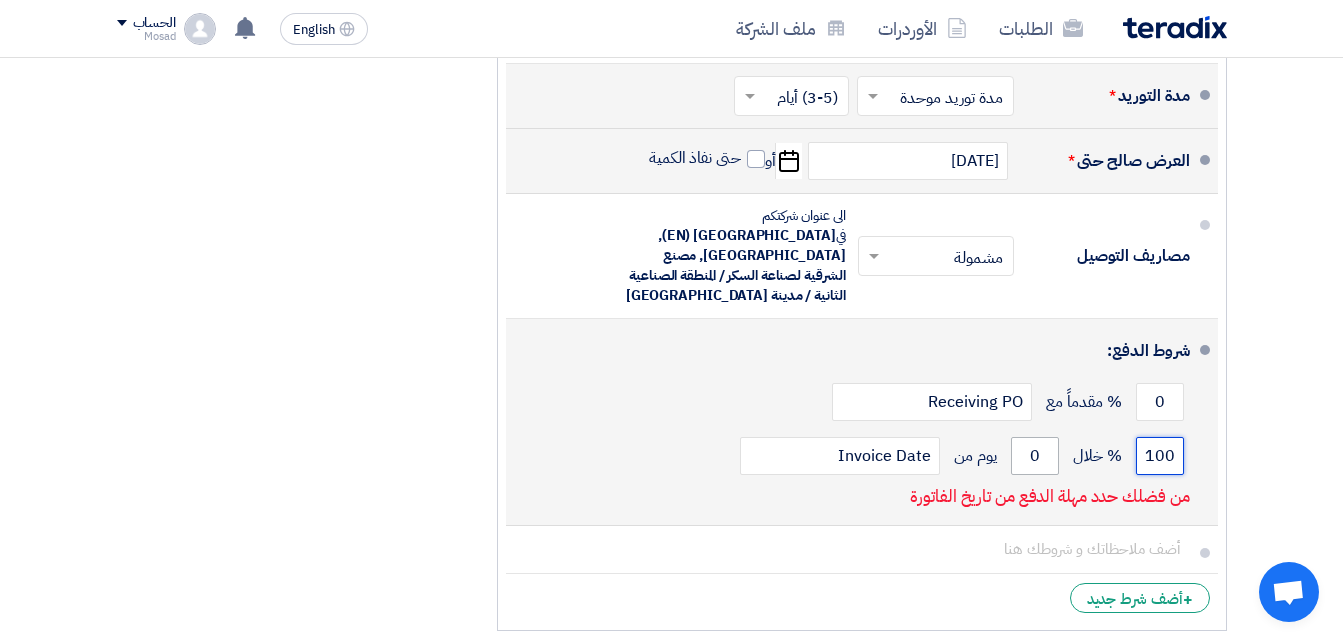 type on "100" 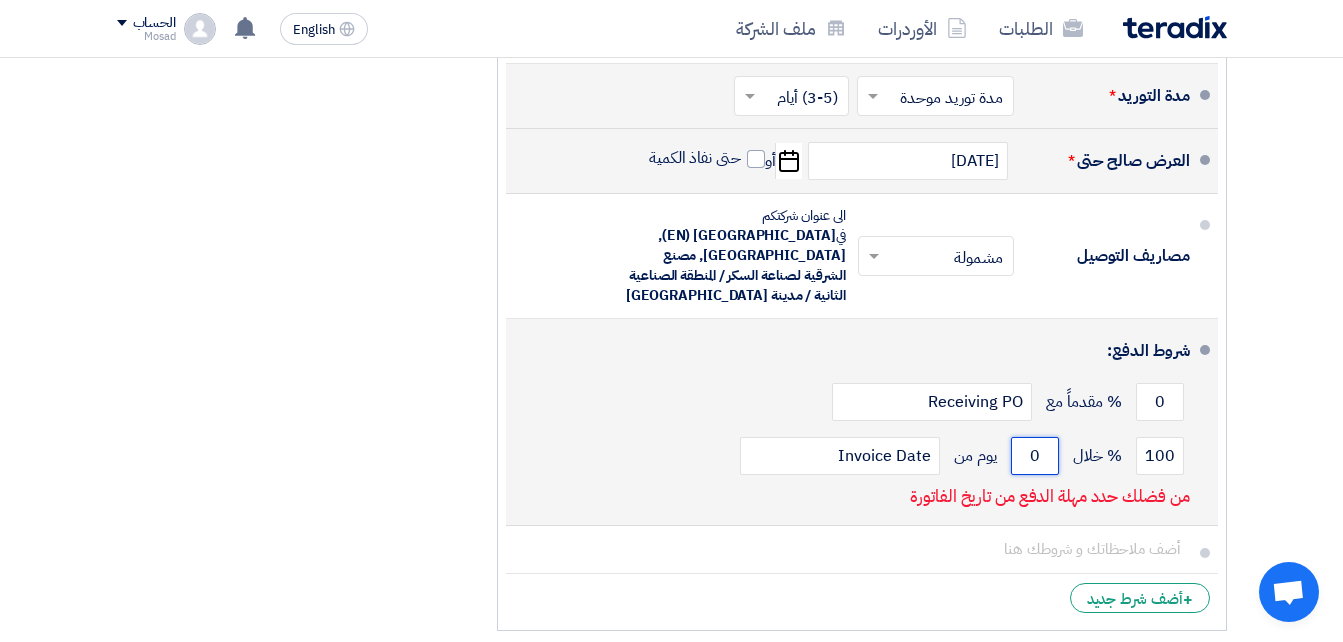 drag, startPoint x: 1046, startPoint y: 450, endPoint x: 1032, endPoint y: 450, distance: 14 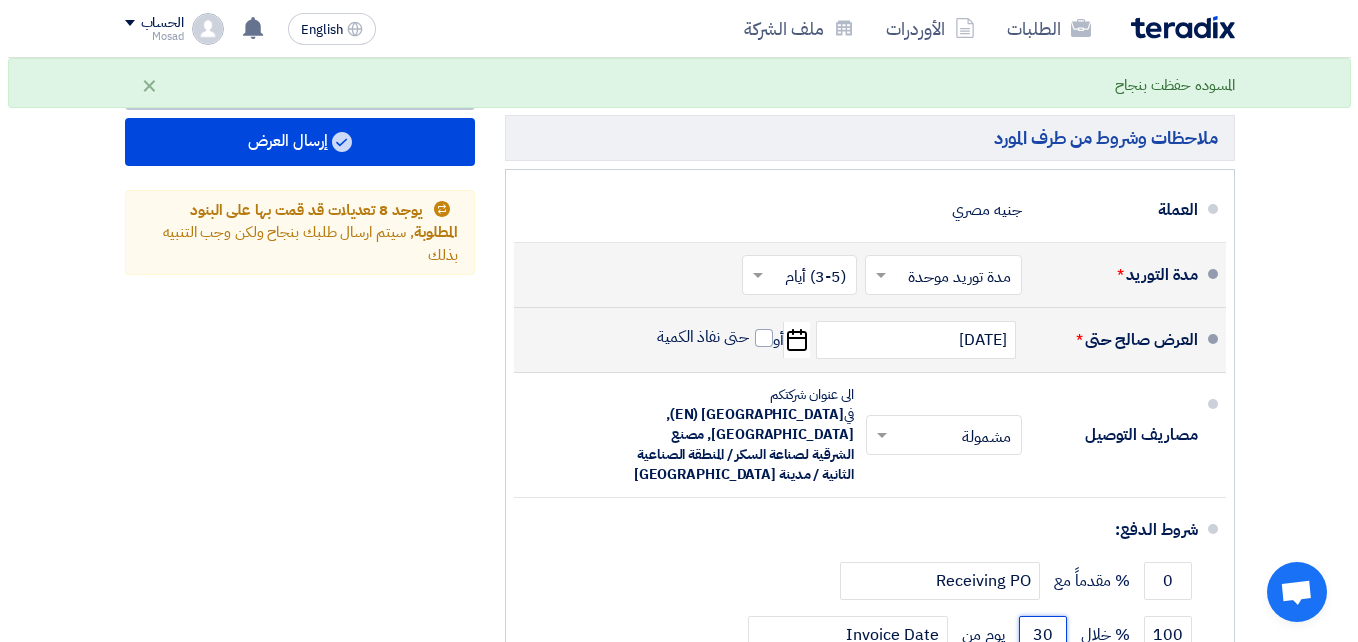 scroll, scrollTop: 4328, scrollLeft: 0, axis: vertical 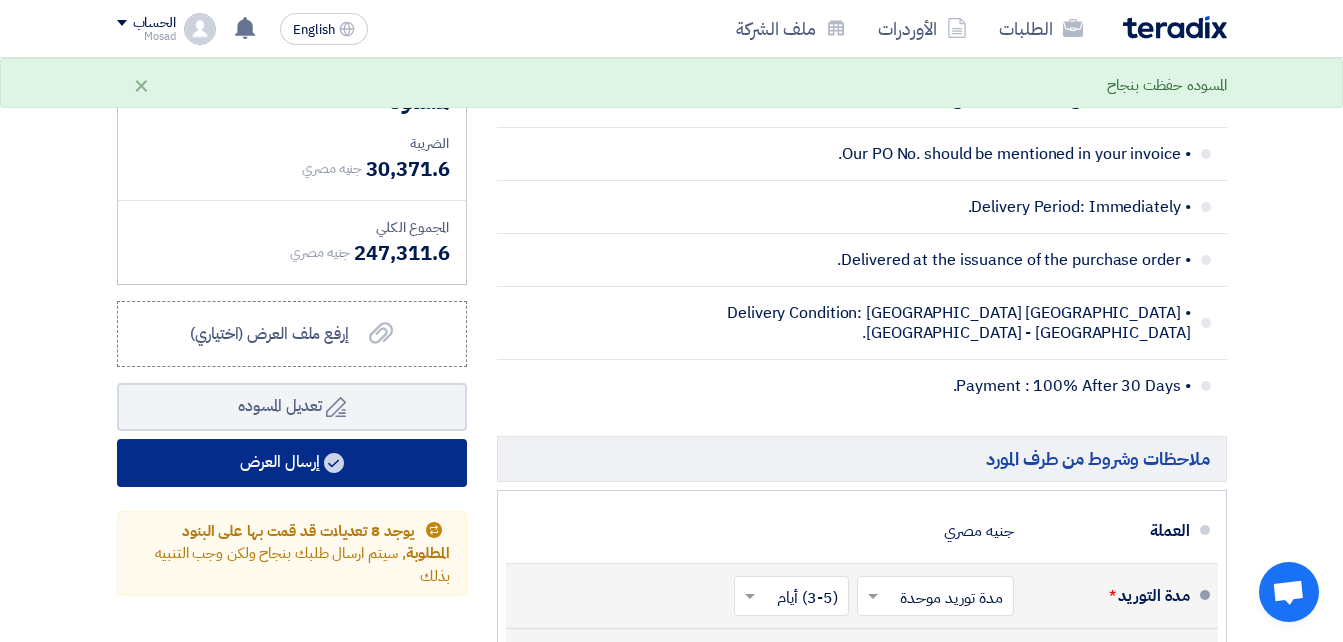 type on "30" 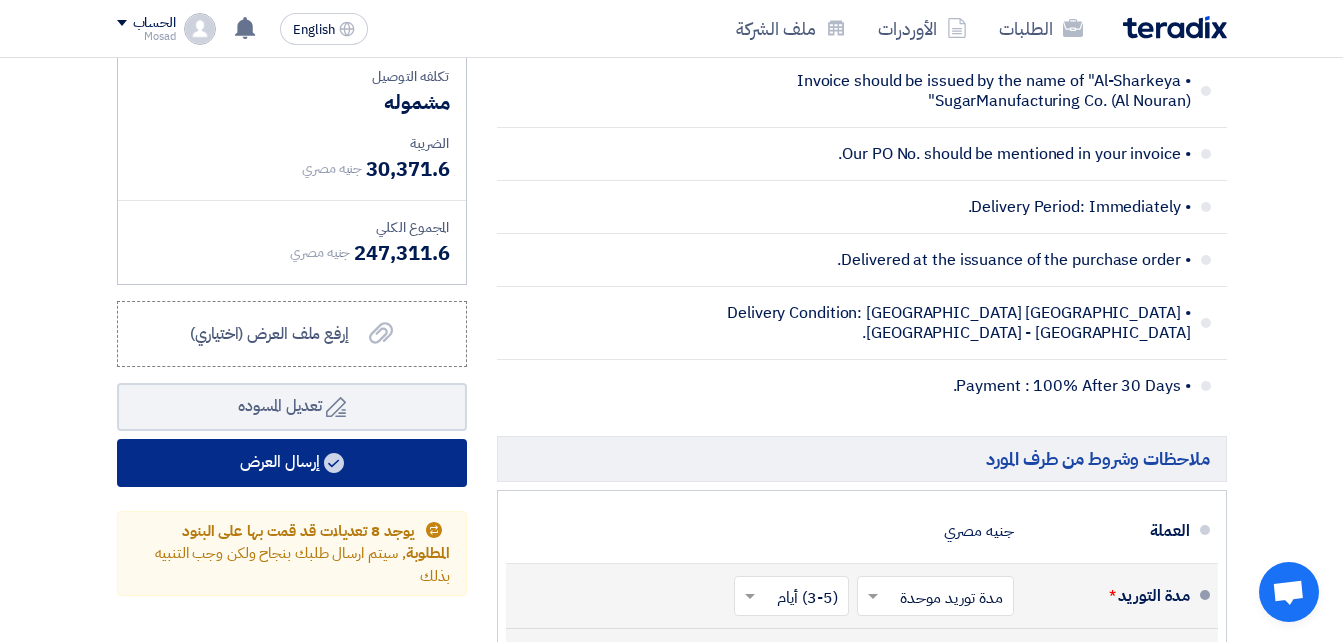 click on "إرسال العرض" 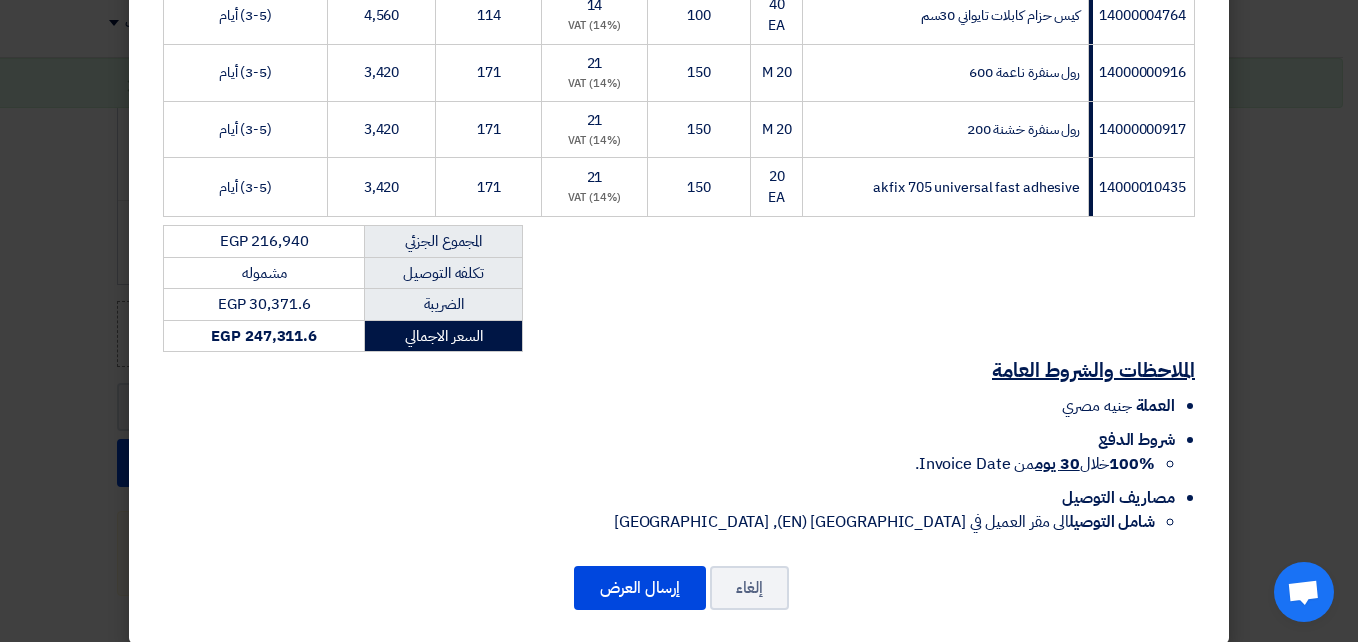 scroll, scrollTop: 2025, scrollLeft: 0, axis: vertical 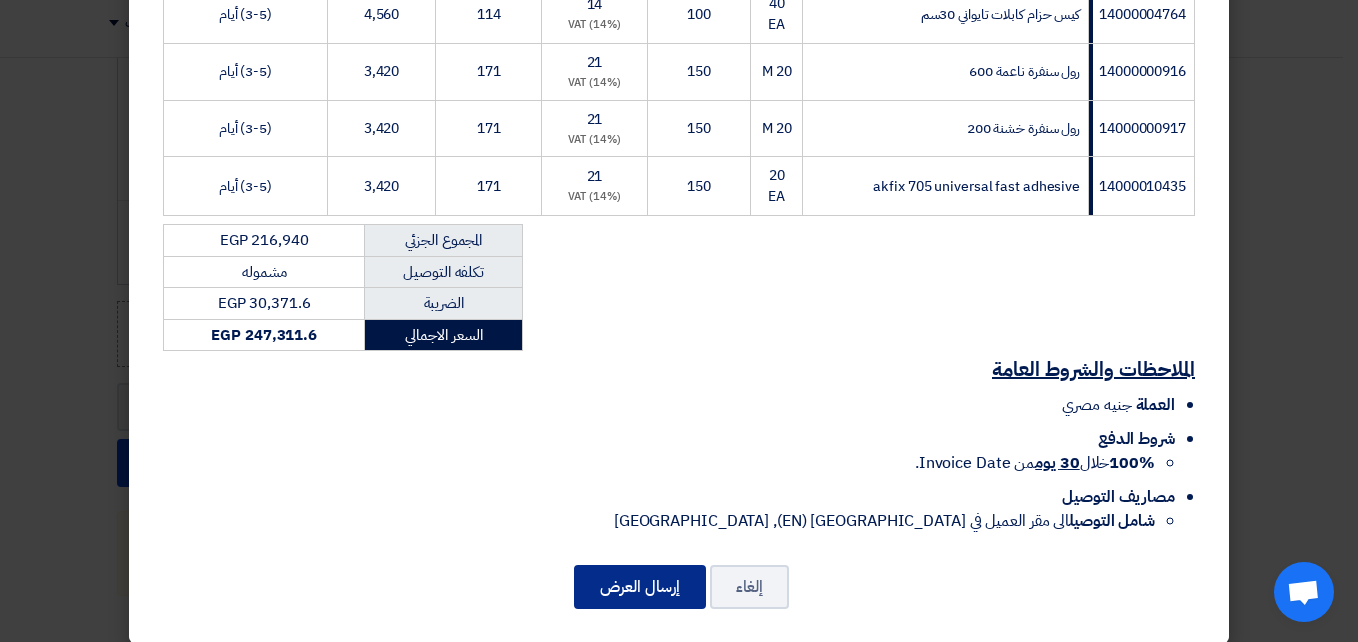click on "إرسال العرض" 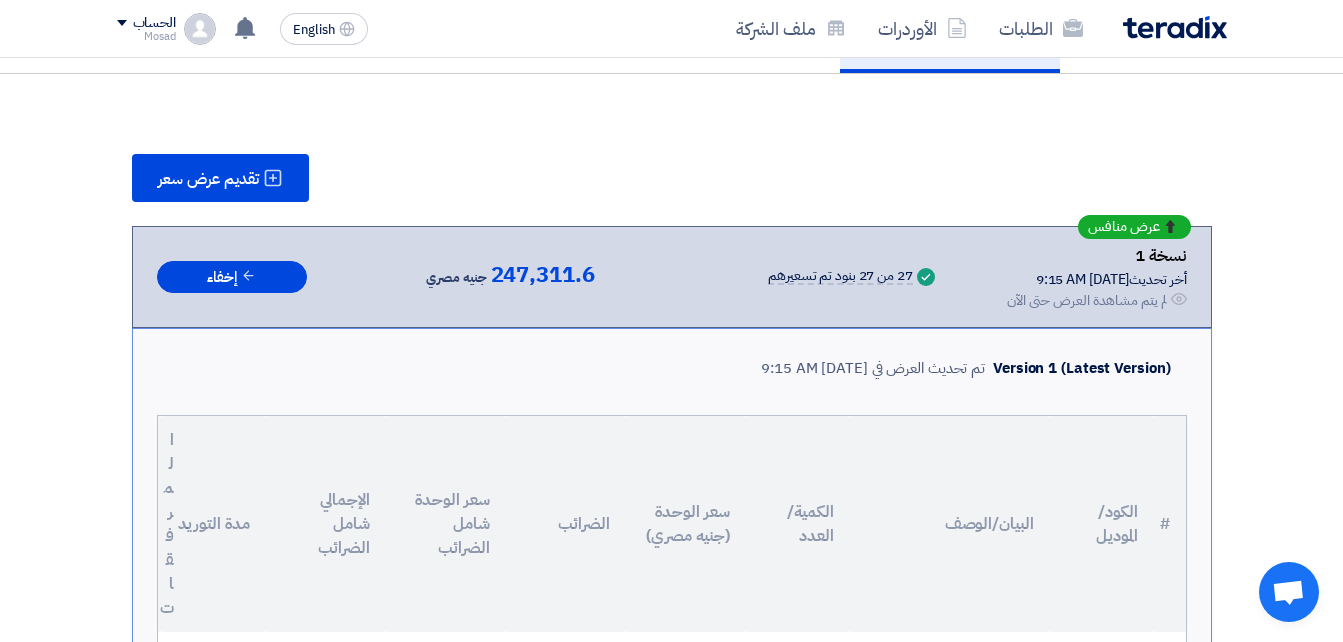 scroll, scrollTop: 168, scrollLeft: 0, axis: vertical 